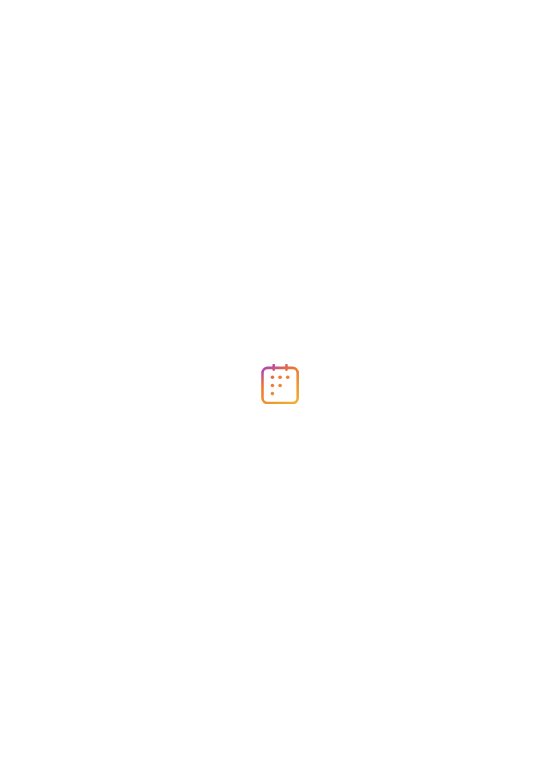 scroll, scrollTop: 0, scrollLeft: 0, axis: both 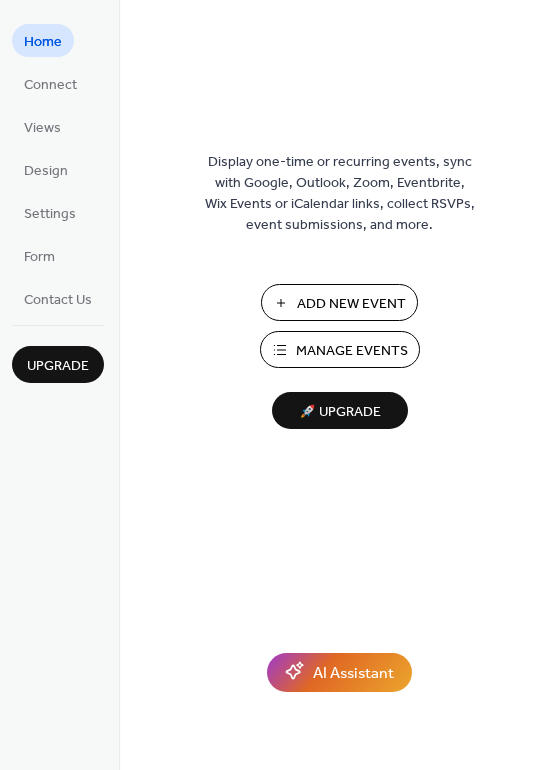 click on "Manage Events" at bounding box center (352, 351) 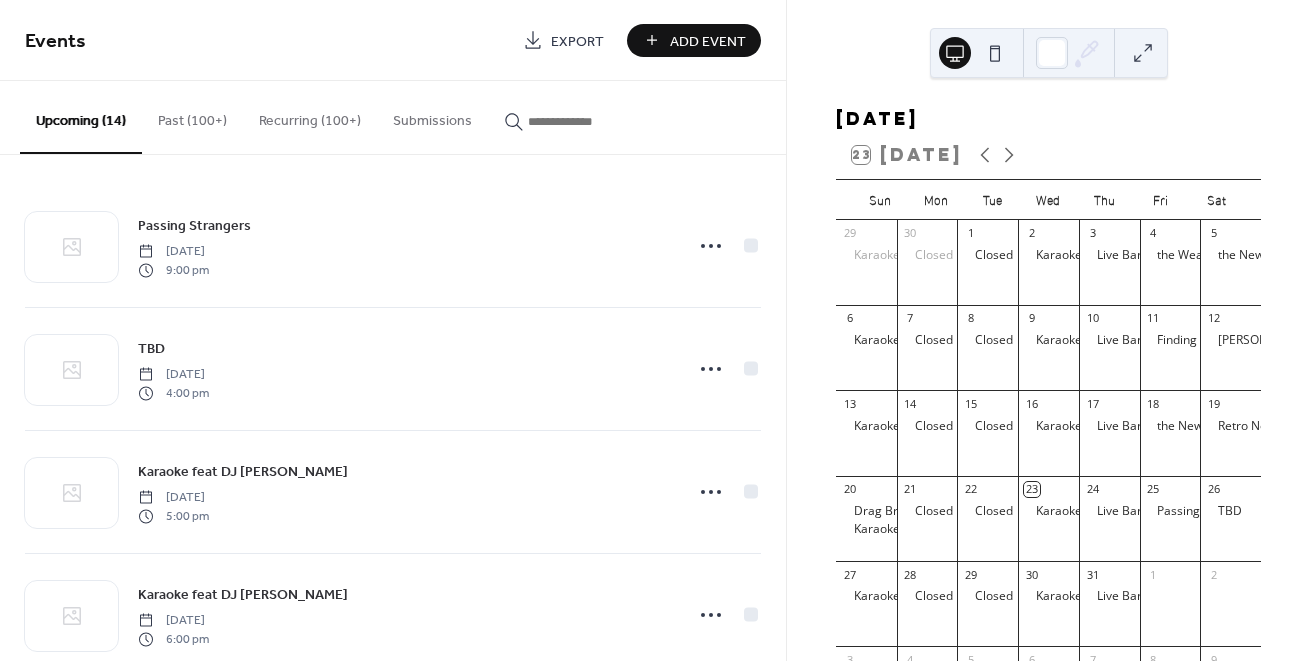 scroll, scrollTop: 0, scrollLeft: 0, axis: both 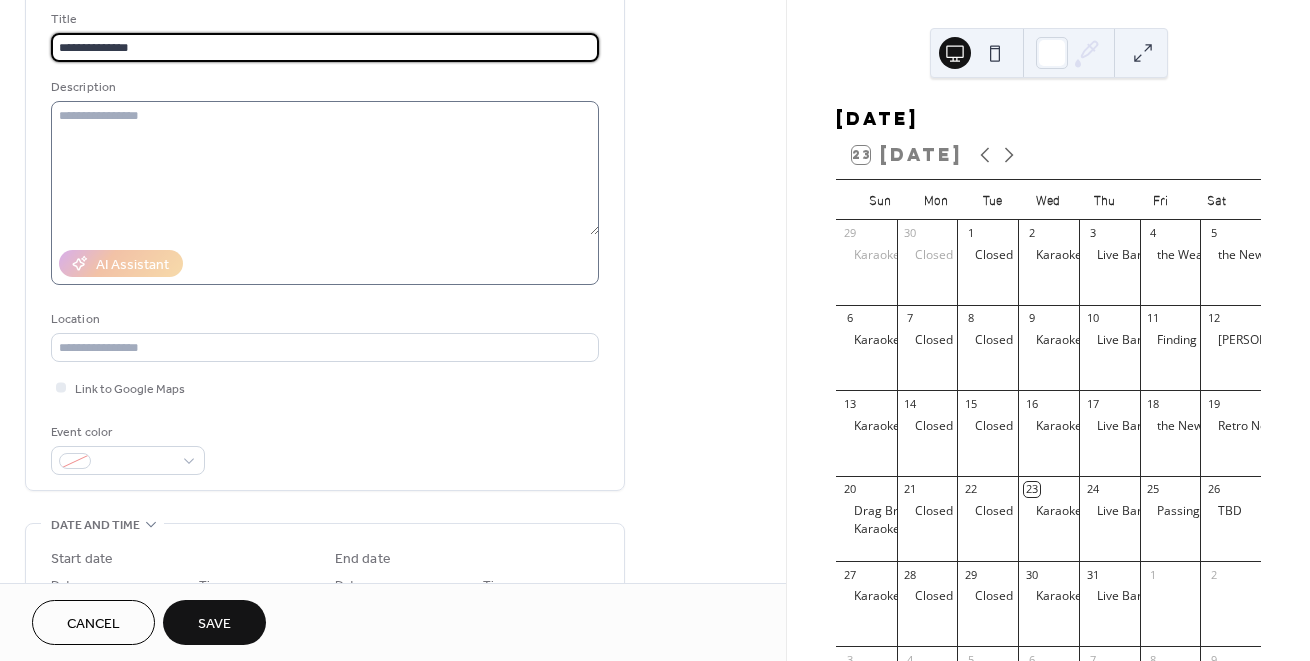 type on "**********" 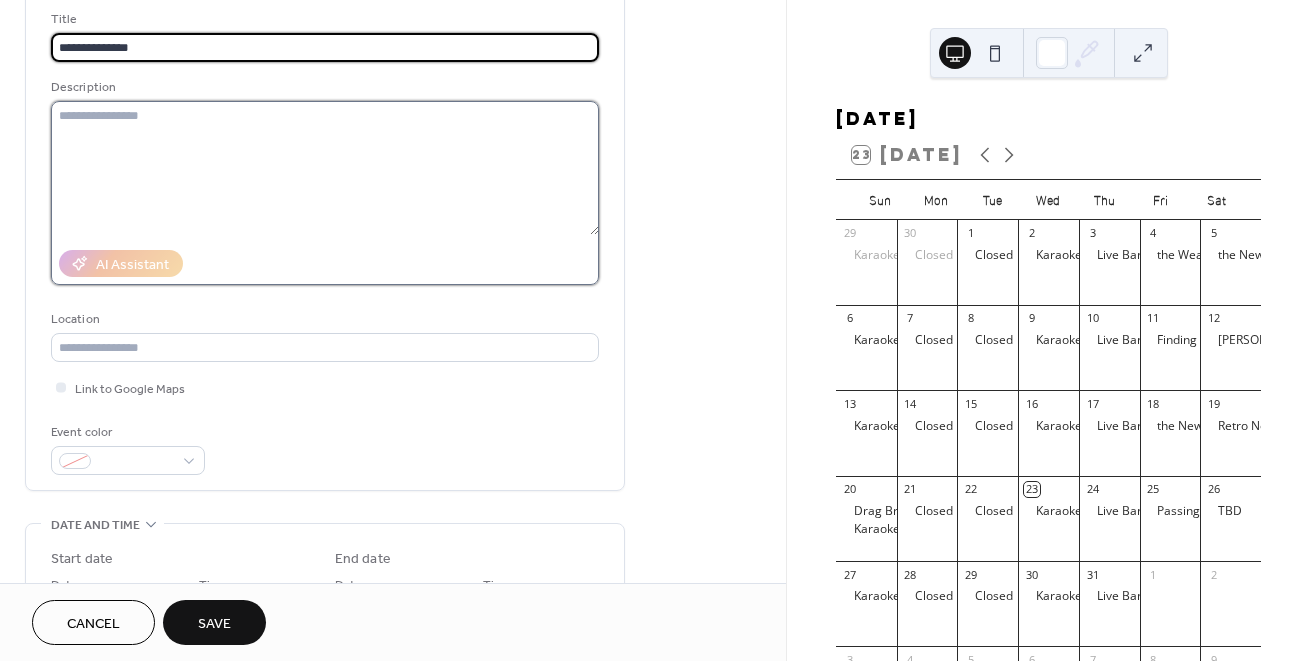 click at bounding box center (325, 168) 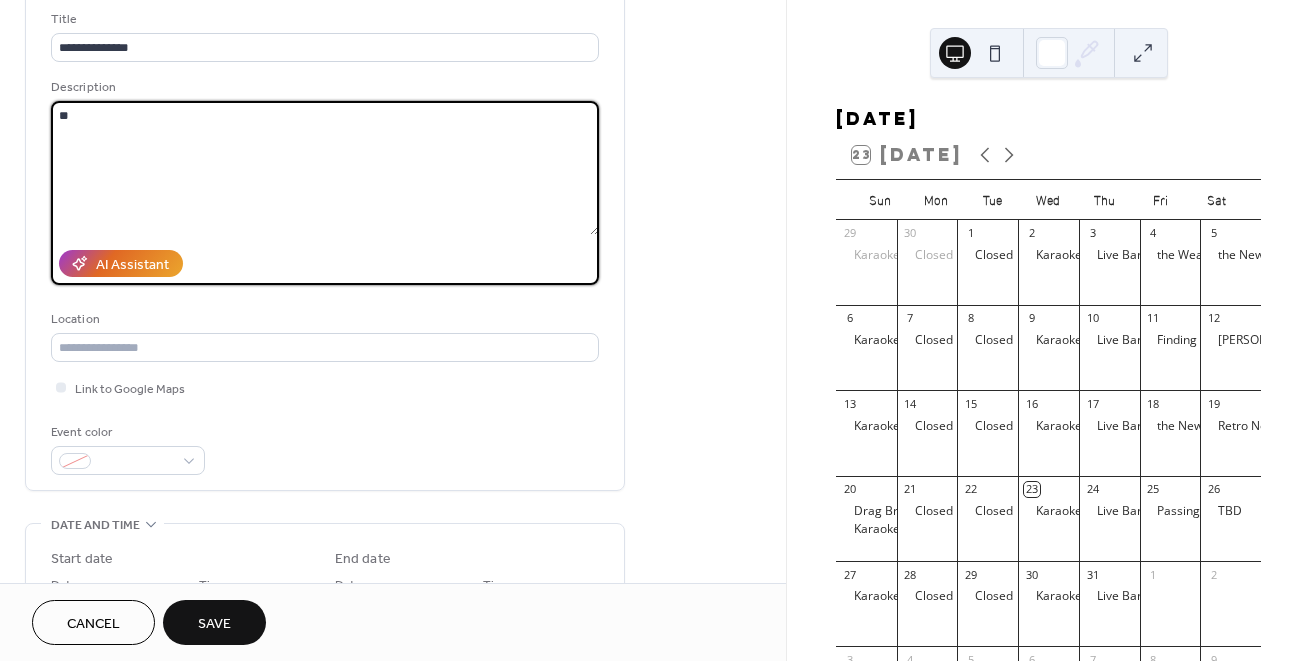 type on "*" 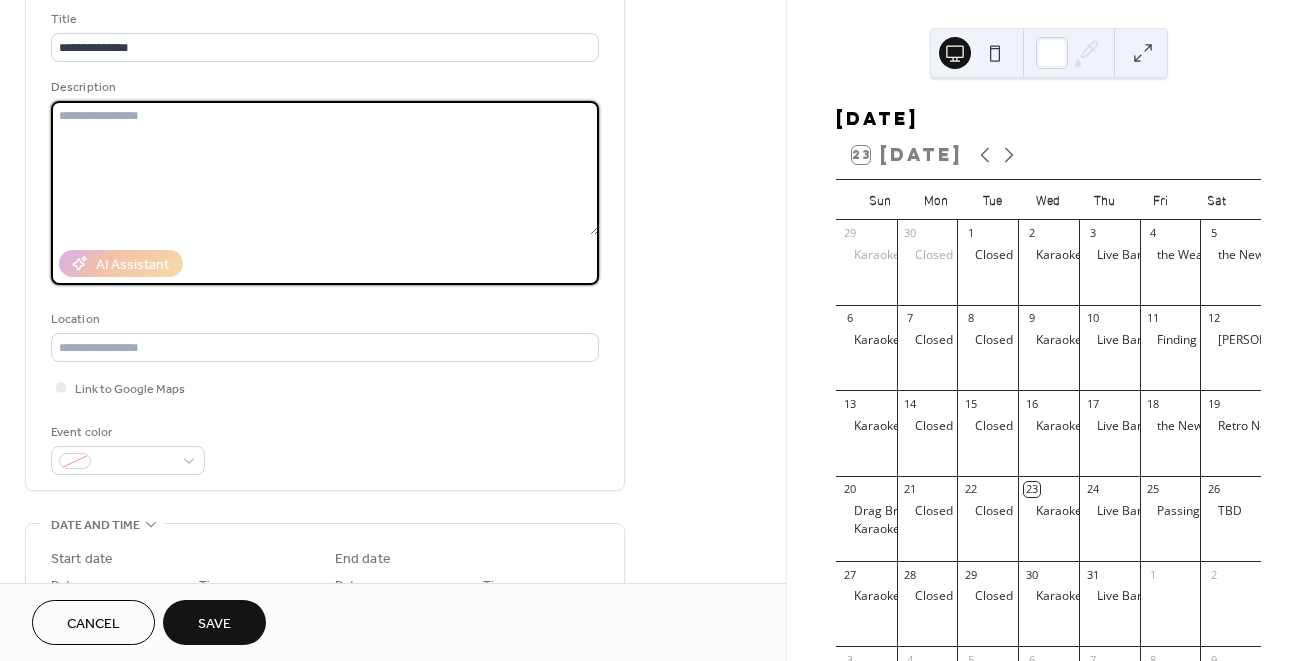 paste on "**********" 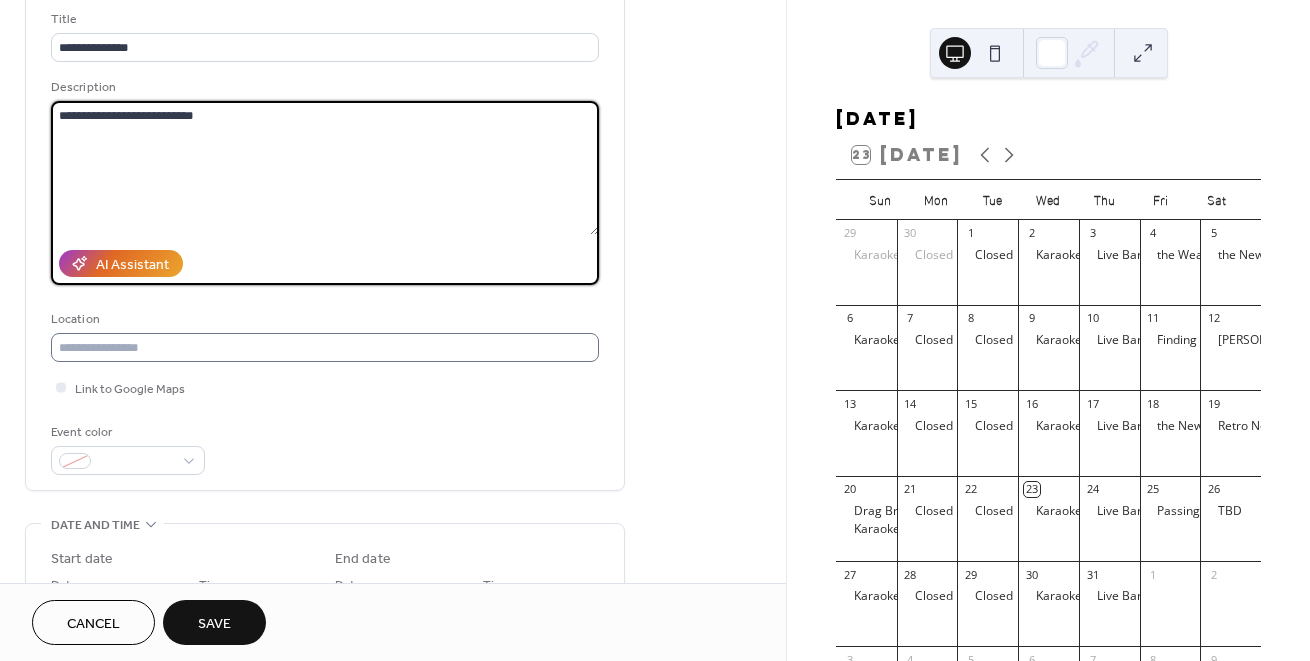 type on "**********" 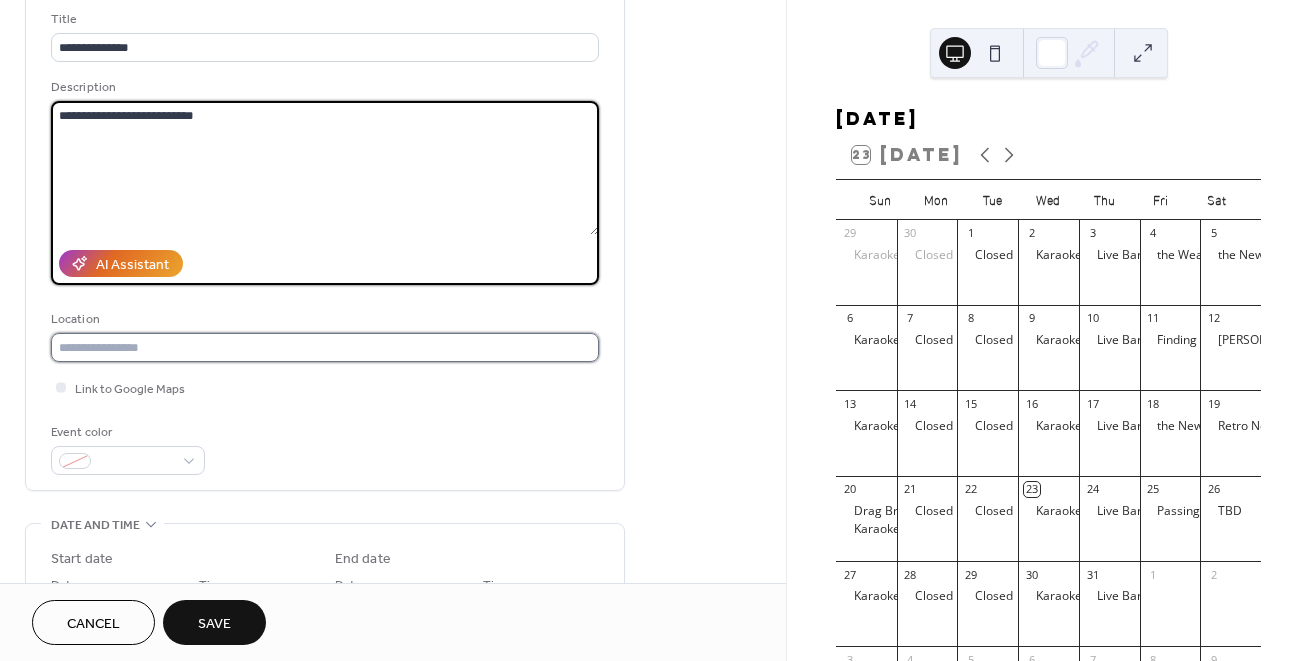 click at bounding box center (325, 347) 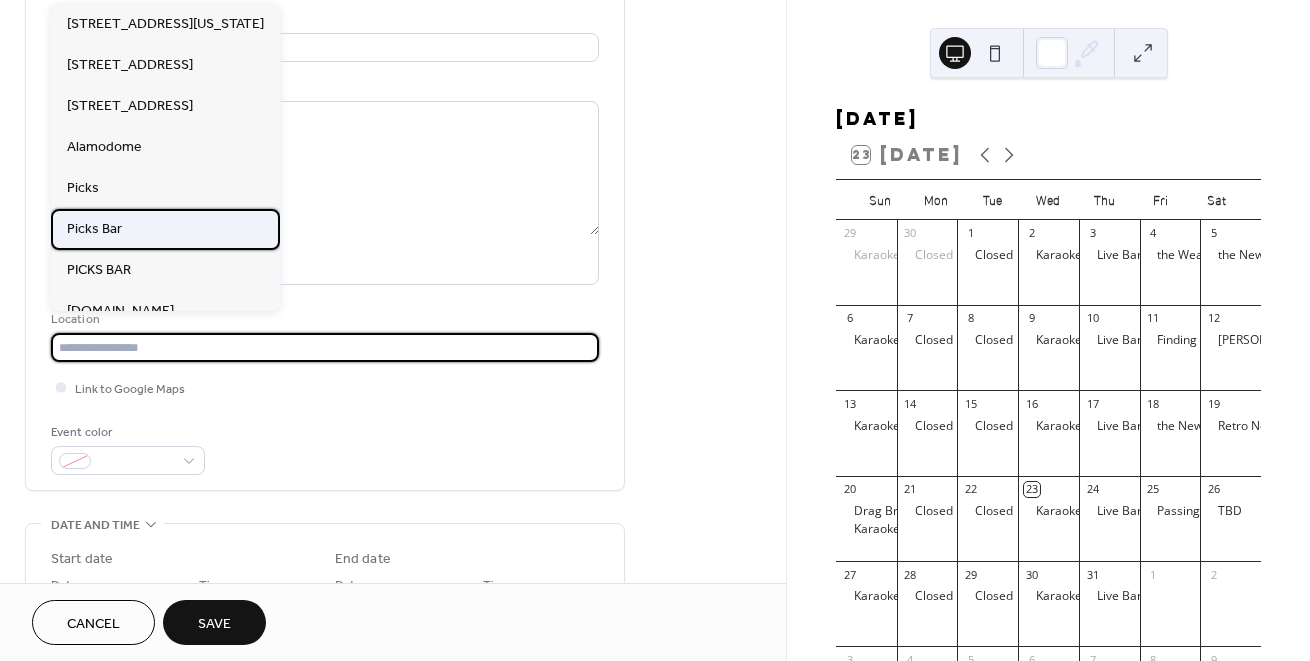 click on "Picks Bar" at bounding box center (165, 229) 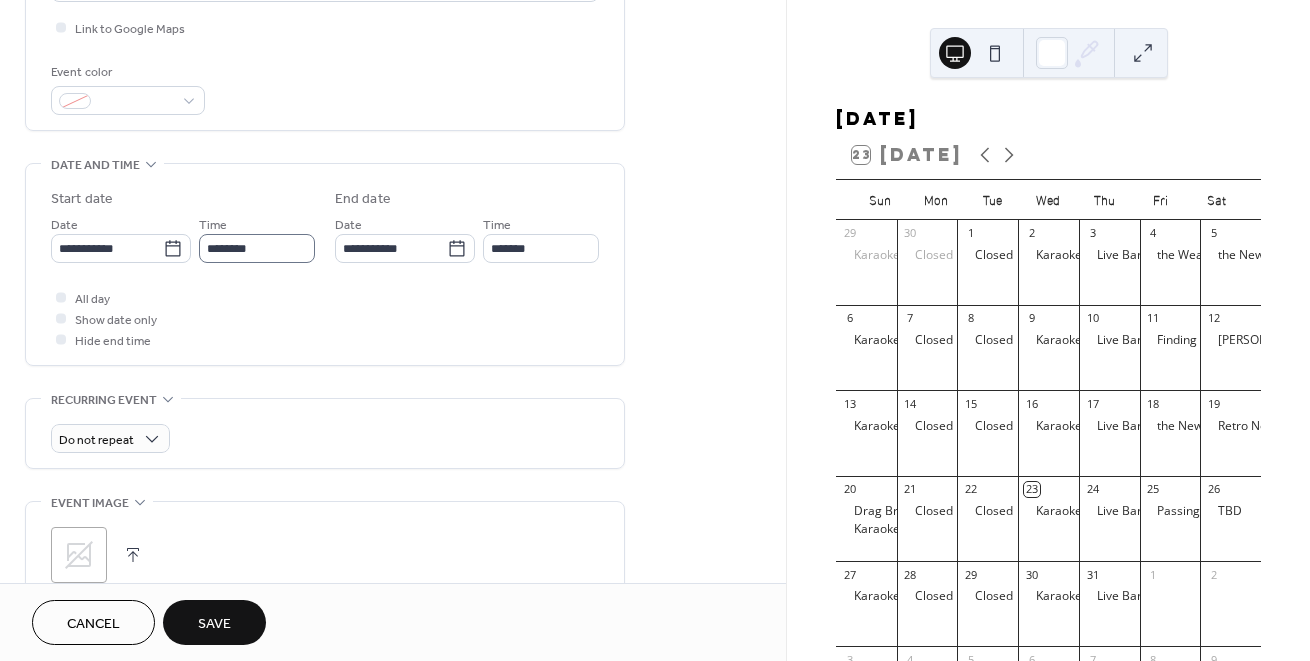 scroll, scrollTop: 490, scrollLeft: 0, axis: vertical 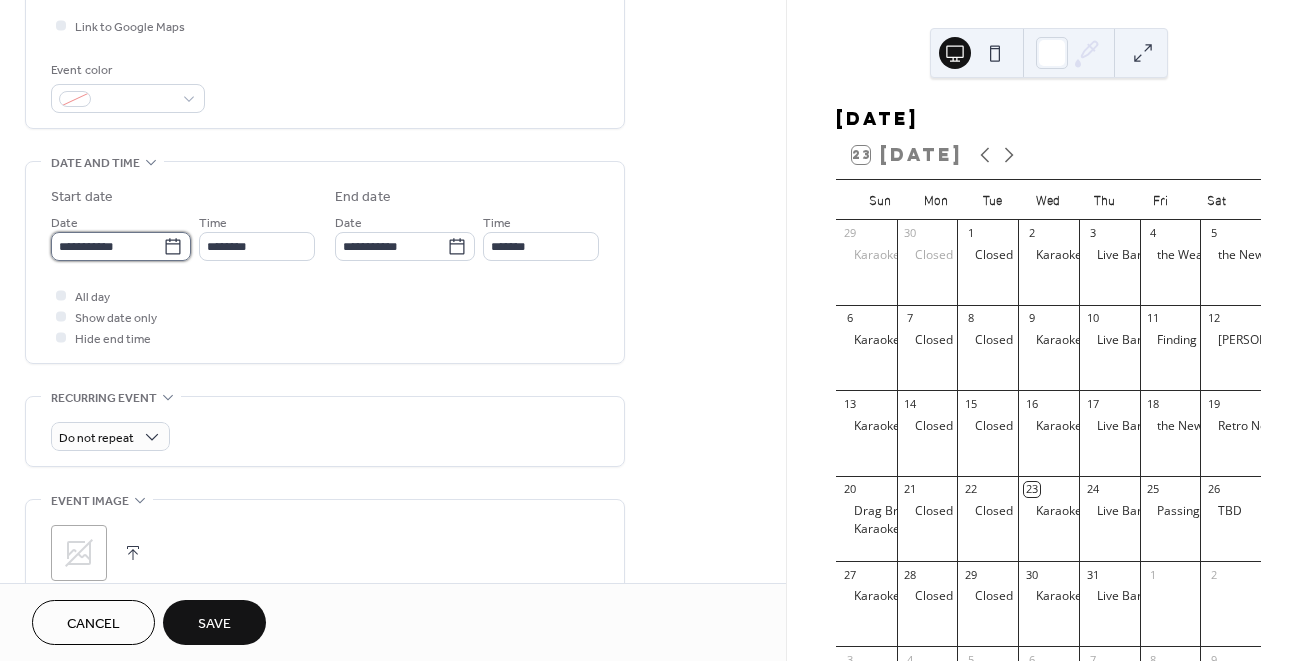 click on "**********" at bounding box center (107, 246) 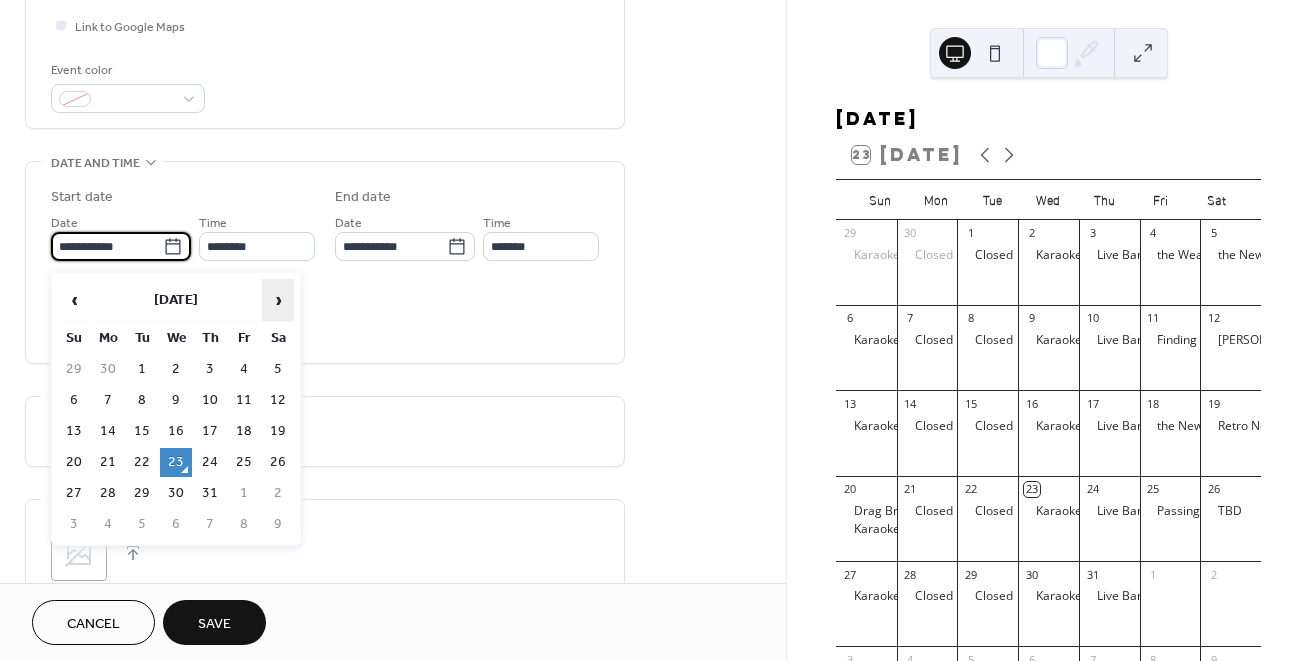 click on "›" at bounding box center (278, 300) 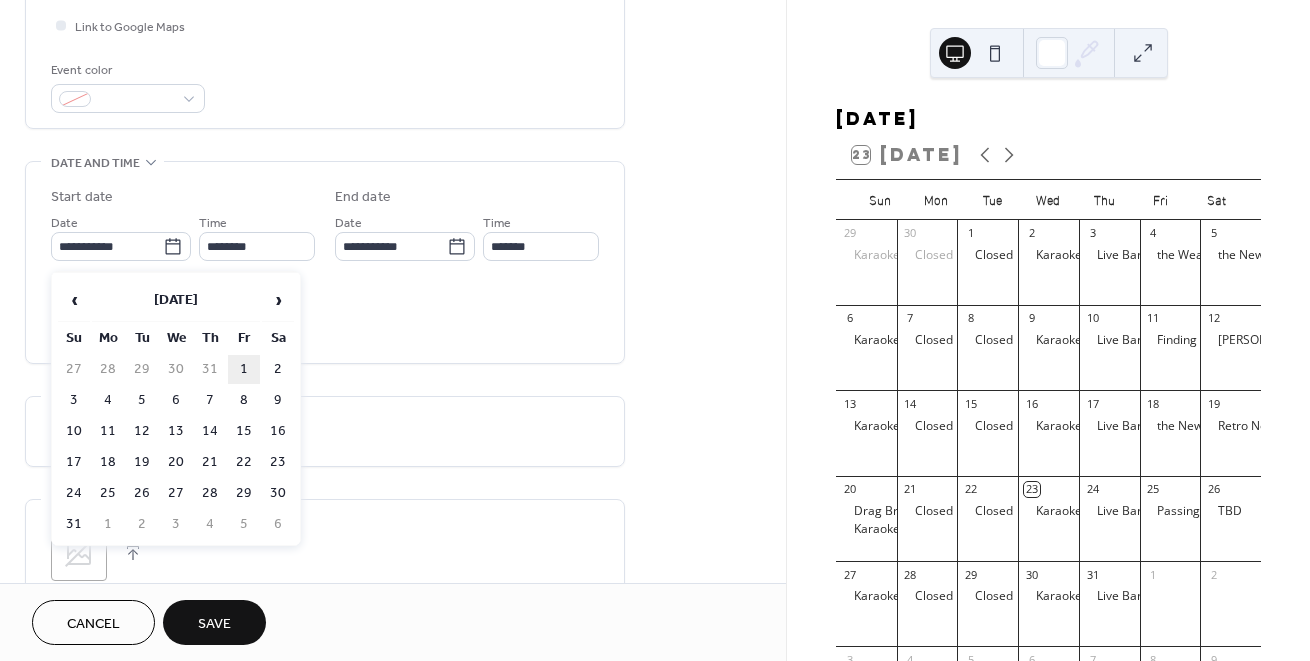 click on "1" at bounding box center [244, 369] 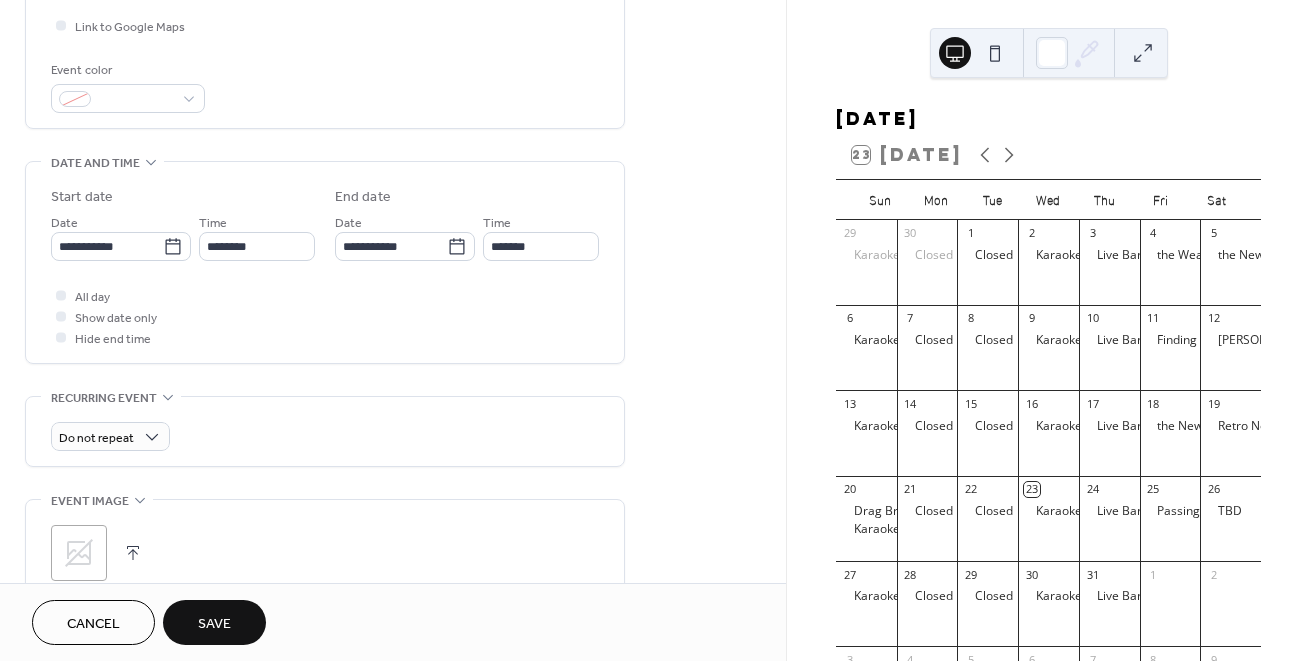 type on "**********" 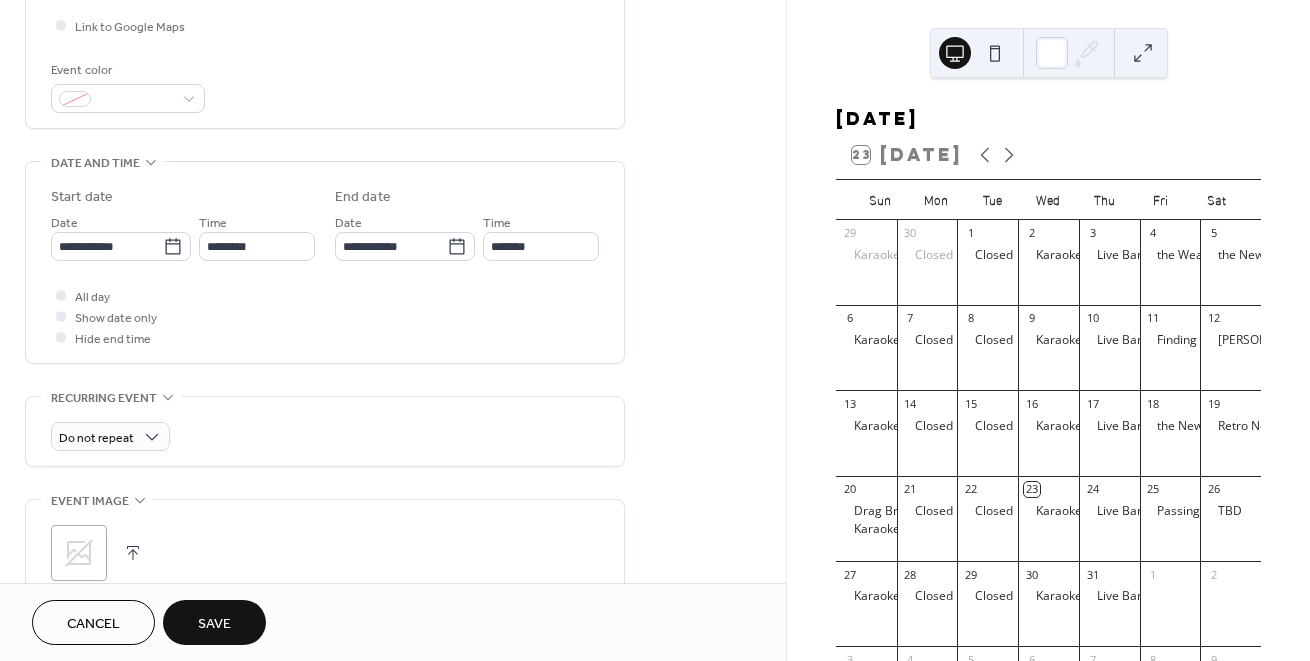 type on "**********" 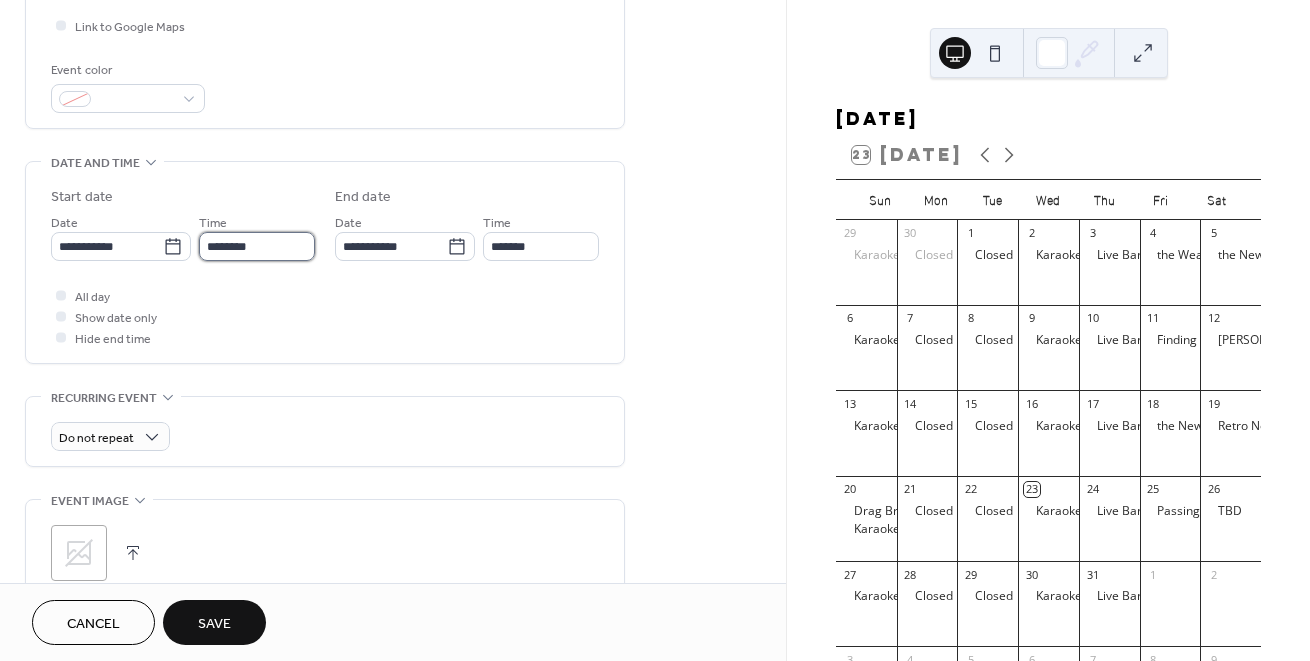 click on "********" at bounding box center (257, 246) 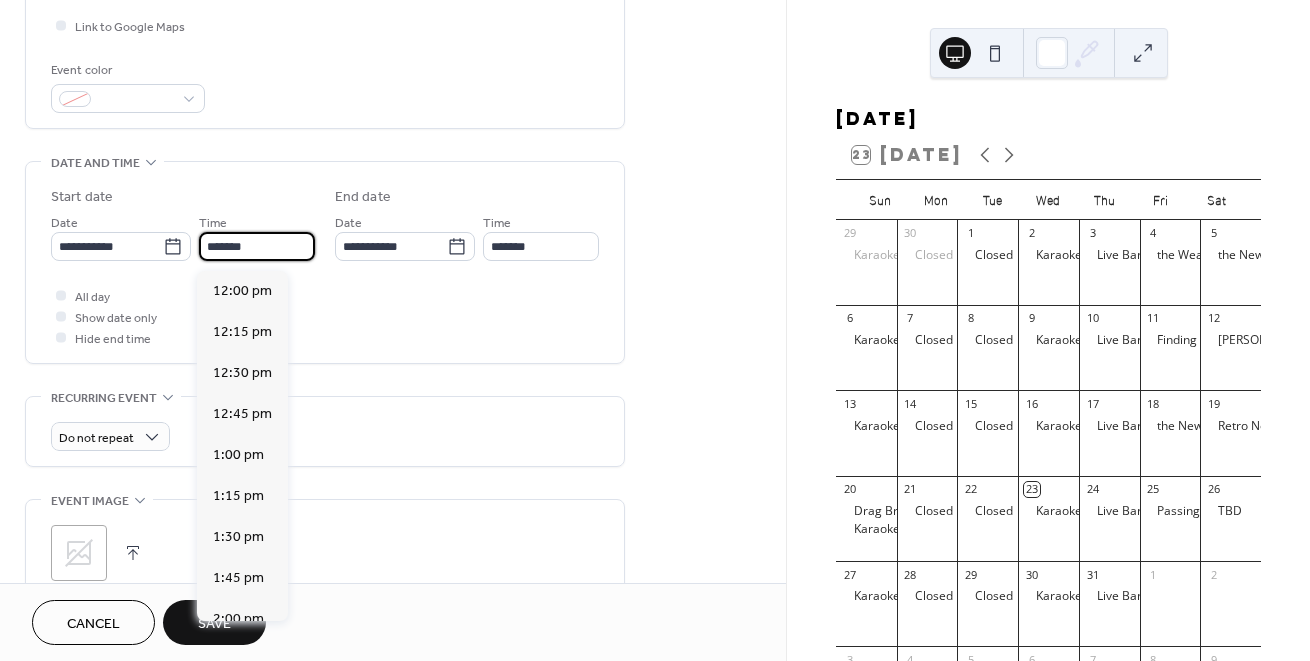 scroll, scrollTop: 3444, scrollLeft: 0, axis: vertical 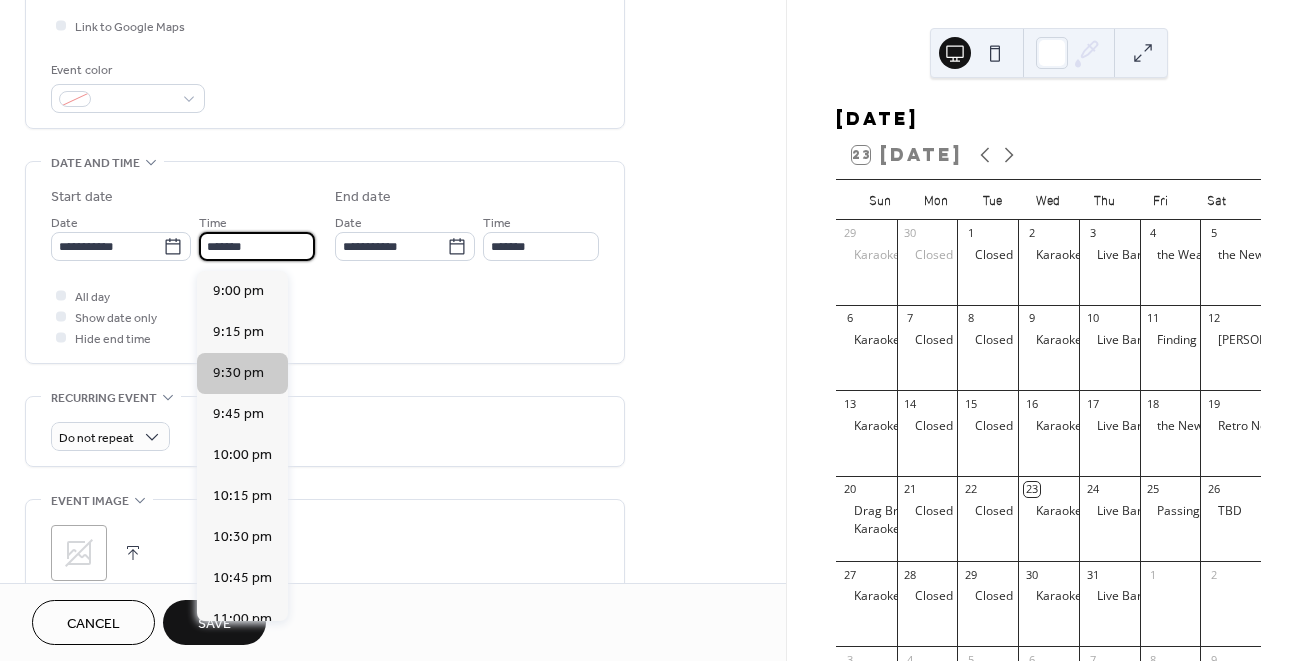 type on "*******" 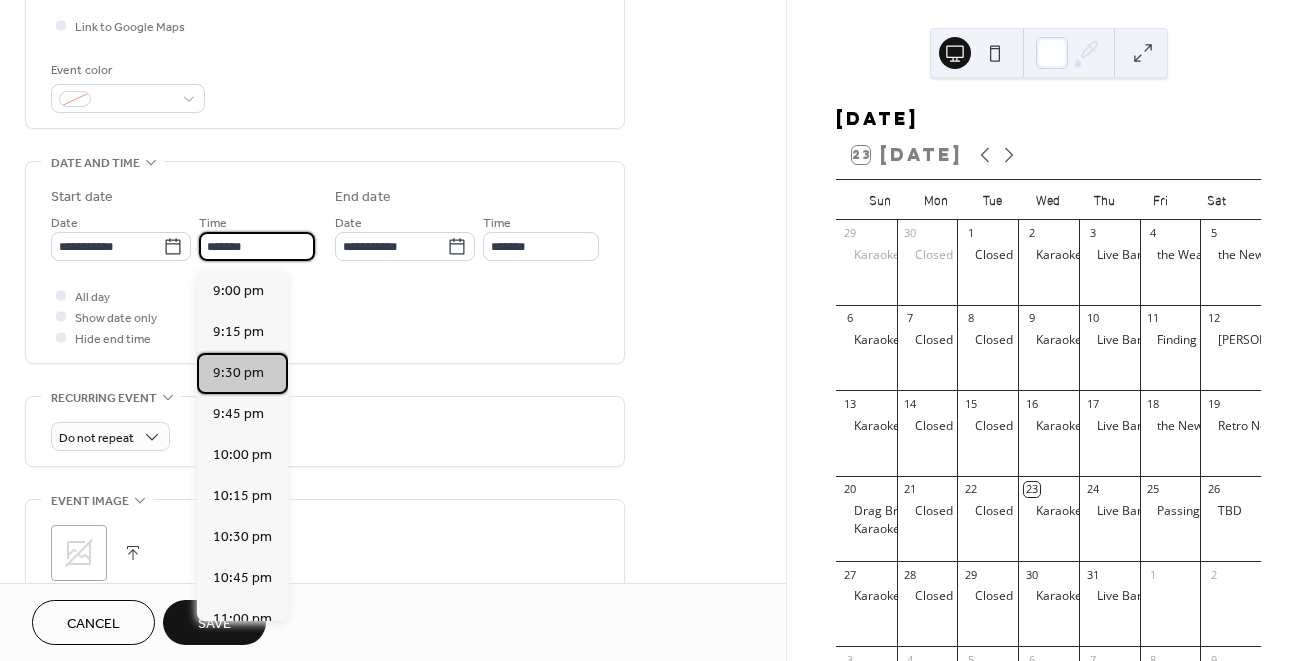 click on "9:30 pm" at bounding box center [238, 373] 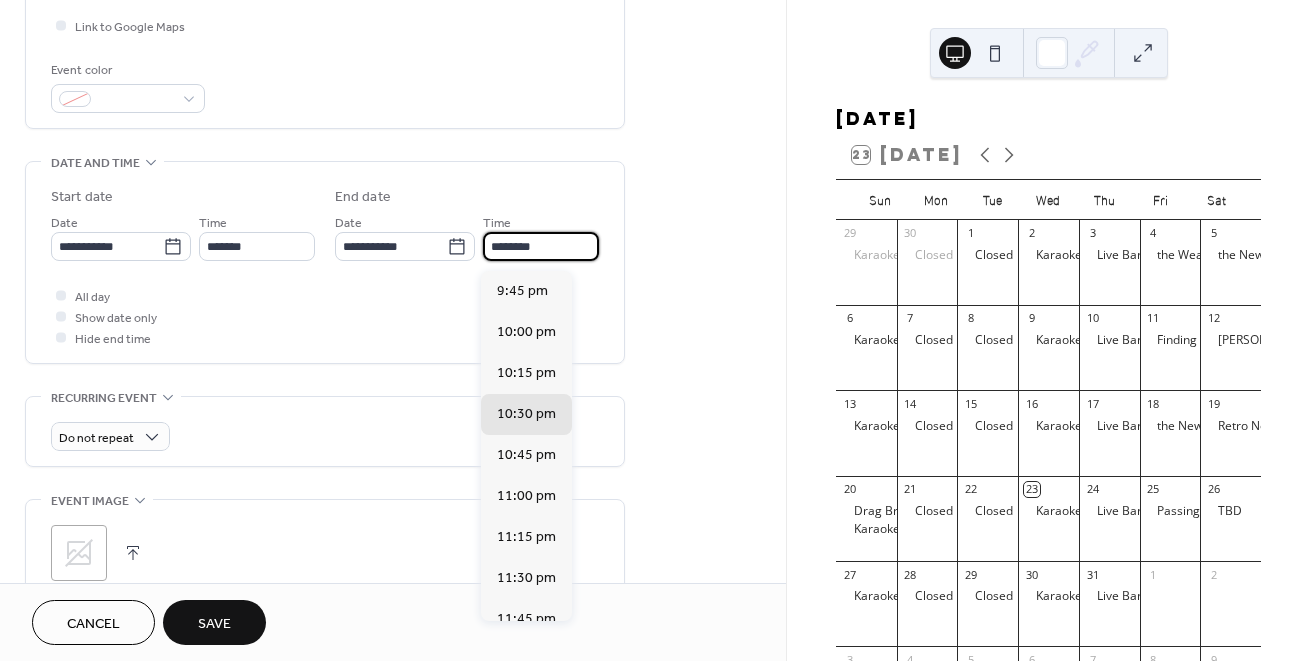 click on "********" at bounding box center [541, 246] 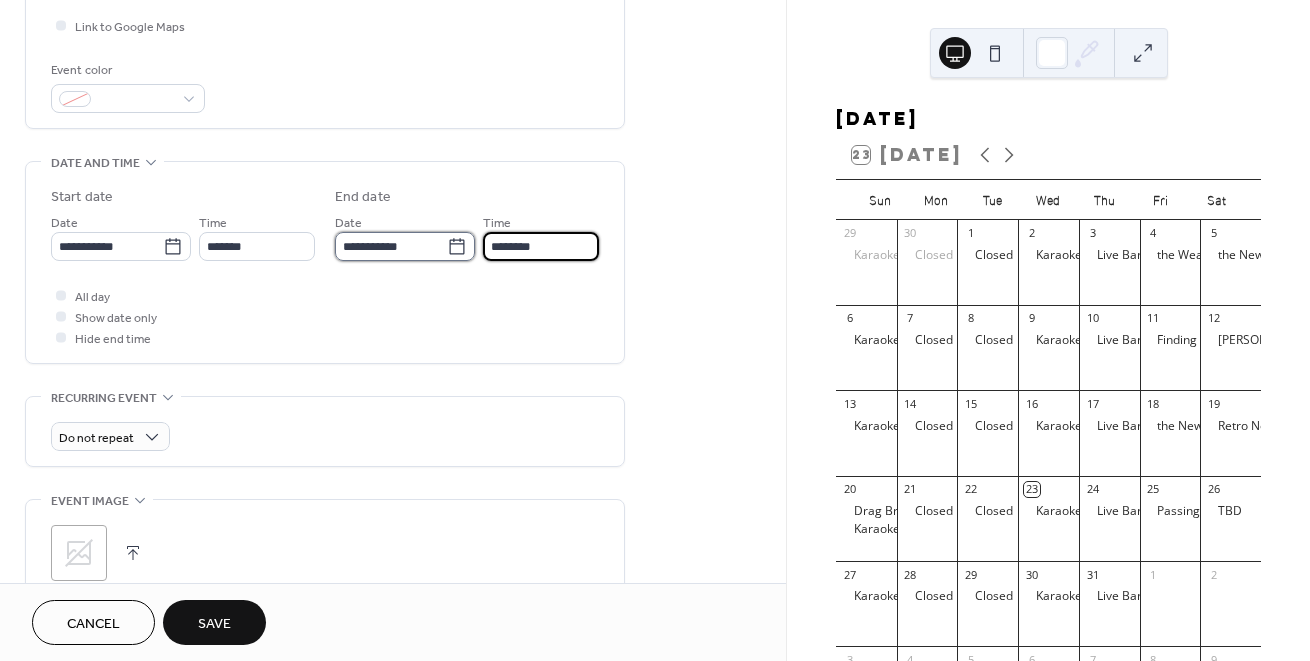 type on "*******" 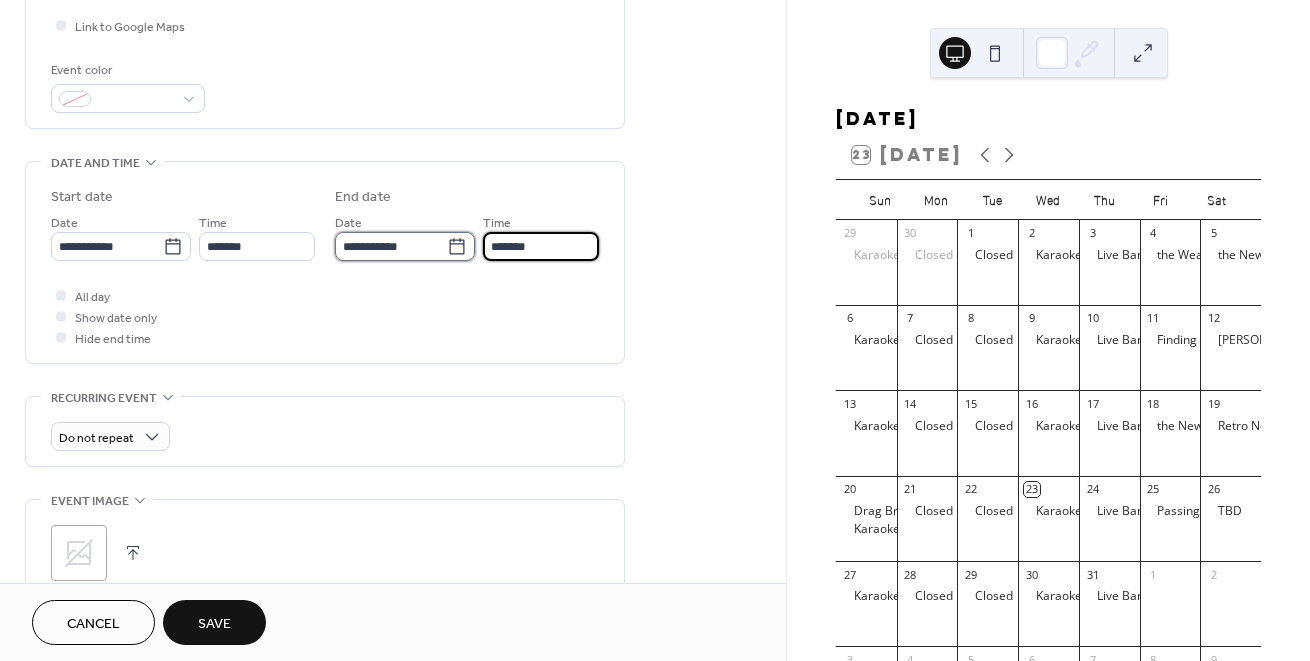 click on "**********" at bounding box center [391, 246] 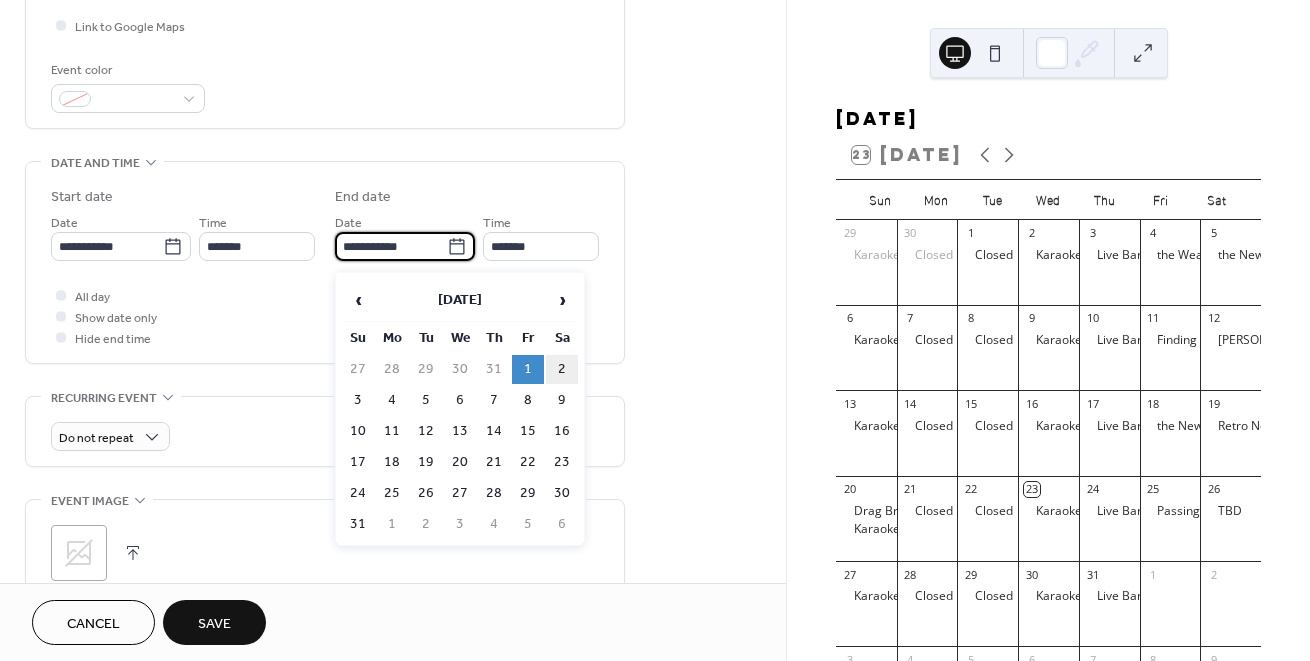 click on "2" at bounding box center (562, 369) 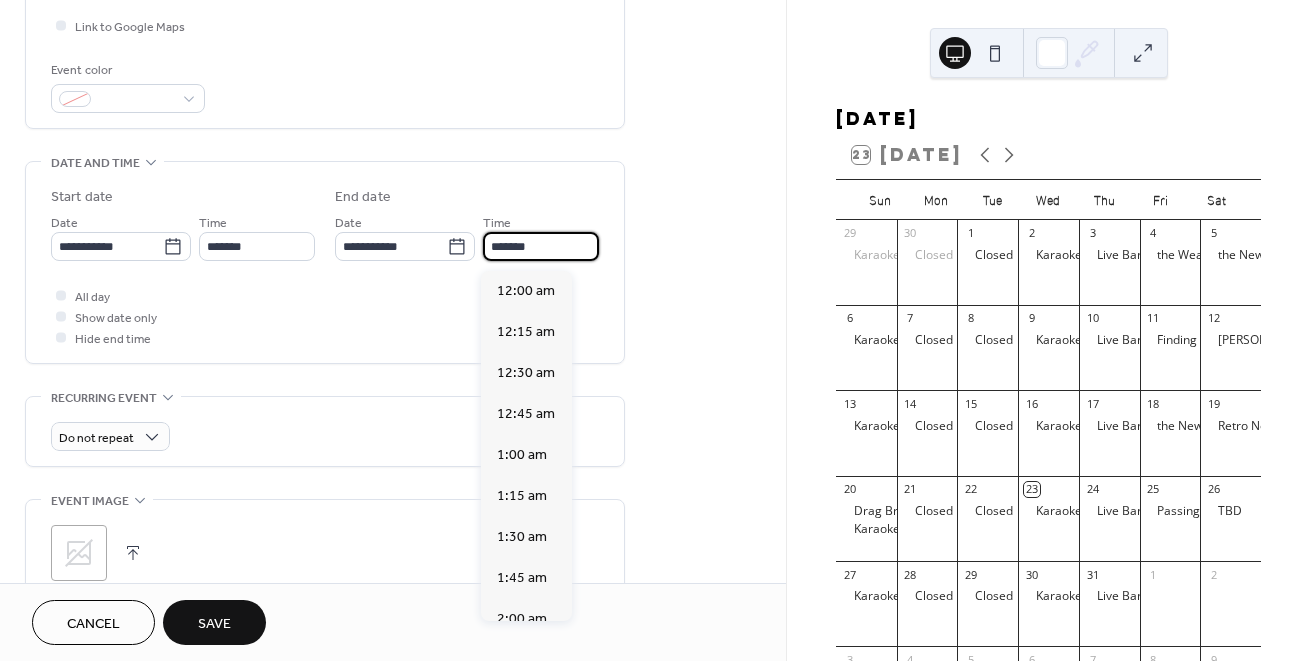 click on "*******" at bounding box center [541, 246] 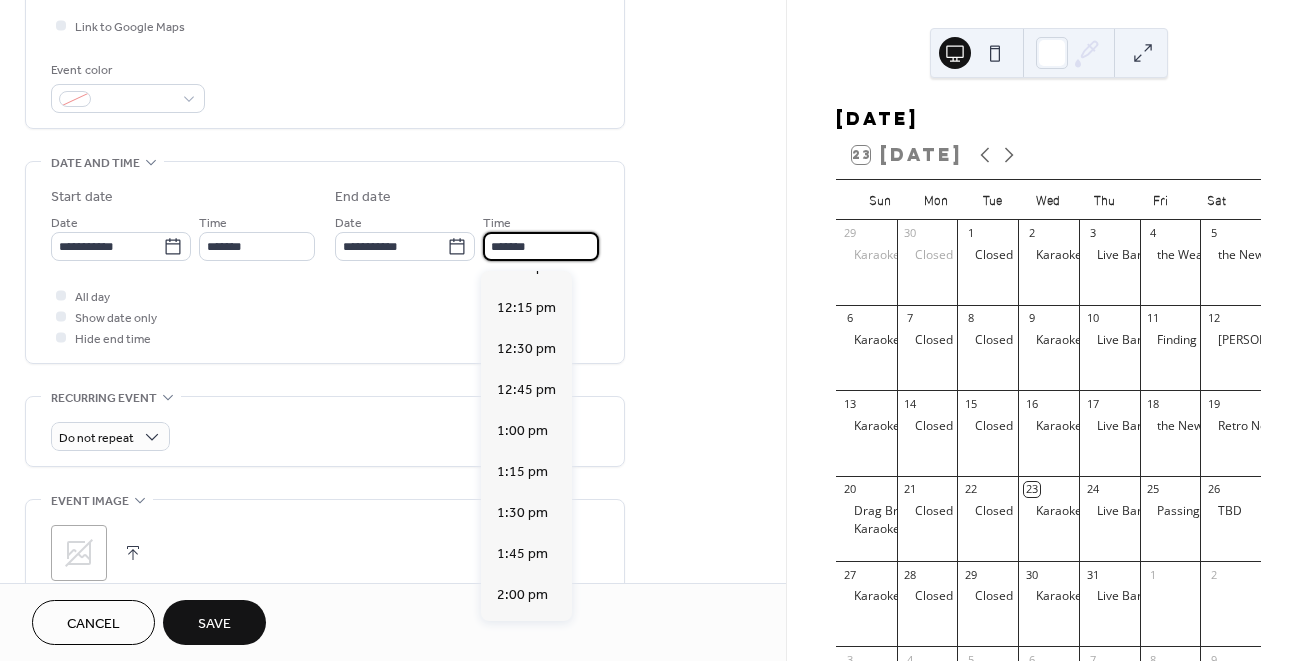 scroll, scrollTop: 1990, scrollLeft: 0, axis: vertical 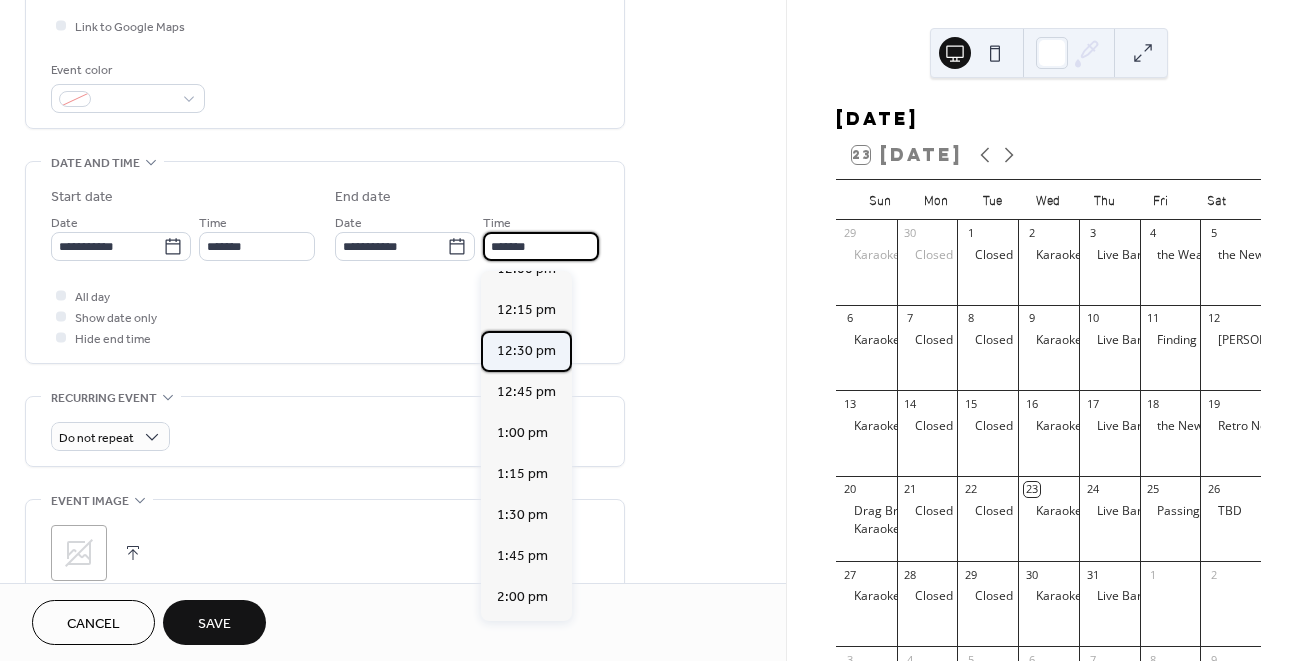 click on "12:30 pm" at bounding box center (526, 351) 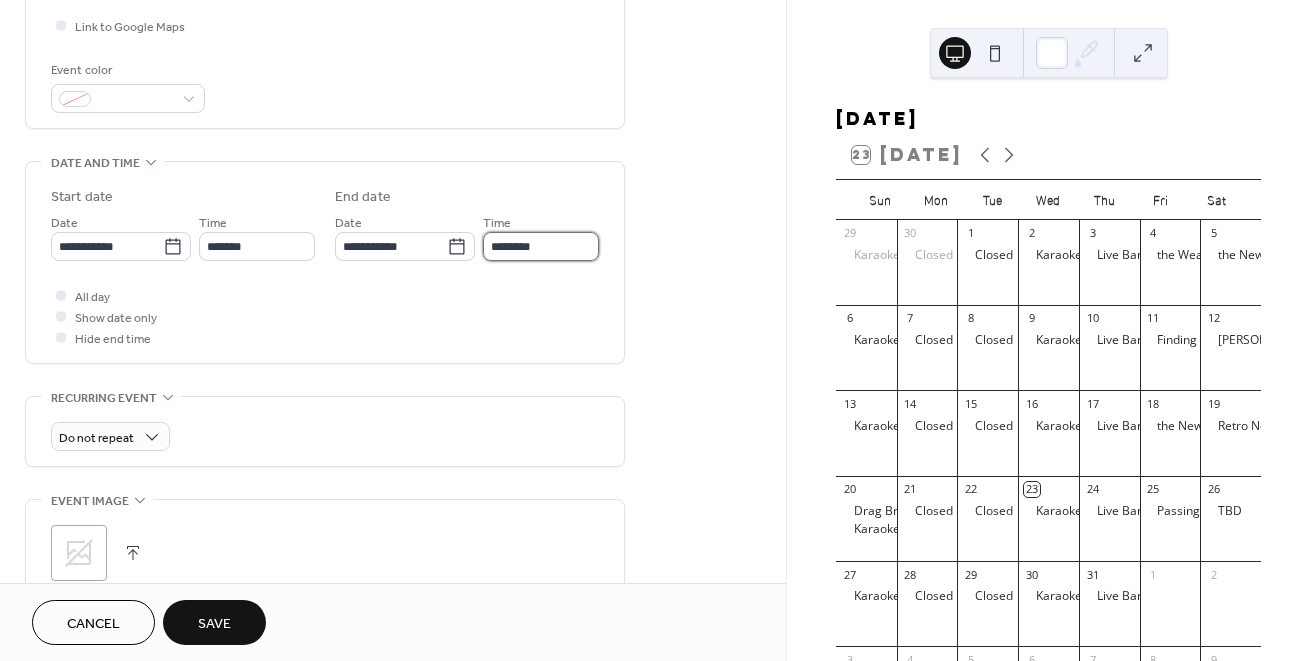 click on "********" at bounding box center (541, 246) 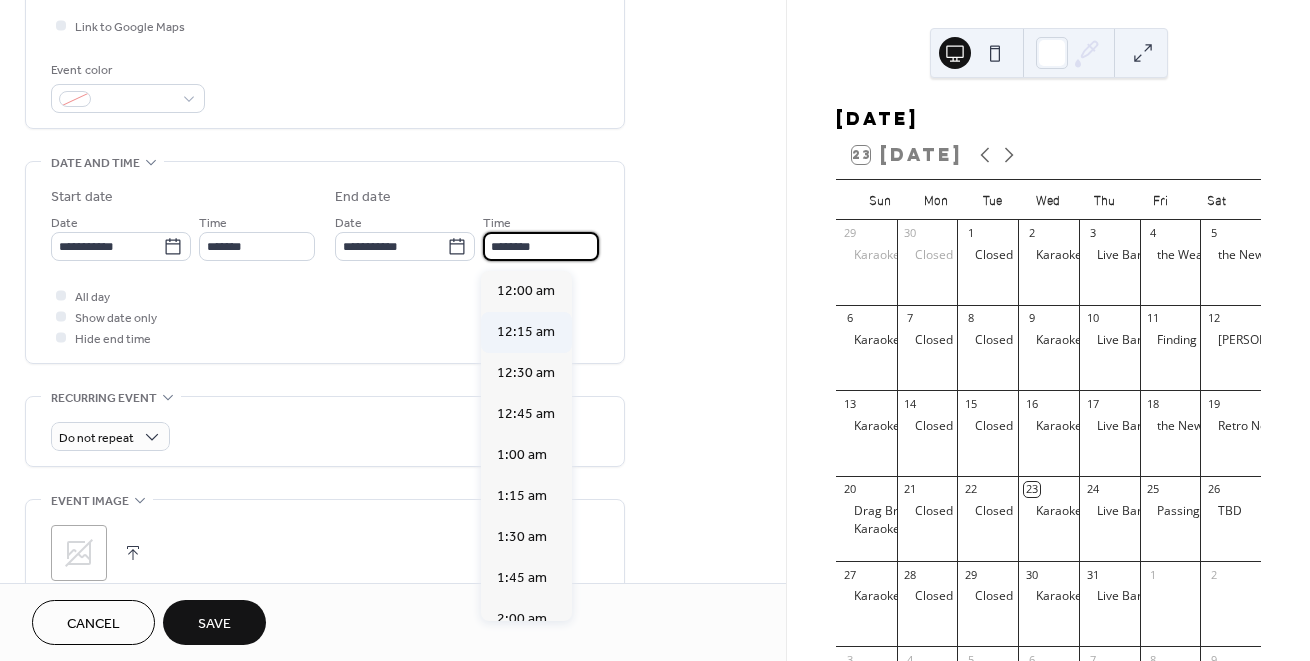 scroll, scrollTop: 0, scrollLeft: 0, axis: both 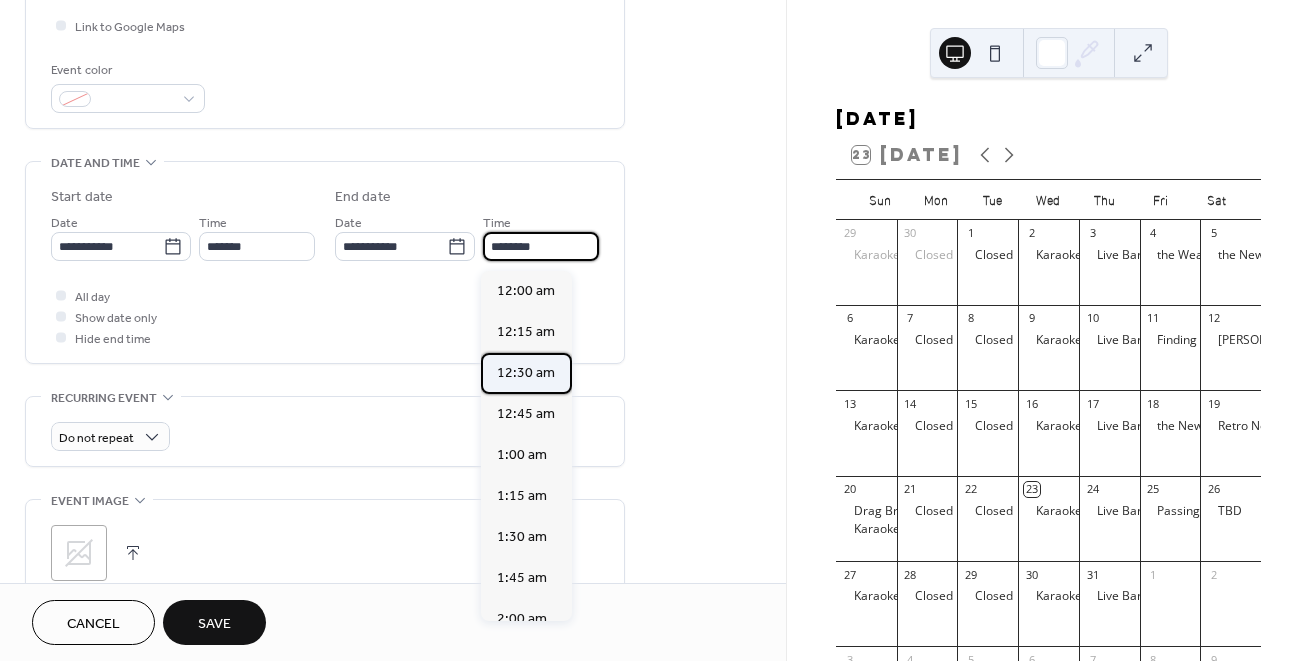 click on "12:30 am" at bounding box center [526, 373] 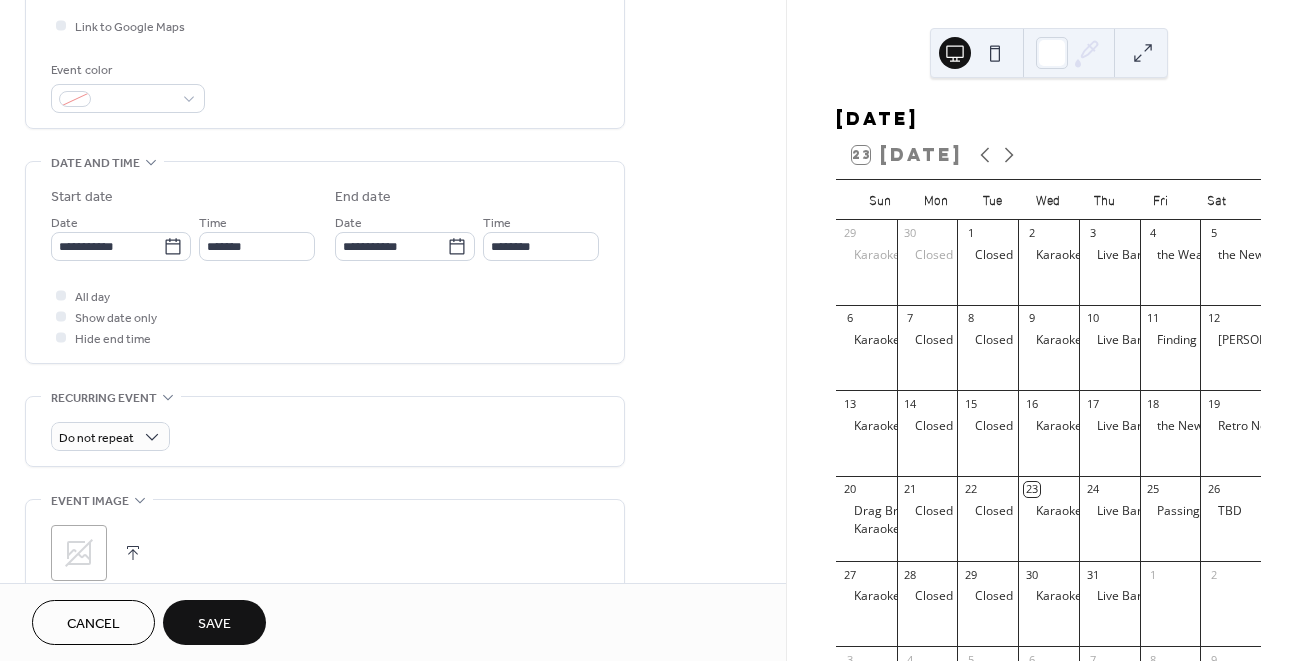 type on "********" 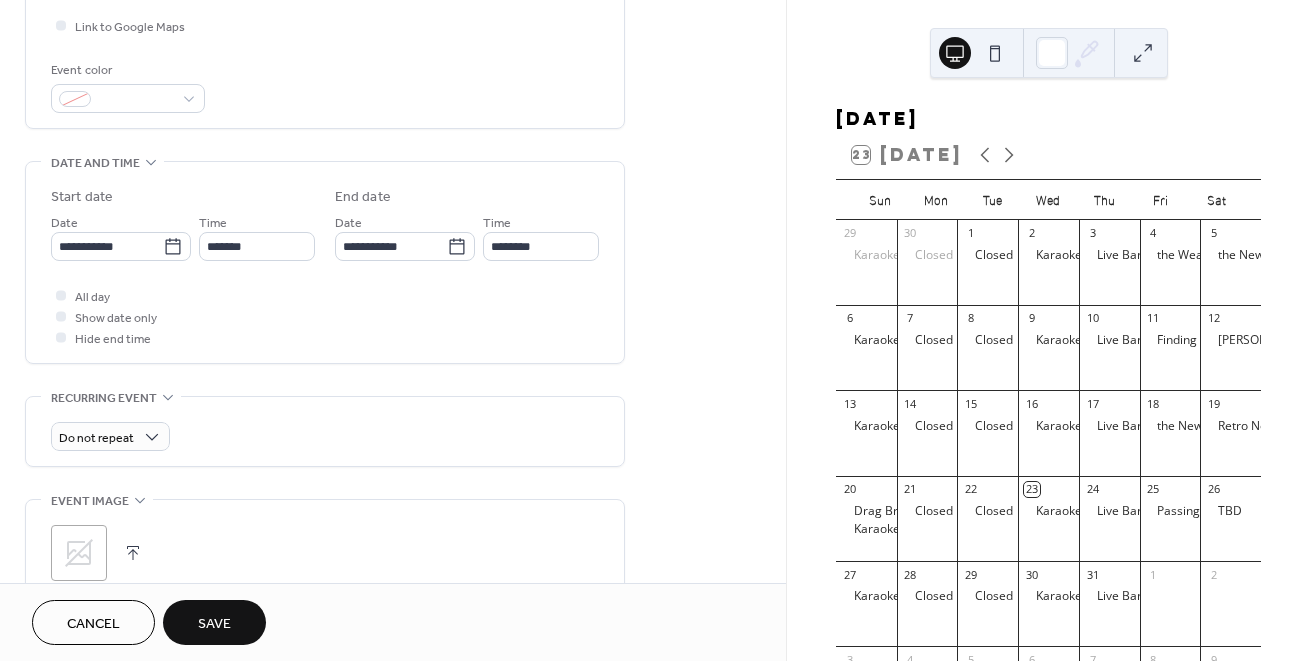 click on "All day Show date only Hide end time" at bounding box center (325, 316) 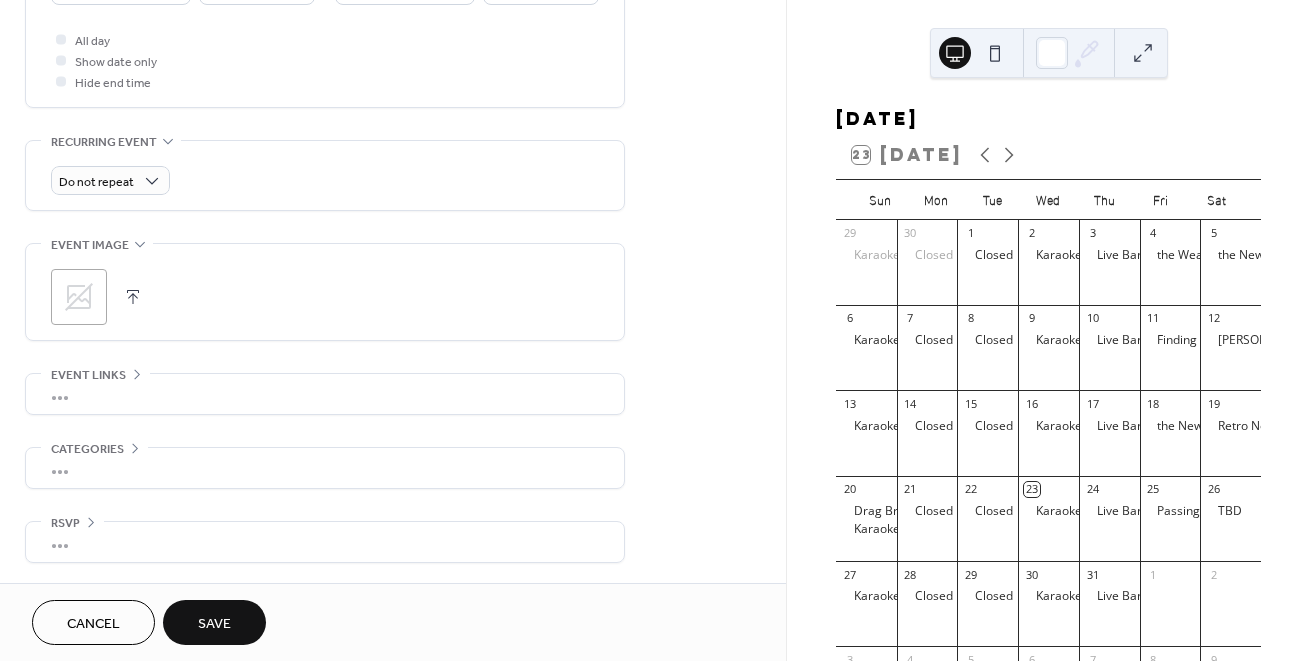 scroll, scrollTop: 752, scrollLeft: 0, axis: vertical 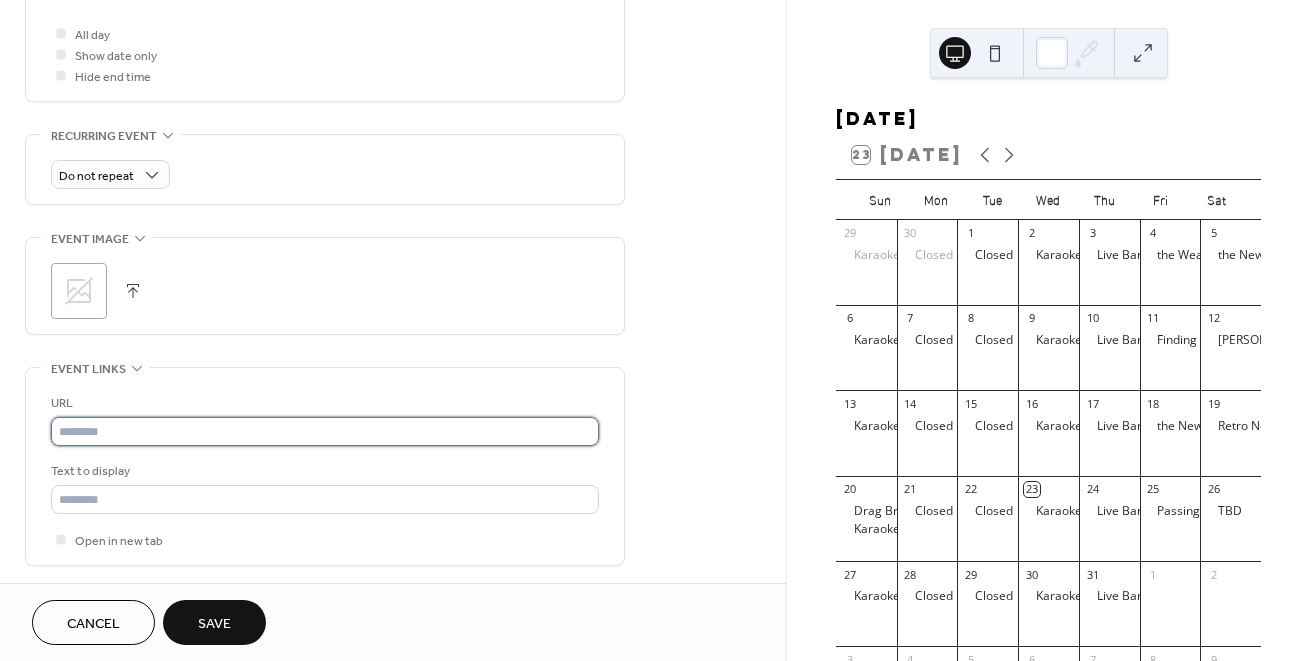 click at bounding box center (325, 431) 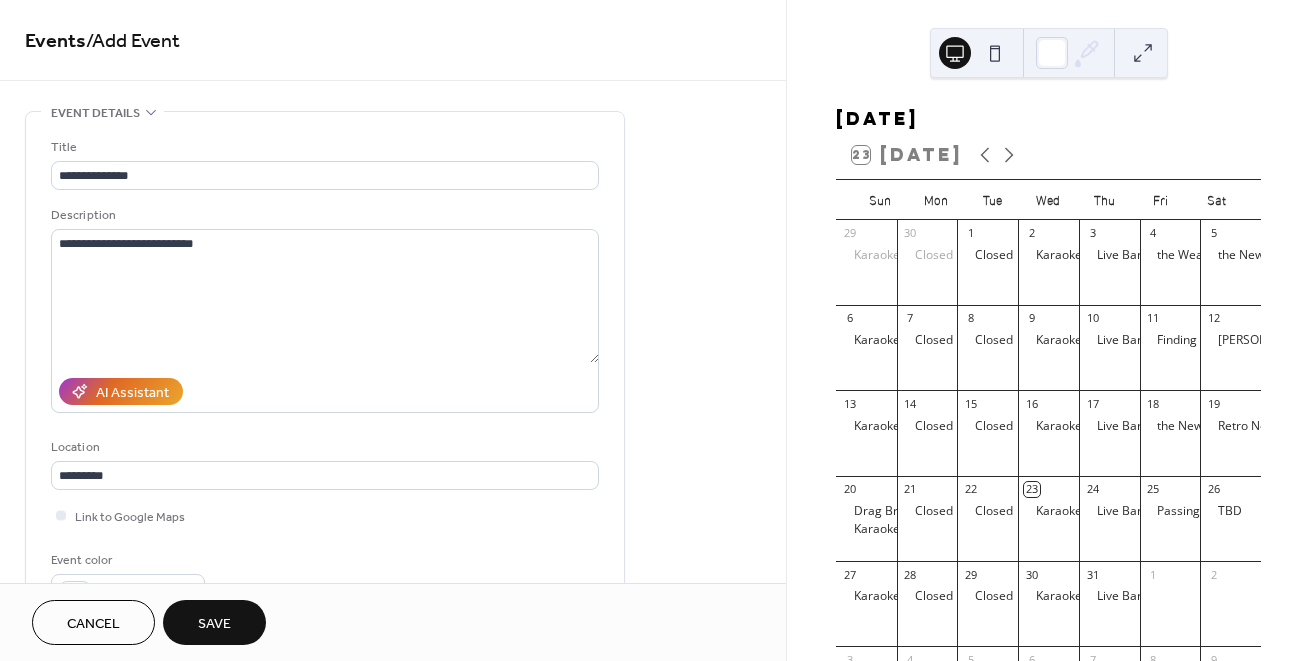 scroll, scrollTop: 0, scrollLeft: 0, axis: both 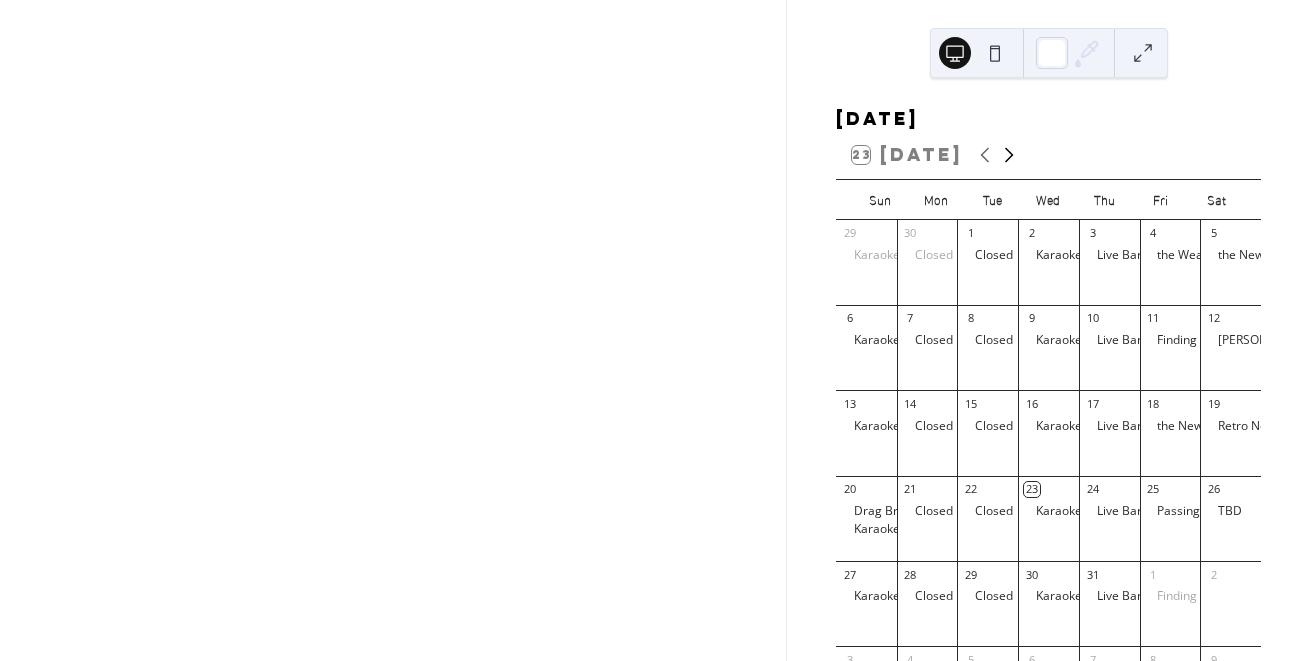 click 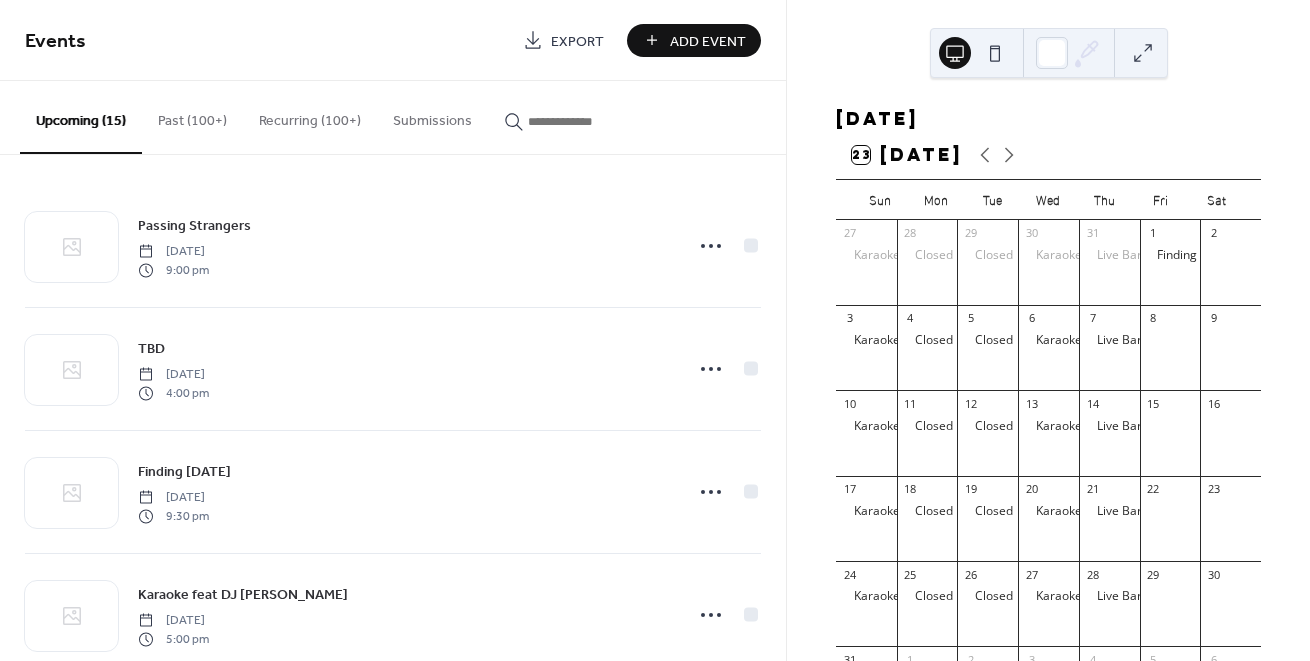 click on "Add Event" at bounding box center (708, 41) 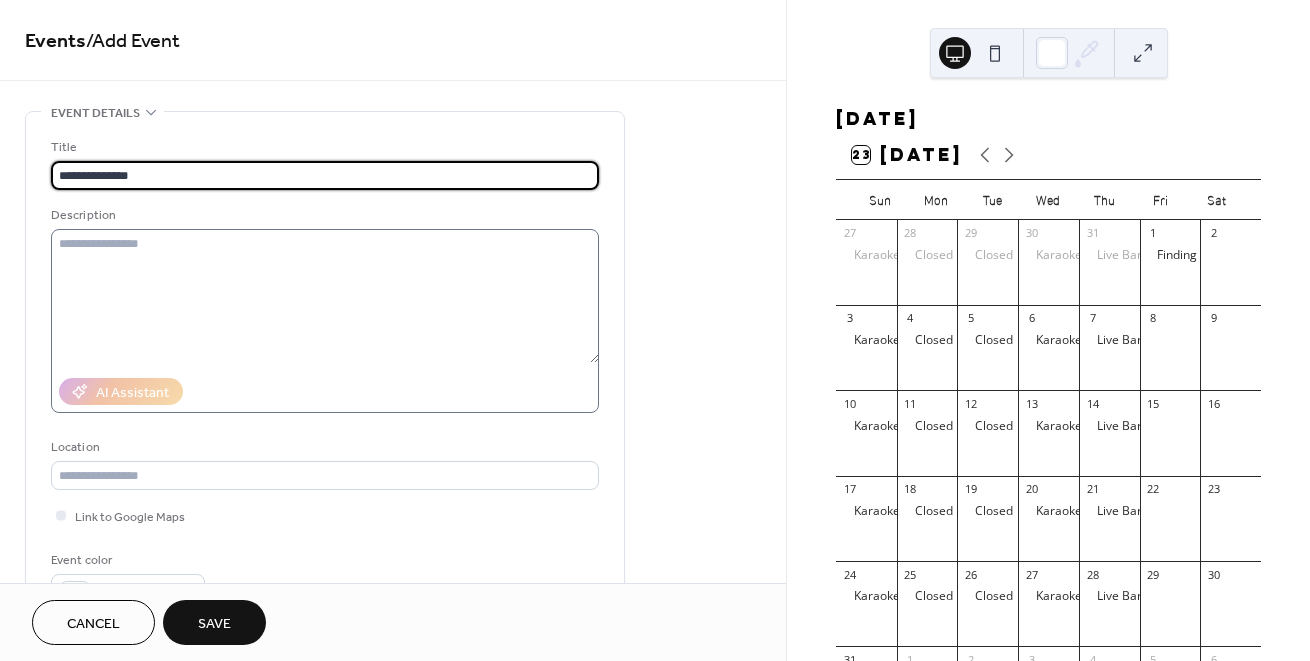type on "**********" 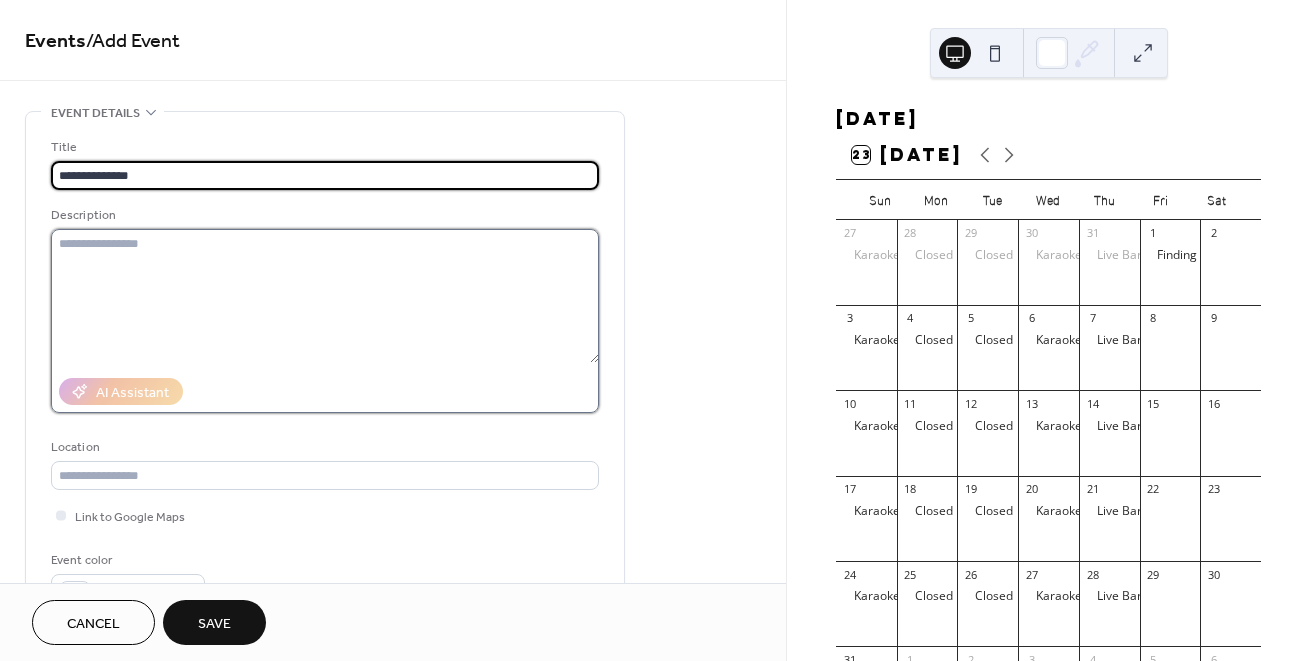 click at bounding box center (325, 296) 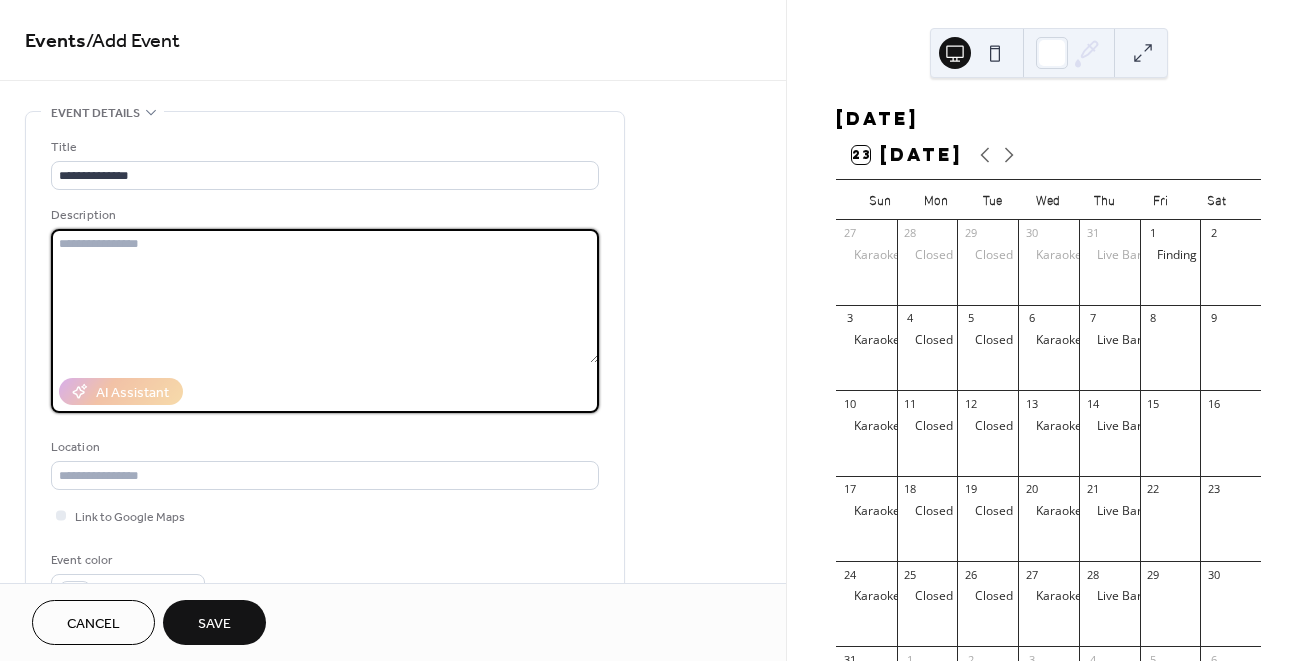 paste on "**********" 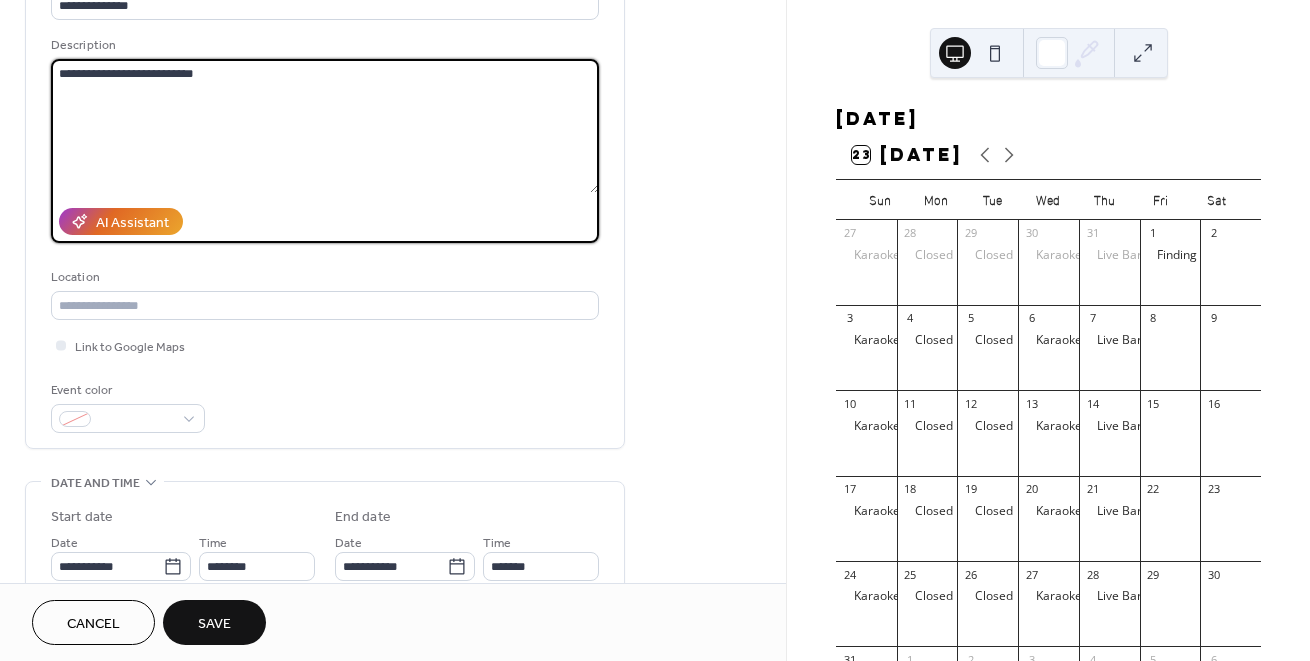 scroll, scrollTop: 282, scrollLeft: 0, axis: vertical 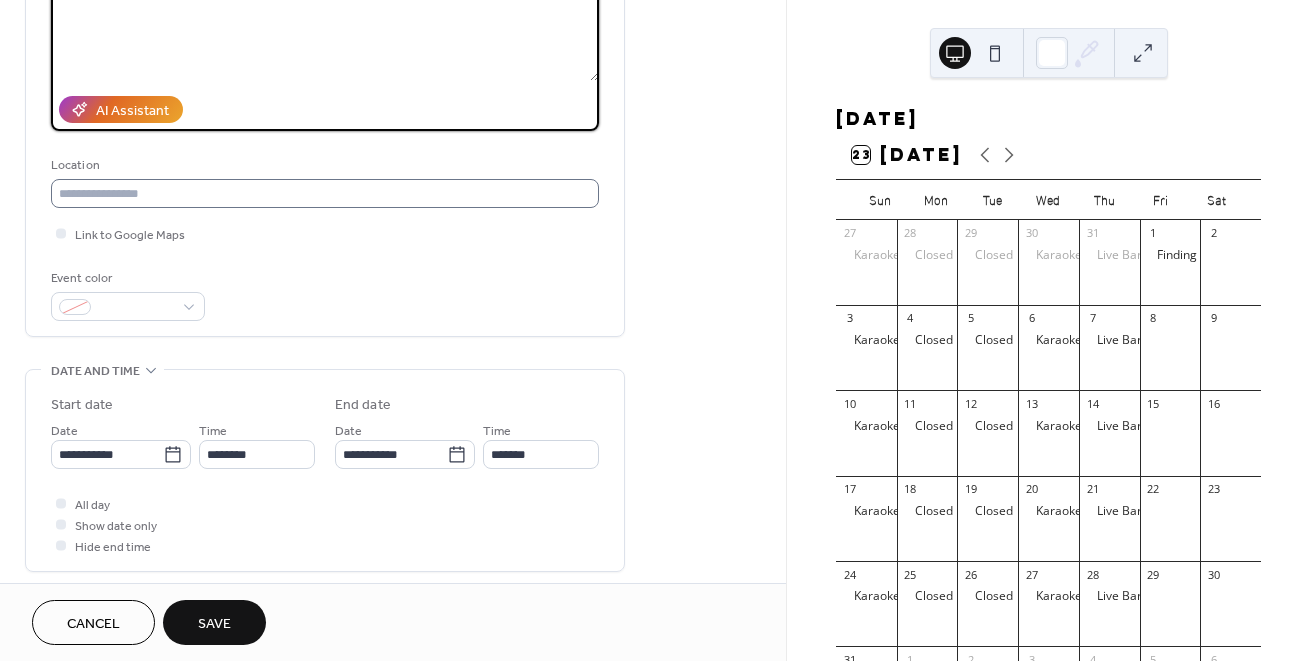 type on "**********" 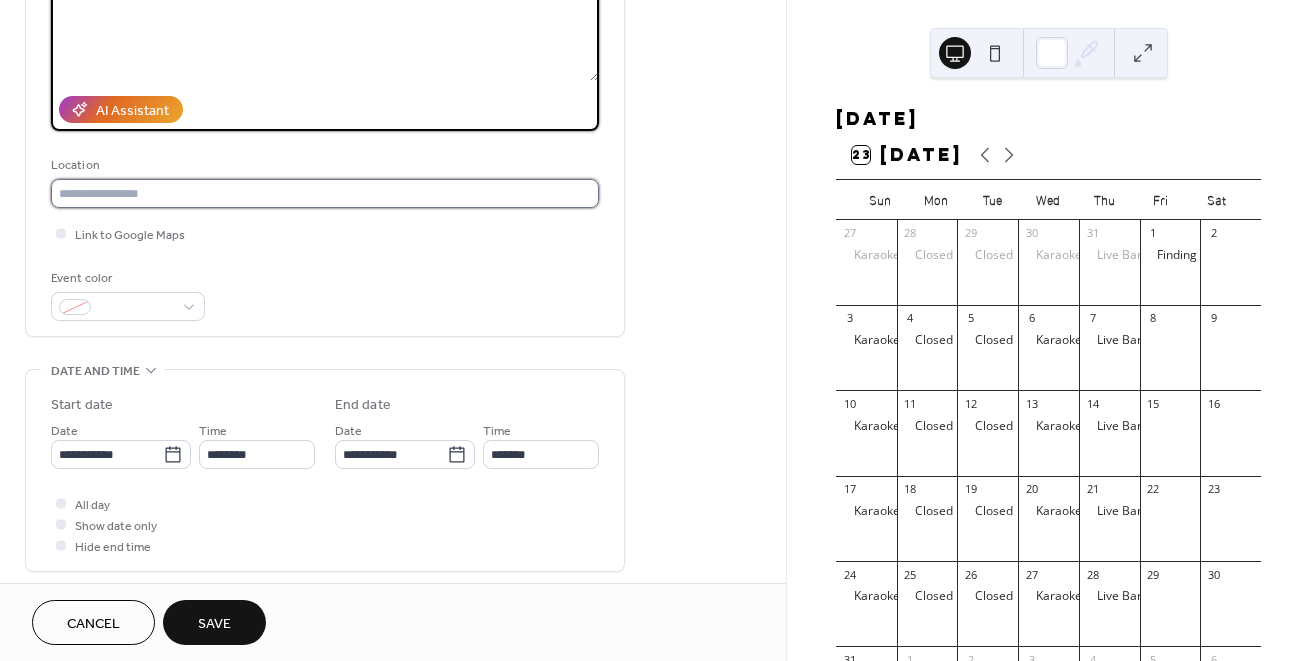 click at bounding box center (325, 193) 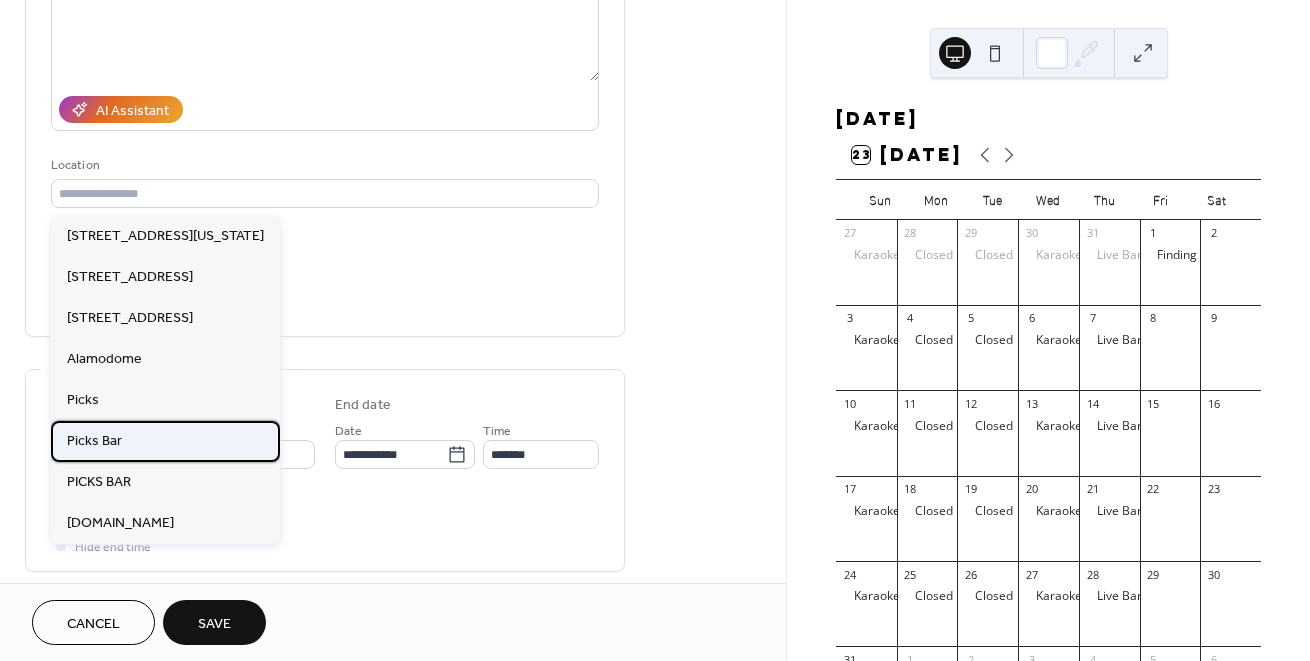 click on "Picks Bar" at bounding box center (165, 441) 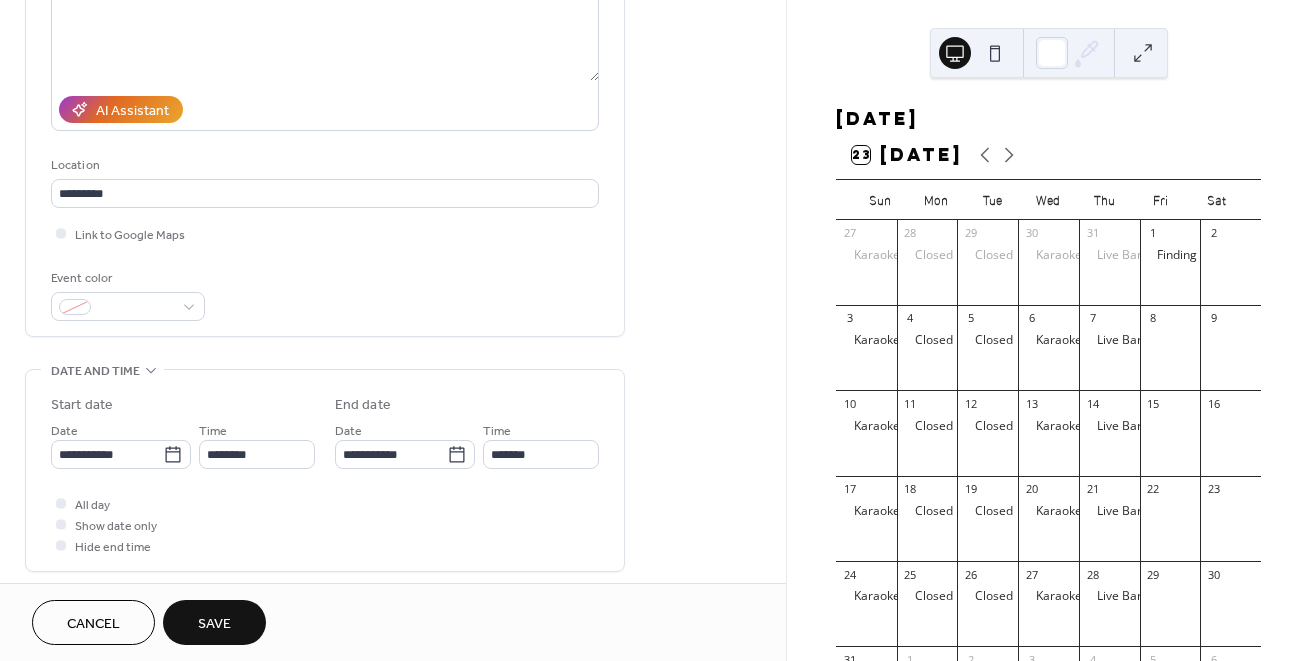 type on "*********" 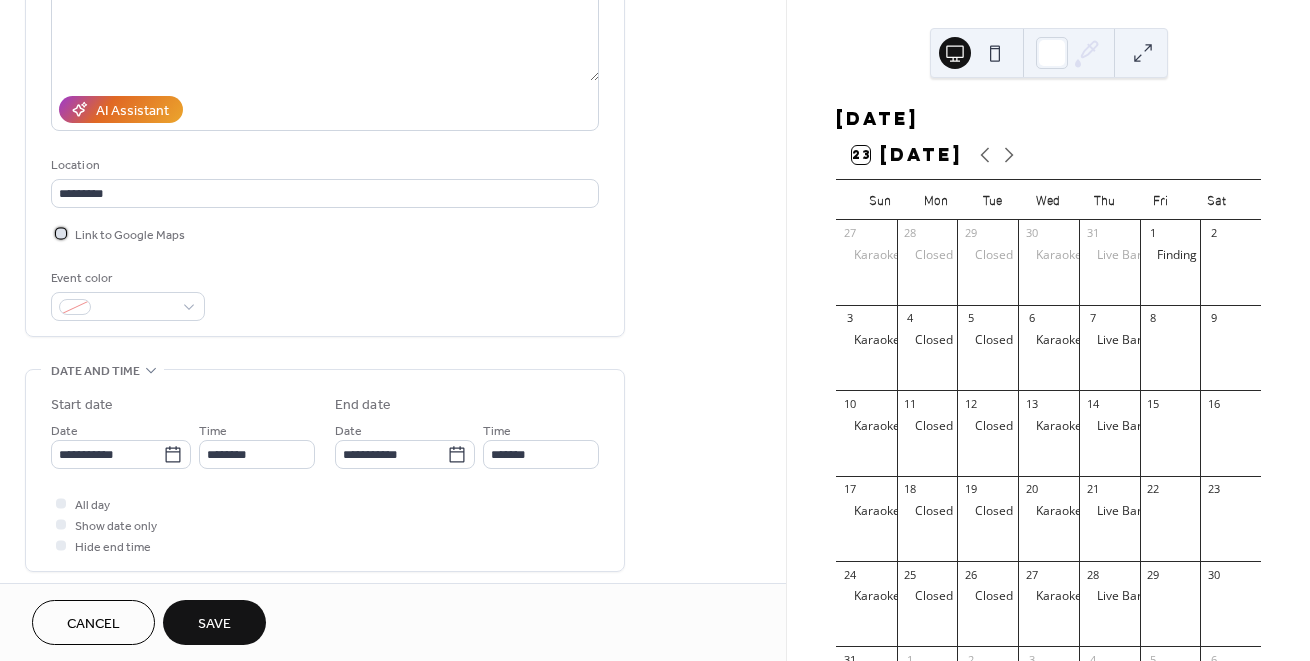 click on "Link to Google Maps" at bounding box center (130, 235) 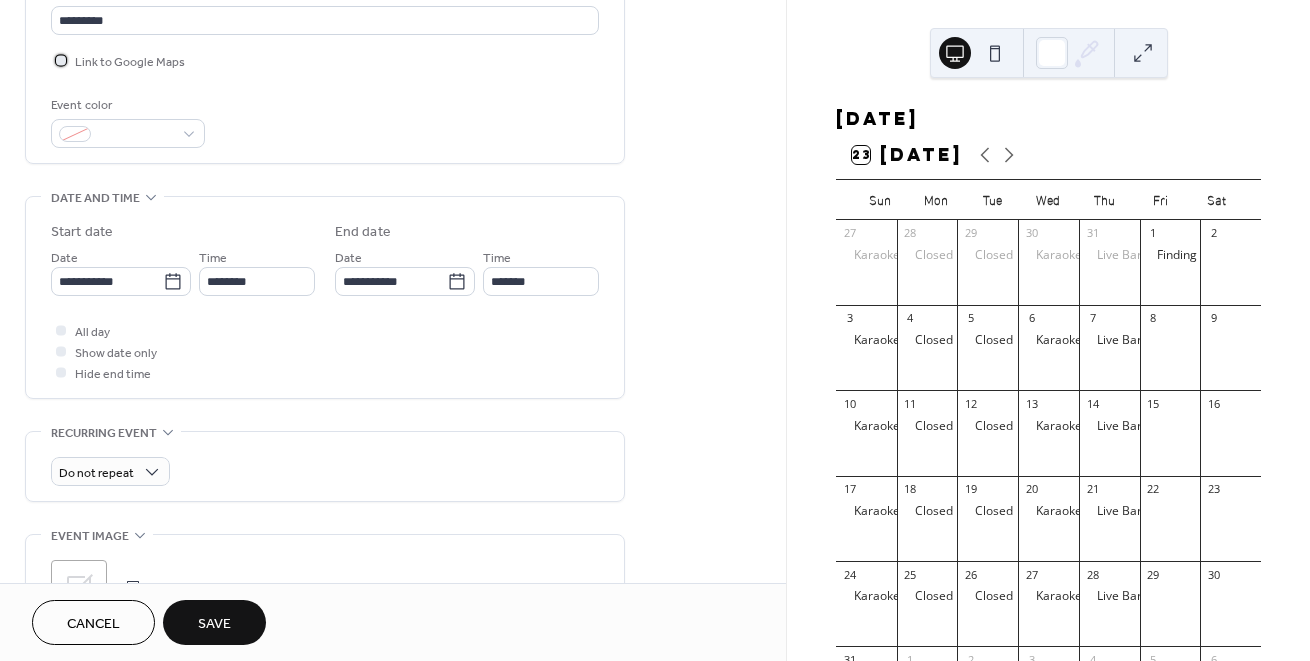 scroll, scrollTop: 467, scrollLeft: 0, axis: vertical 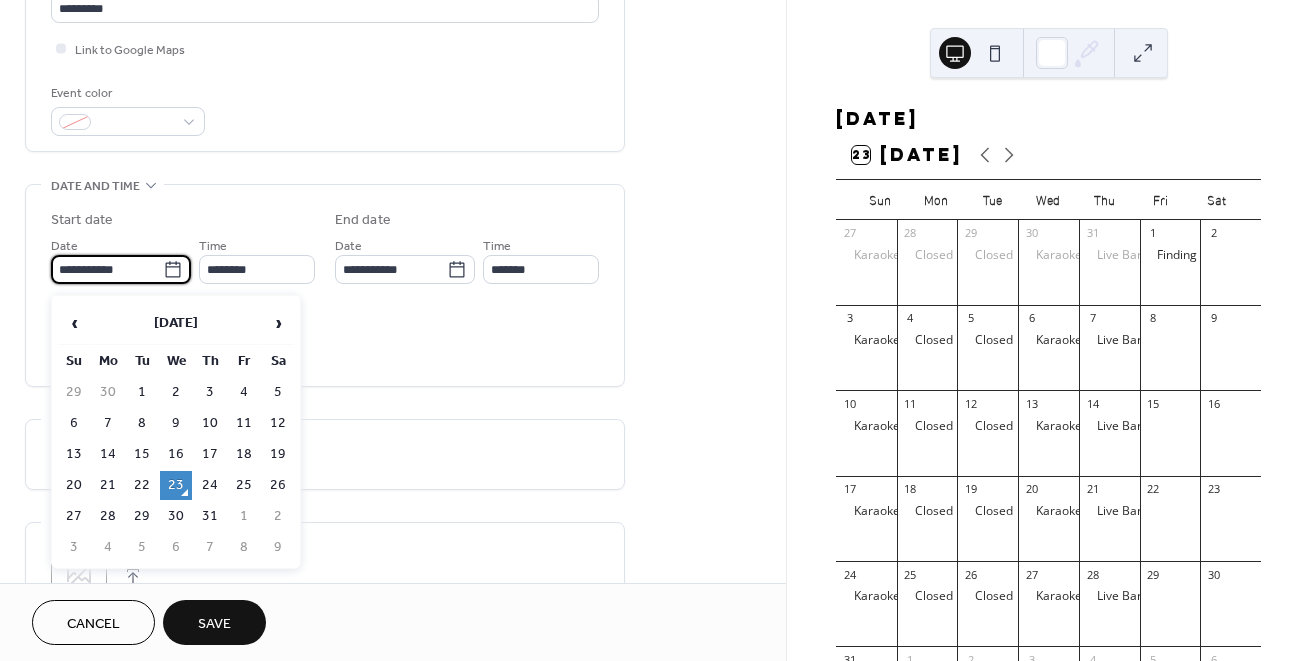 click on "**********" at bounding box center (107, 269) 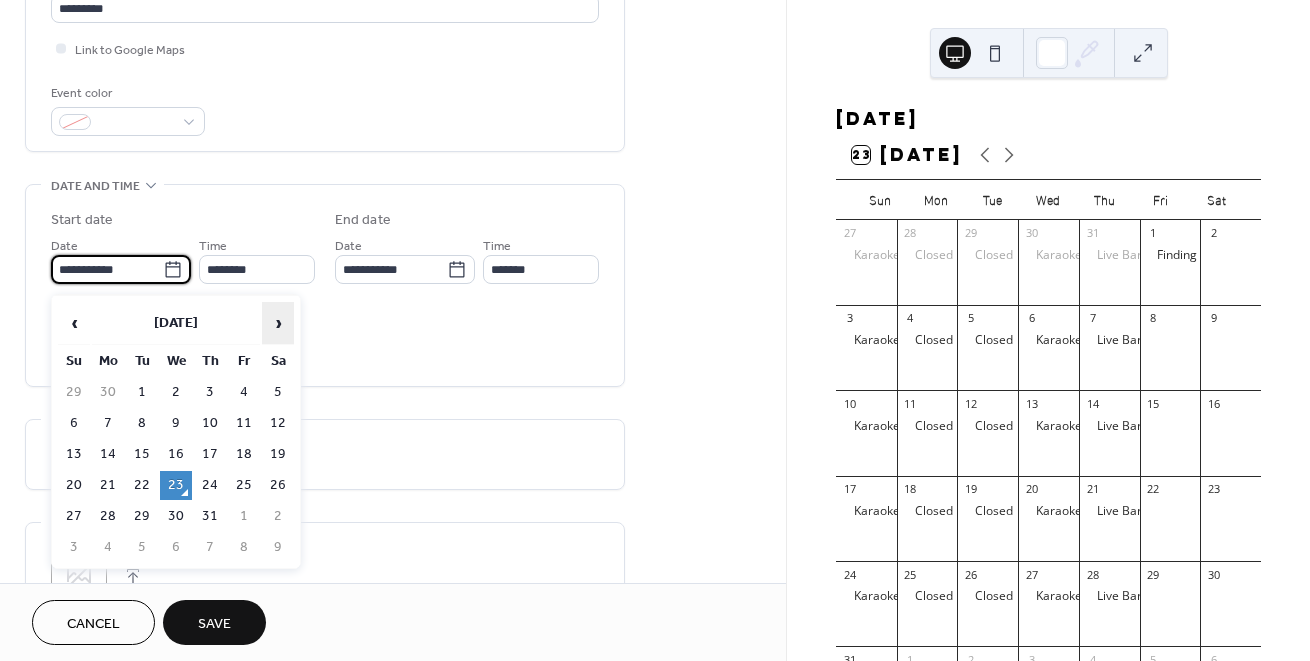 click on "›" at bounding box center [278, 323] 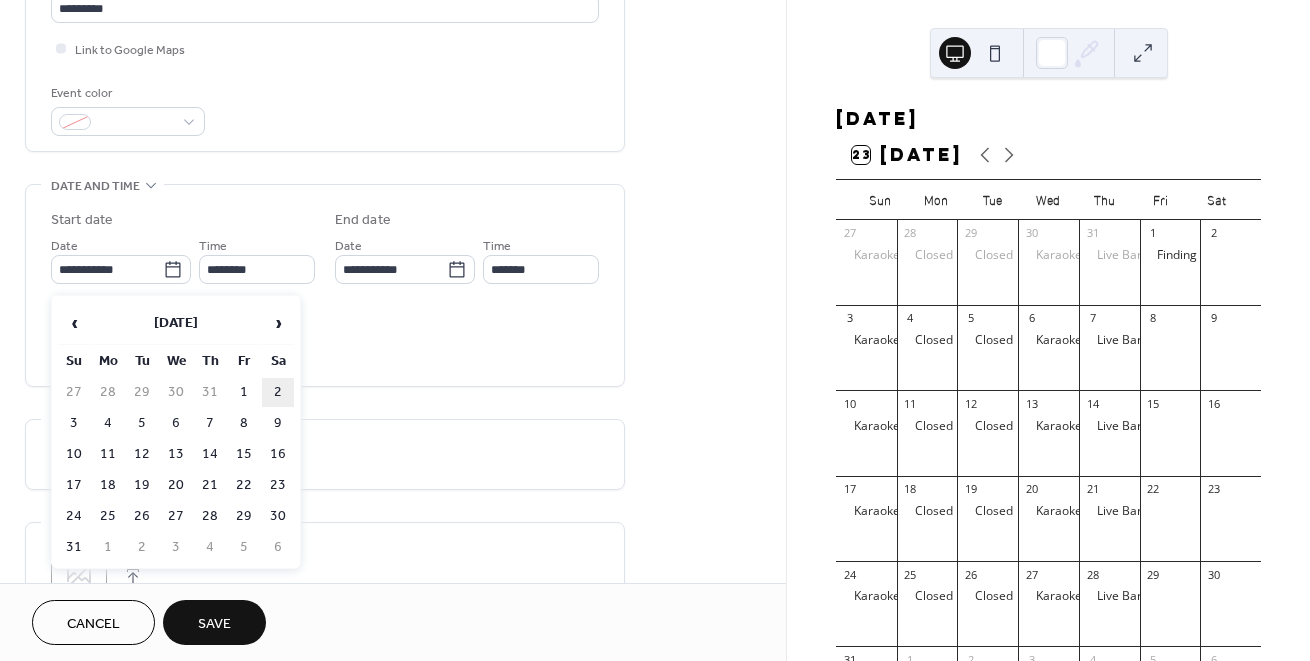 click on "2" at bounding box center (278, 392) 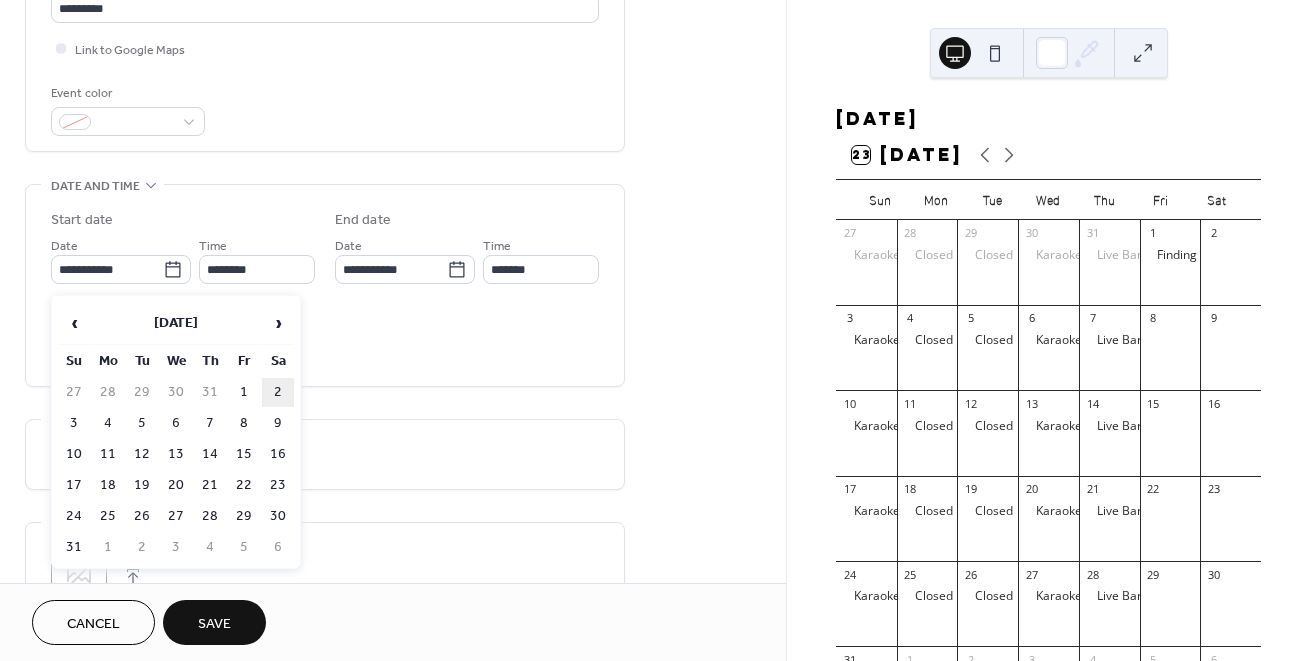 type on "**********" 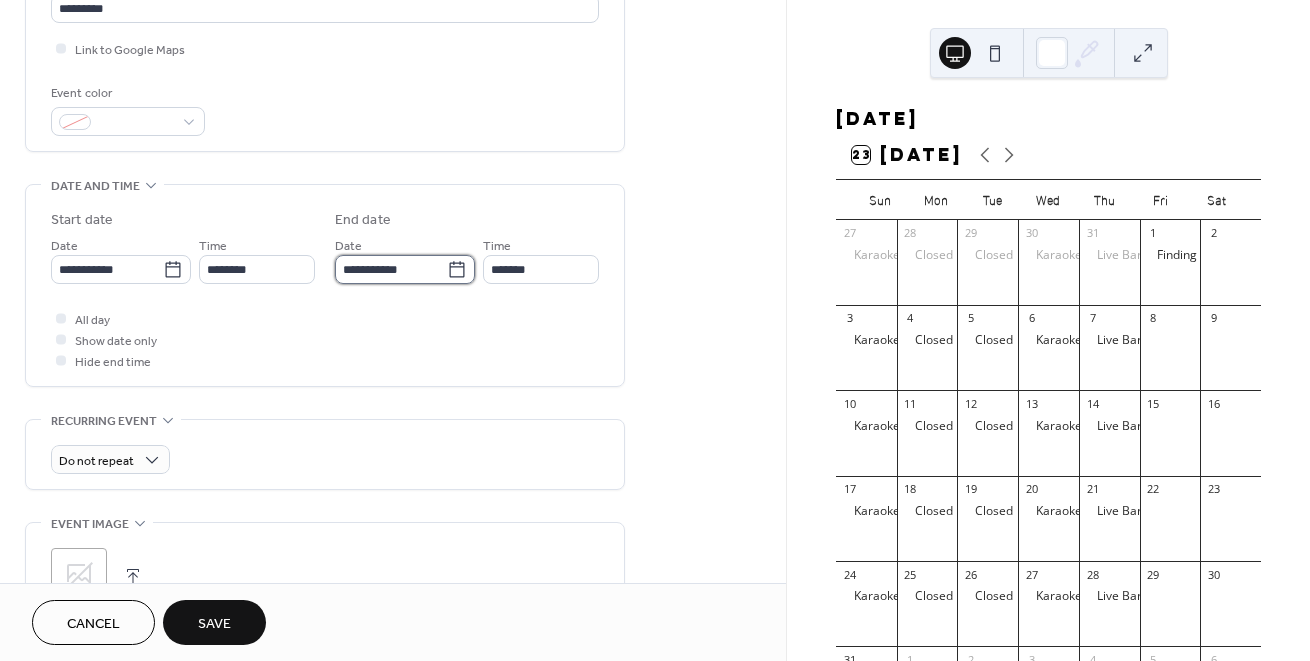 click on "**********" at bounding box center (391, 269) 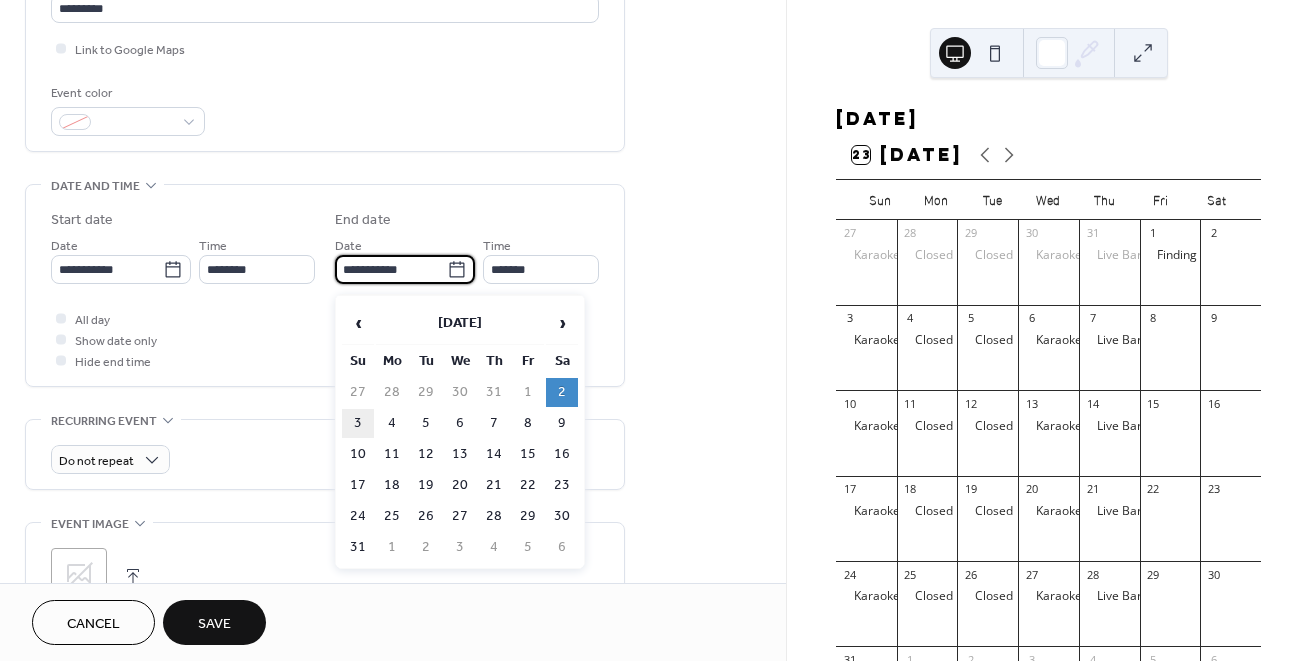 click on "3" at bounding box center (358, 423) 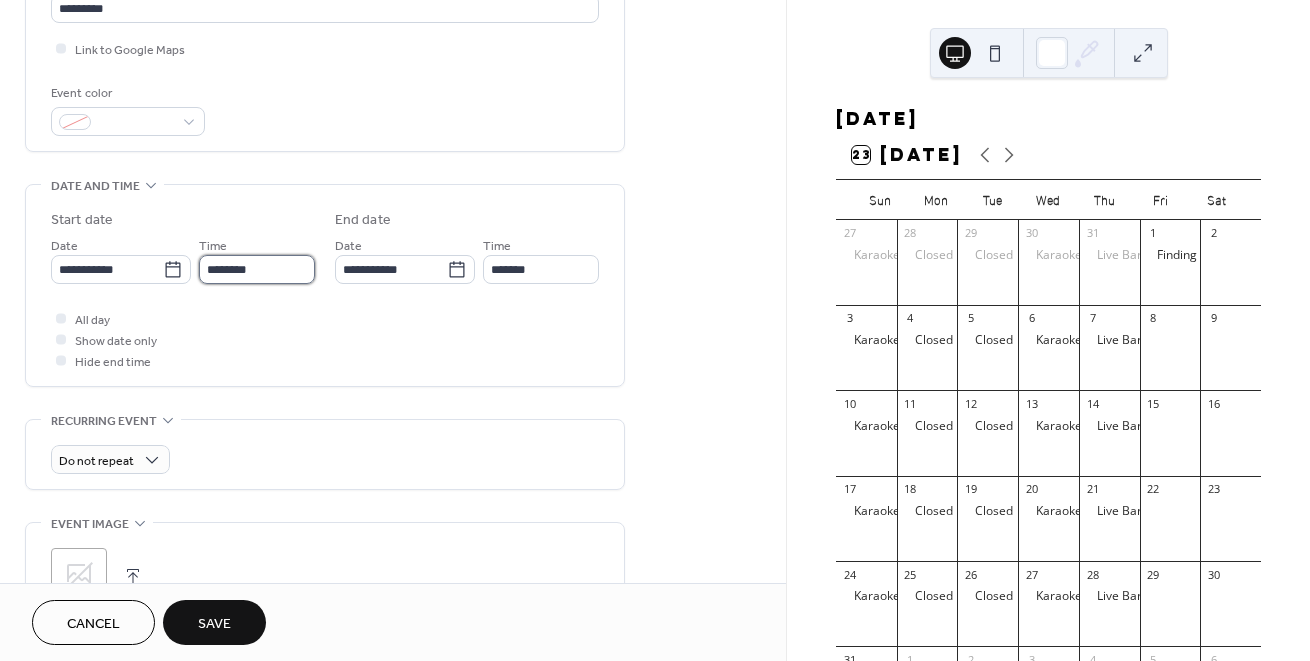 click on "********" at bounding box center (257, 269) 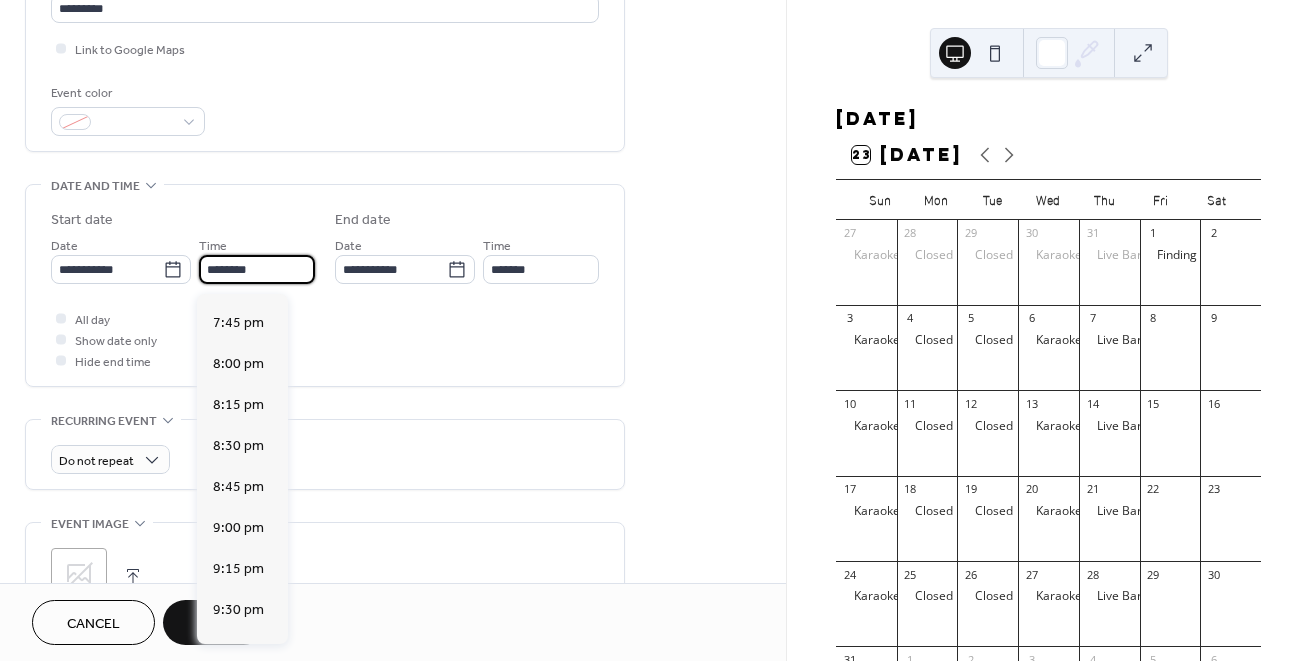 scroll, scrollTop: 3332, scrollLeft: 0, axis: vertical 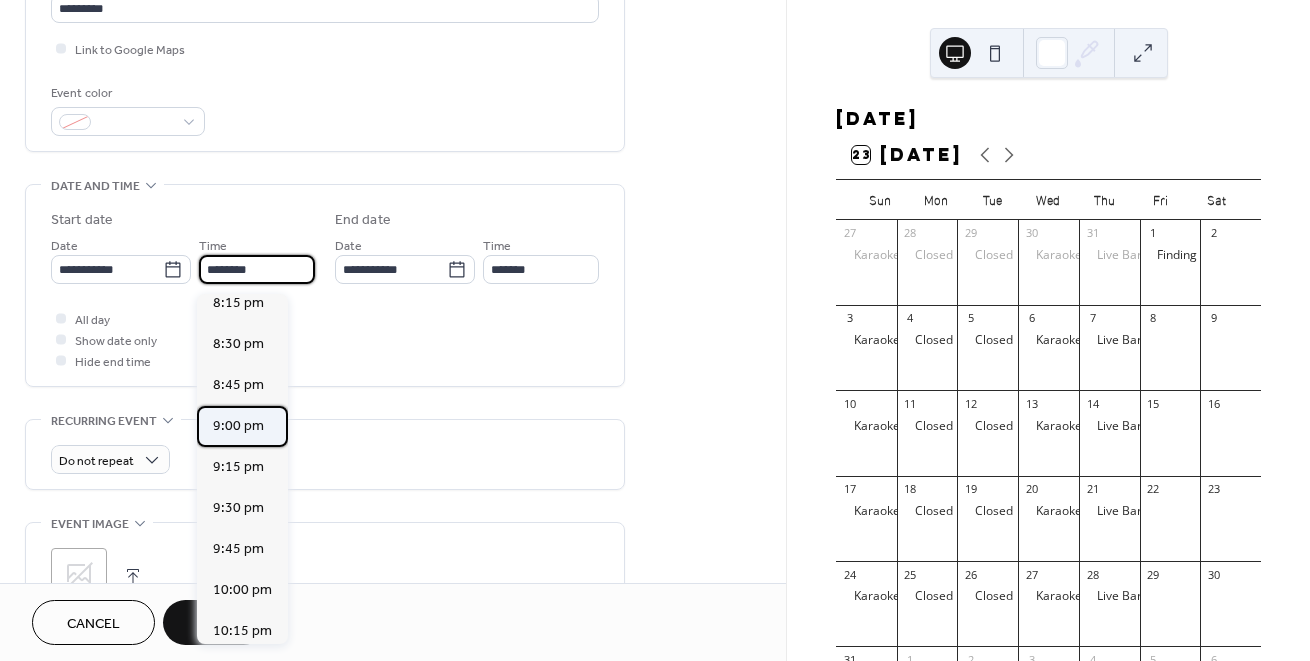 click on "9:00 pm" at bounding box center (238, 426) 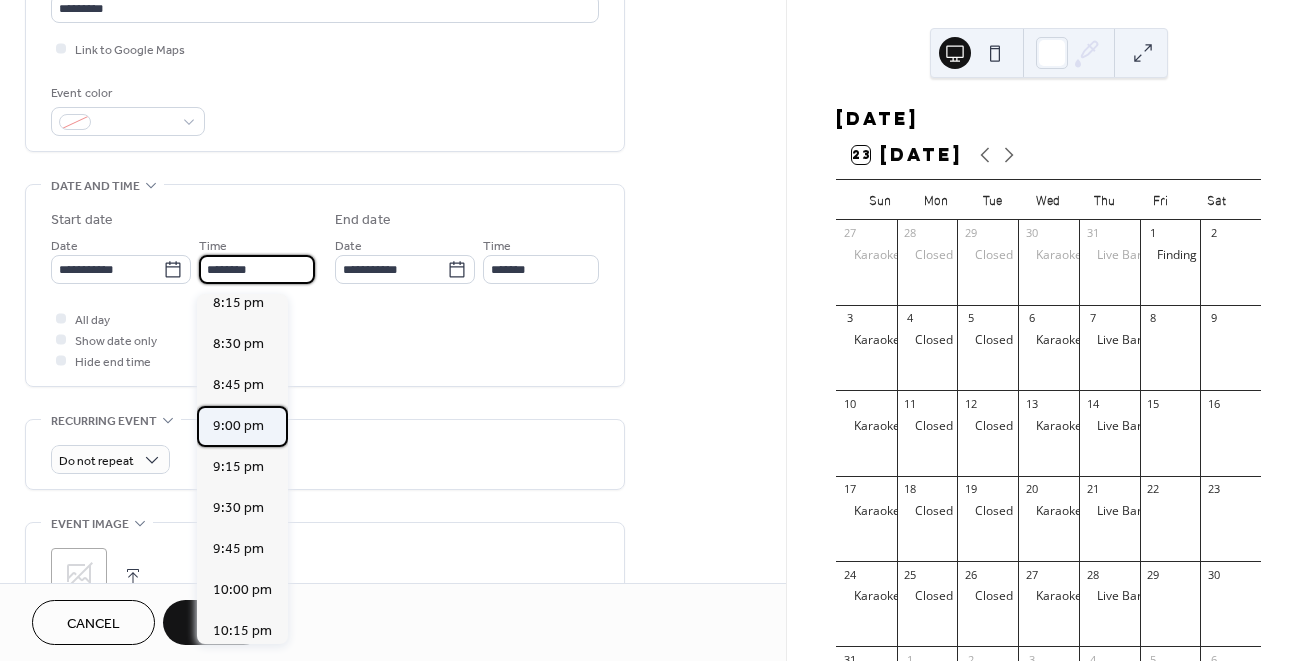 type on "*******" 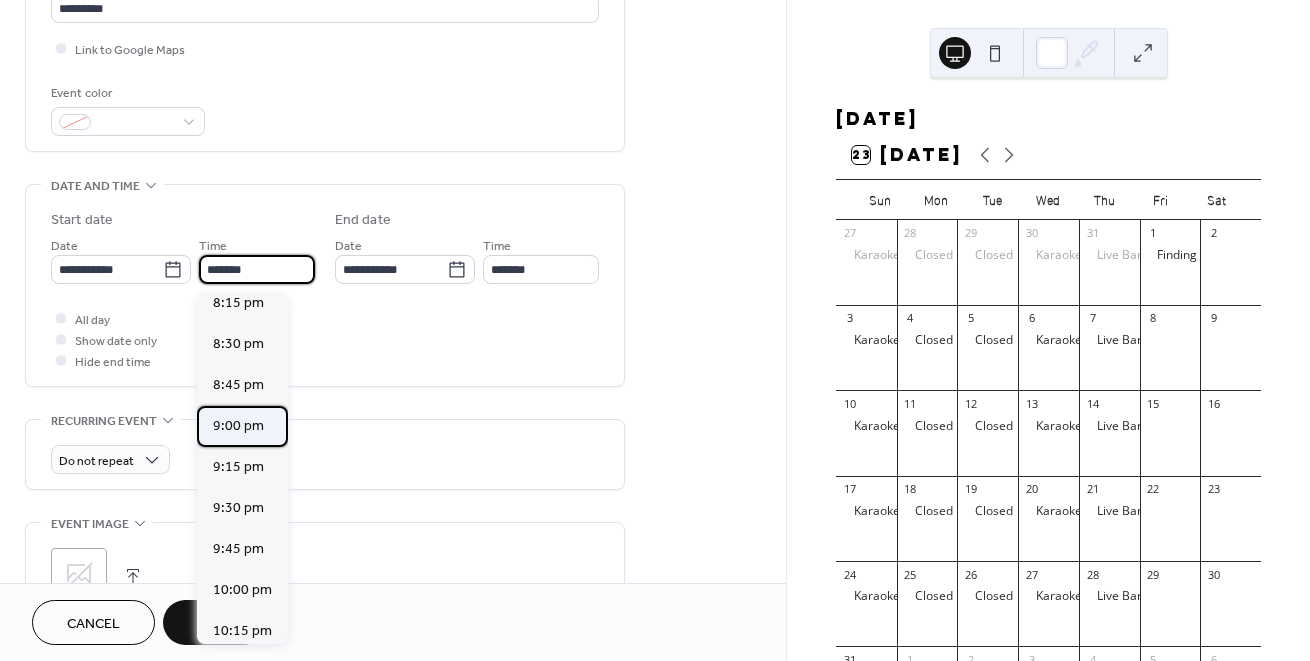 type on "********" 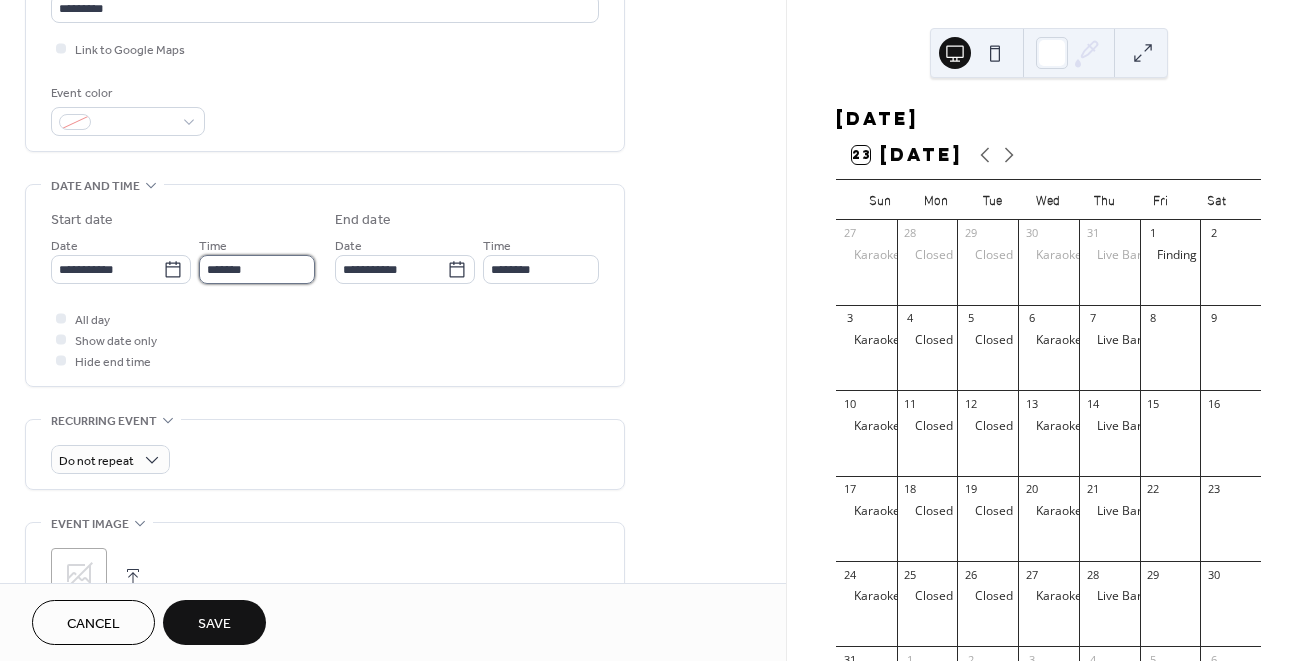 click on "*******" at bounding box center [257, 269] 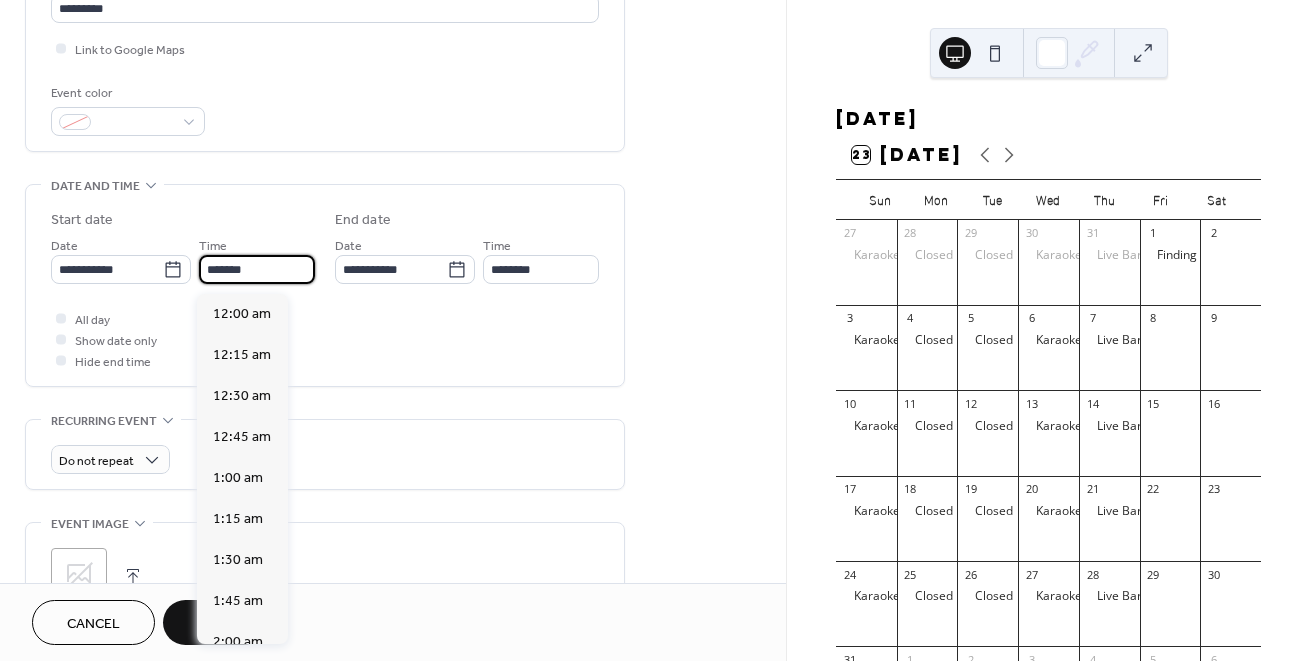 scroll, scrollTop: 3444, scrollLeft: 0, axis: vertical 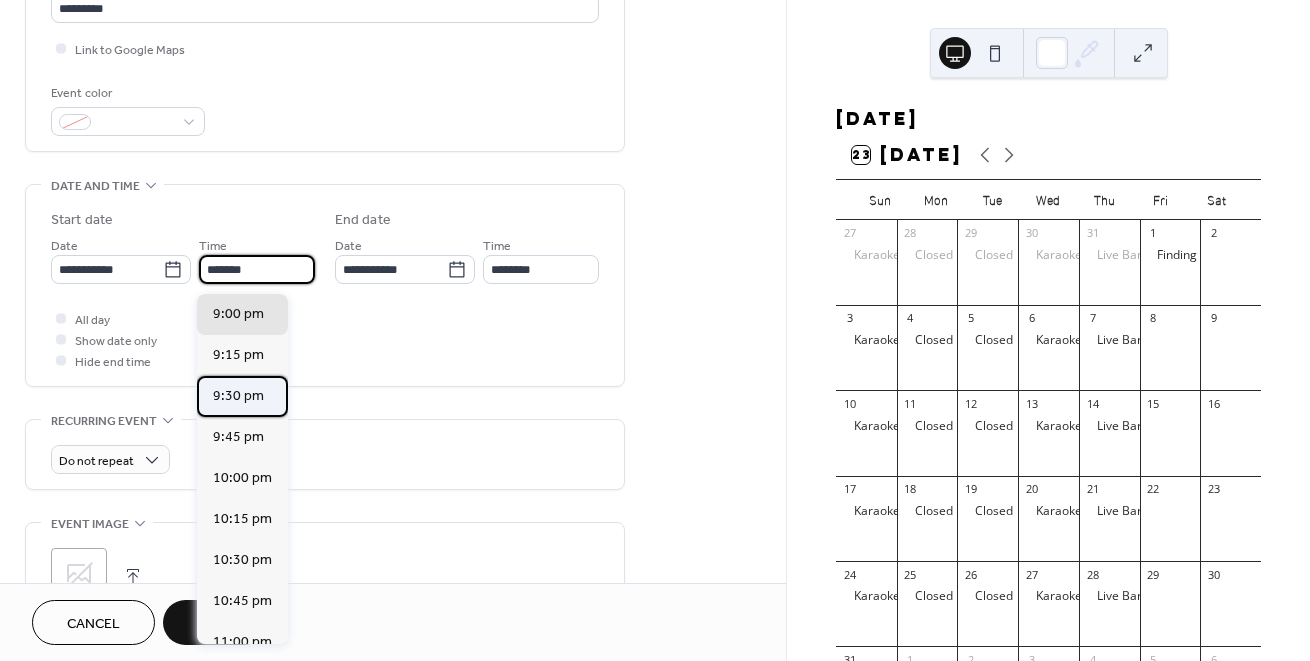 click on "9:30 pm" at bounding box center [238, 396] 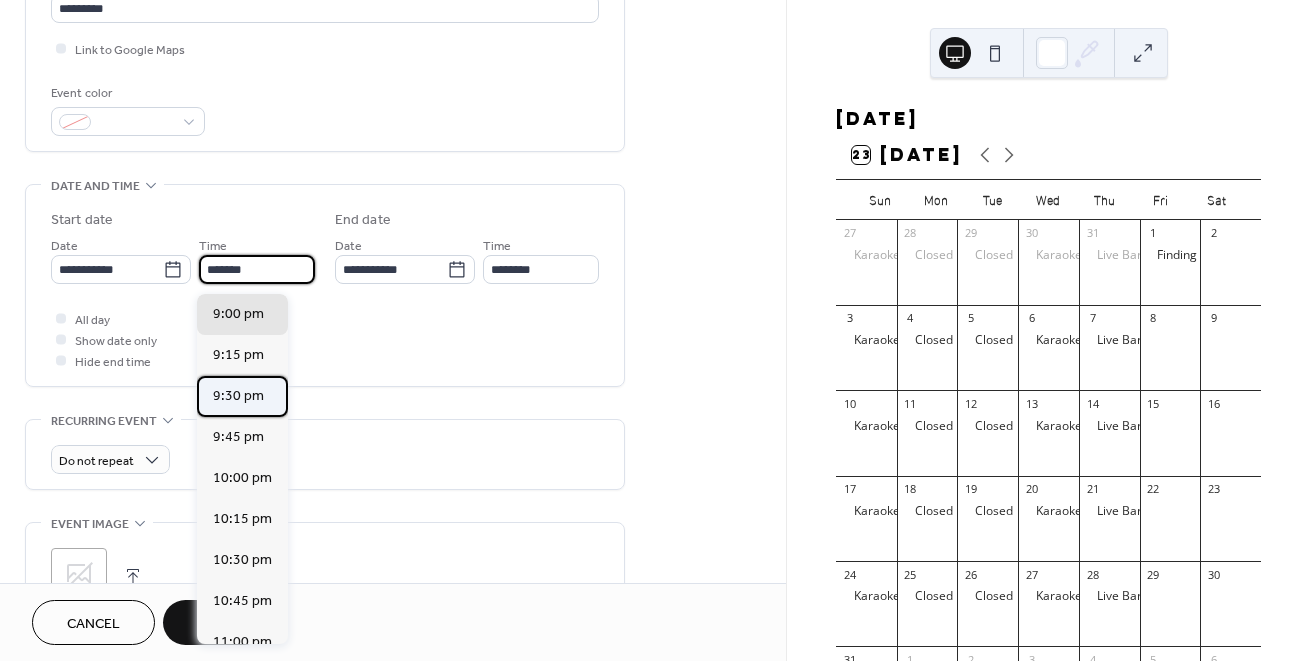 type on "*******" 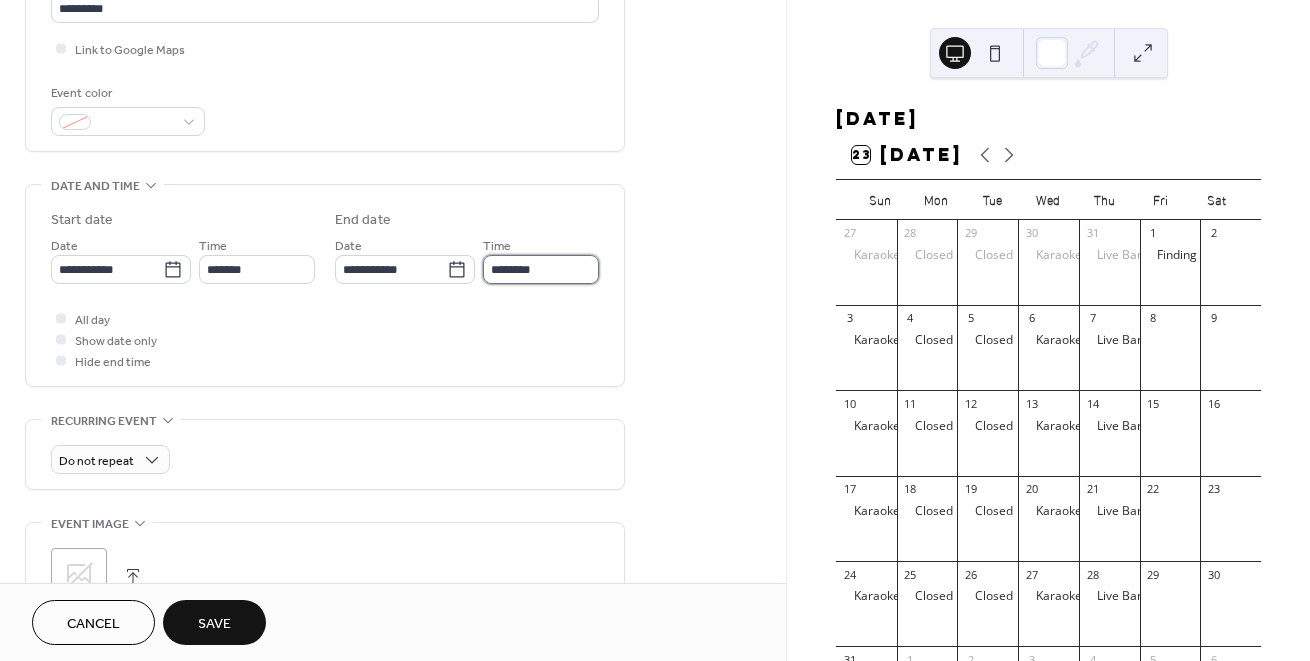 click on "********" at bounding box center (541, 269) 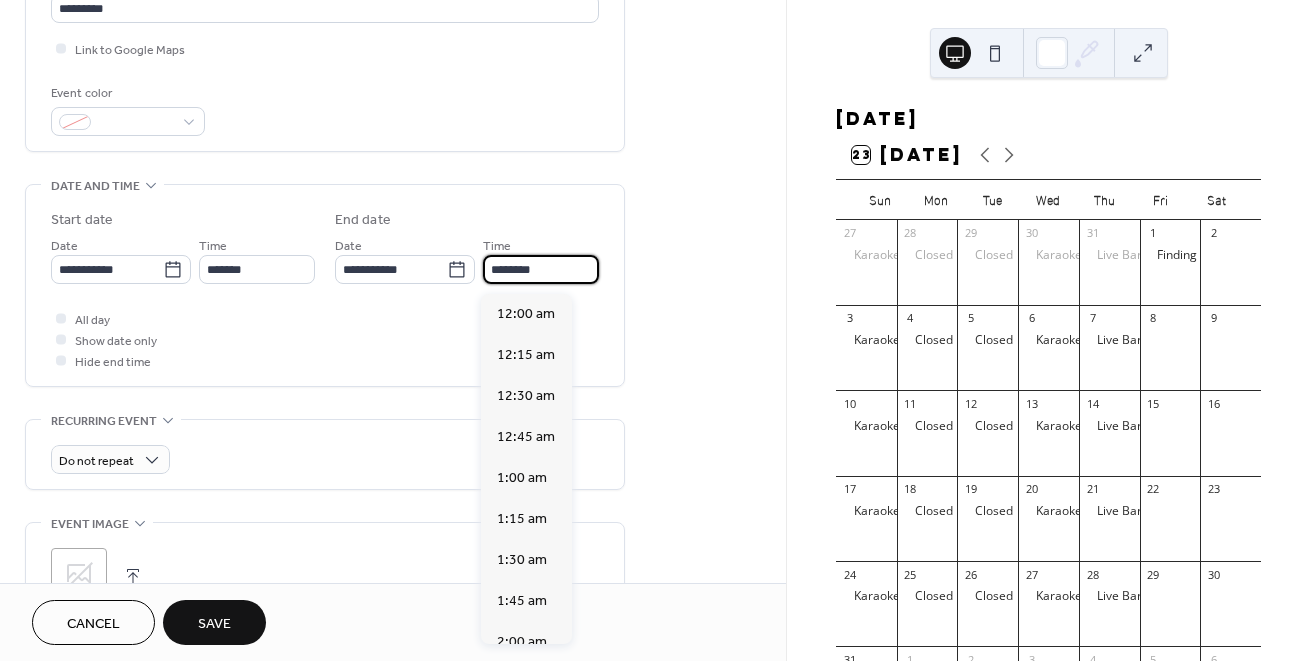 scroll, scrollTop: 0, scrollLeft: 0, axis: both 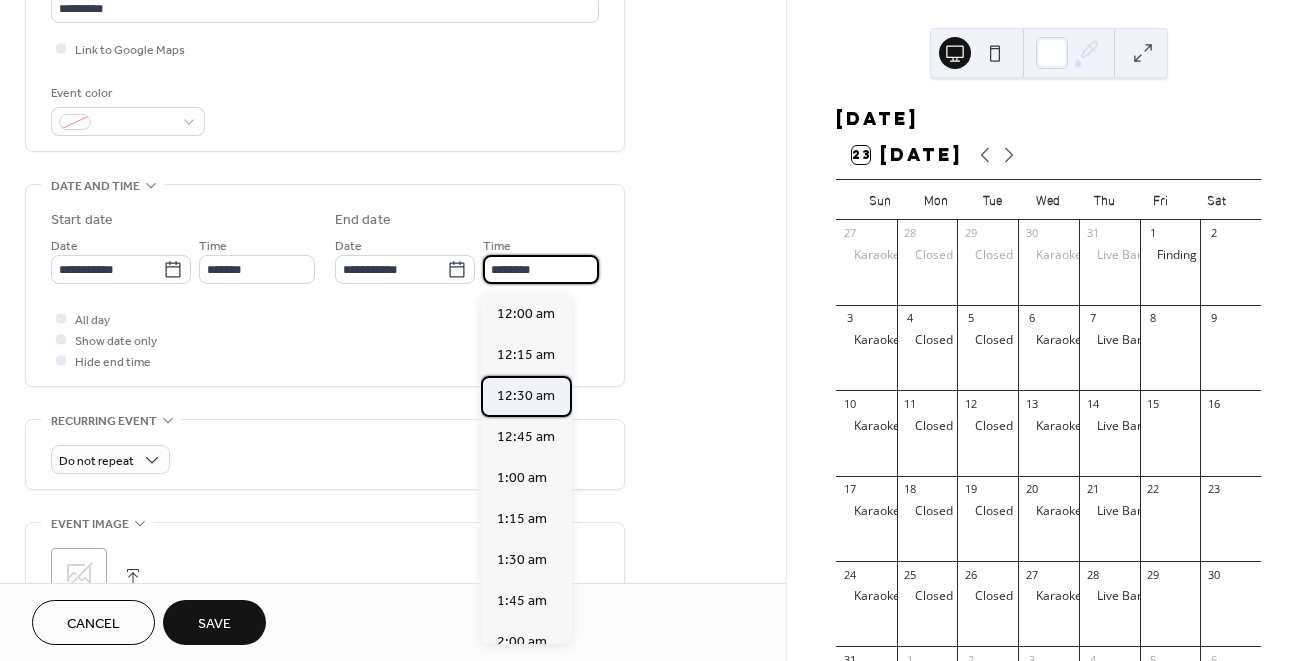 click on "12:30 am" at bounding box center (526, 396) 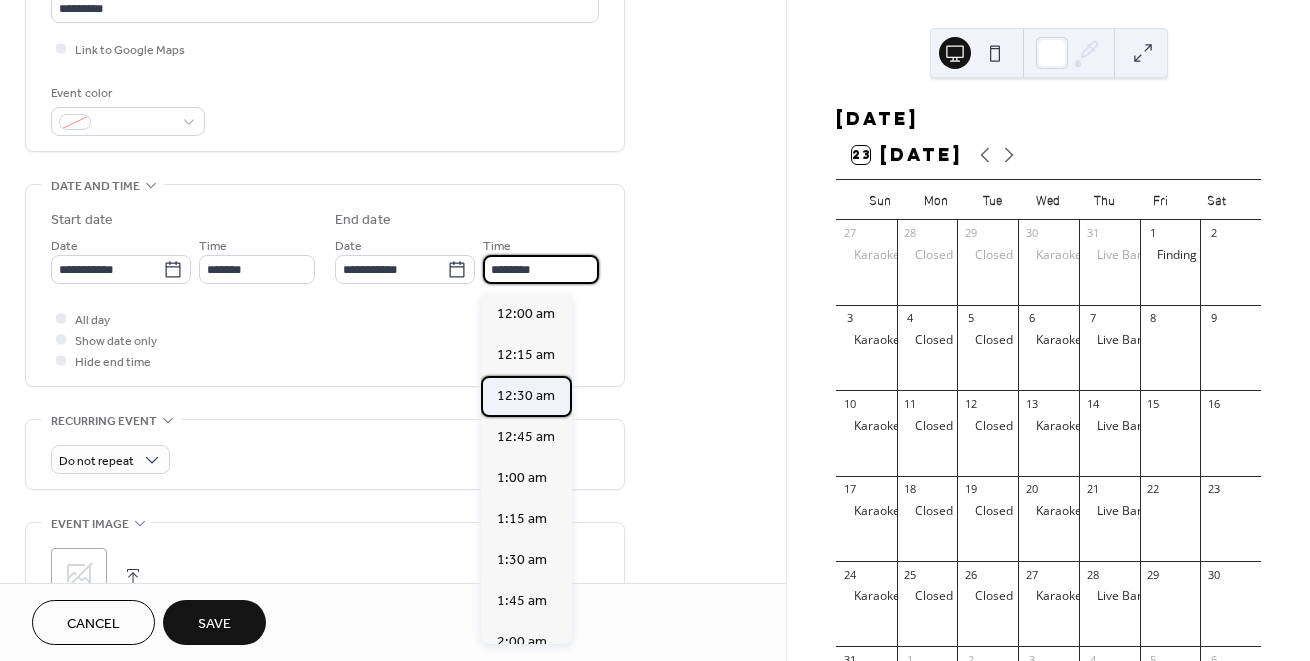 type on "********" 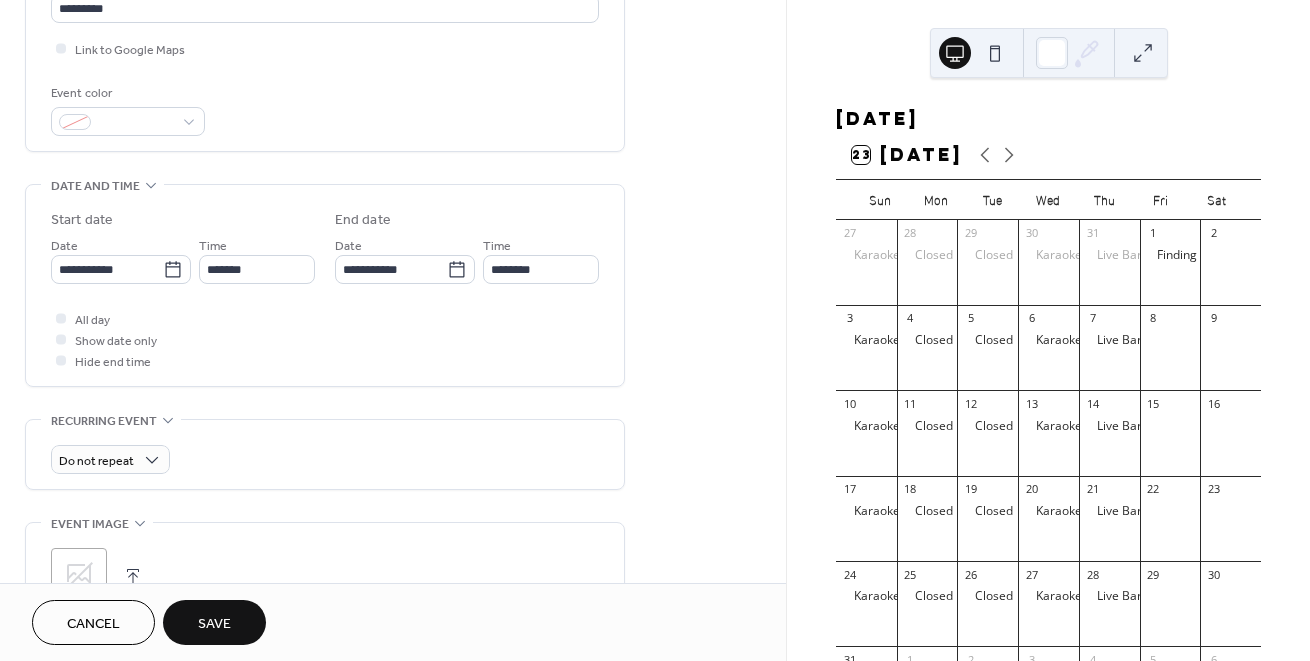 click on "All day Show date only Hide end time" at bounding box center [325, 339] 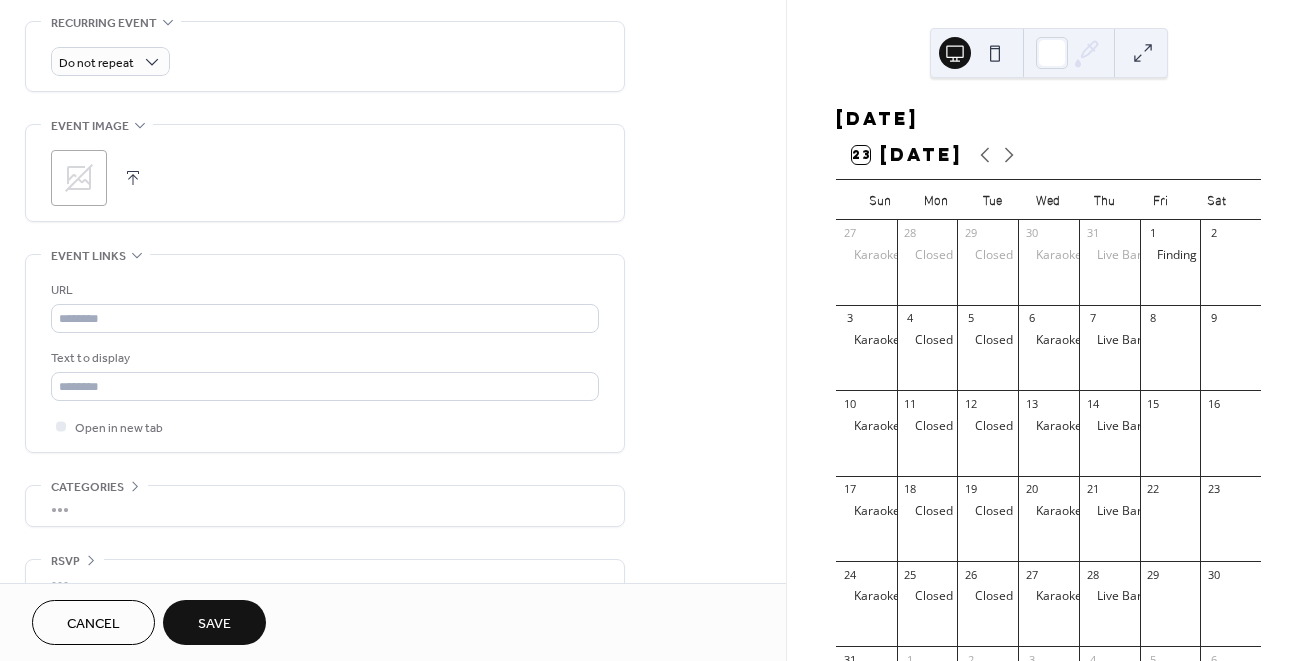 scroll, scrollTop: 893, scrollLeft: 0, axis: vertical 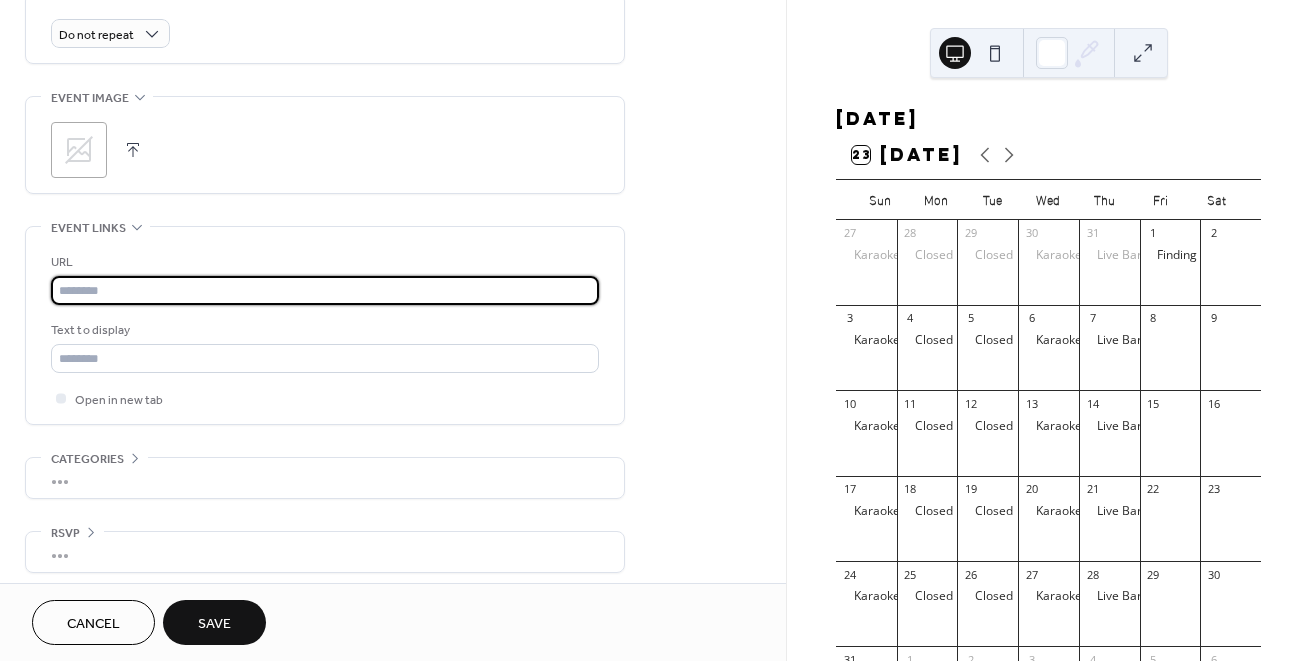 click at bounding box center (325, 290) 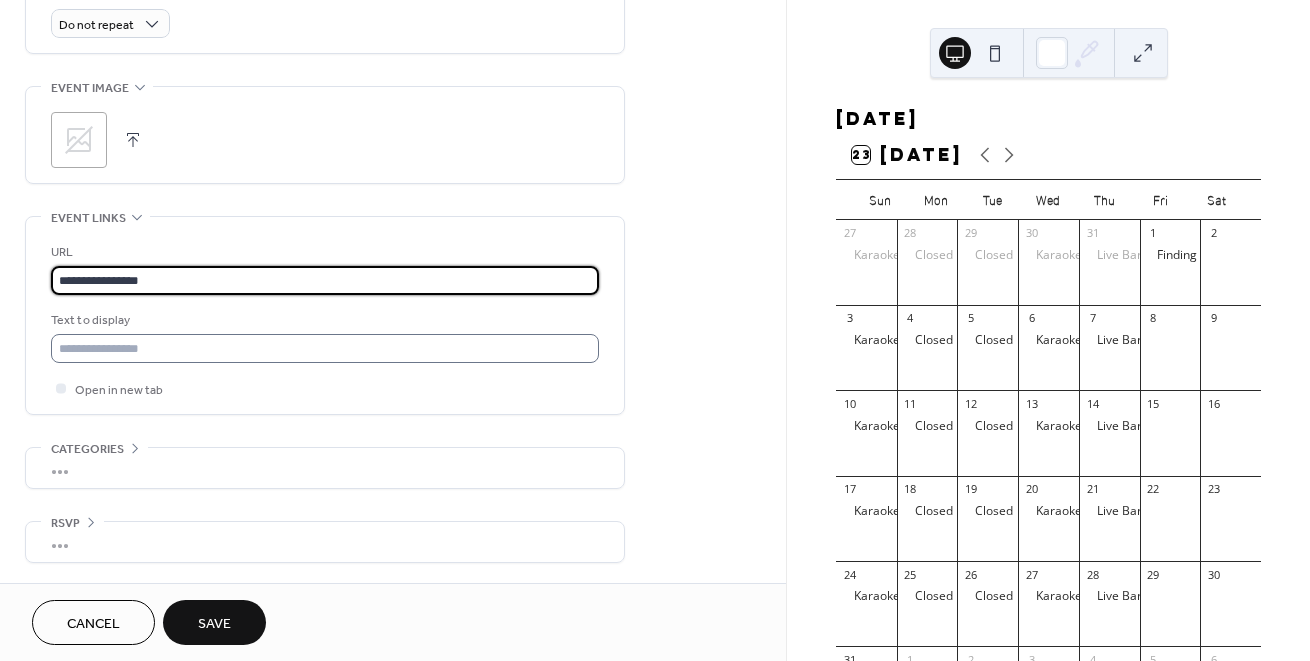 scroll, scrollTop: 913, scrollLeft: 0, axis: vertical 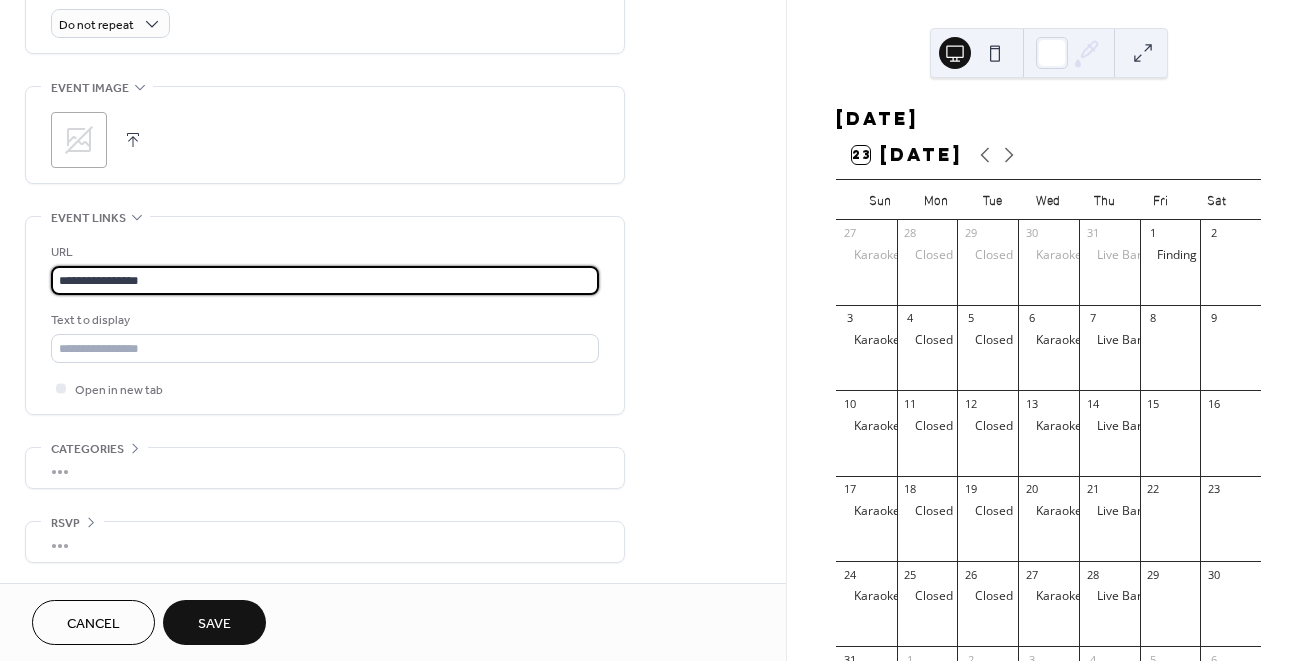 type on "**********" 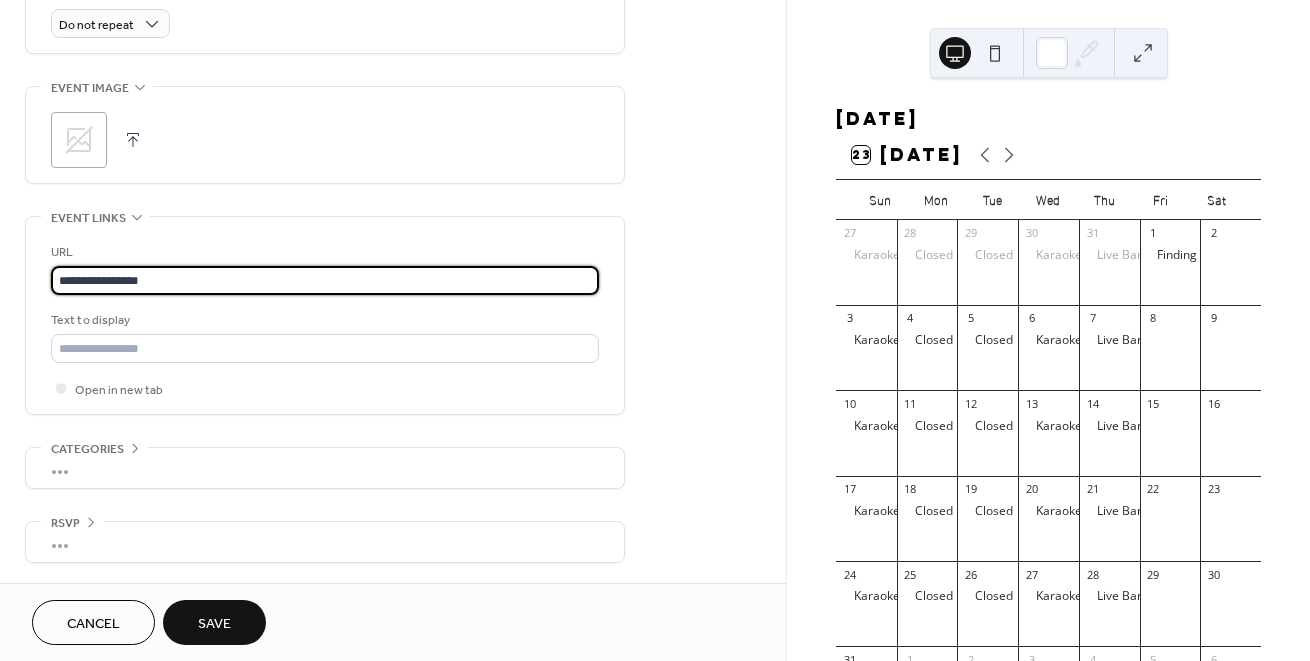click on "Save" at bounding box center (214, 624) 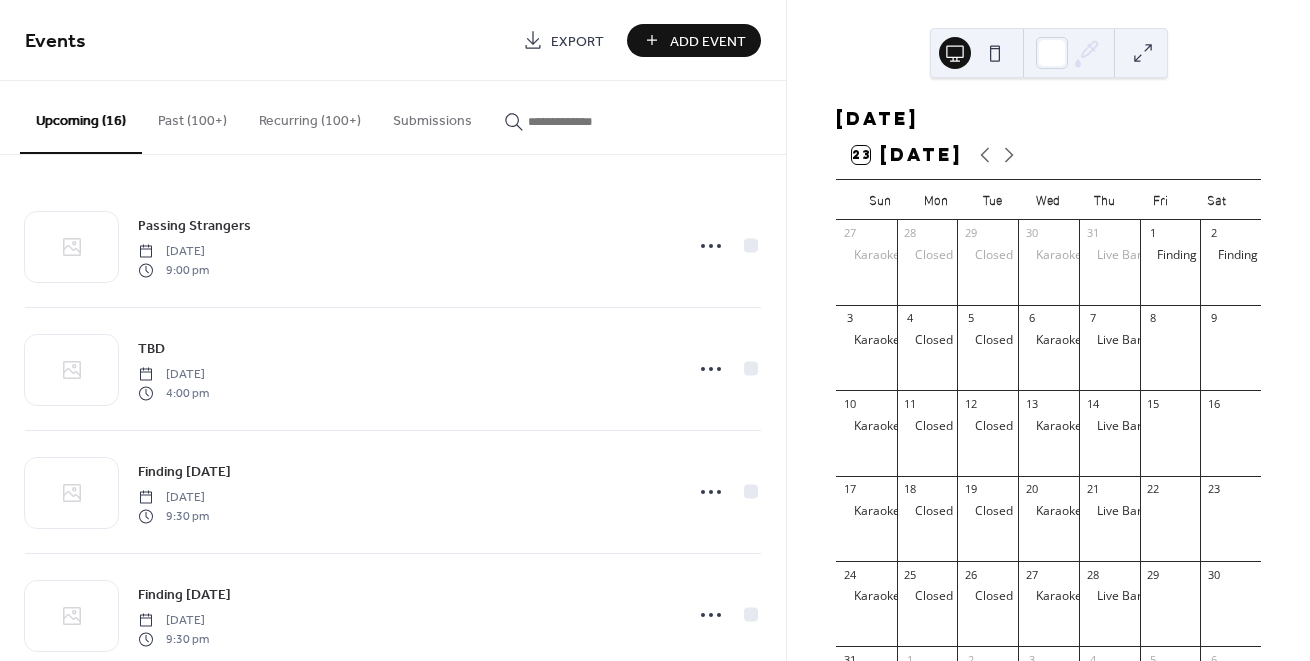 click on "Add Event" at bounding box center [708, 41] 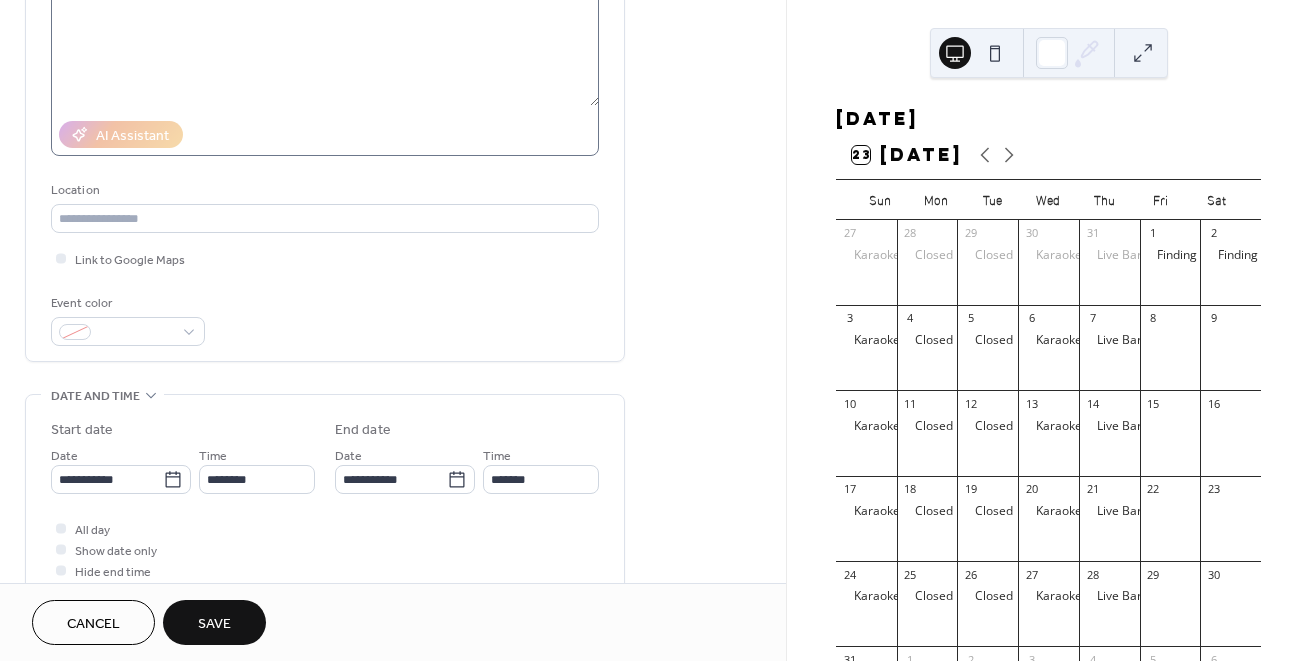 scroll, scrollTop: 298, scrollLeft: 0, axis: vertical 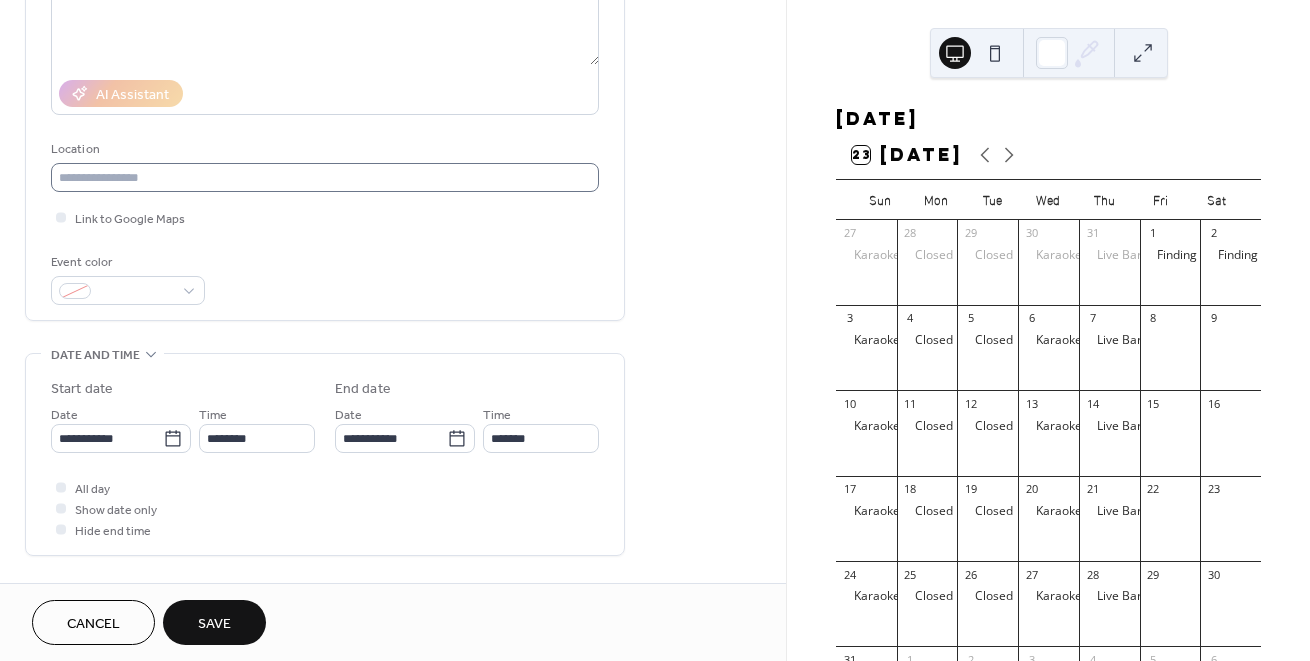 type on "**********" 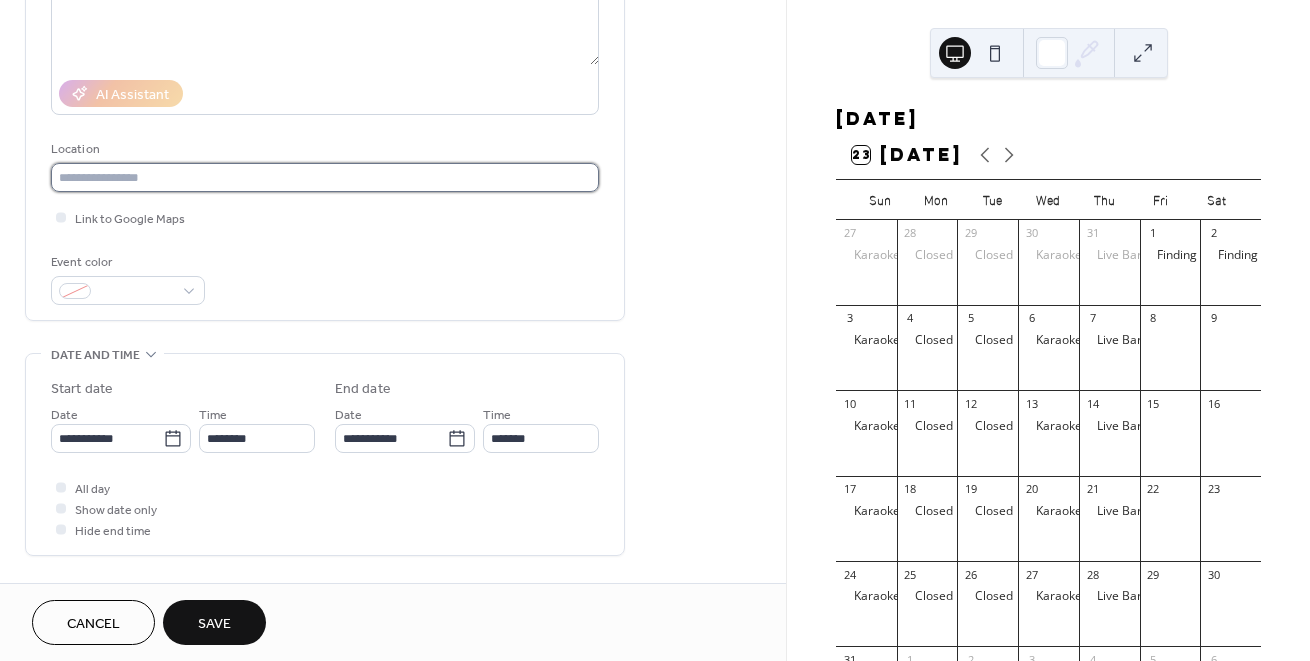 click at bounding box center (325, 177) 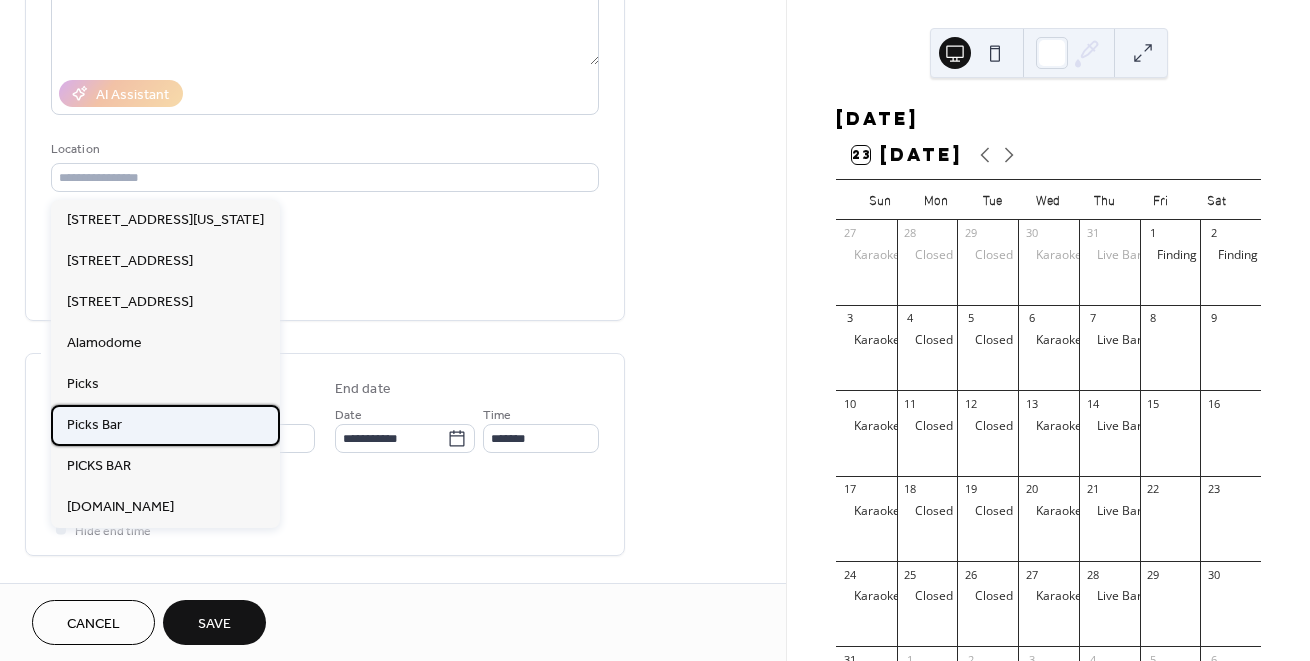 click on "Picks Bar" at bounding box center (165, 425) 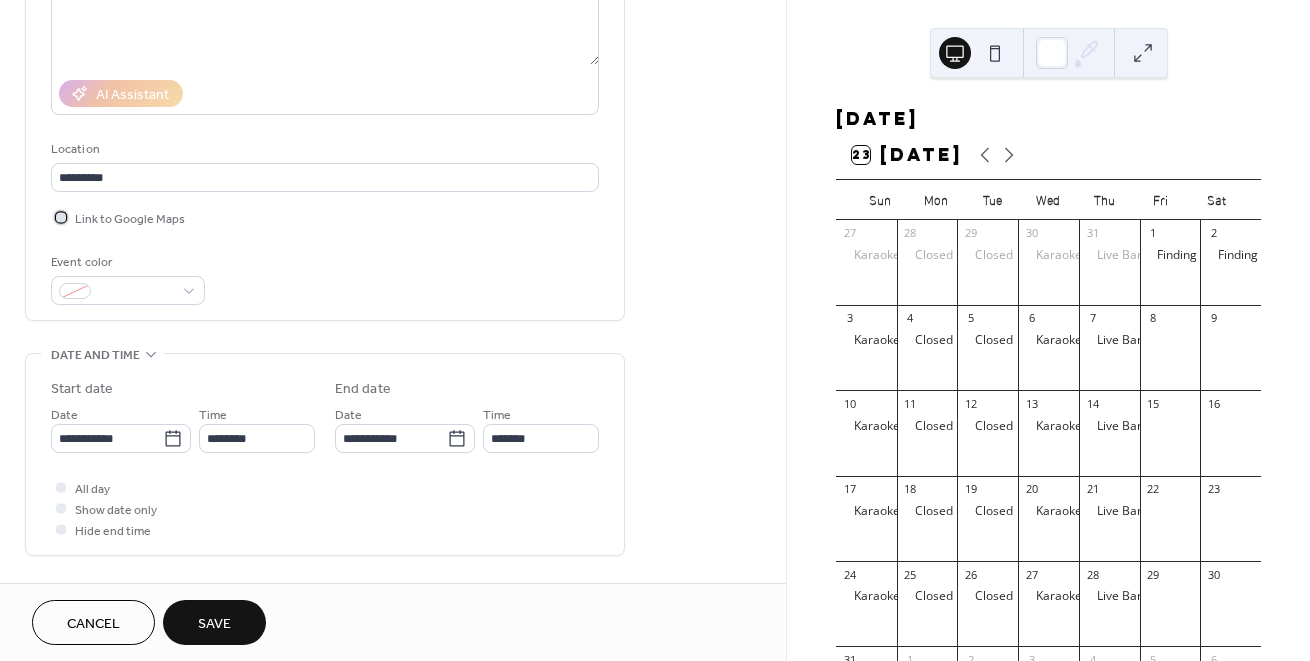 click on "Link to Google Maps" at bounding box center (130, 219) 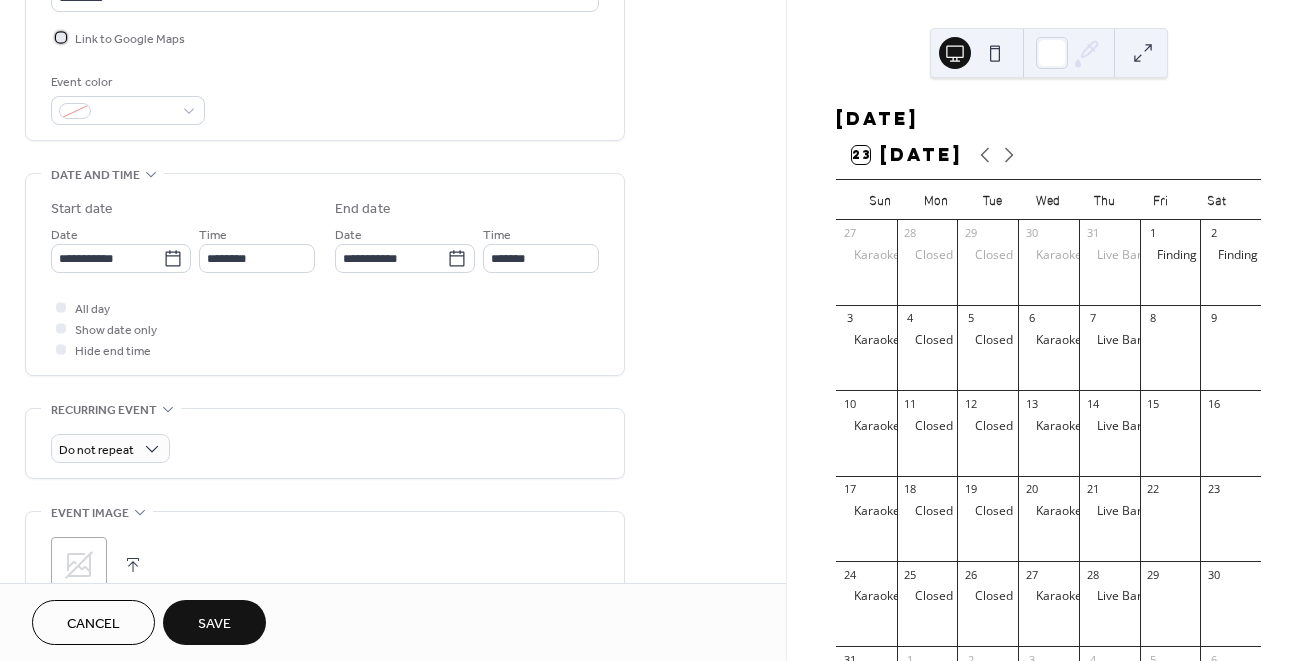scroll, scrollTop: 491, scrollLeft: 0, axis: vertical 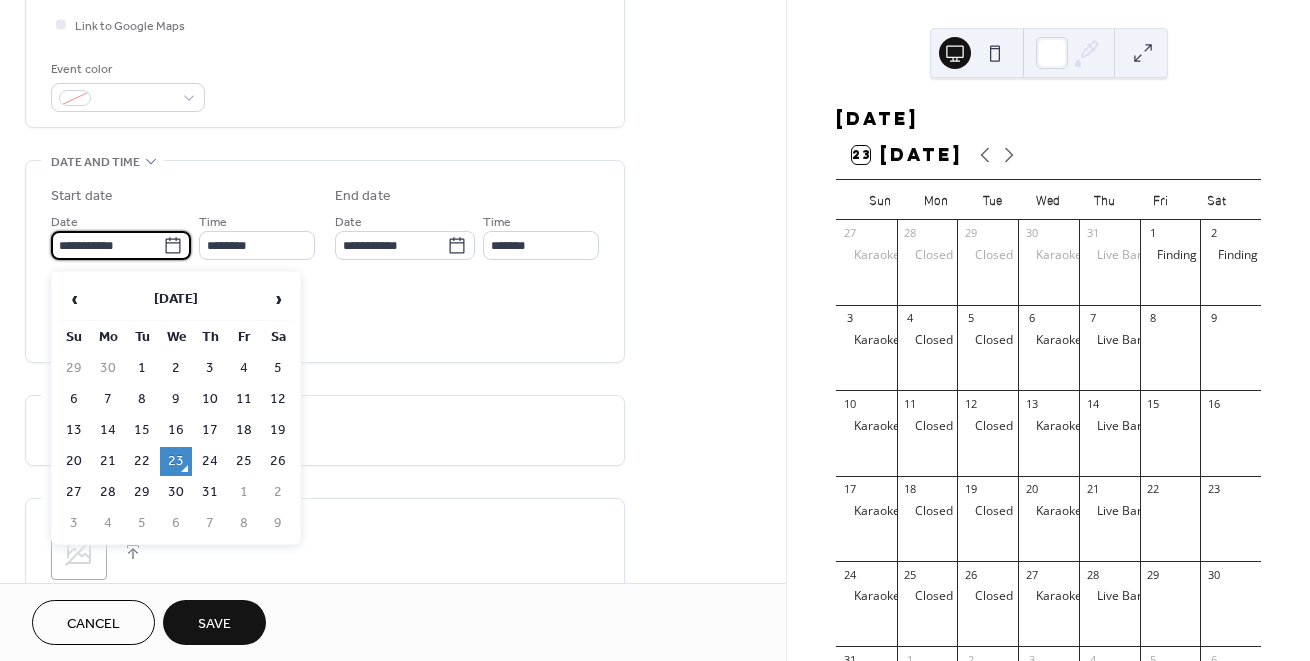 click on "**********" at bounding box center [107, 245] 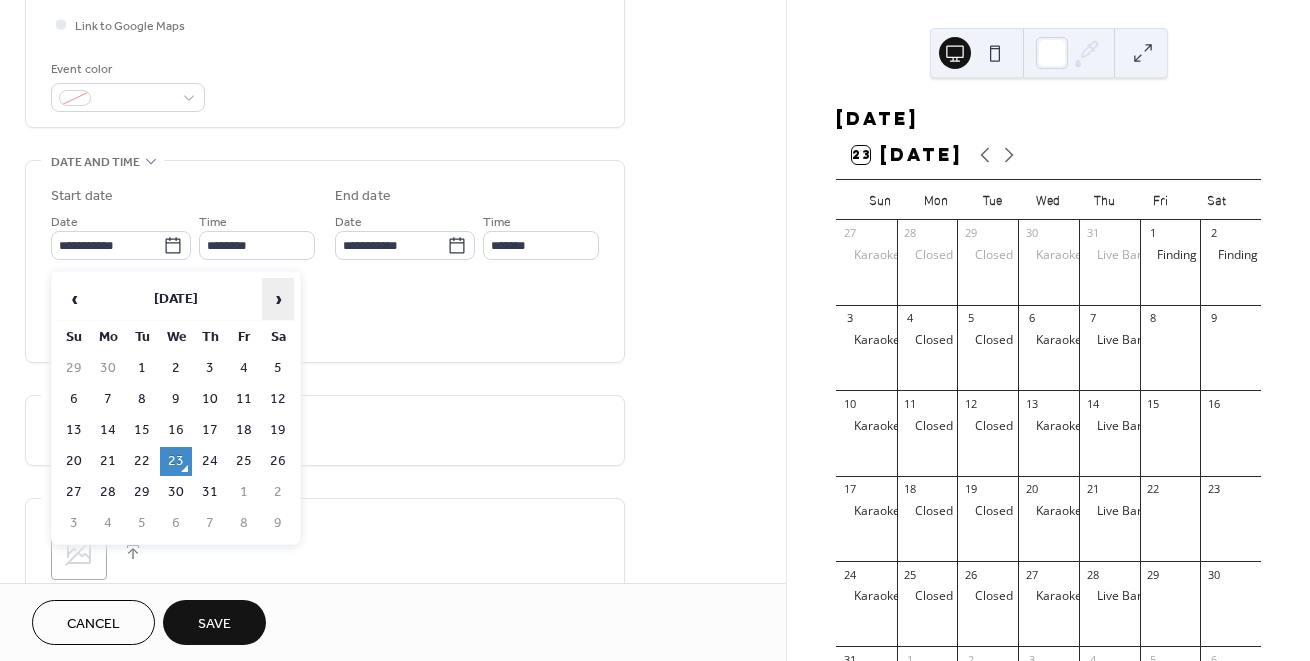 click on "›" at bounding box center [278, 299] 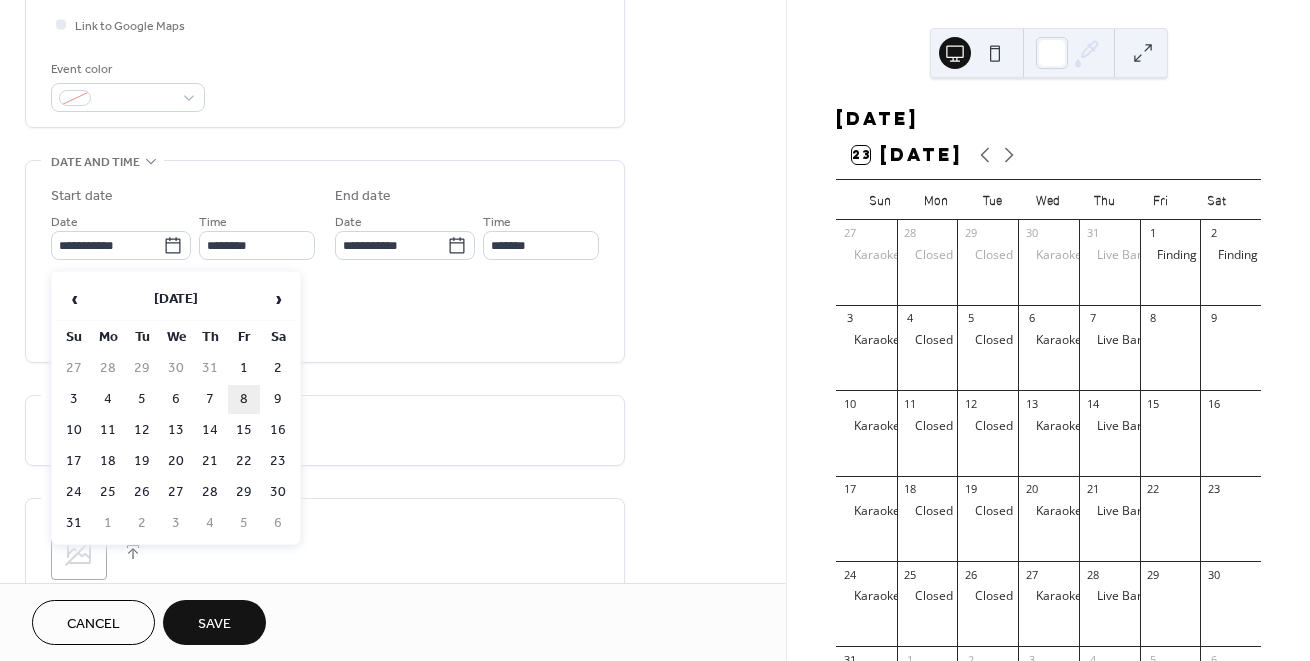 click on "8" at bounding box center (244, 399) 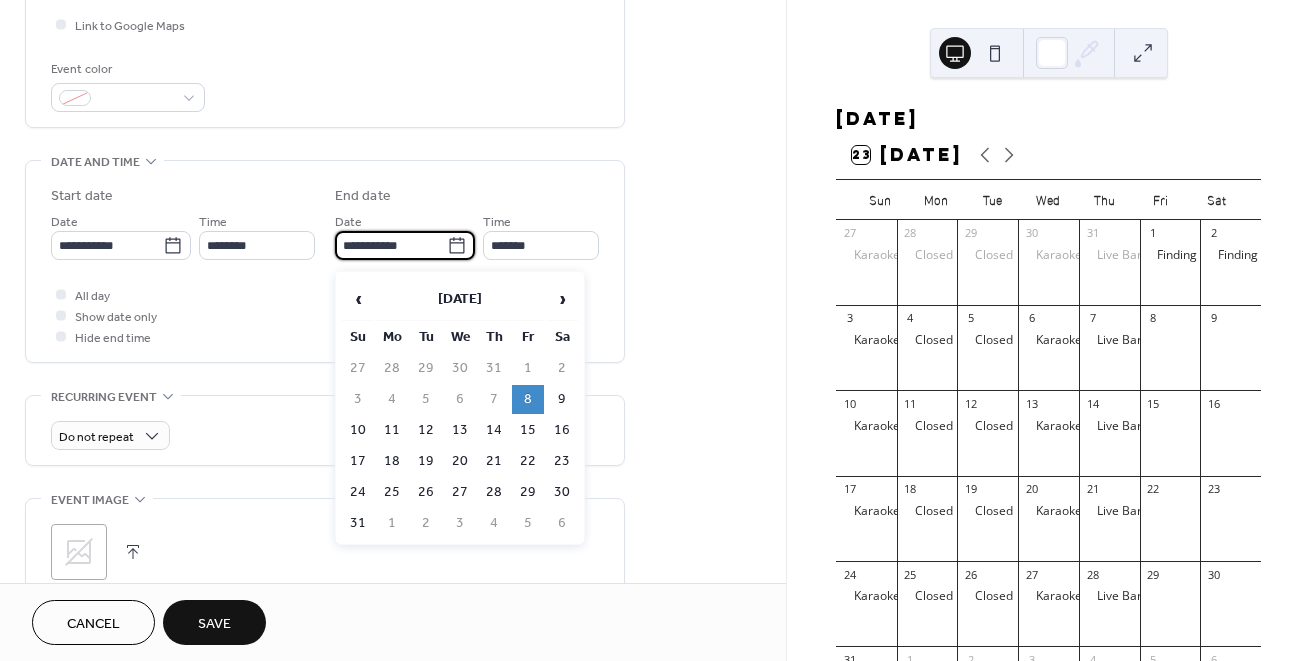 click on "**********" at bounding box center (391, 245) 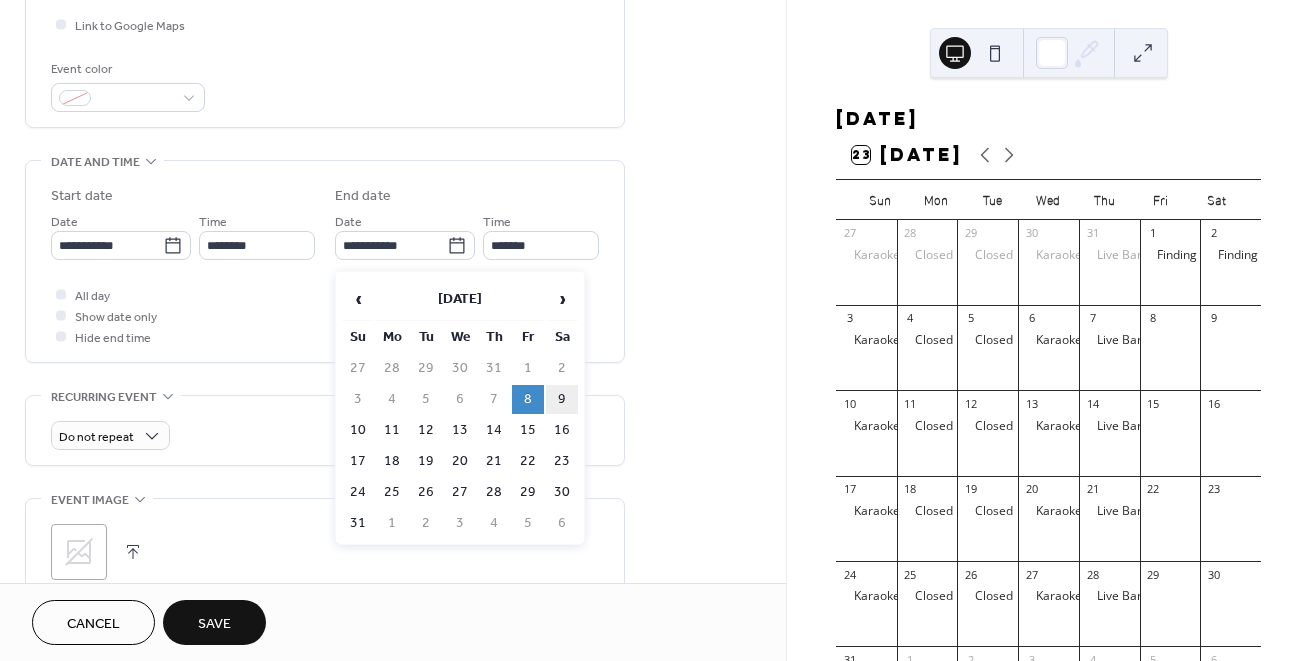 click on "9" at bounding box center [562, 399] 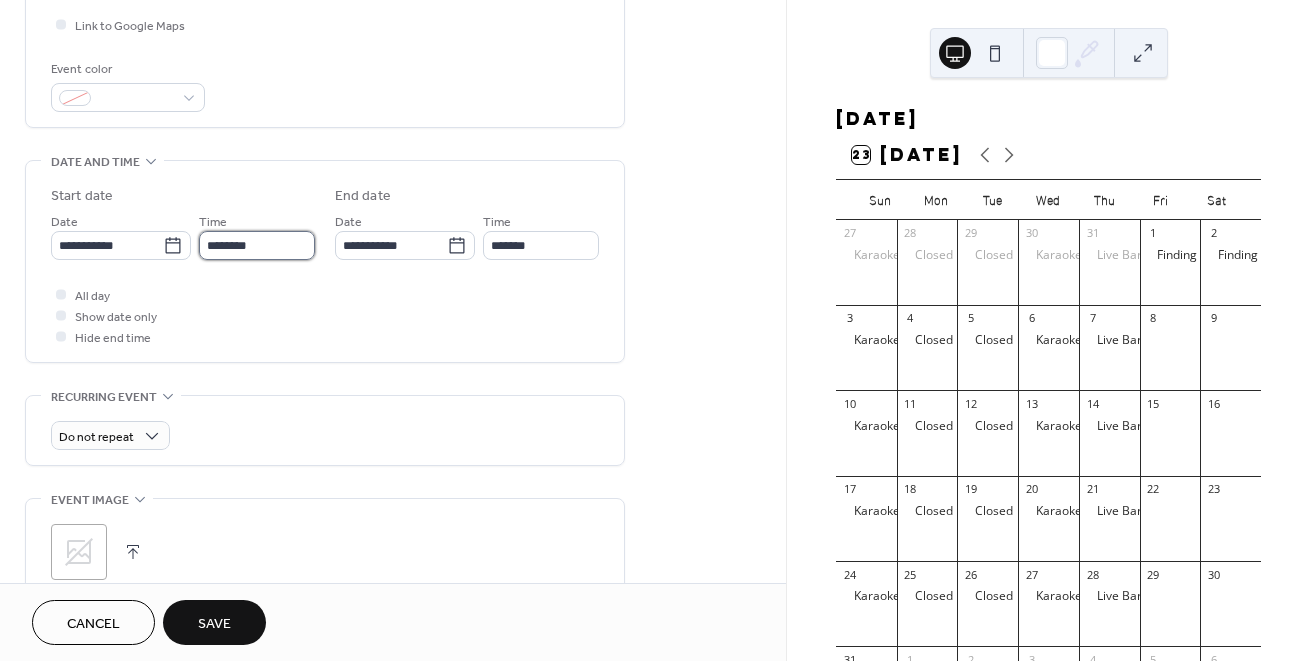 click on "********" at bounding box center [257, 245] 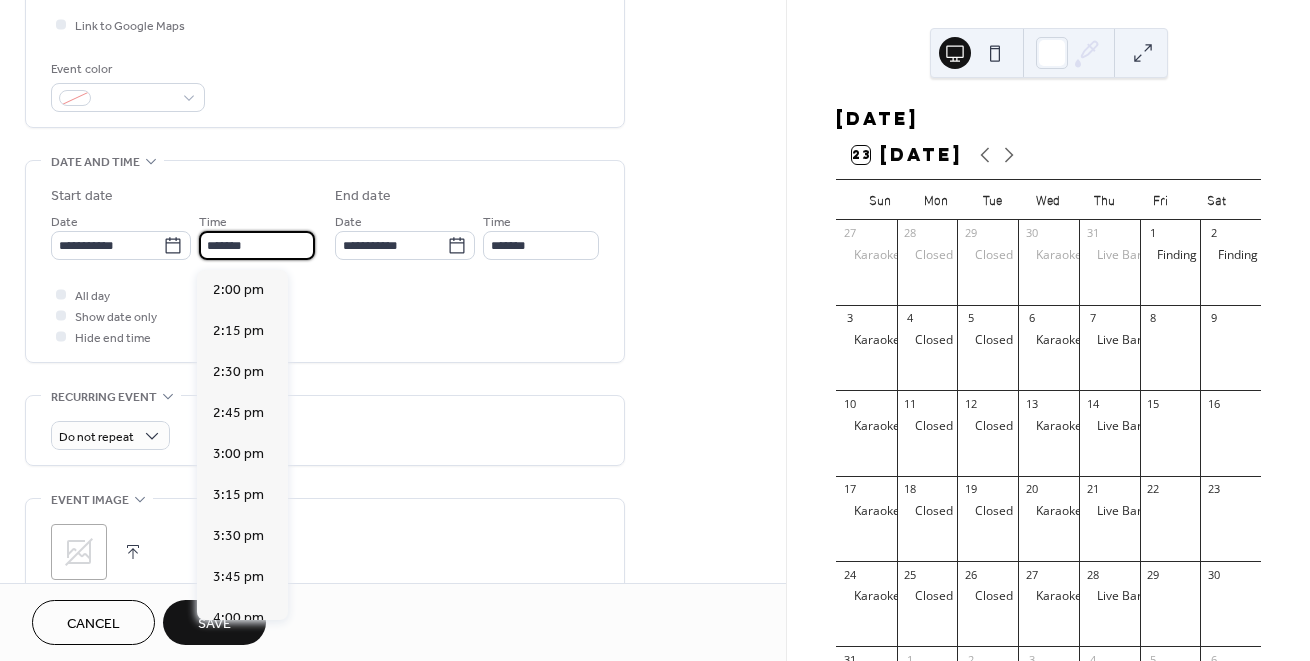 scroll, scrollTop: 3444, scrollLeft: 0, axis: vertical 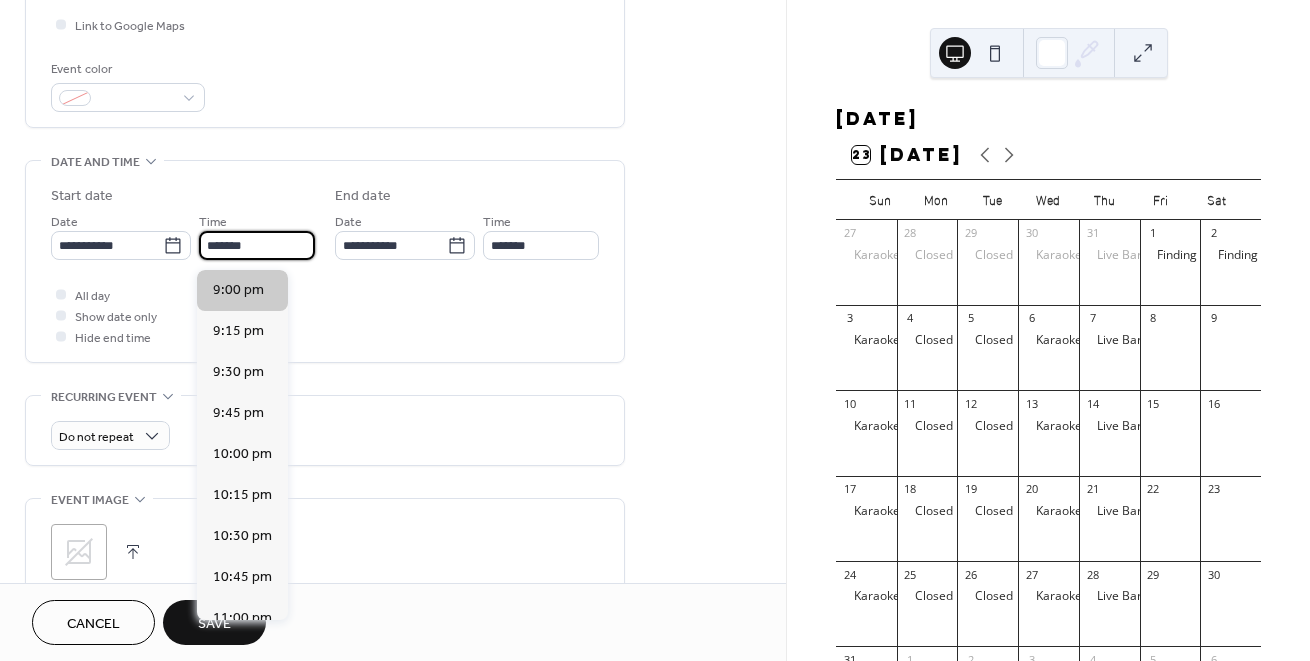 type on "*******" 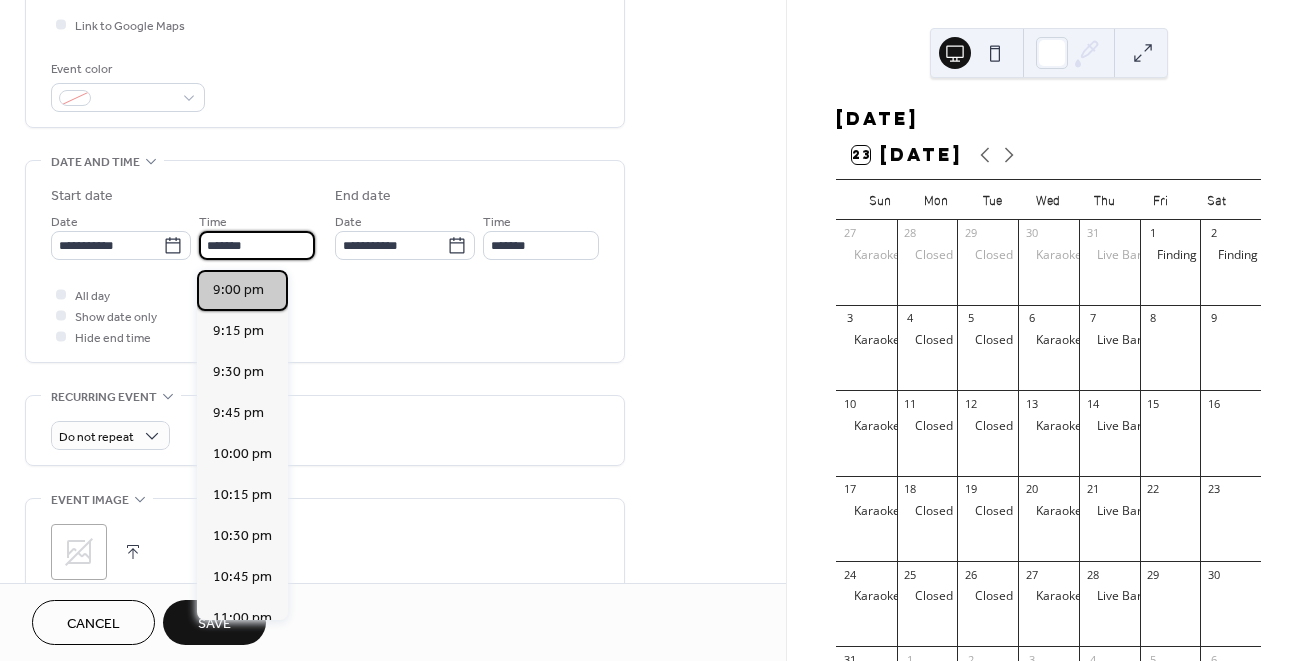 click on "9:00 pm" at bounding box center [238, 290] 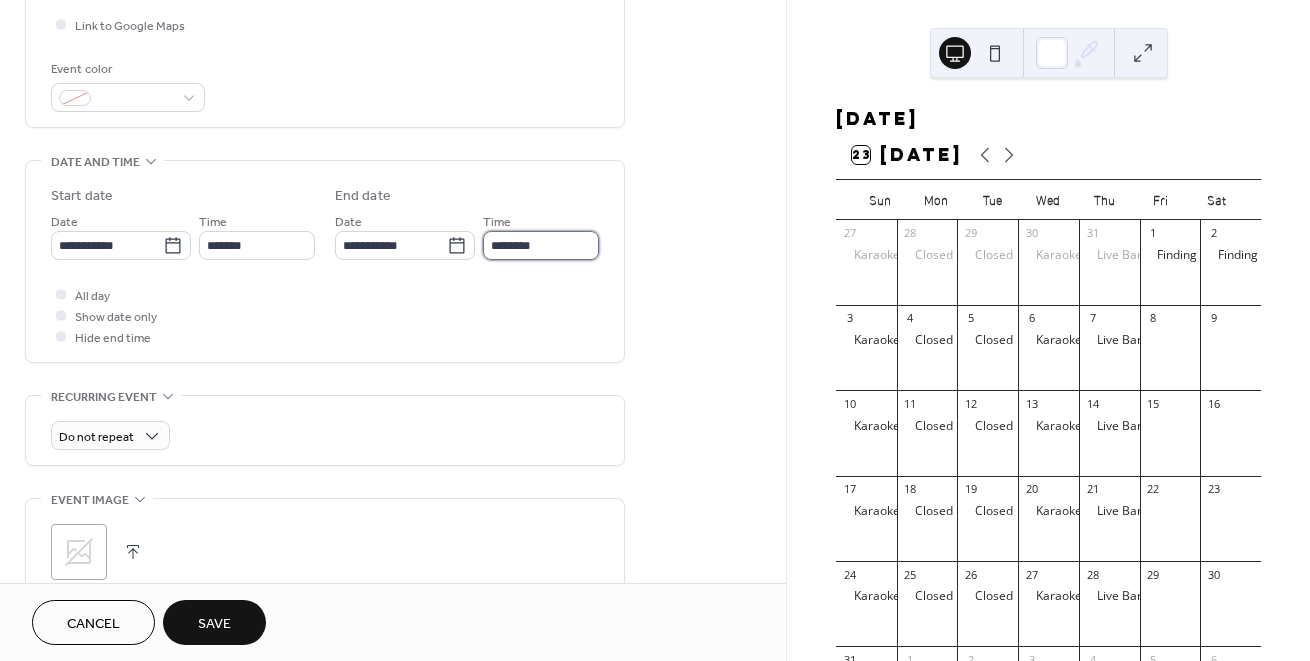 click on "********" at bounding box center (541, 245) 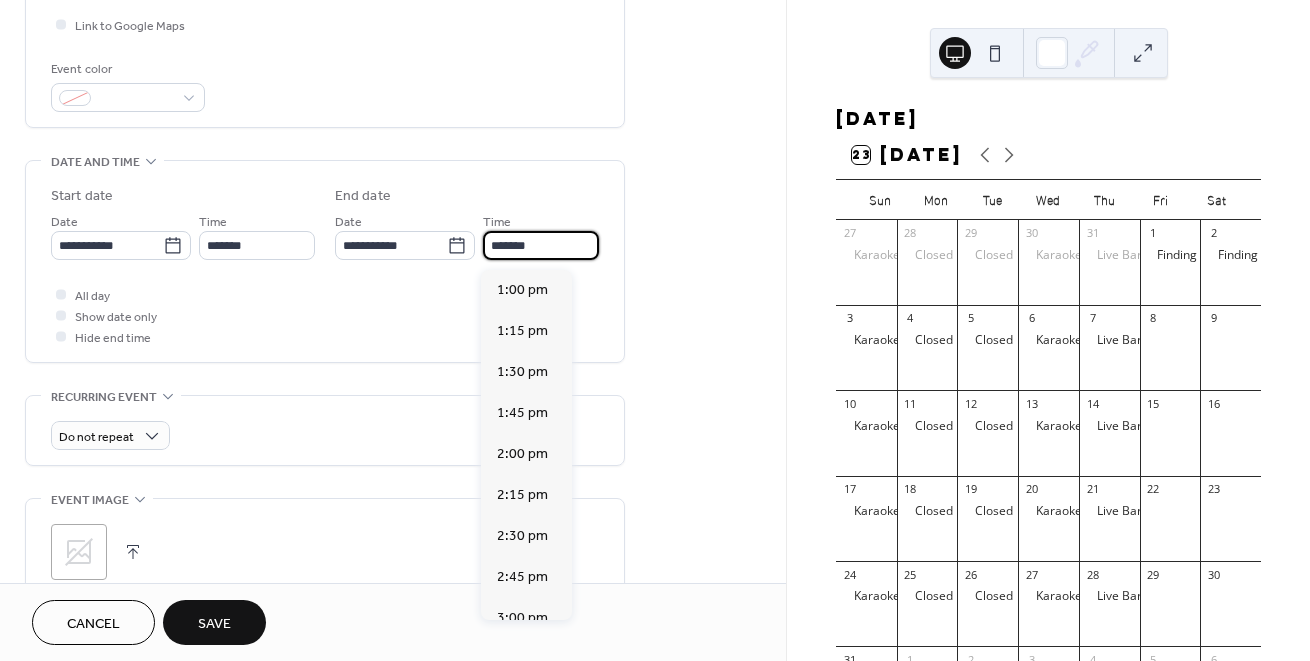 scroll, scrollTop: 164, scrollLeft: 0, axis: vertical 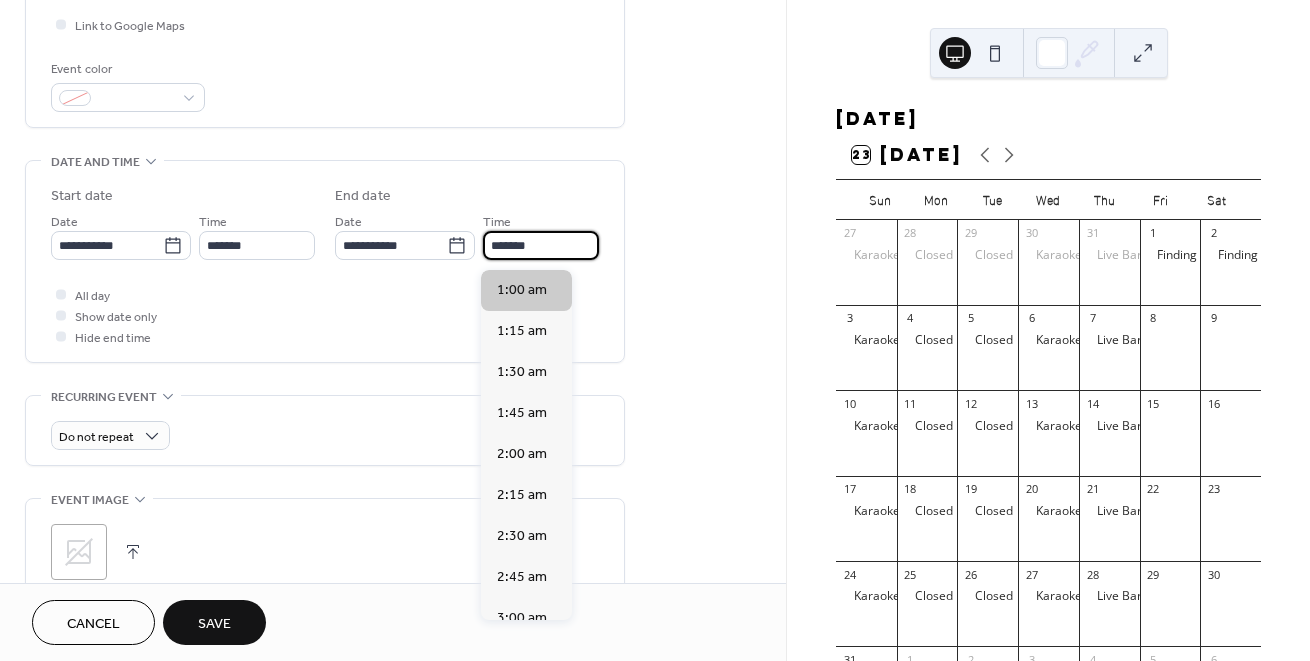 type on "*******" 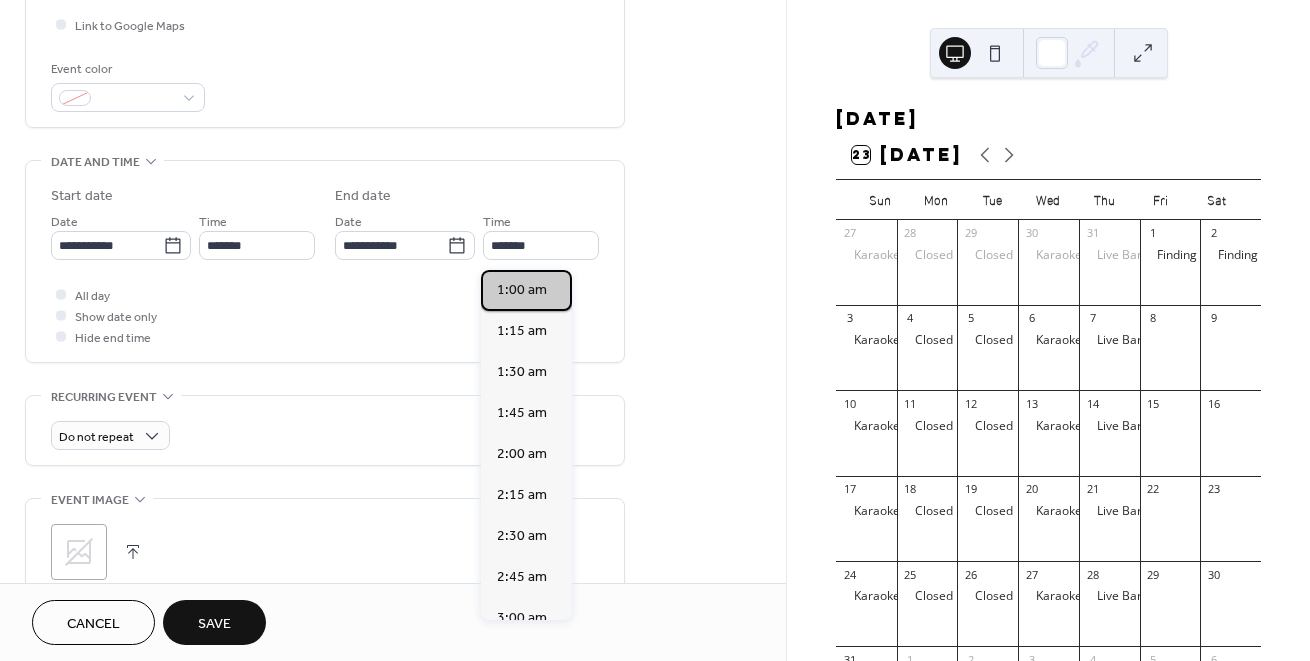 click on "1:00 am" at bounding box center (522, 290) 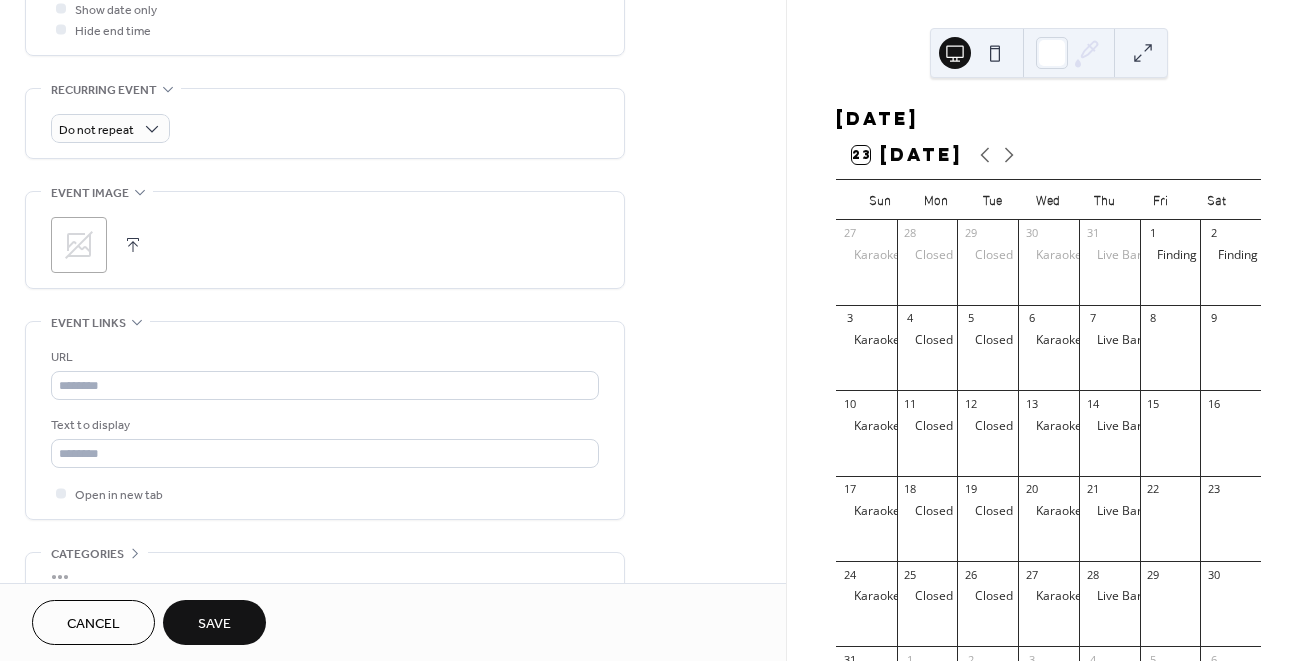 scroll, scrollTop: 867, scrollLeft: 0, axis: vertical 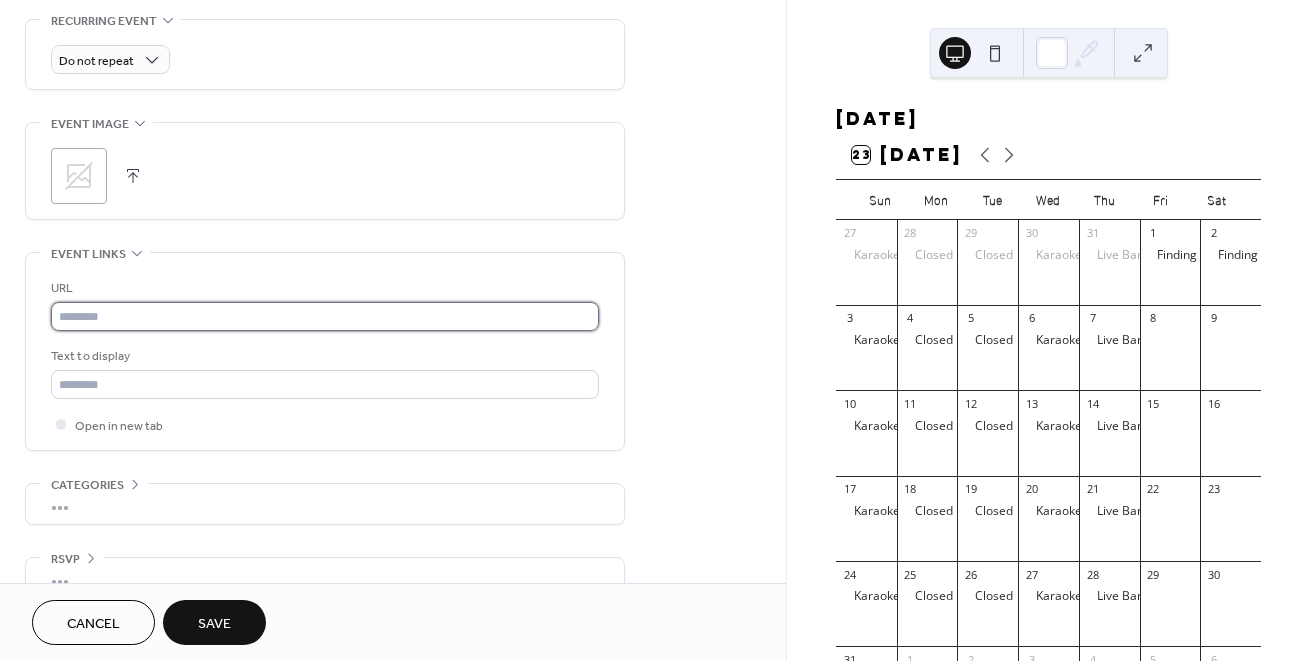click at bounding box center [325, 316] 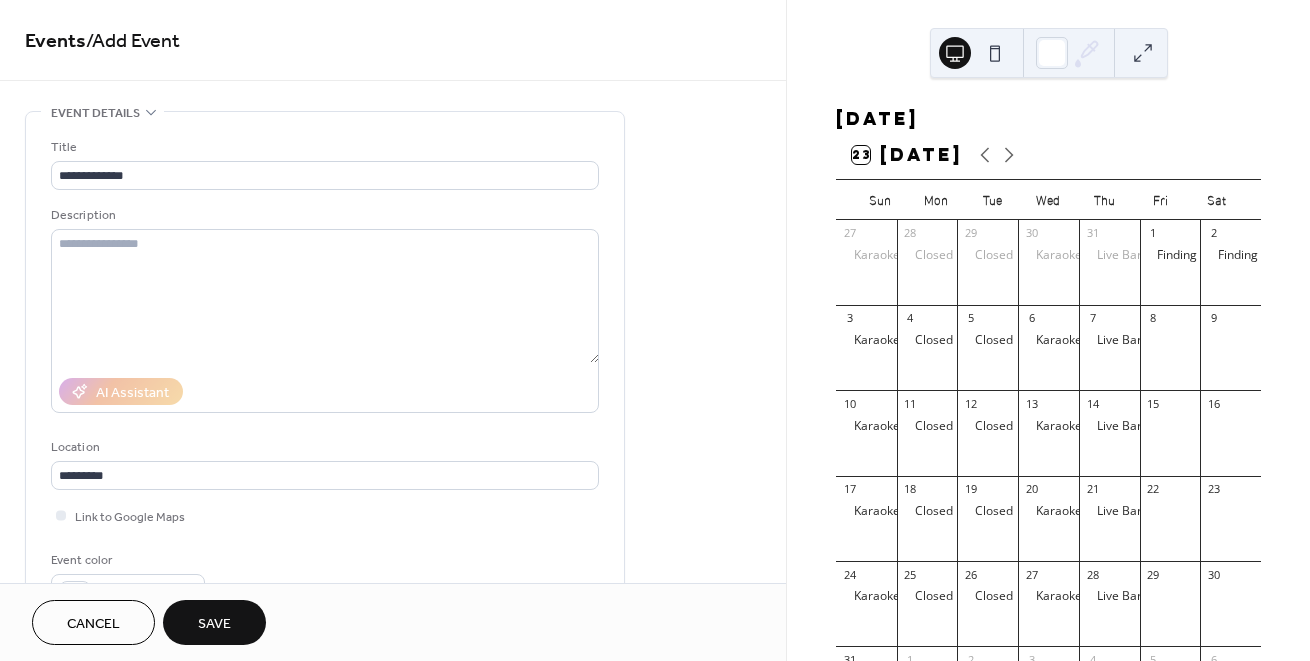 scroll, scrollTop: 0, scrollLeft: 0, axis: both 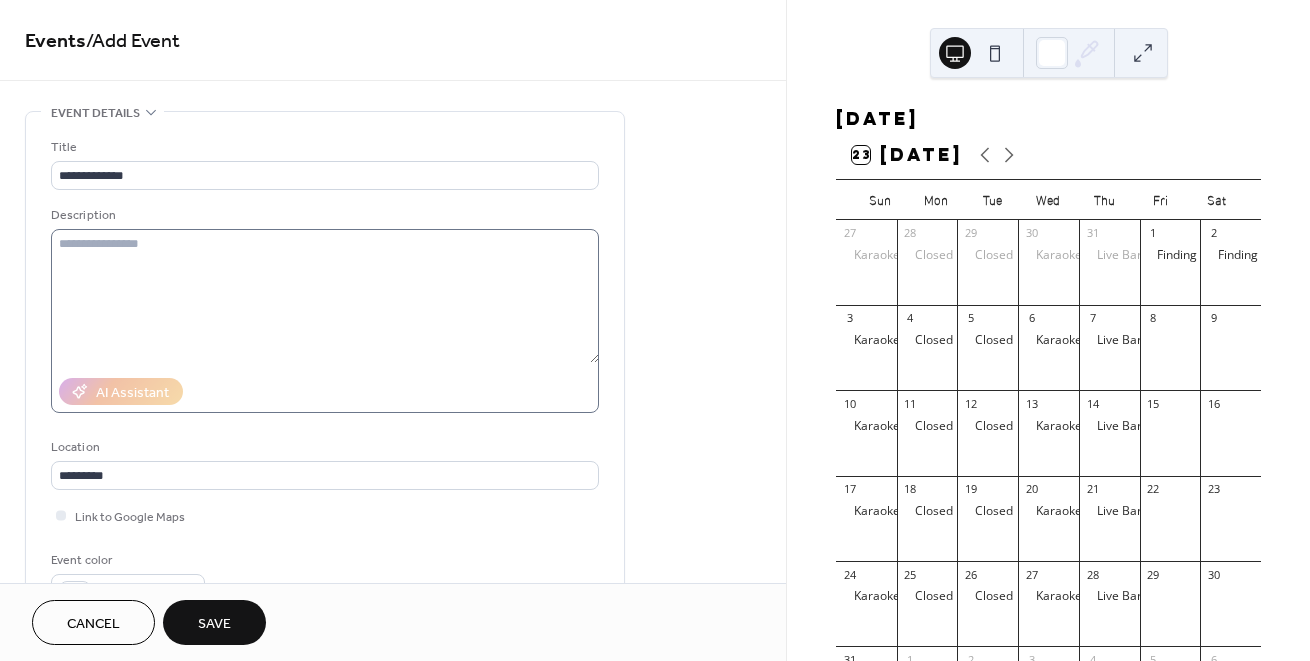 type on "**********" 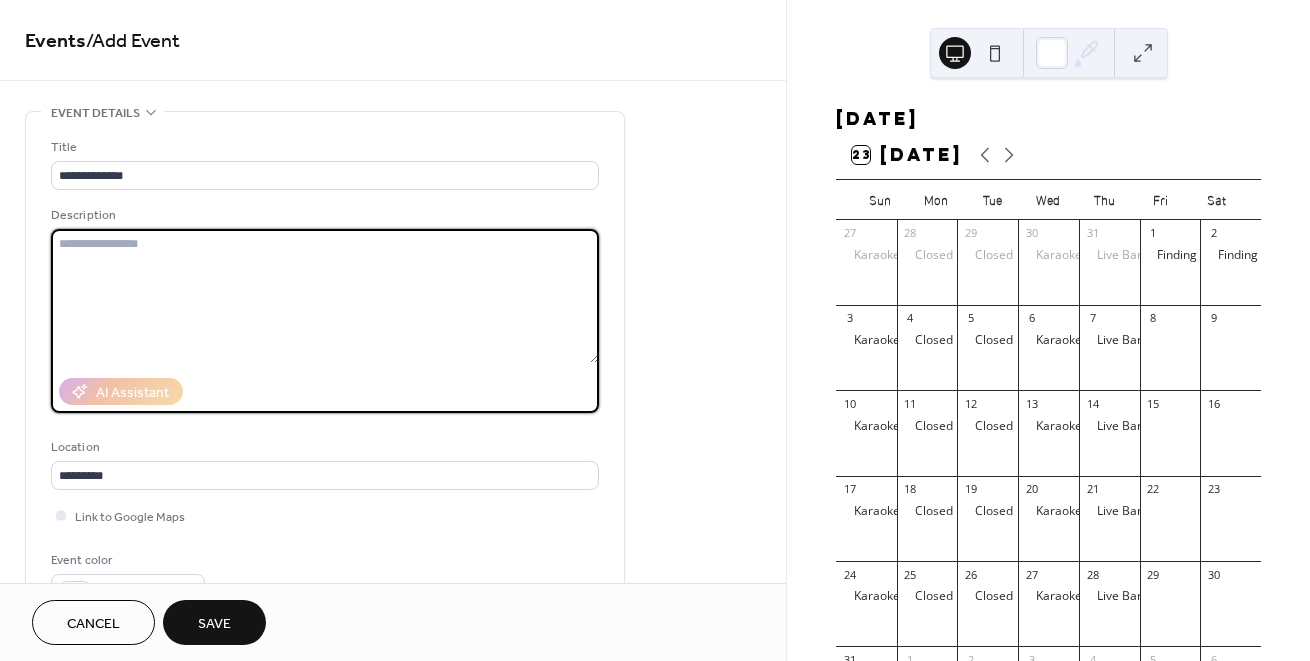 click at bounding box center (325, 296) 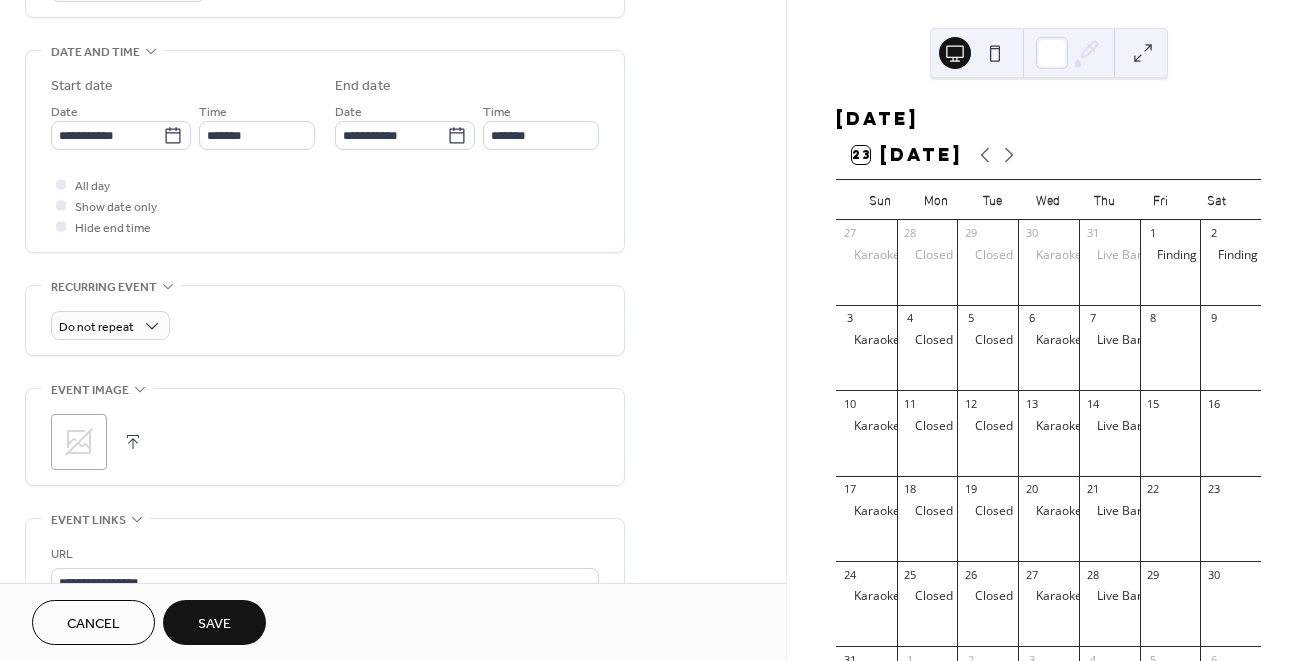scroll, scrollTop: 592, scrollLeft: 0, axis: vertical 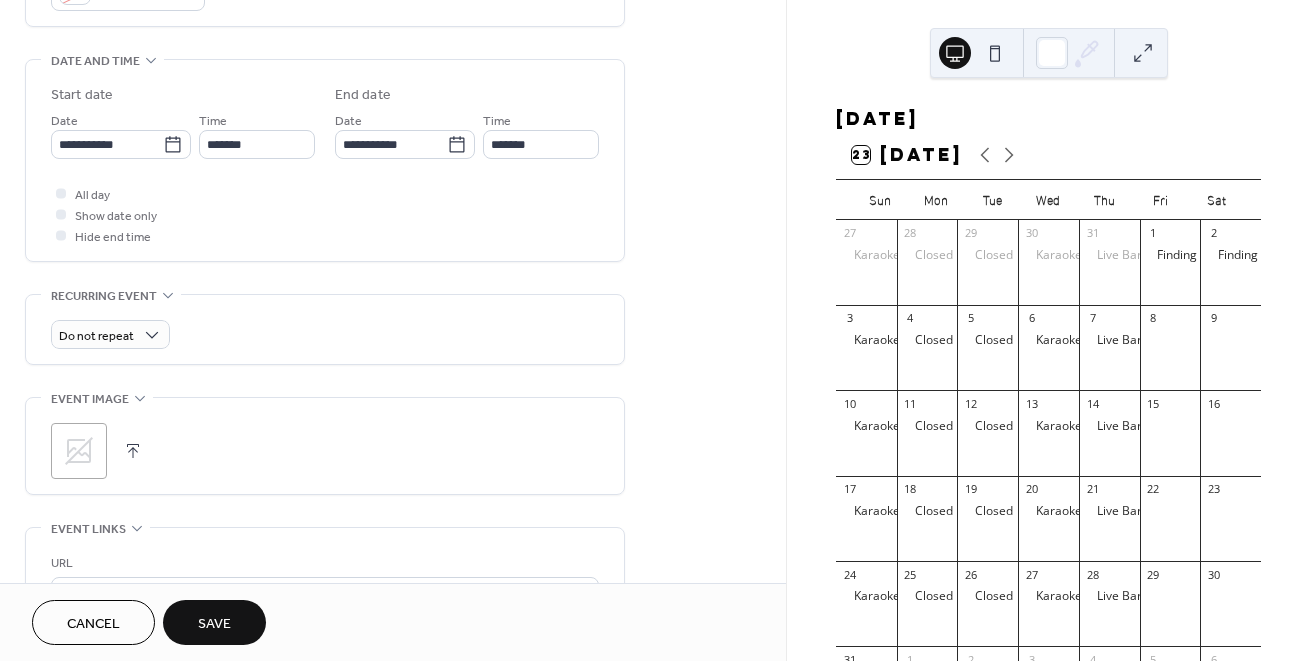 type on "**********" 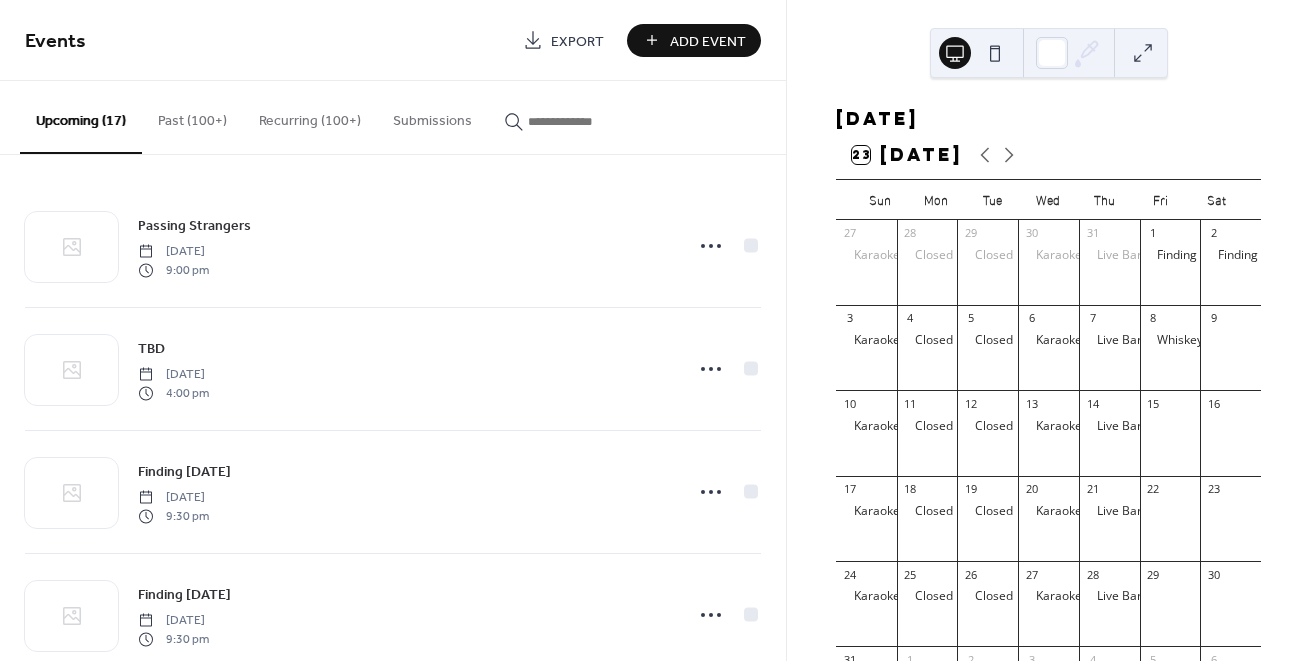 click on "Add Event" at bounding box center (708, 41) 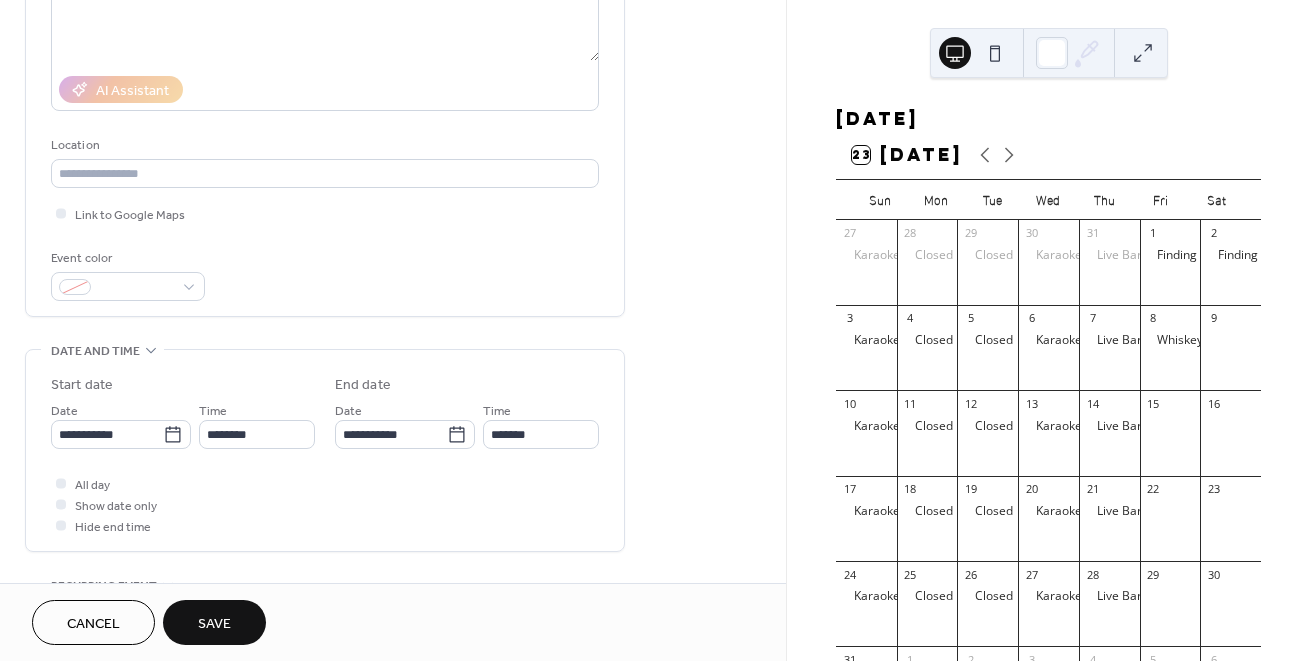 scroll, scrollTop: 313, scrollLeft: 0, axis: vertical 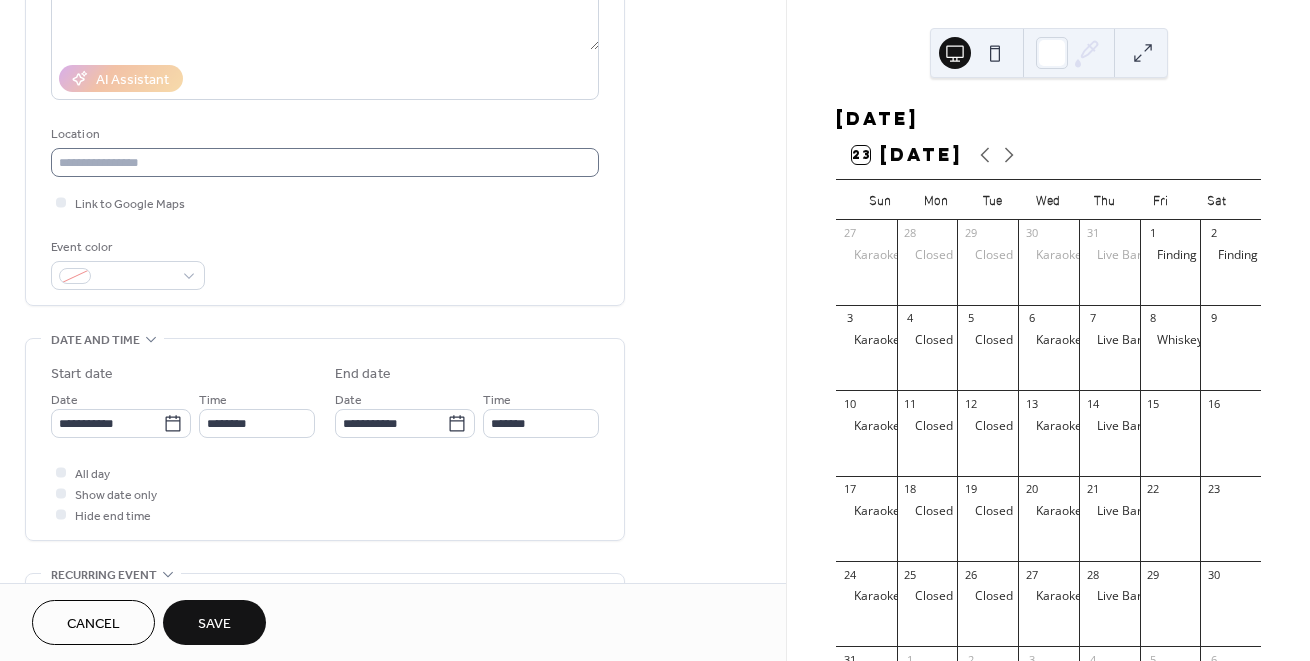 type on "***" 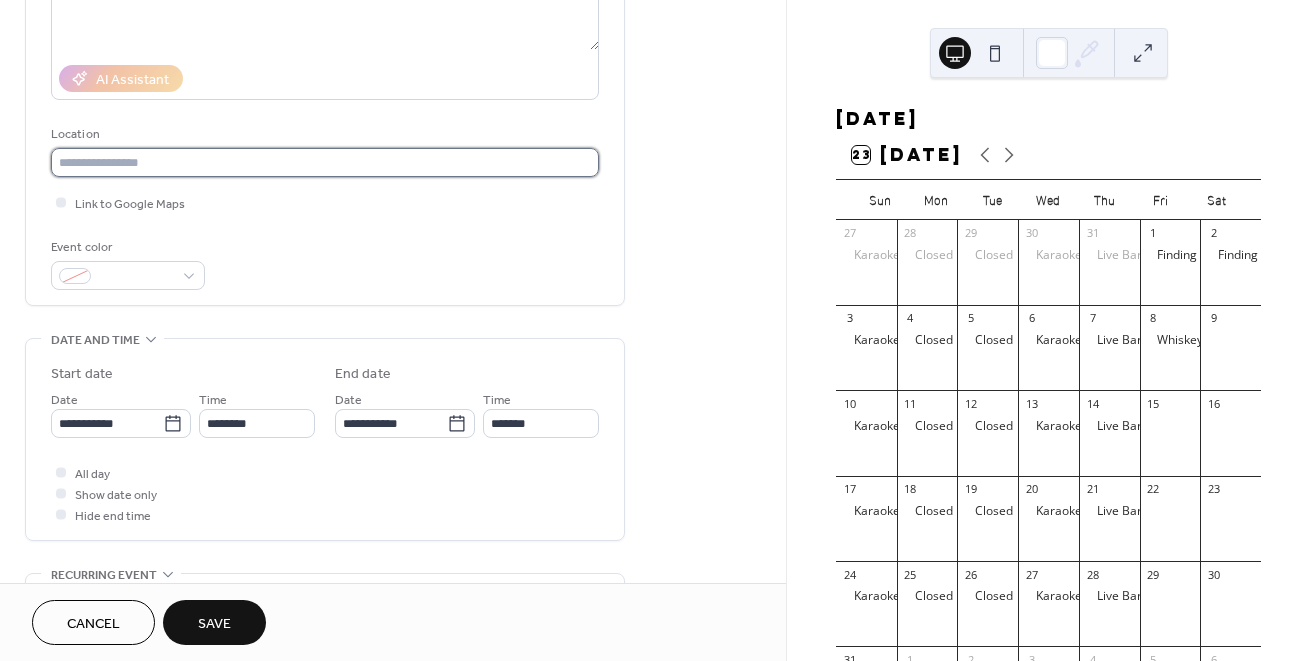 click at bounding box center [325, 162] 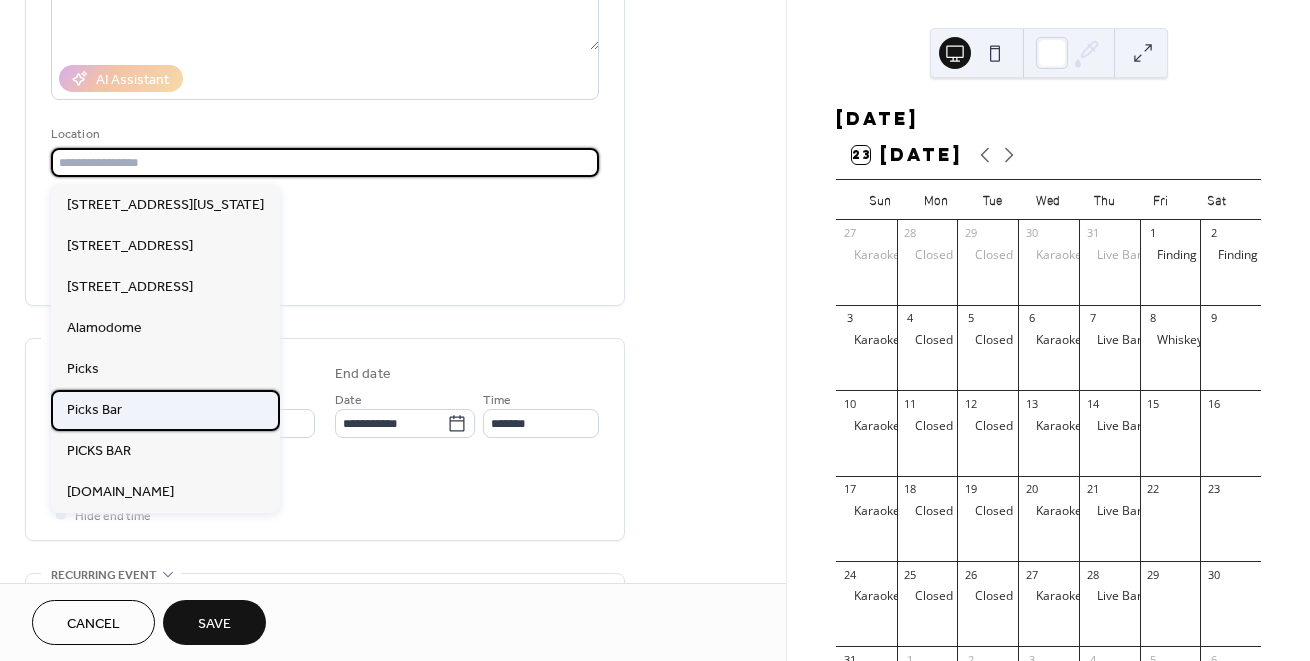 click on "Picks Bar" at bounding box center (165, 410) 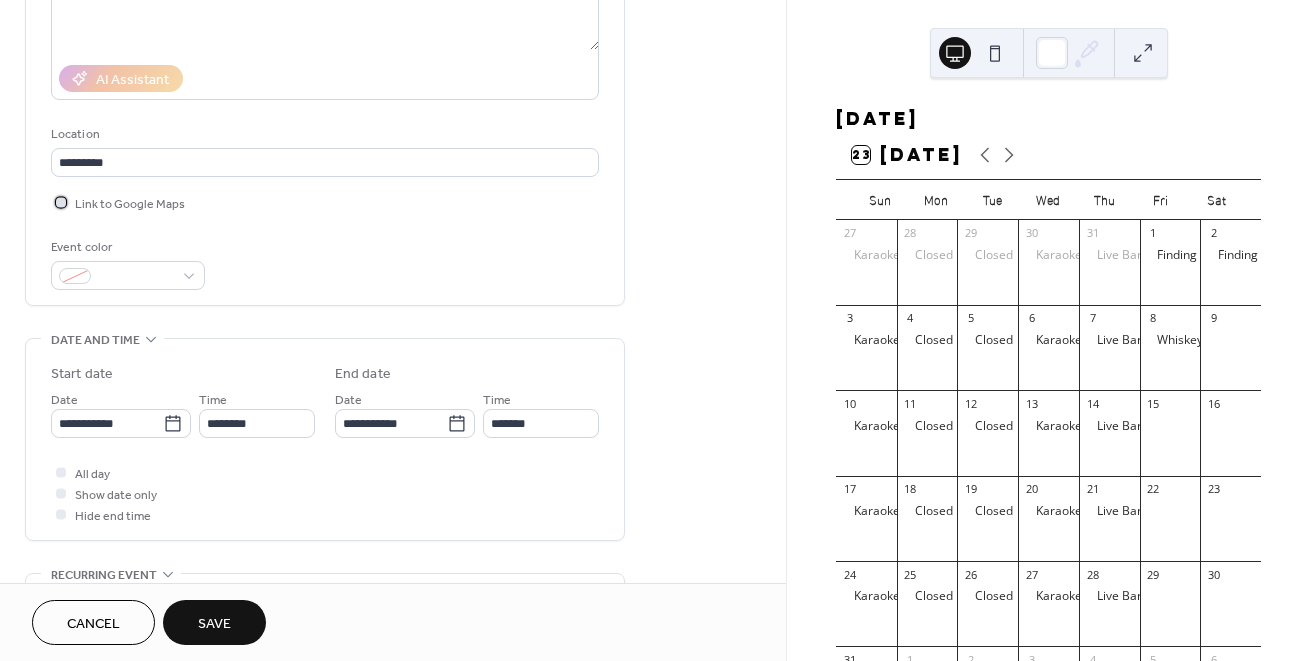 click on "Link to Google Maps" at bounding box center [130, 204] 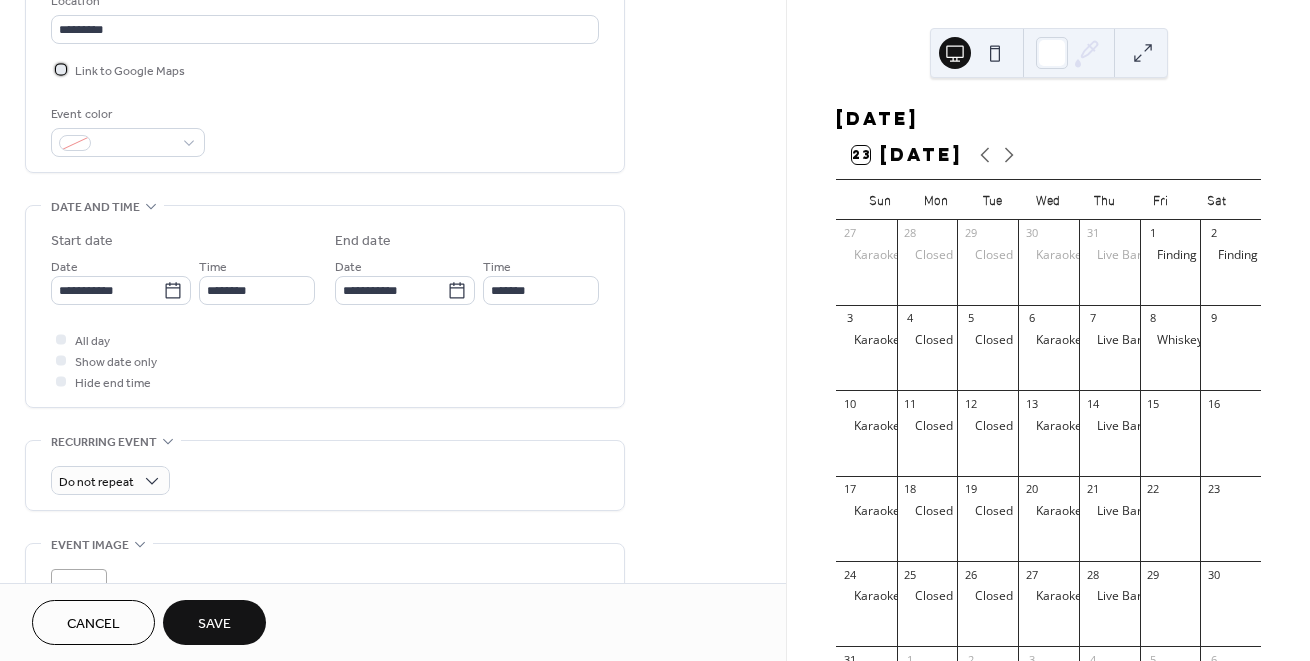 scroll, scrollTop: 475, scrollLeft: 0, axis: vertical 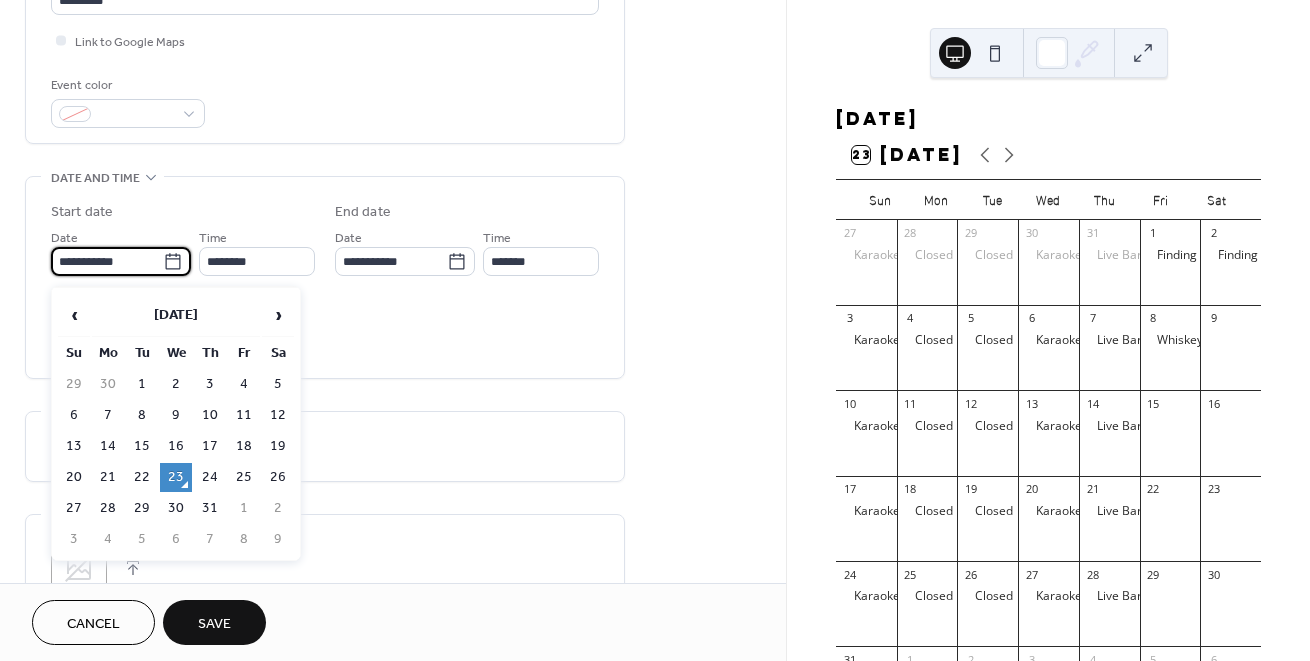 click on "**********" at bounding box center [107, 261] 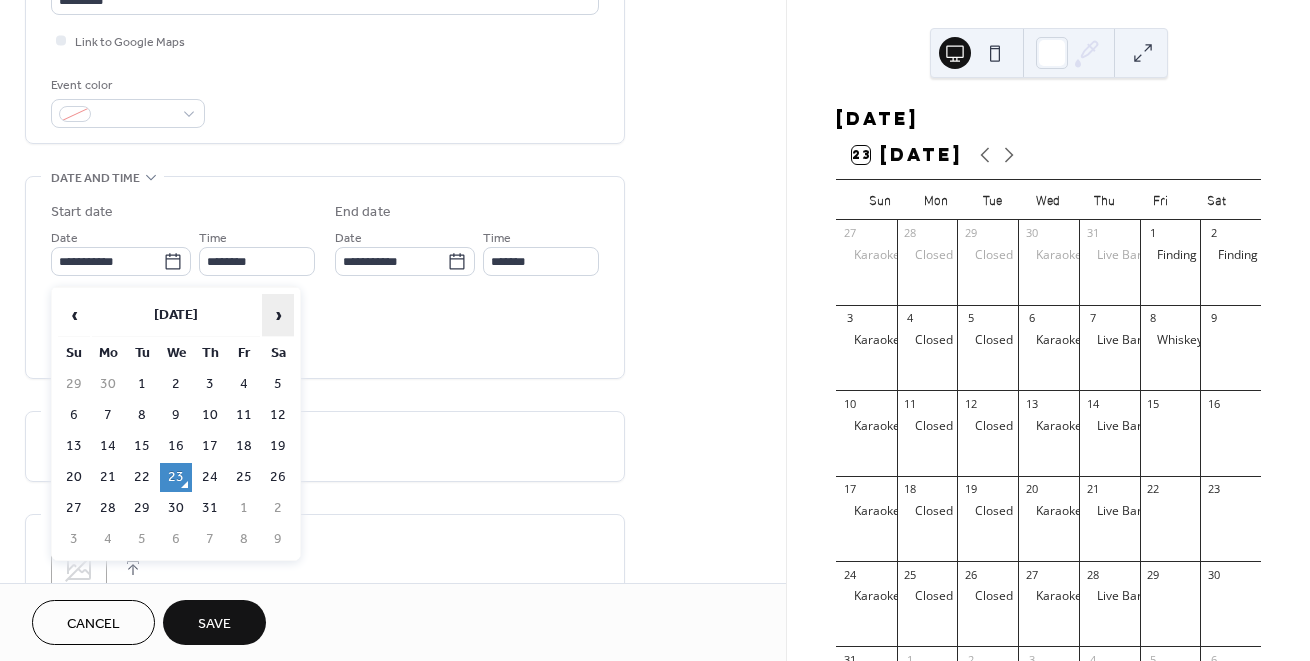click on "›" at bounding box center [278, 315] 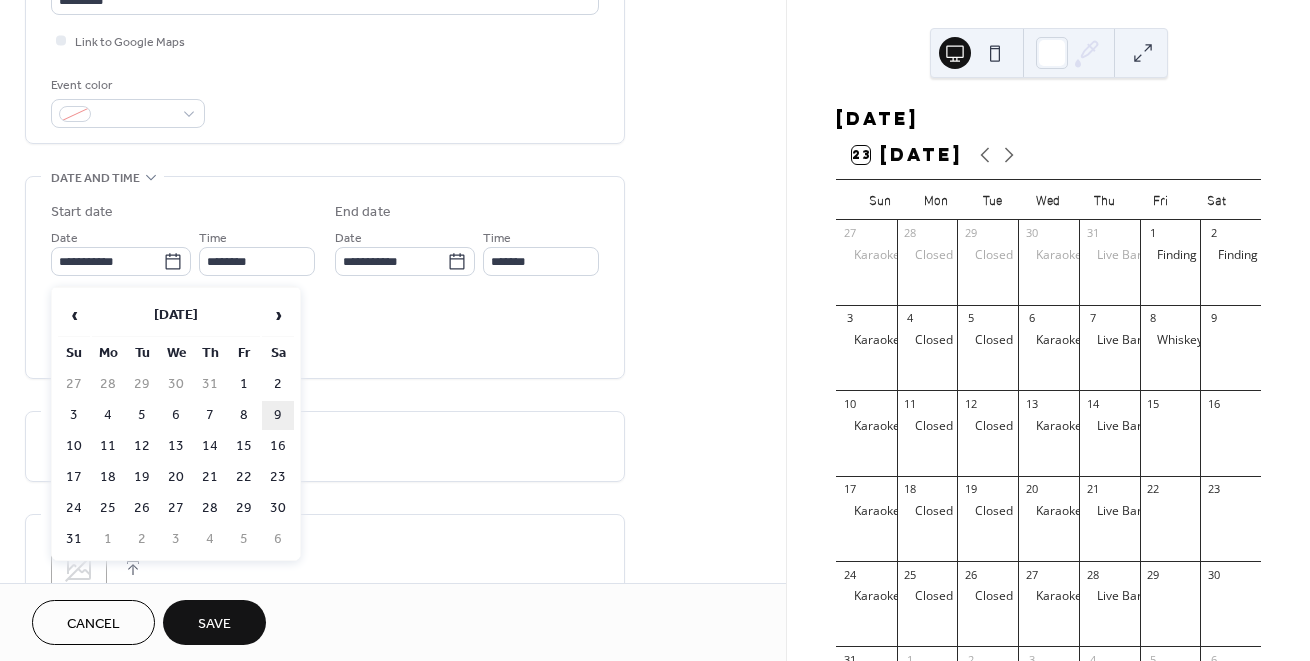 click on "9" at bounding box center (278, 415) 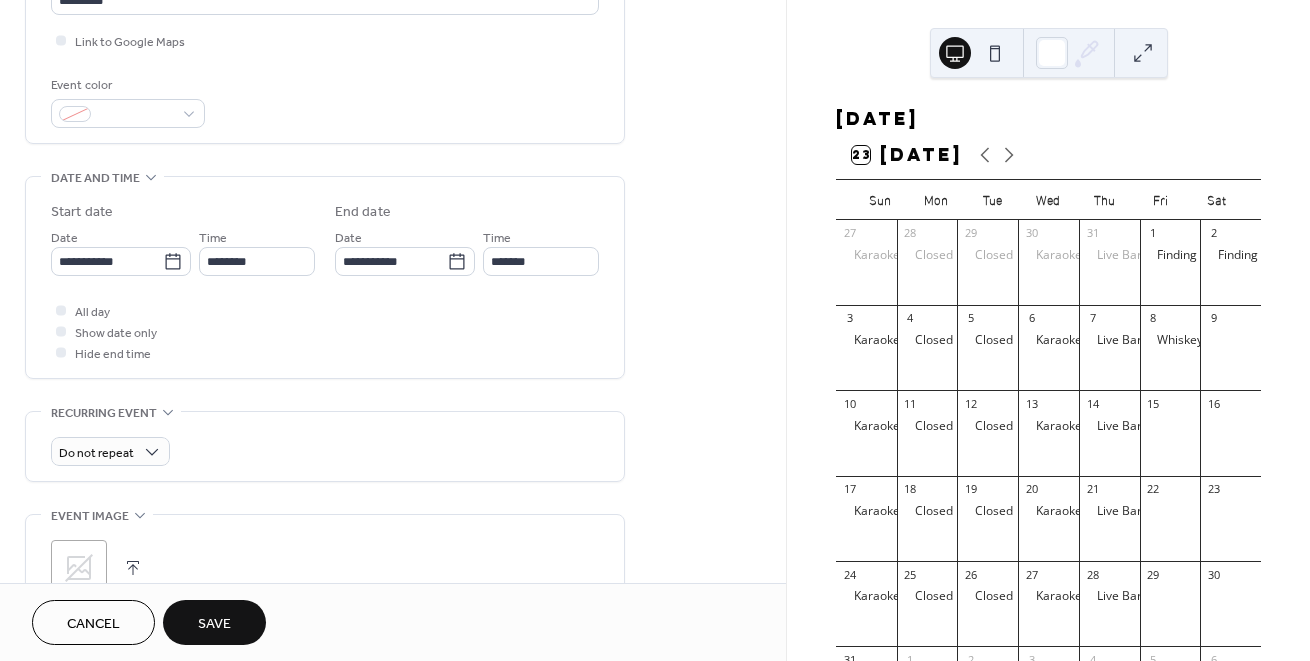 type on "**********" 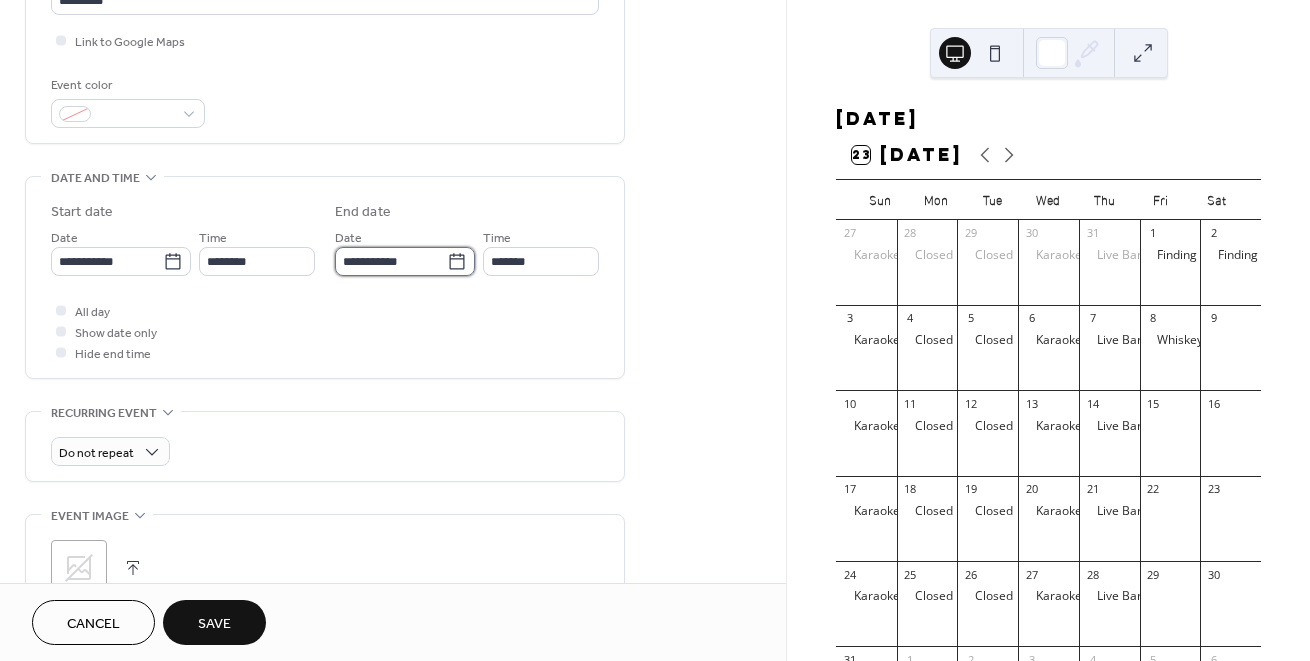 click on "**********" at bounding box center (391, 261) 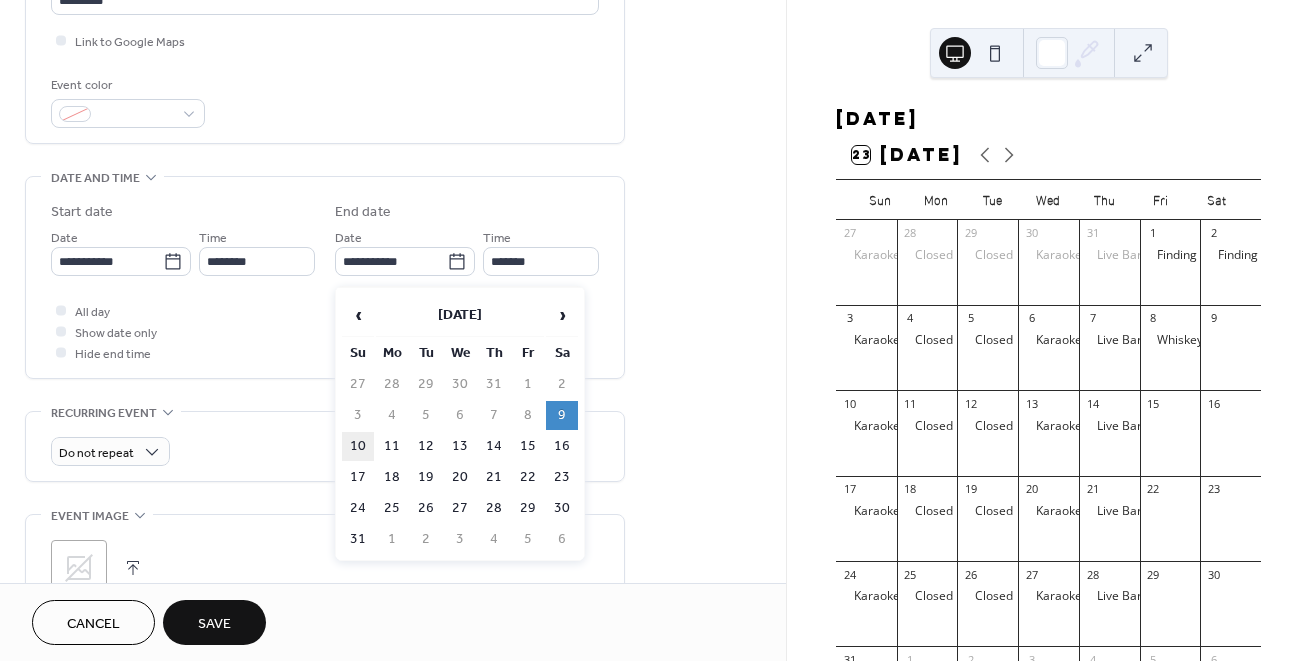 click on "10" at bounding box center [358, 446] 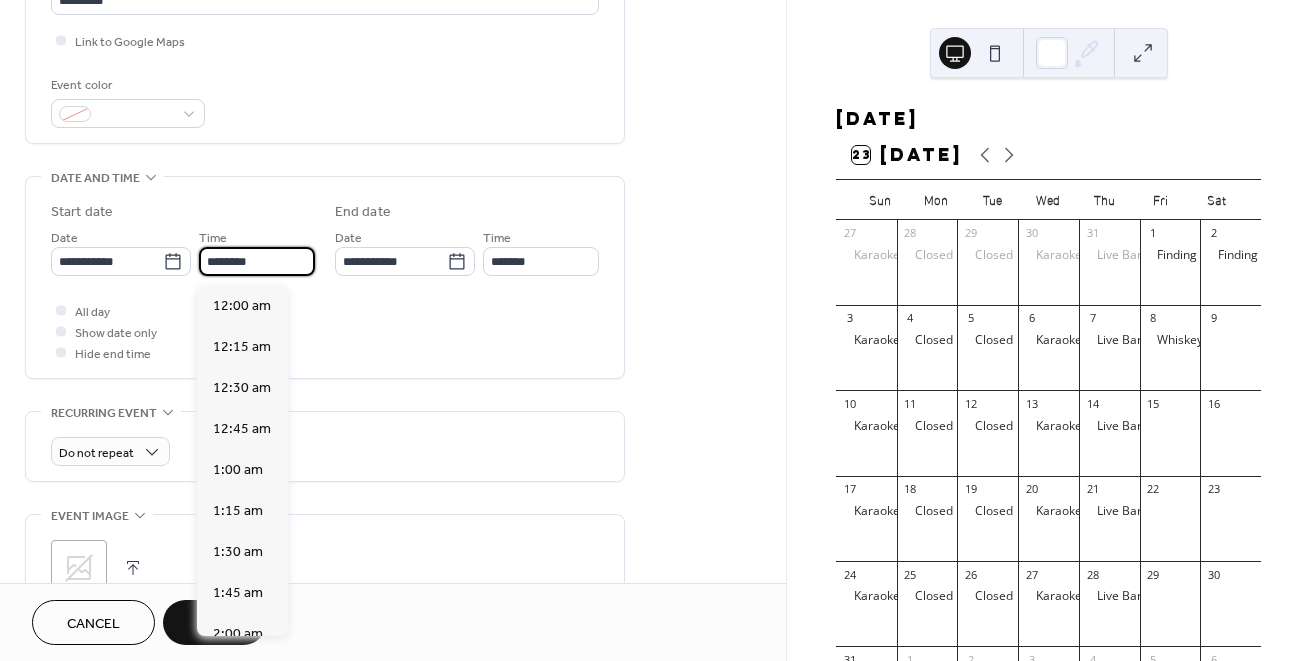 click on "********" at bounding box center [257, 261] 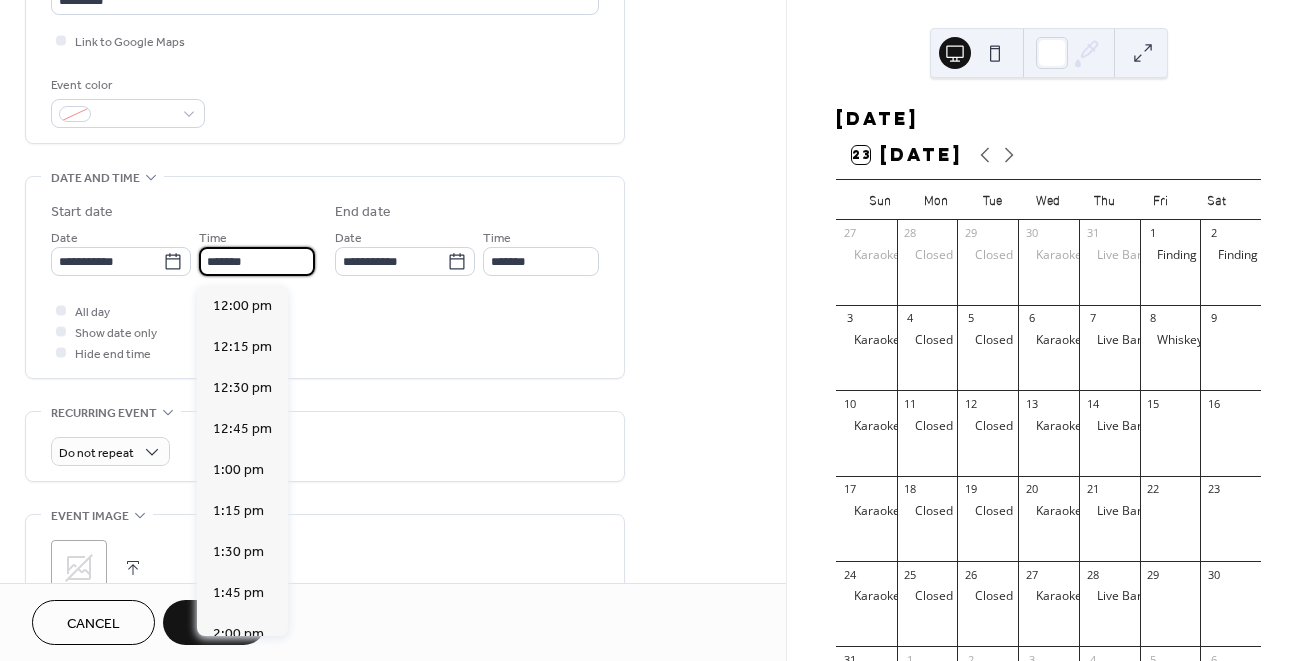 scroll, scrollTop: 3444, scrollLeft: 0, axis: vertical 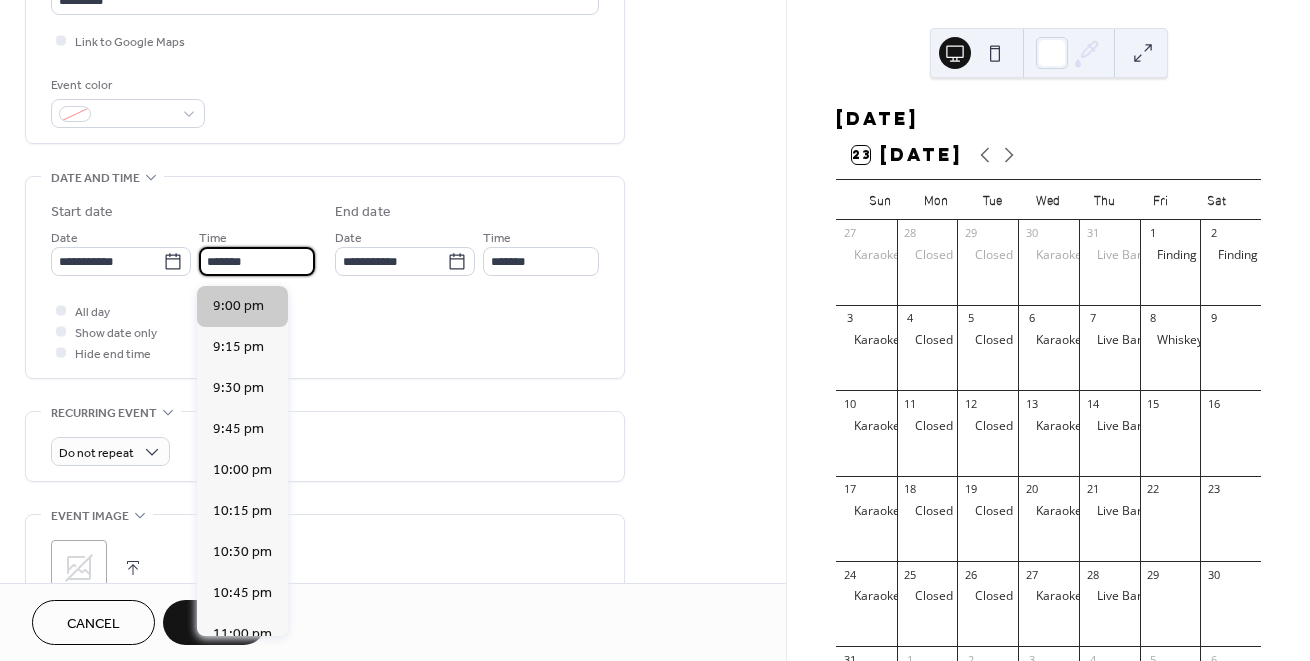 type on "*******" 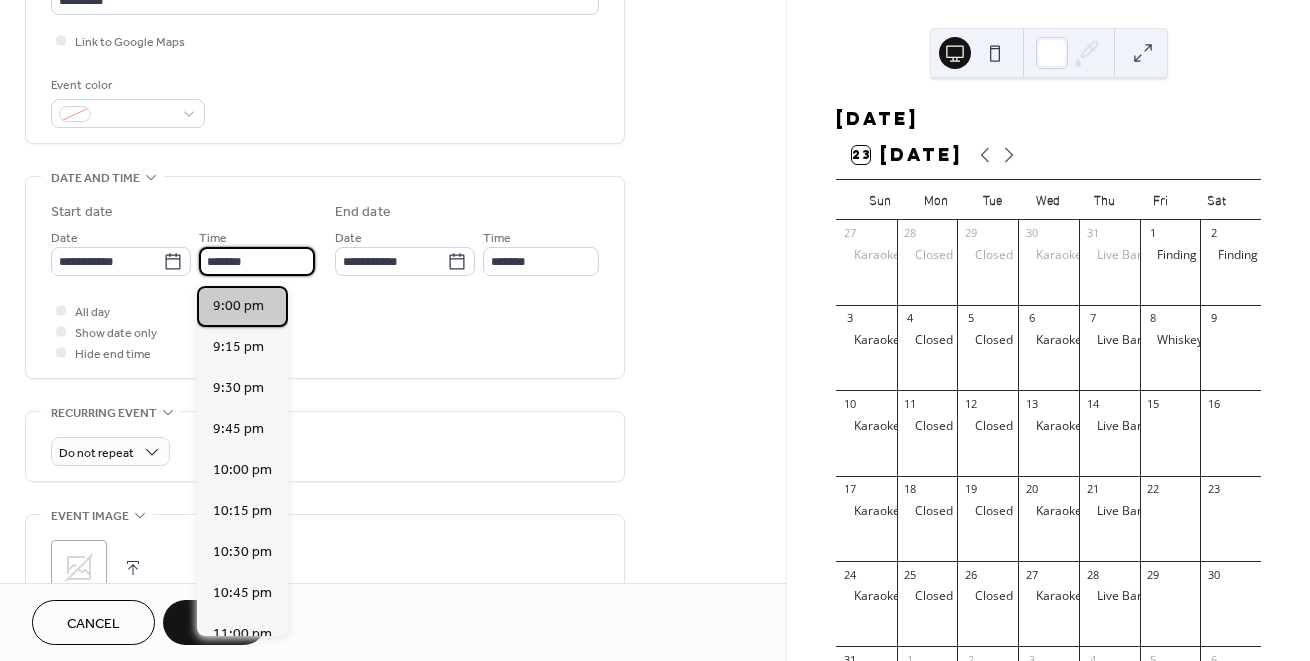 click on "9:00 pm" at bounding box center [238, 306] 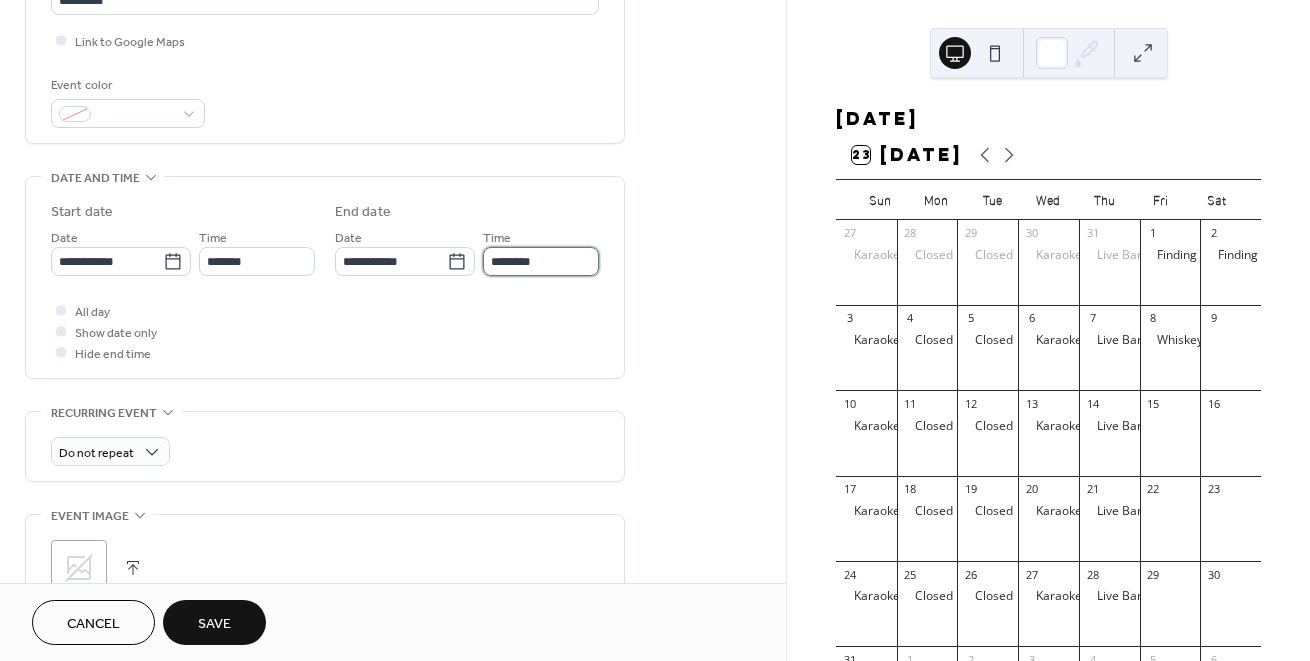 click on "********" at bounding box center (541, 261) 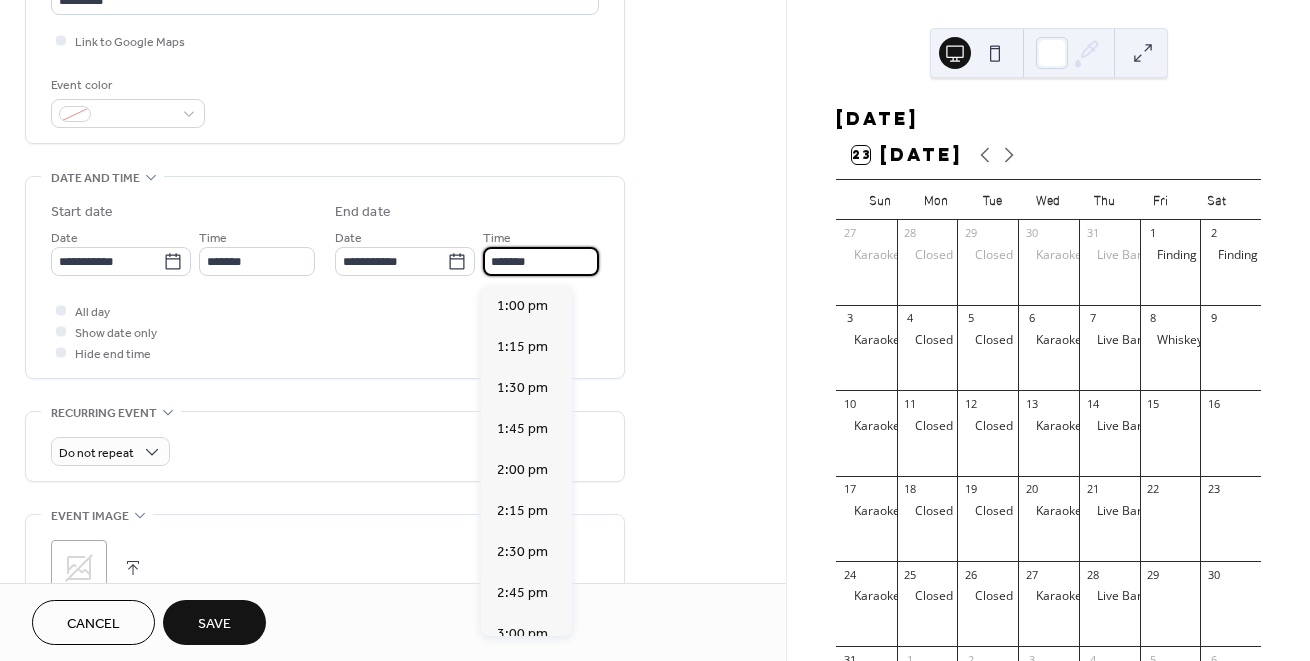 scroll, scrollTop: 164, scrollLeft: 0, axis: vertical 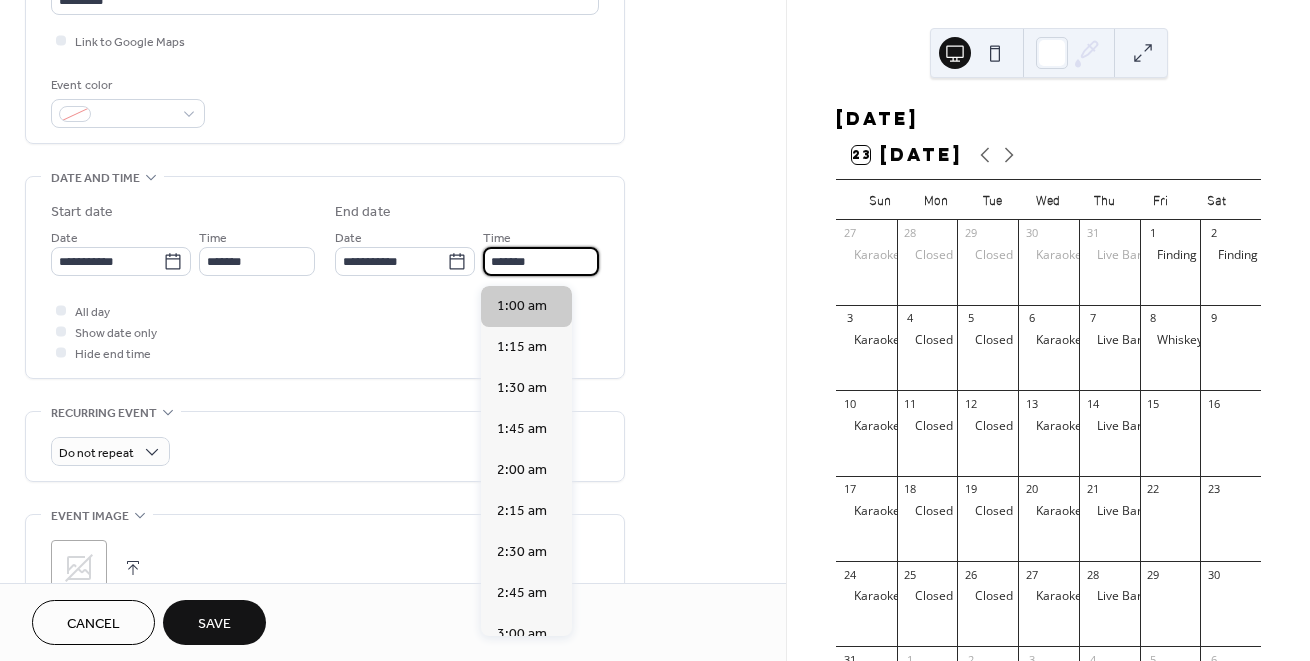 type on "*******" 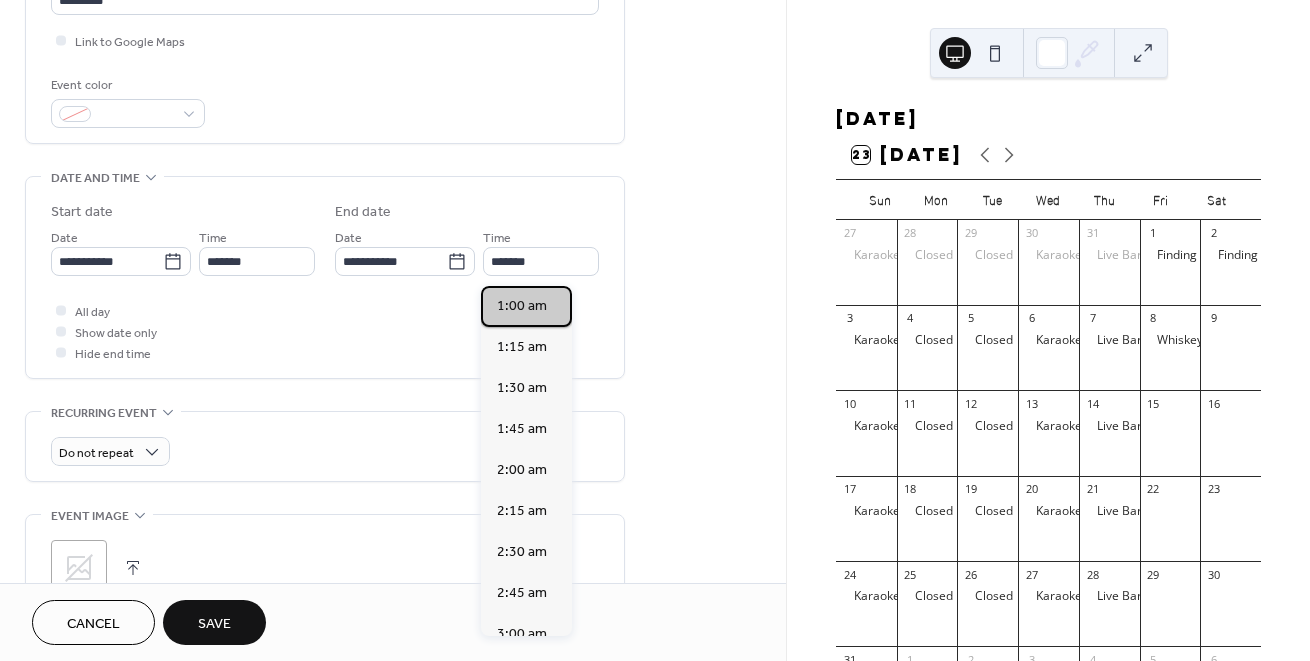 click on "1:00 am" at bounding box center (522, 306) 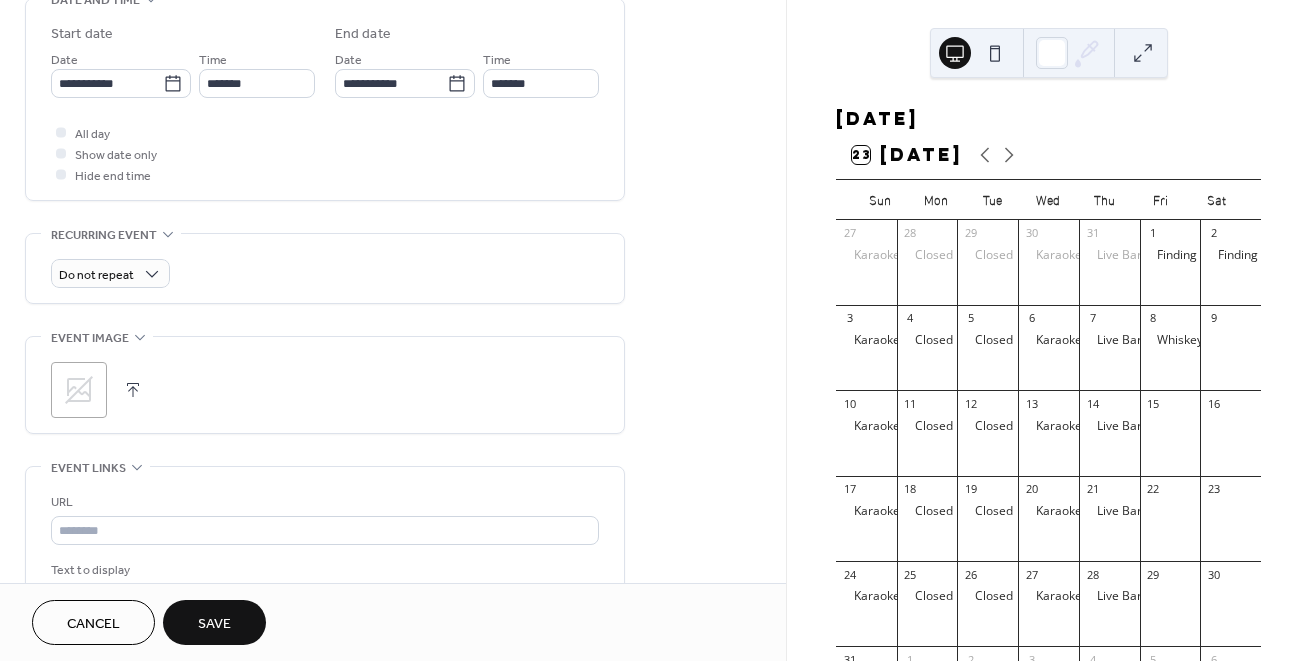 scroll, scrollTop: 767, scrollLeft: 0, axis: vertical 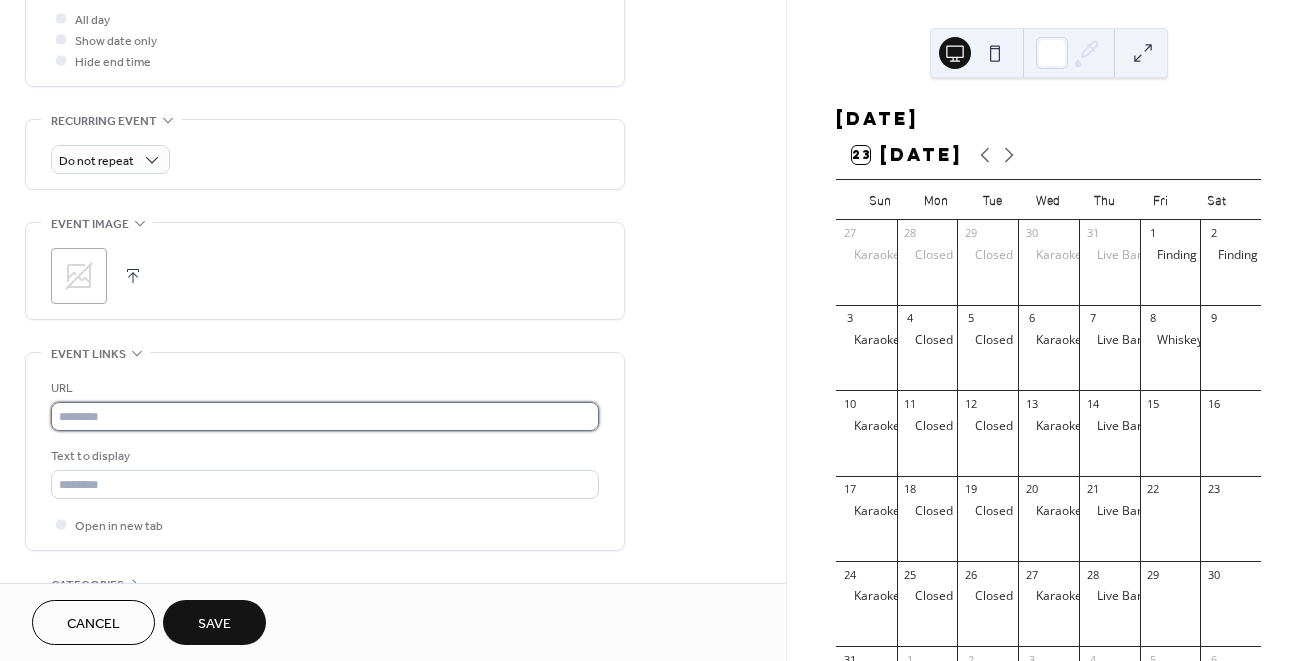 click at bounding box center [325, 416] 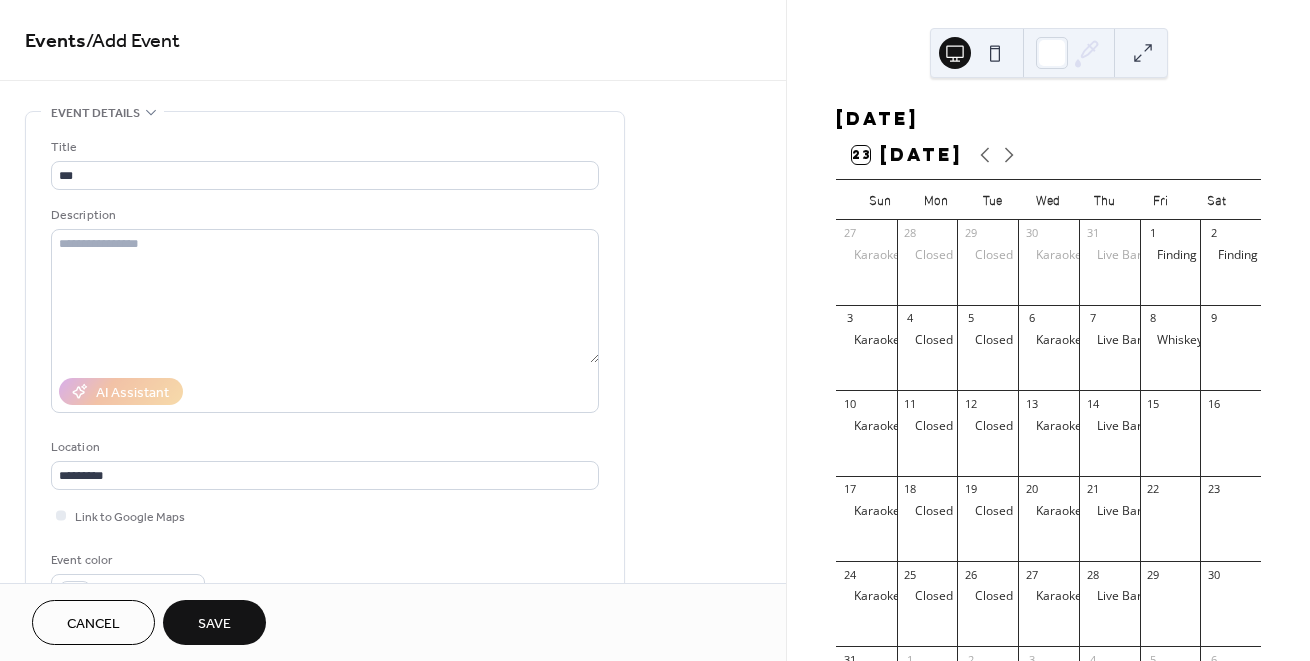 scroll, scrollTop: 0, scrollLeft: 0, axis: both 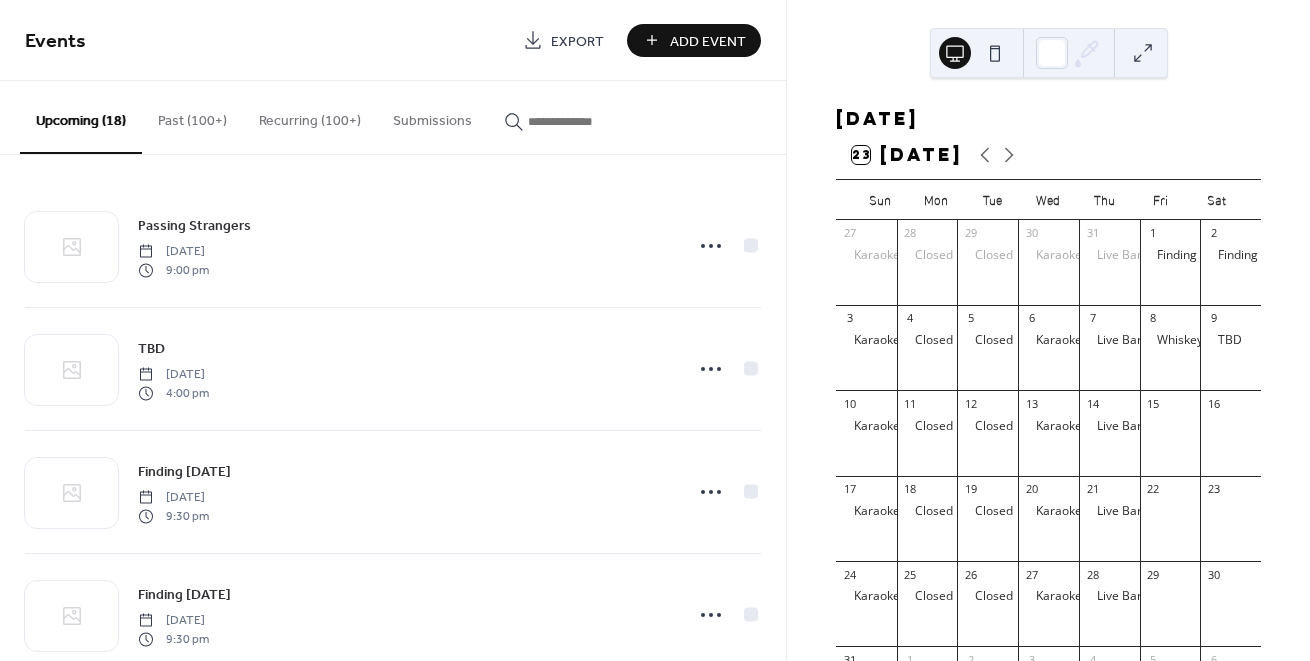 click on "Add Event" at bounding box center (708, 41) 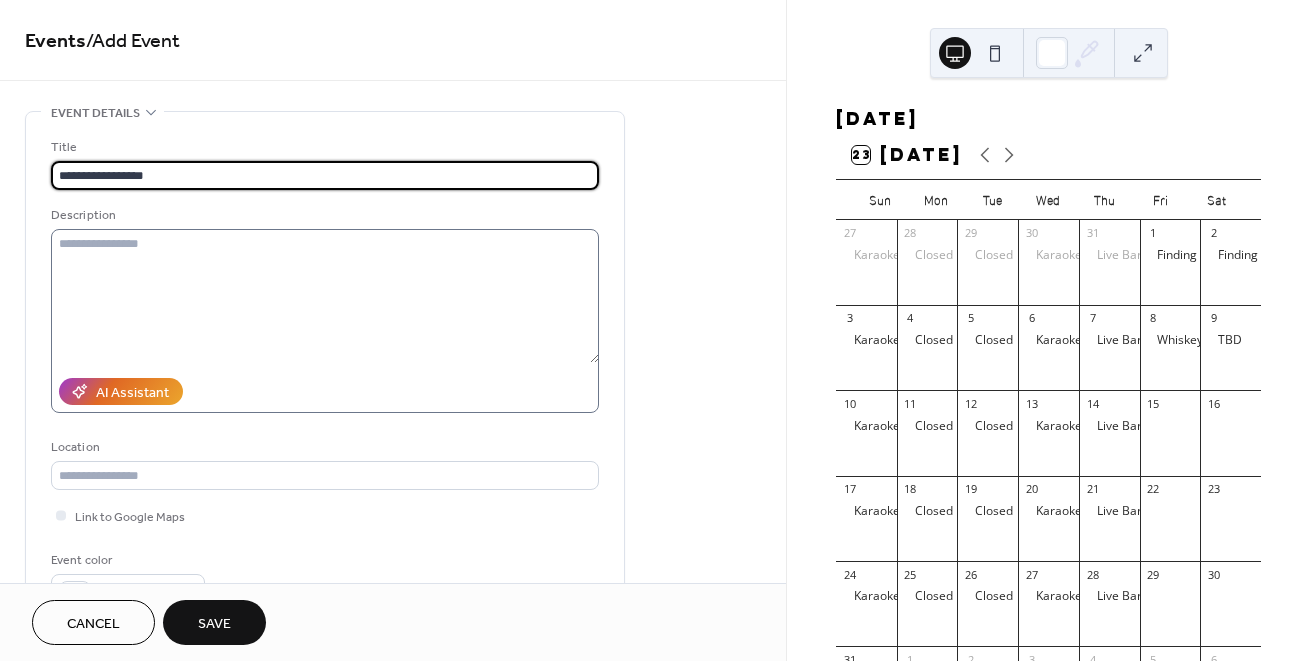 type on "**********" 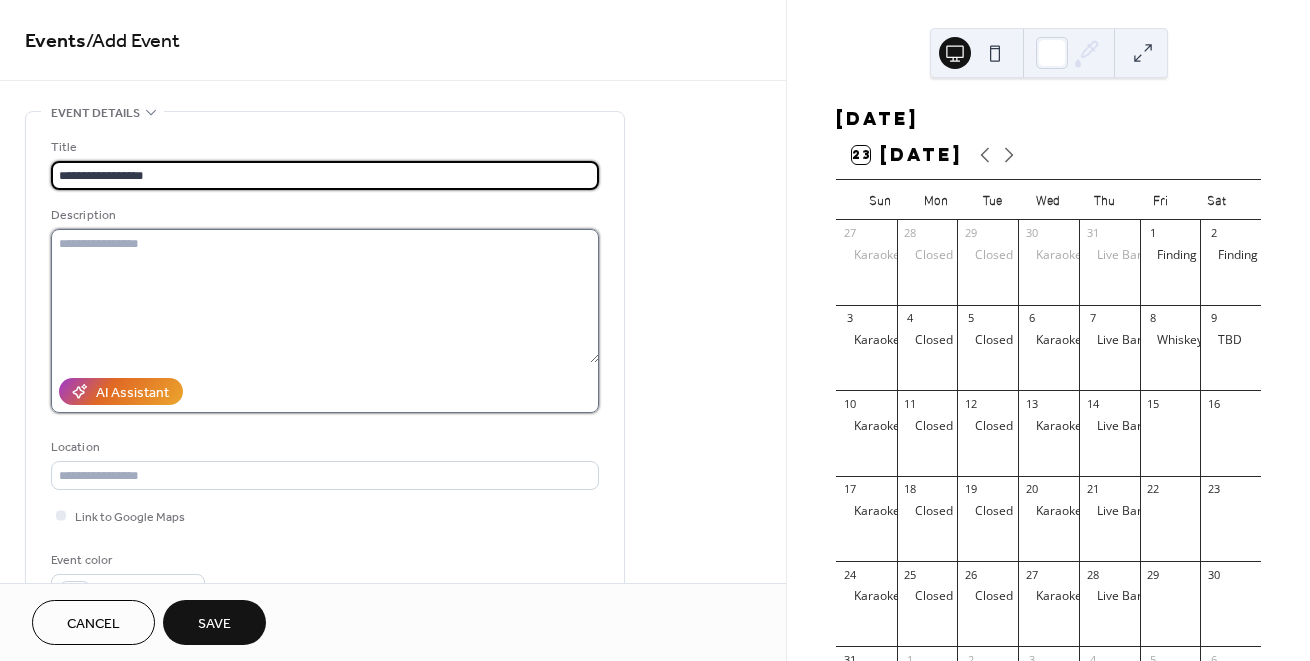click at bounding box center (325, 296) 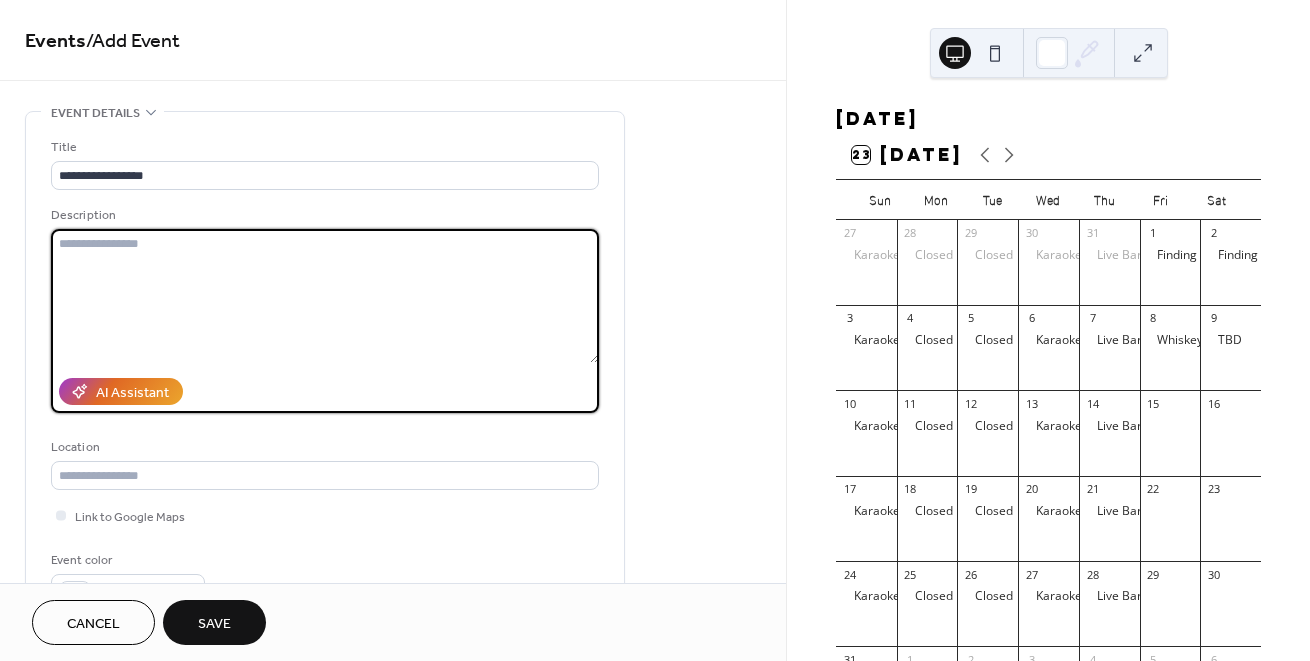 paste on "**********" 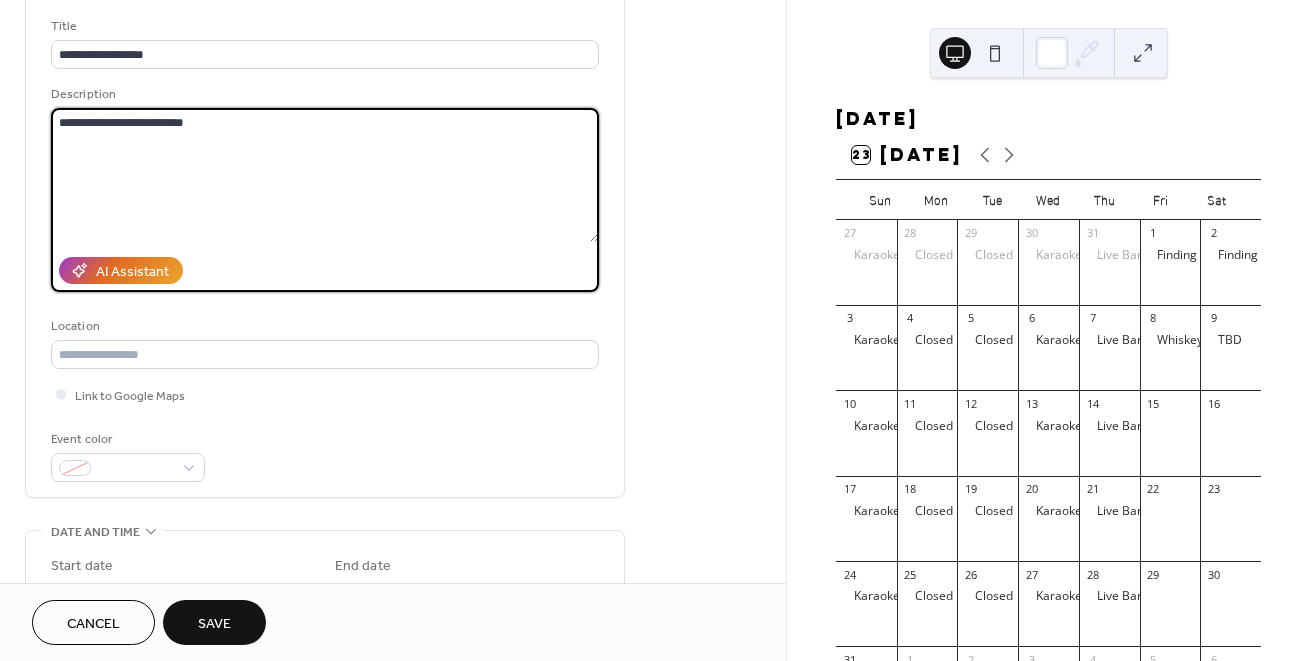 scroll, scrollTop: 247, scrollLeft: 0, axis: vertical 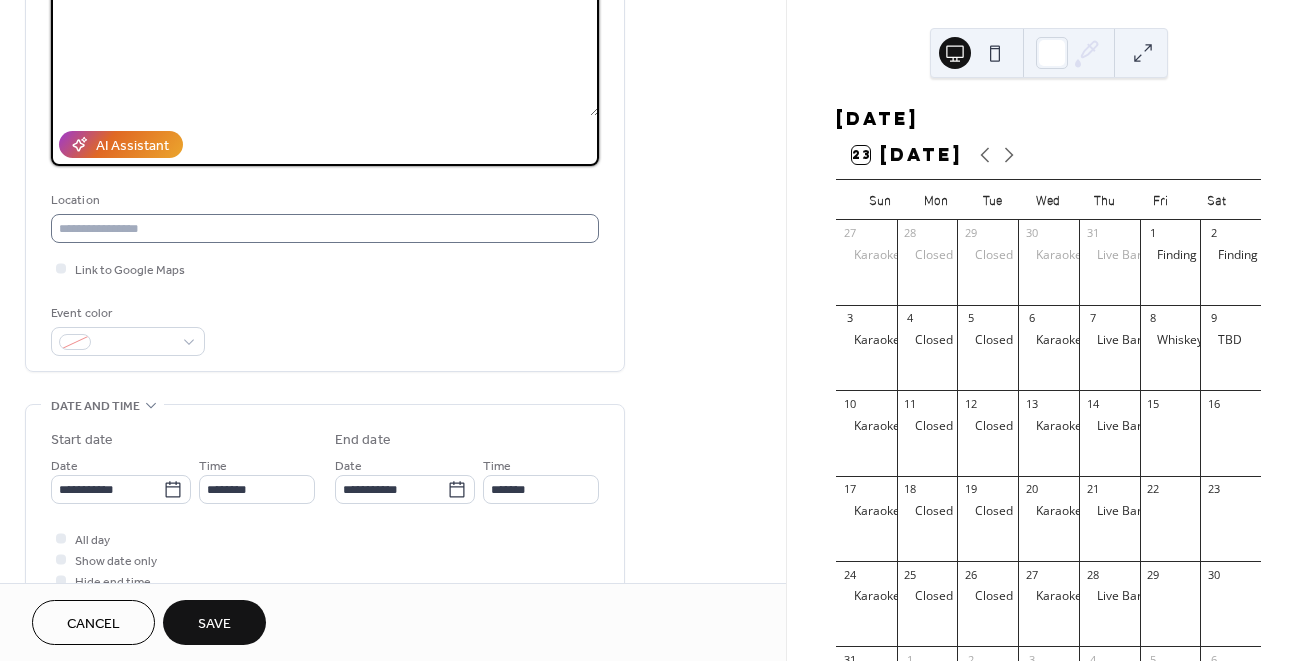 type on "**********" 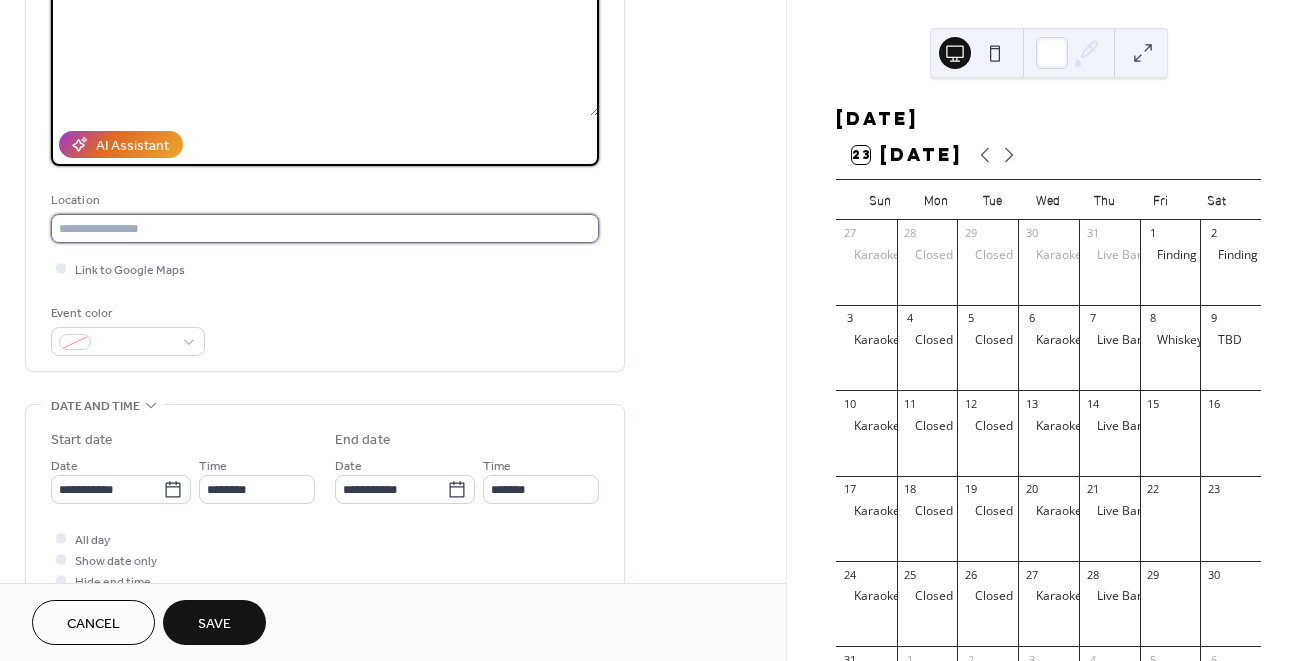 click at bounding box center [325, 228] 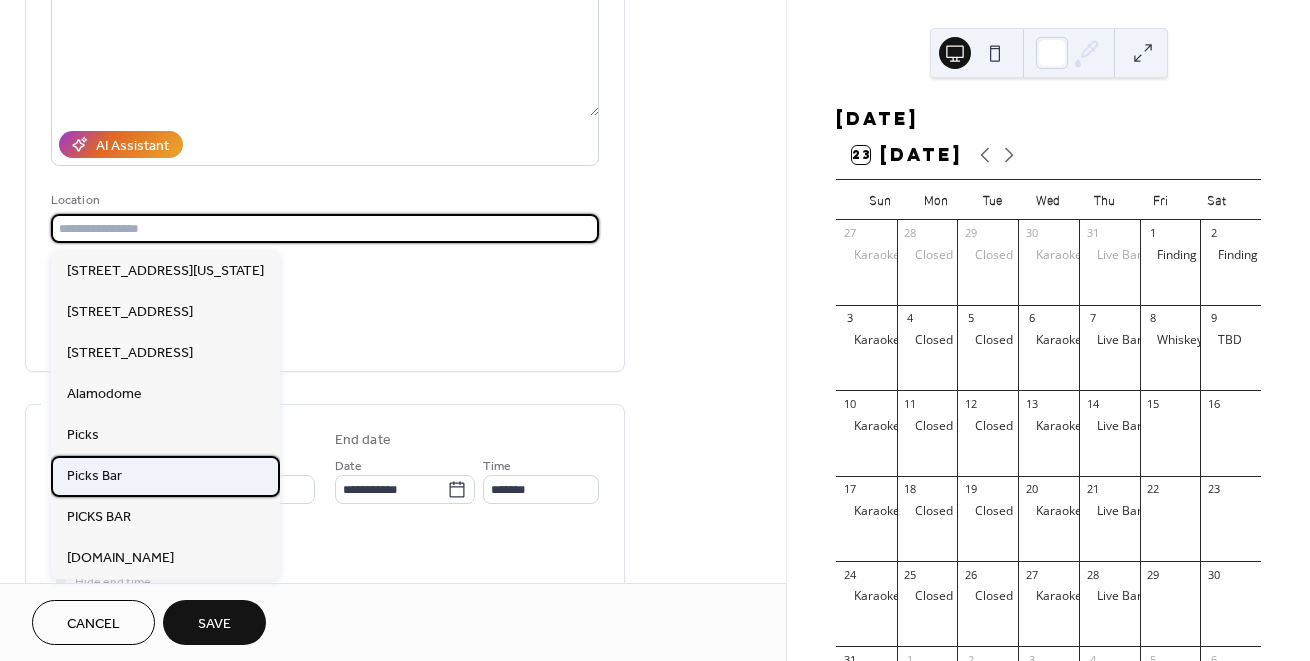click on "Picks Bar" at bounding box center (165, 476) 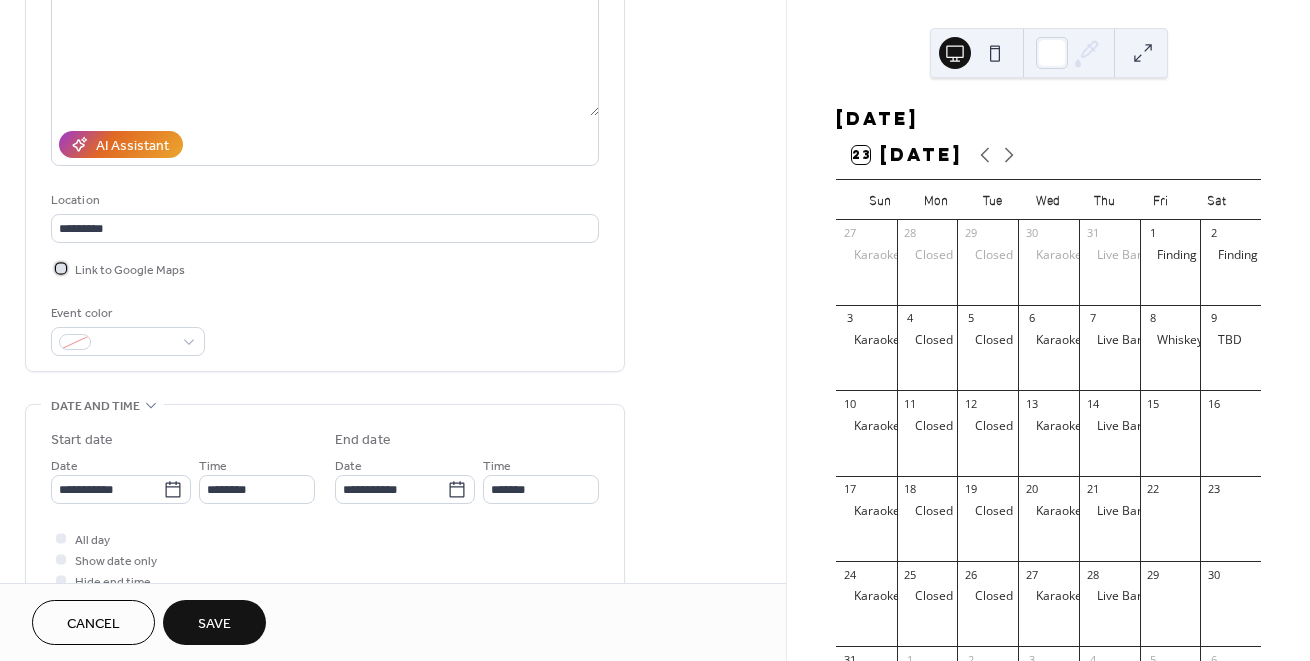 click on "Link to Google Maps" at bounding box center (130, 270) 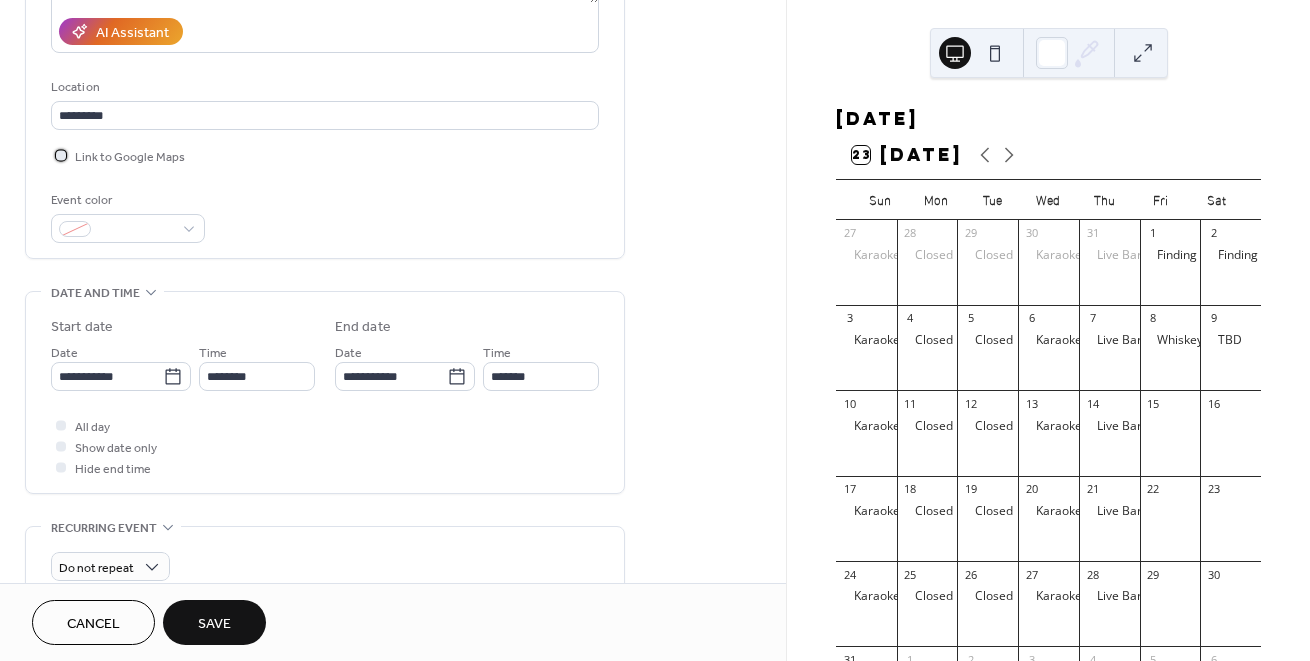 scroll, scrollTop: 379, scrollLeft: 0, axis: vertical 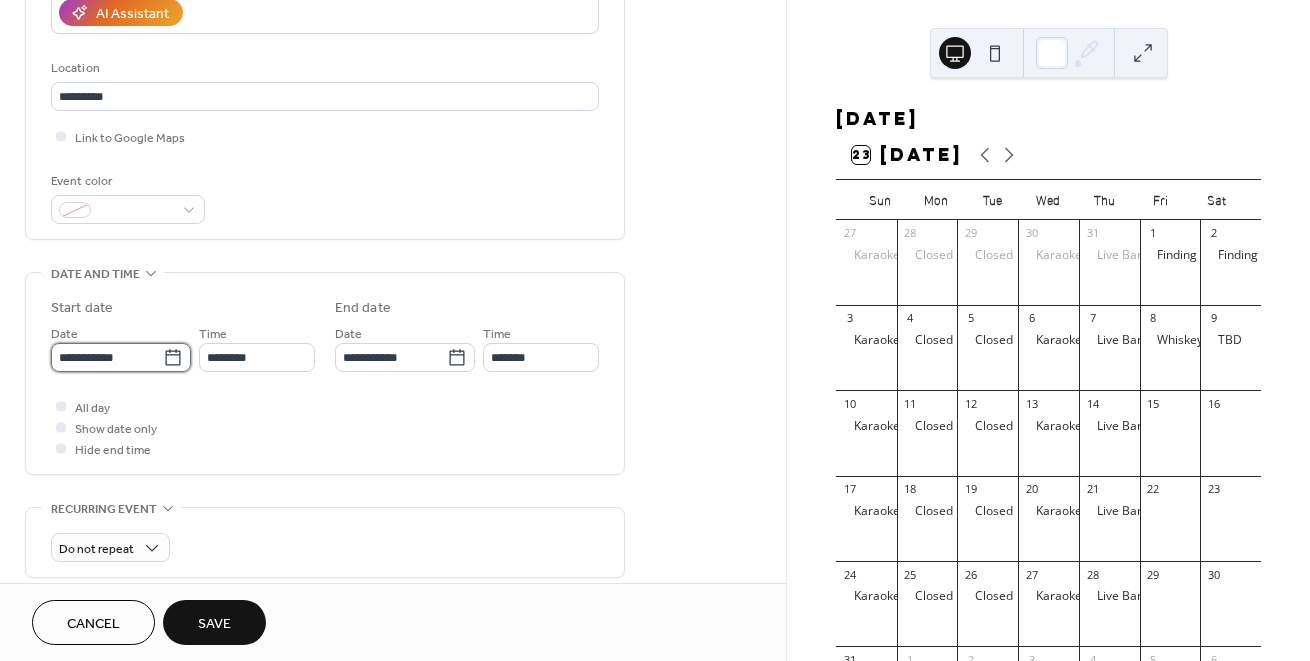 click on "**********" at bounding box center (107, 357) 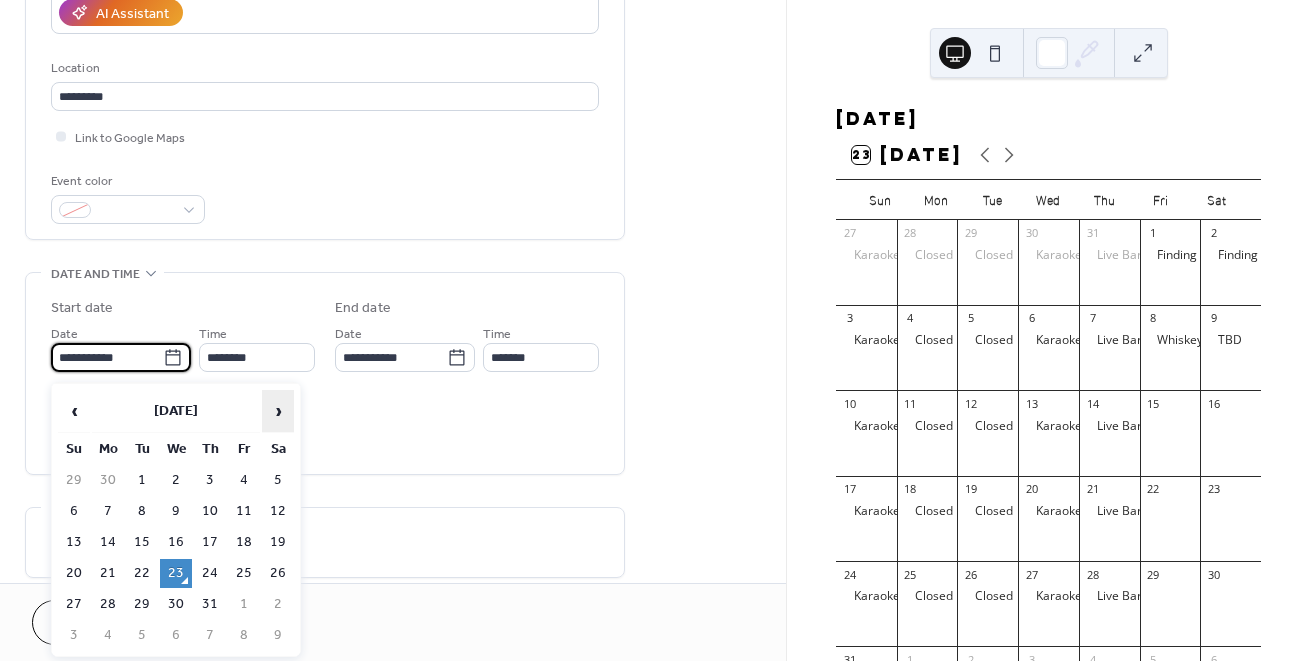 click on "›" at bounding box center [278, 411] 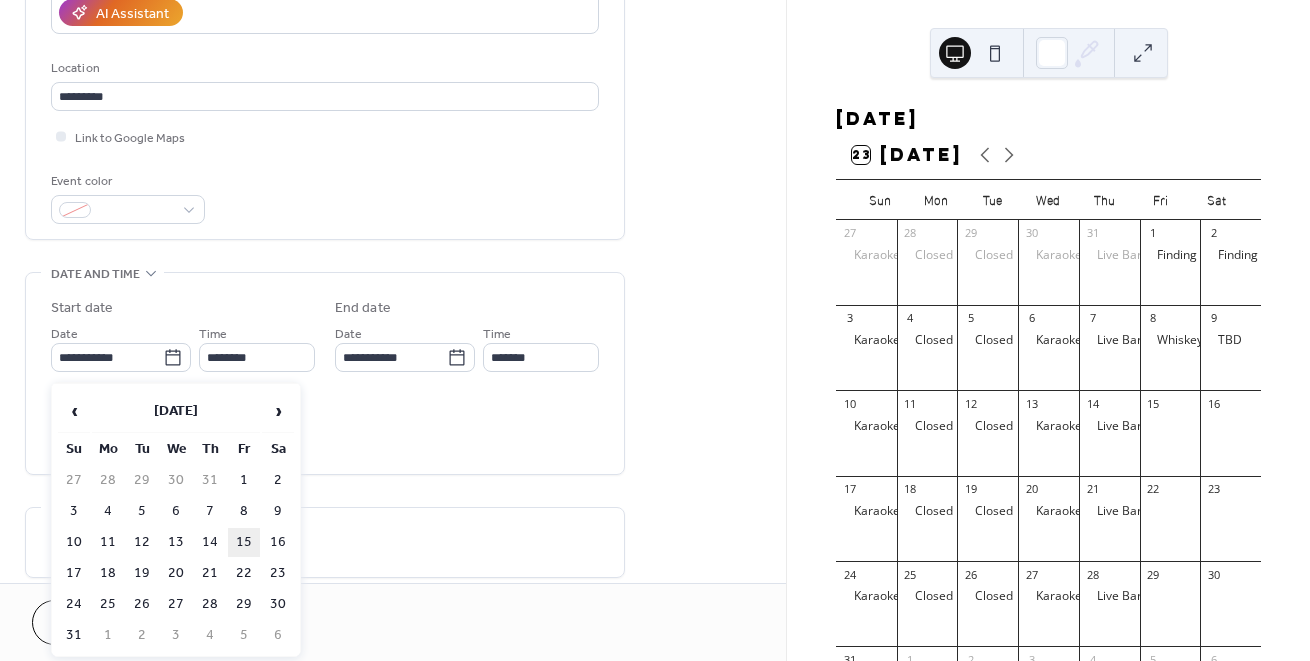 click on "15" at bounding box center [244, 542] 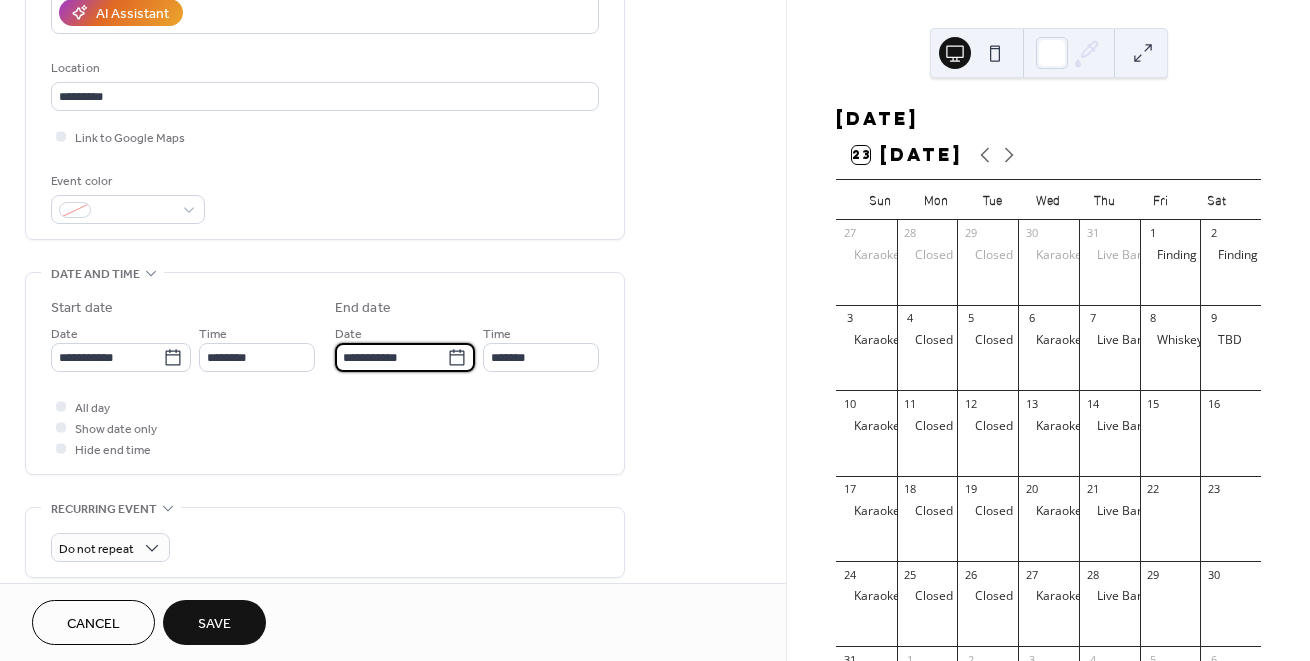 click on "**********" at bounding box center (391, 357) 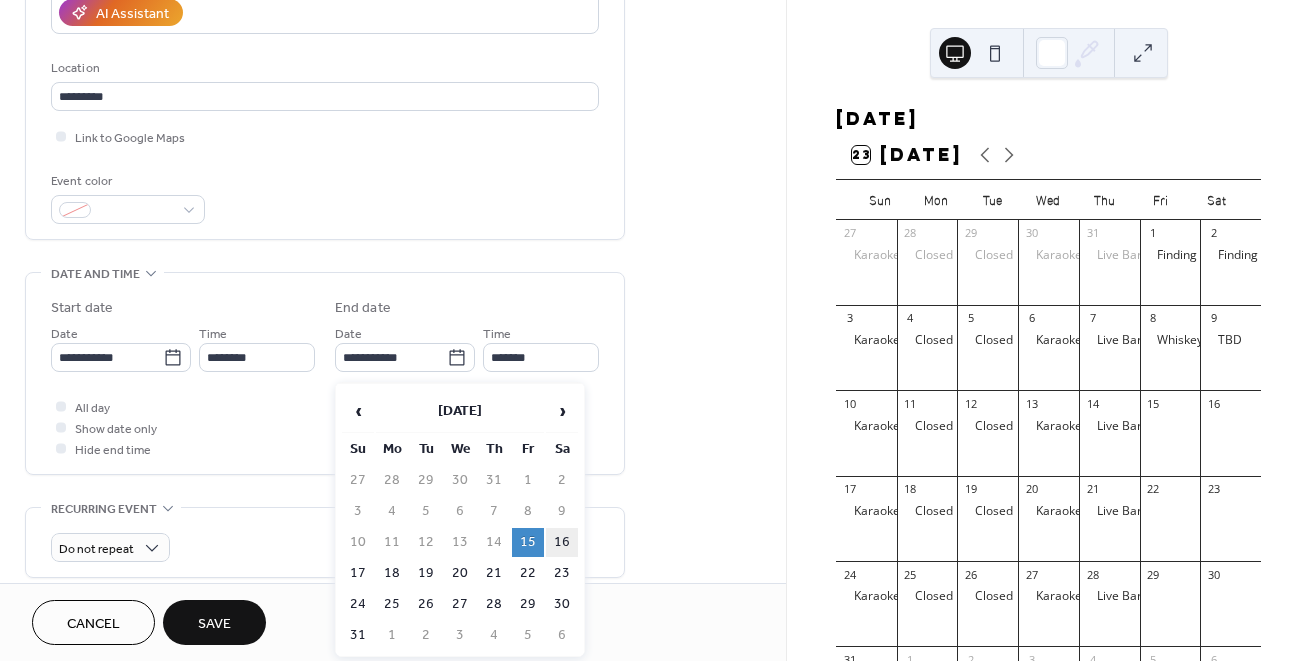 click on "16" at bounding box center [562, 542] 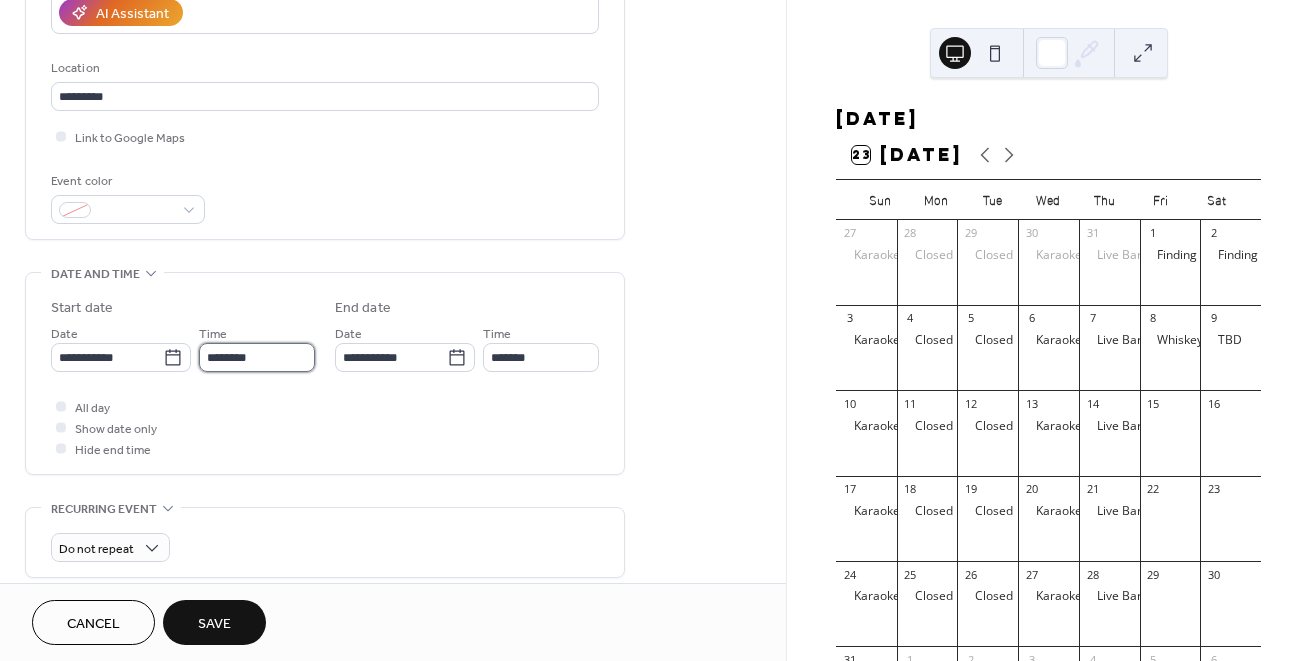 click on "********" at bounding box center (257, 357) 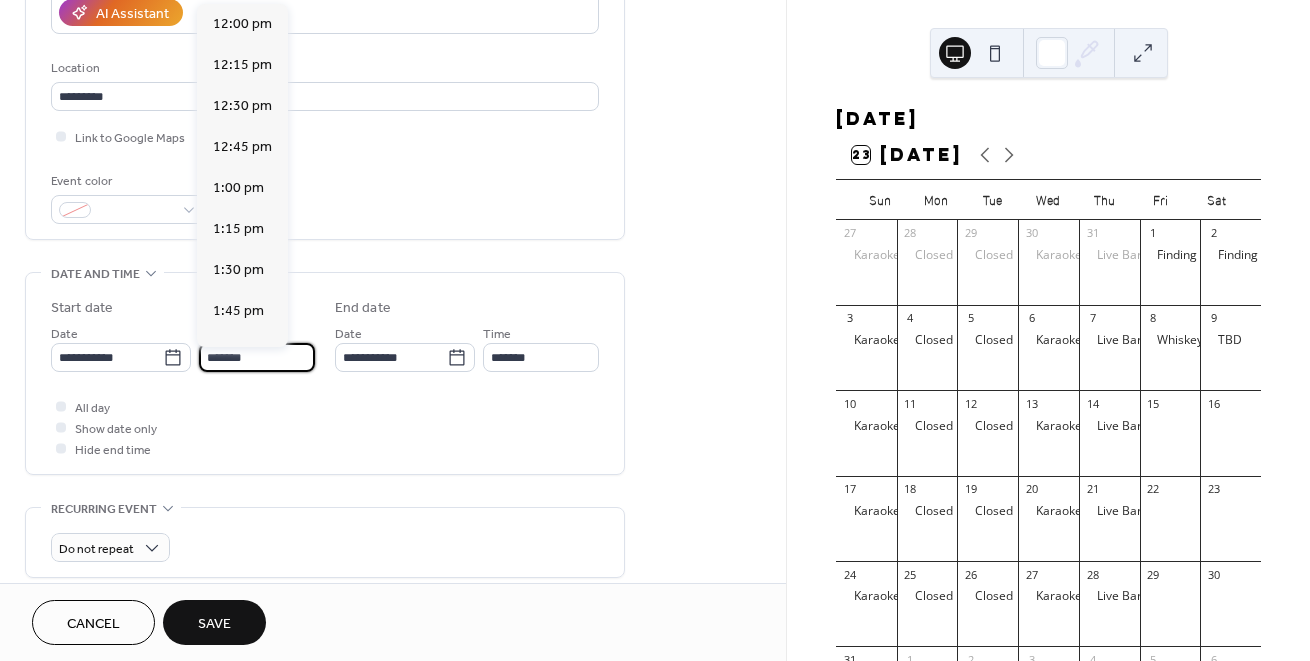 scroll, scrollTop: 3444, scrollLeft: 0, axis: vertical 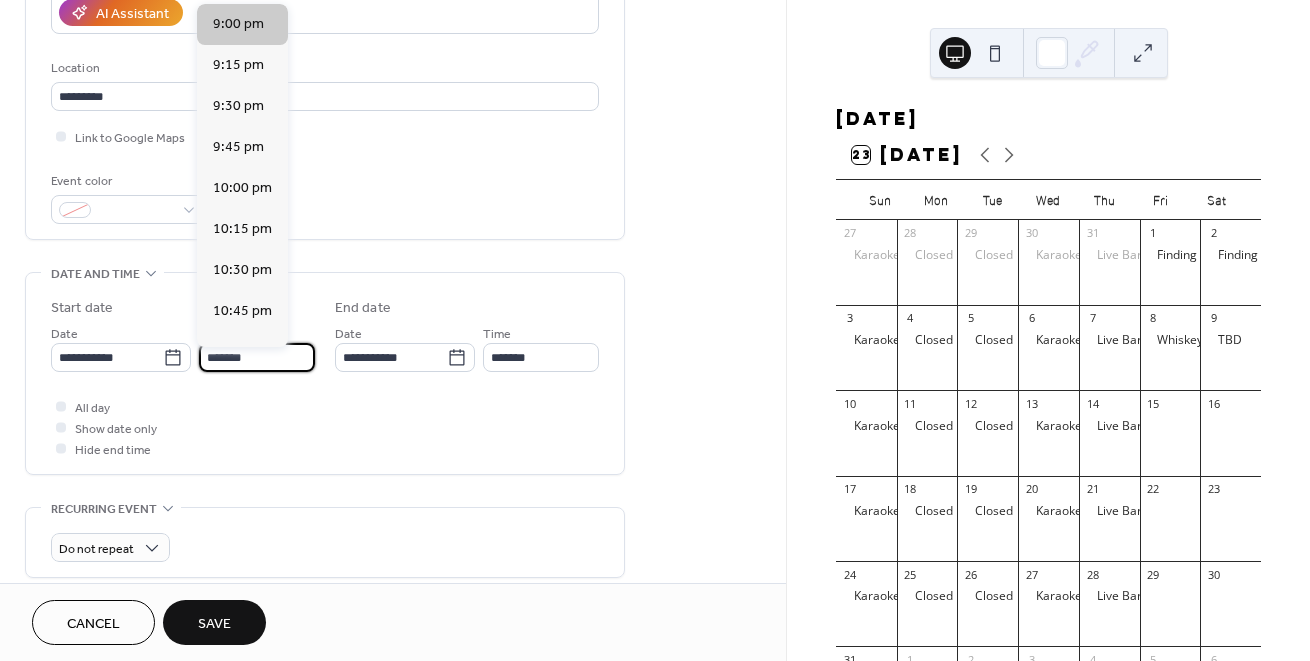 type on "*******" 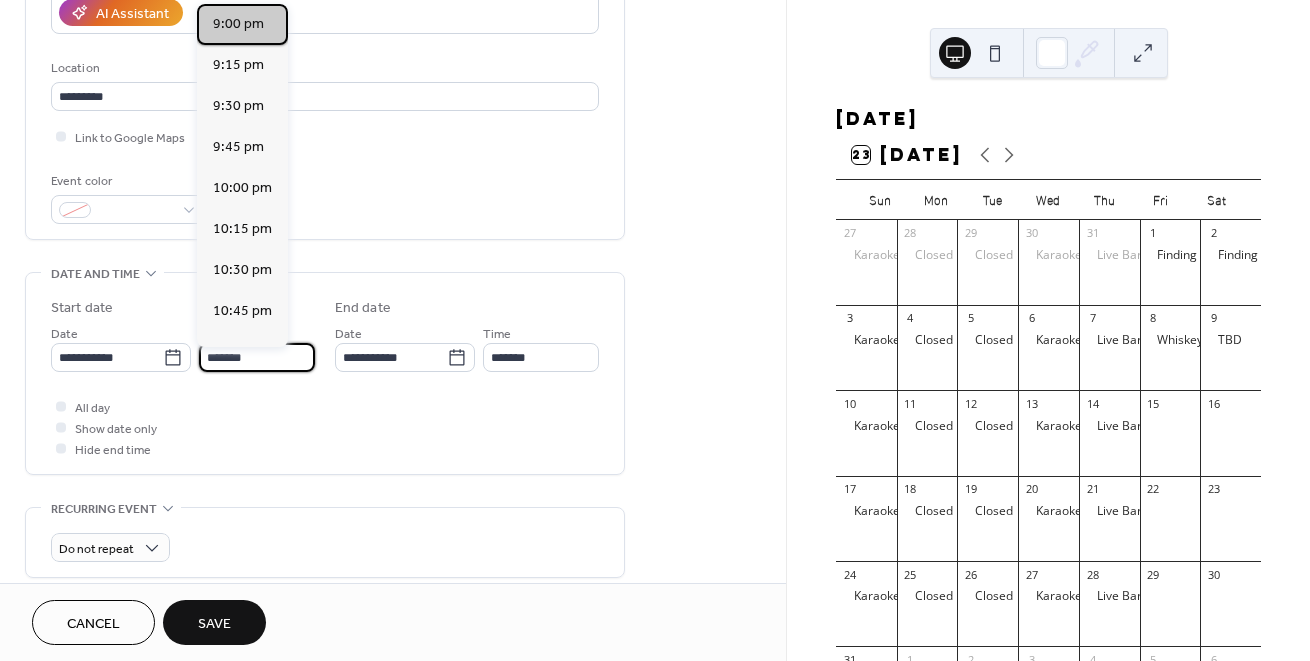 click on "9:00 pm" at bounding box center (238, 24) 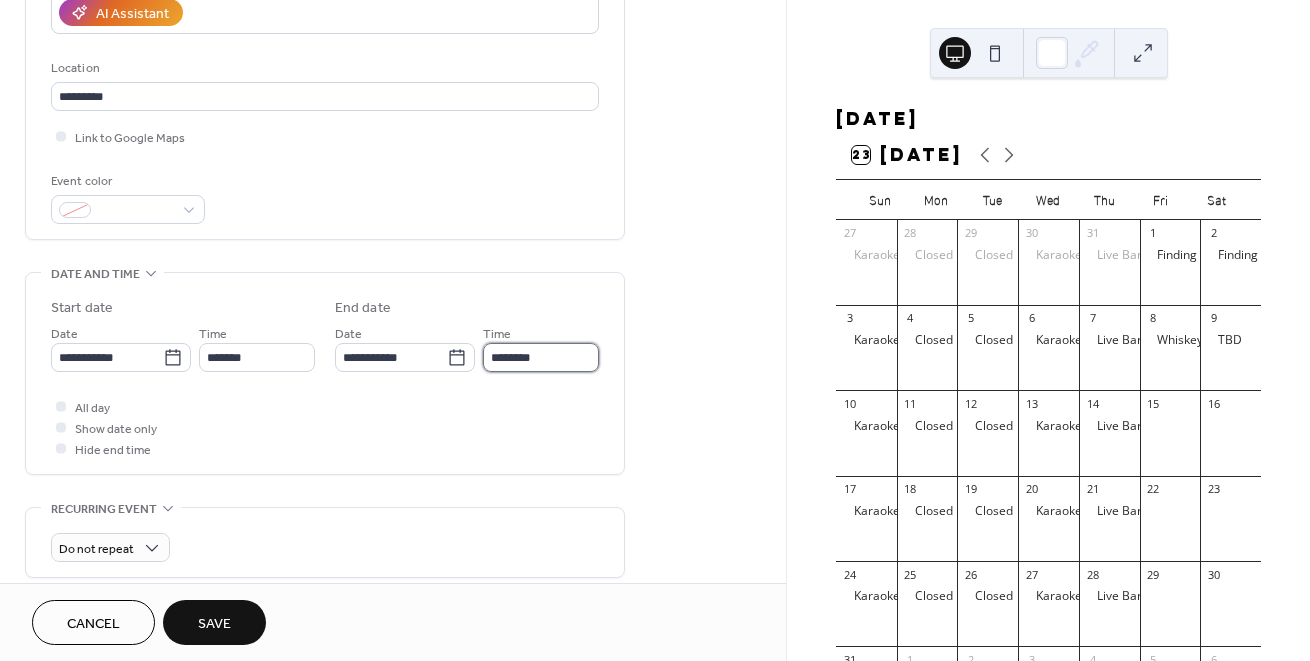 click on "********" at bounding box center (541, 357) 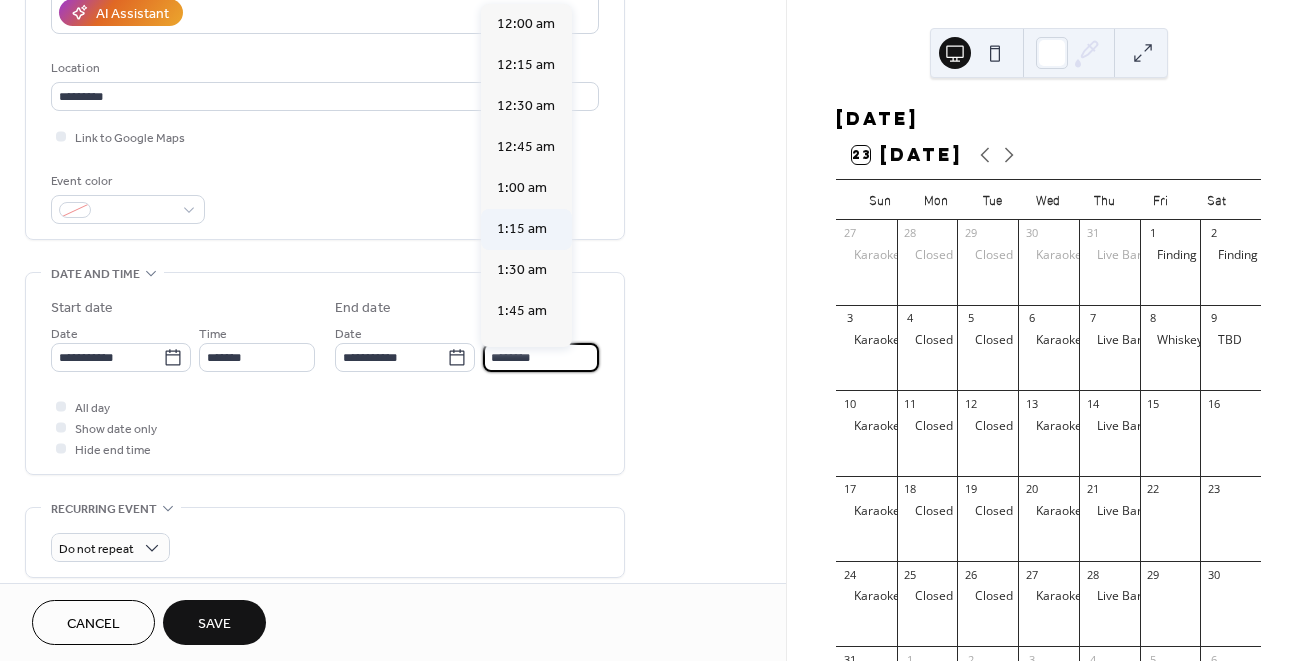 scroll, scrollTop: 0, scrollLeft: 0, axis: both 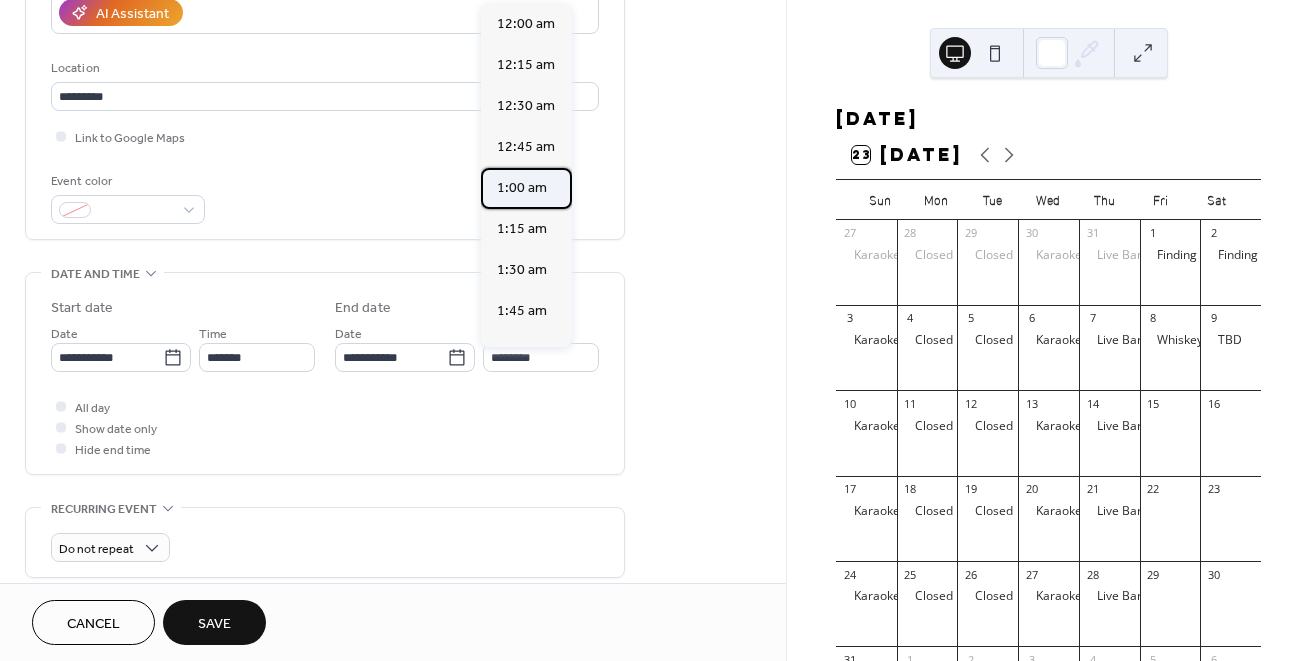 click on "1:00 am" at bounding box center (522, 188) 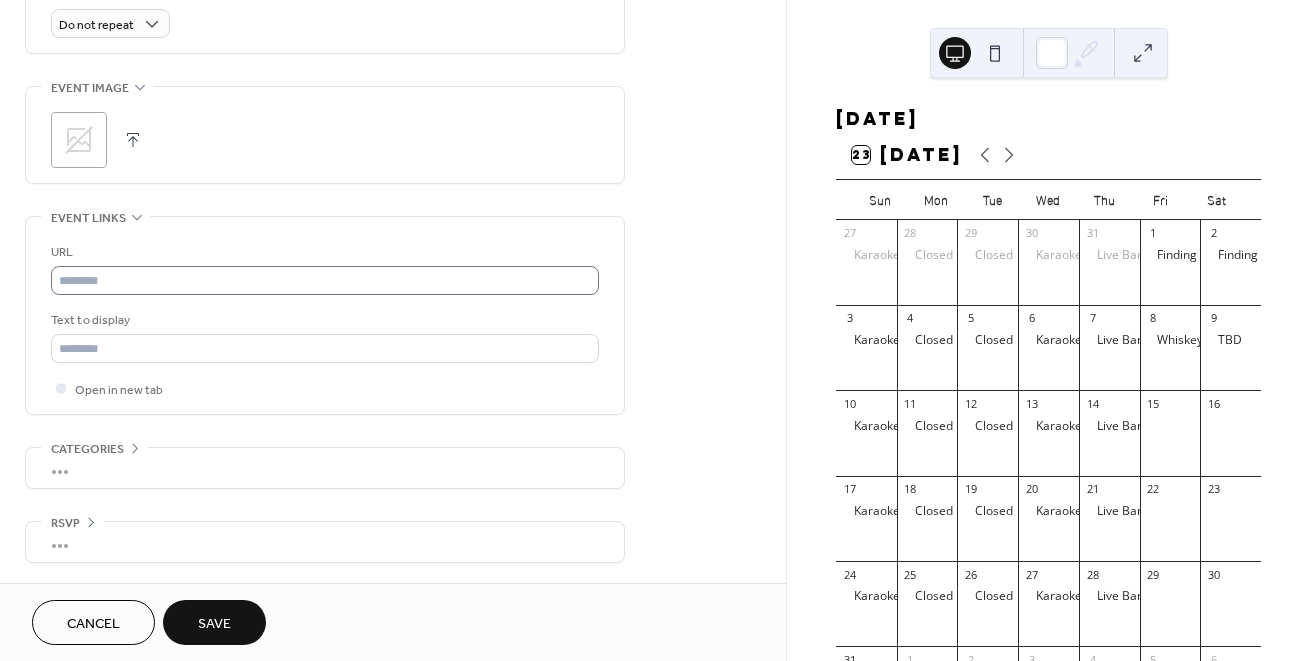 scroll, scrollTop: 913, scrollLeft: 0, axis: vertical 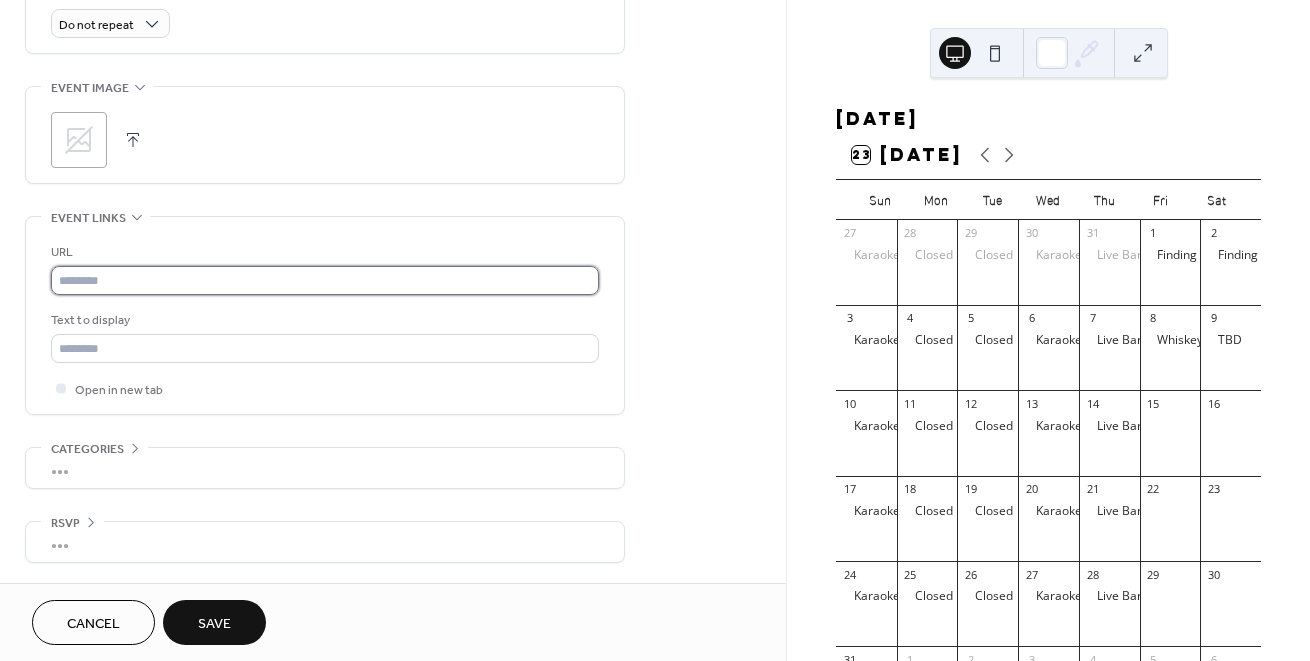 click at bounding box center [325, 280] 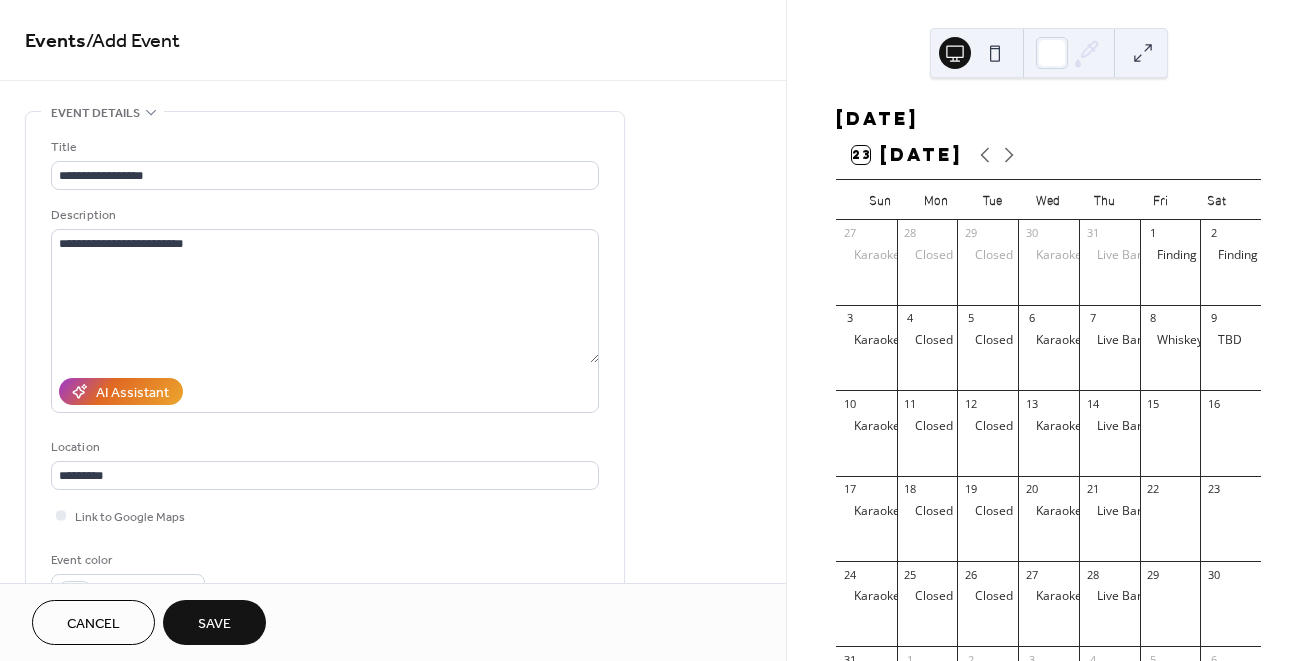 scroll, scrollTop: 0, scrollLeft: 0, axis: both 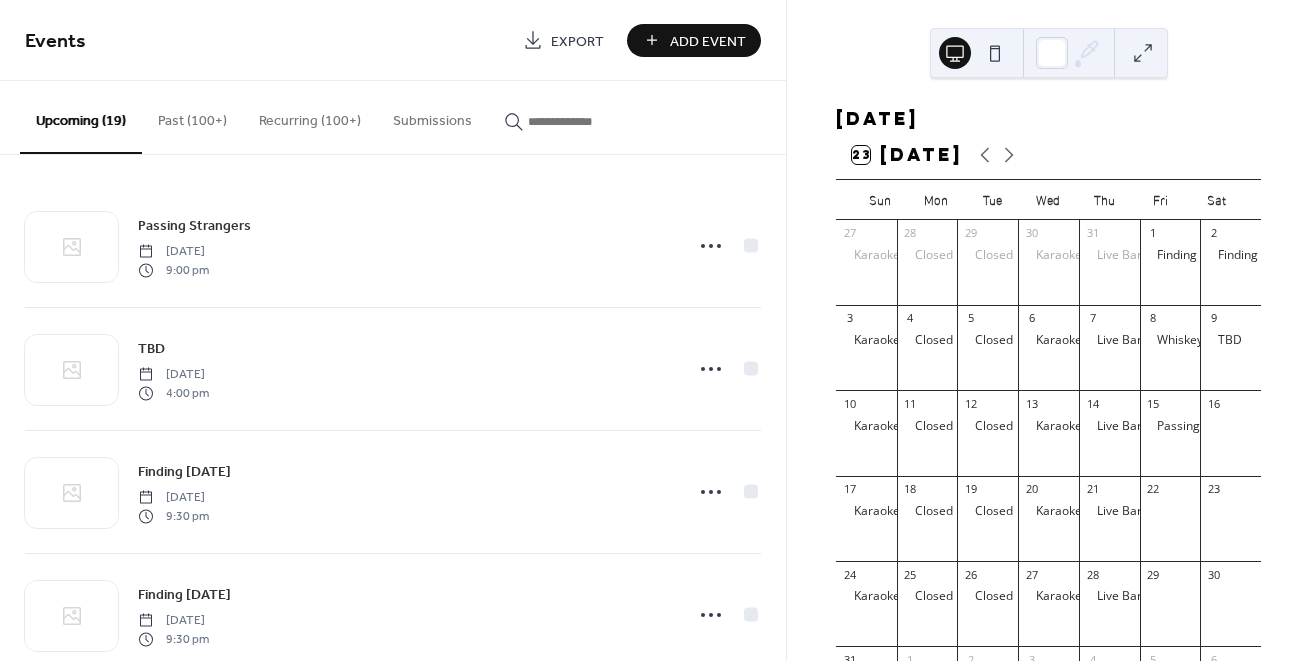 click on "Add Event" at bounding box center [708, 41] 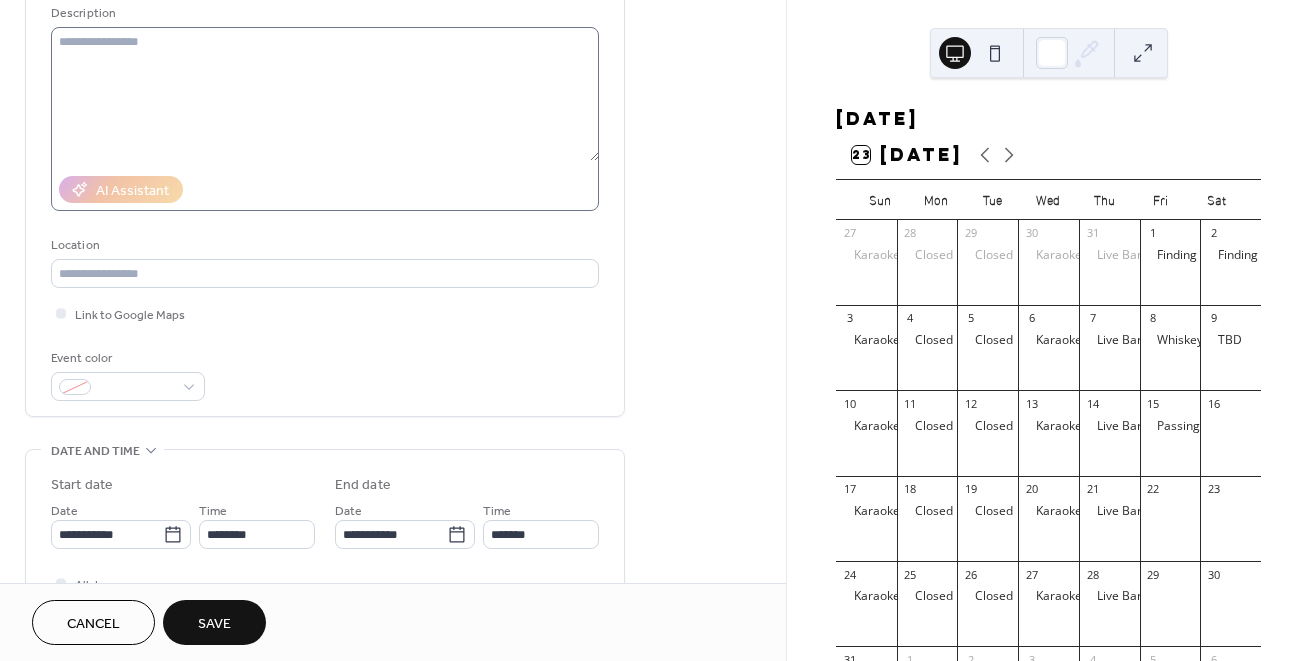 scroll, scrollTop: 225, scrollLeft: 0, axis: vertical 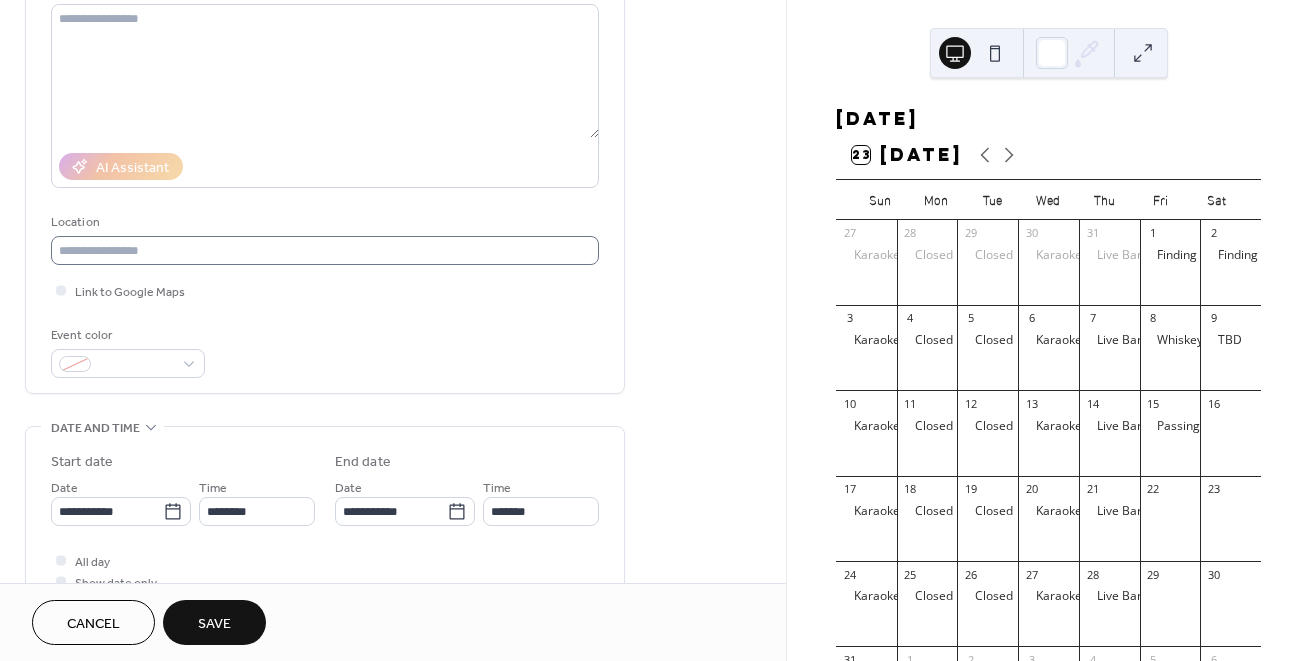 type on "***" 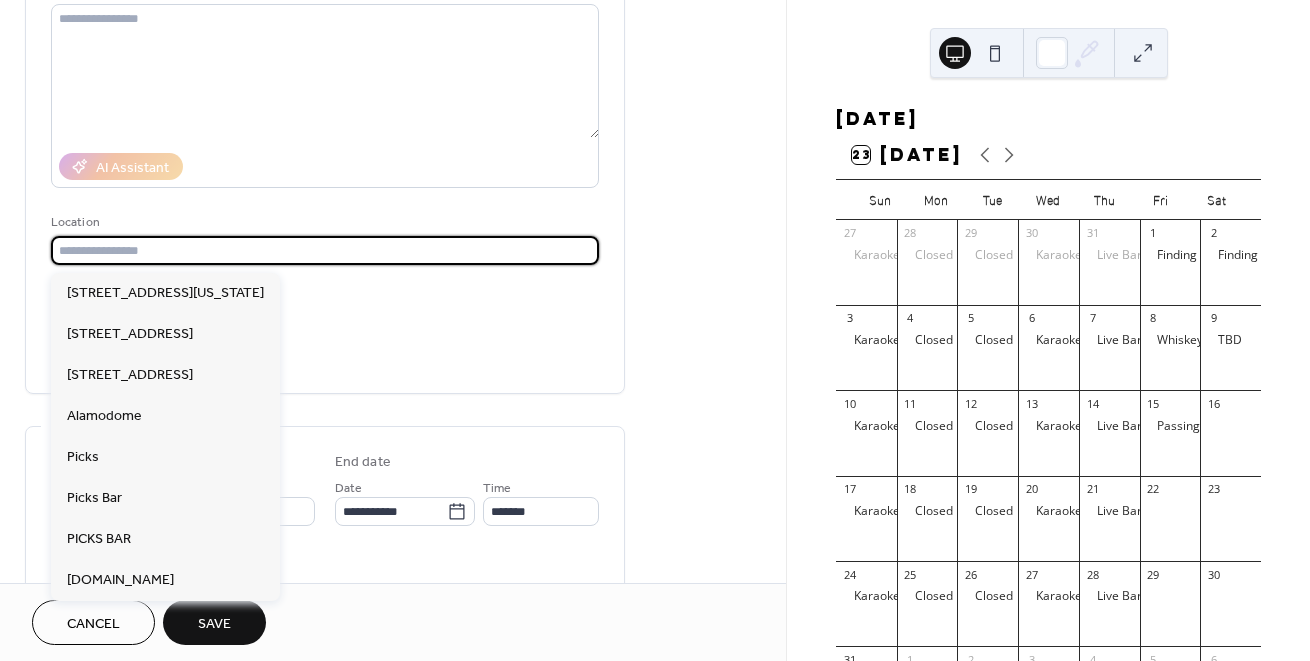 click at bounding box center (325, 250) 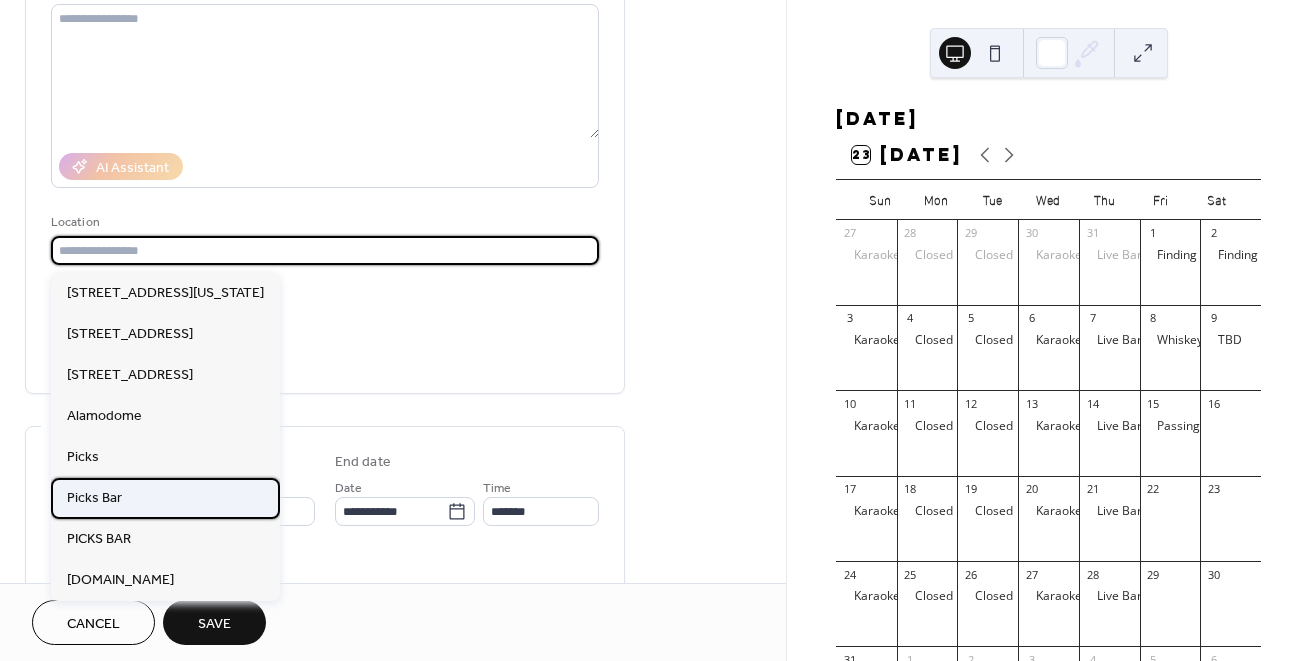 click on "Picks Bar" at bounding box center [165, 498] 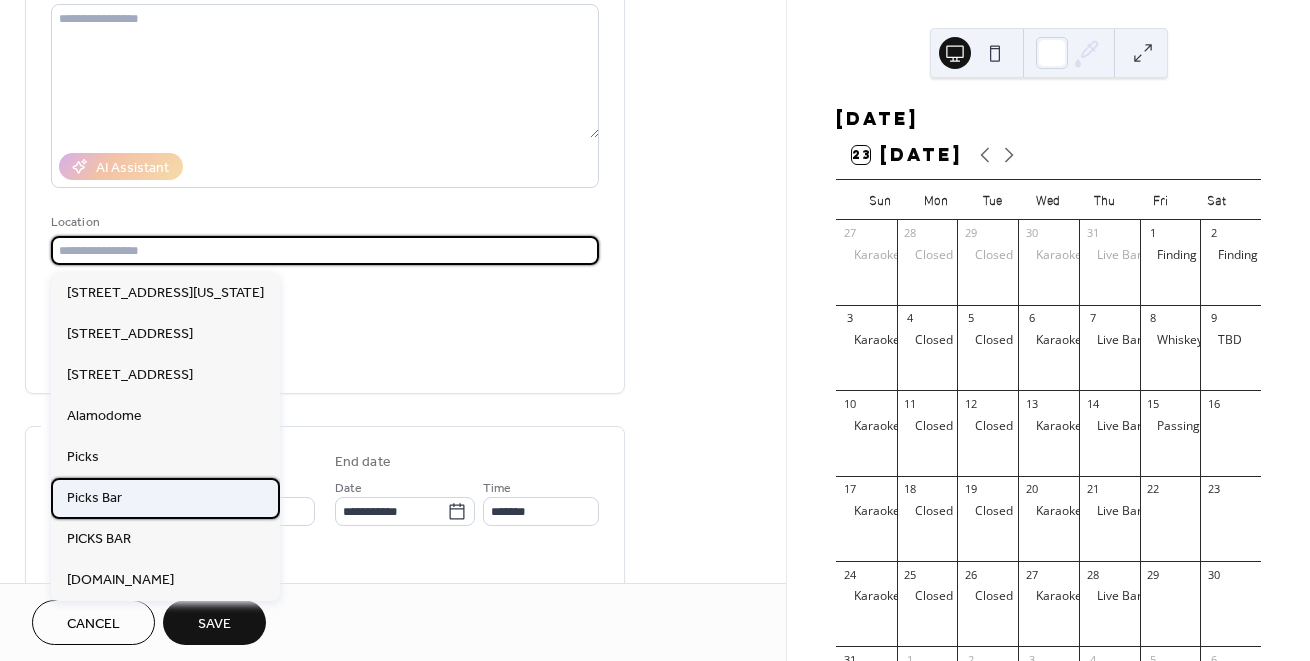 type on "*********" 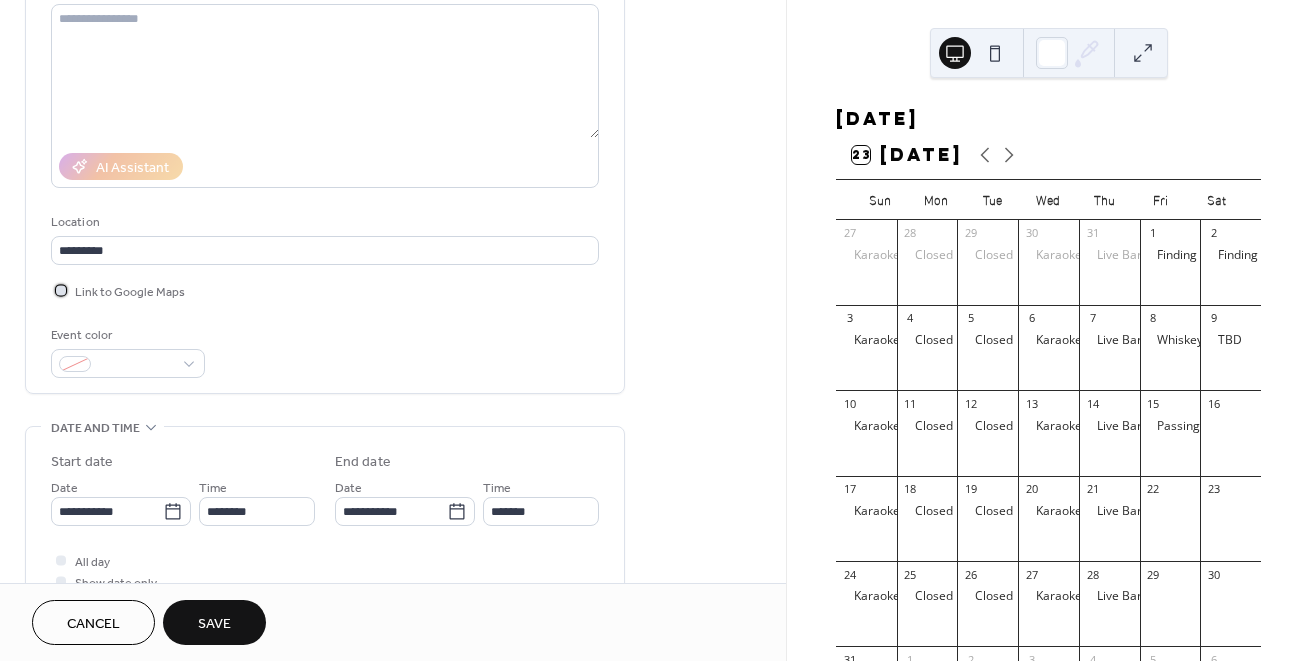 click on "Link to Google Maps" at bounding box center (130, 292) 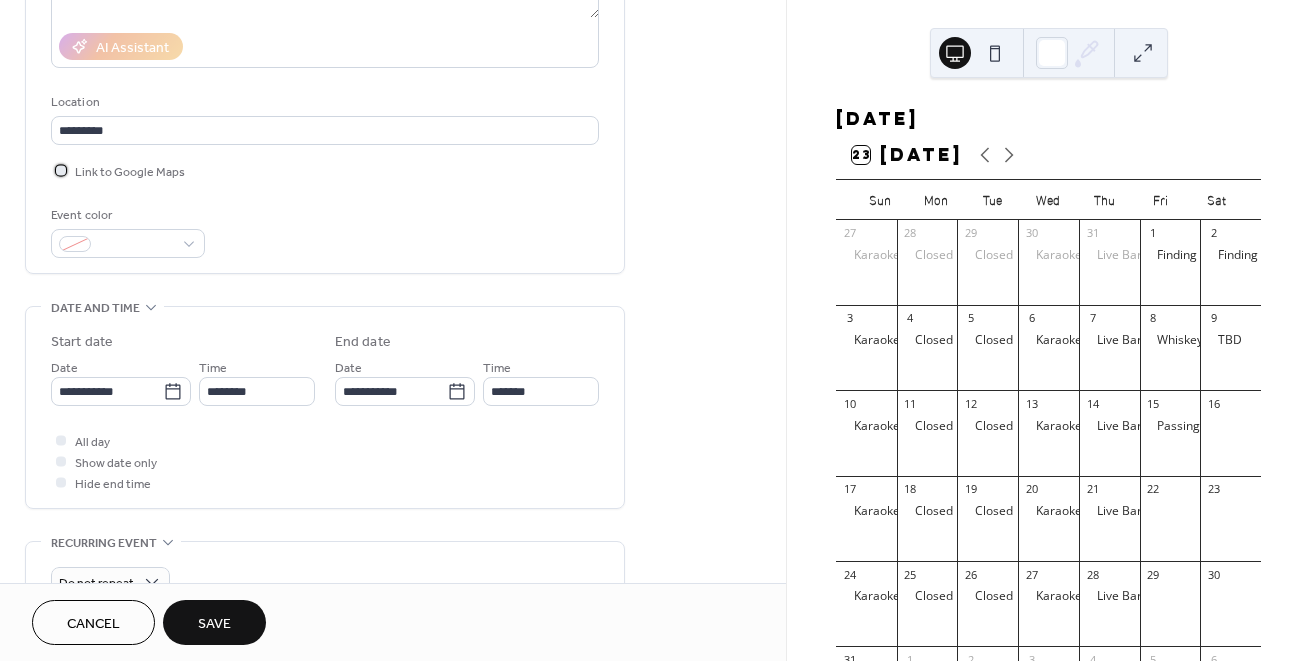 scroll, scrollTop: 366, scrollLeft: 0, axis: vertical 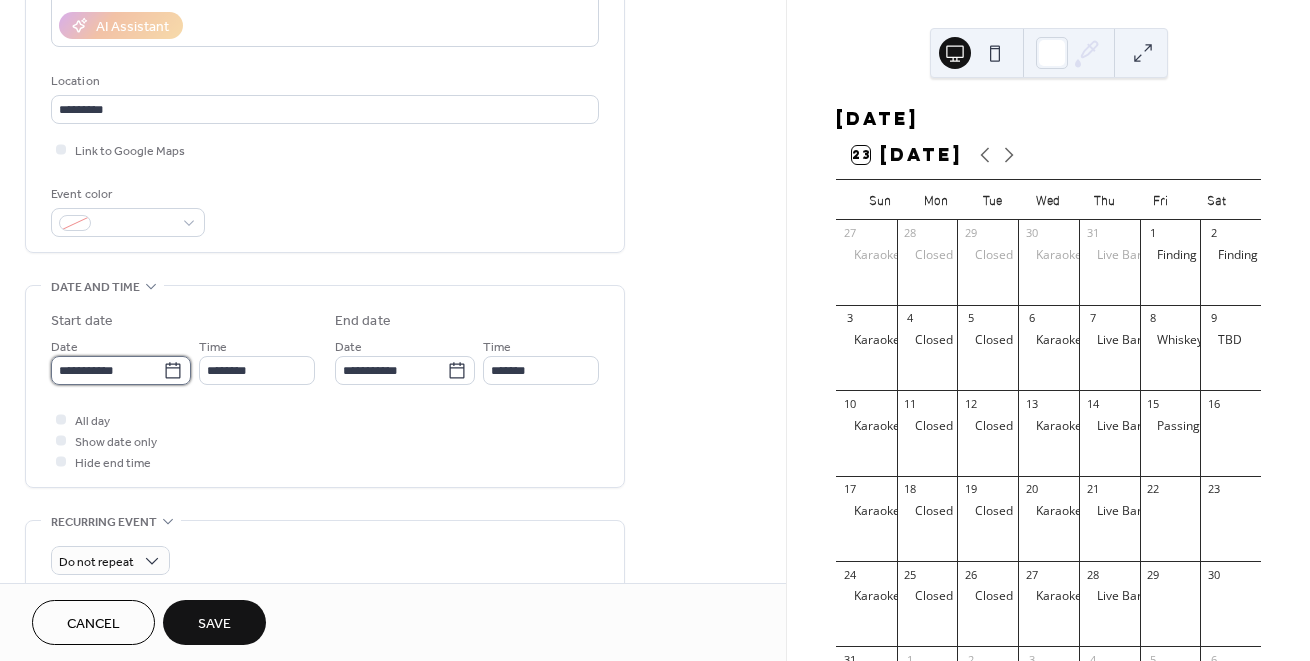 click on "**********" at bounding box center [107, 370] 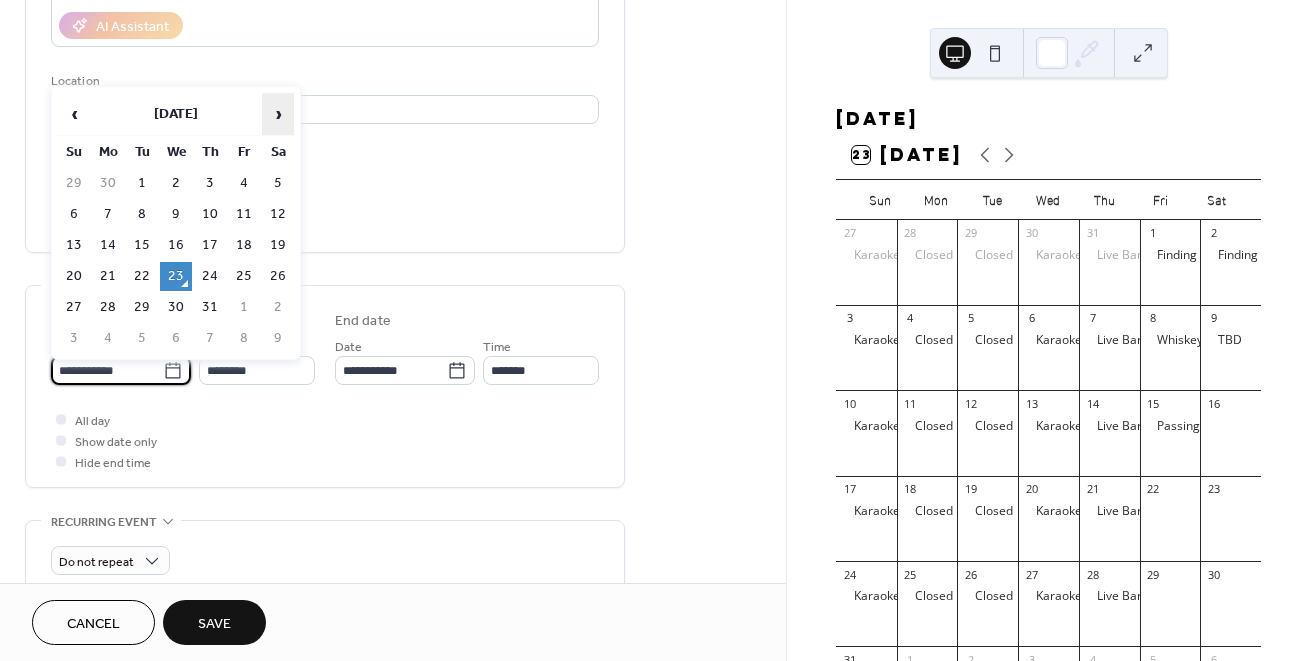 click on "›" at bounding box center [278, 114] 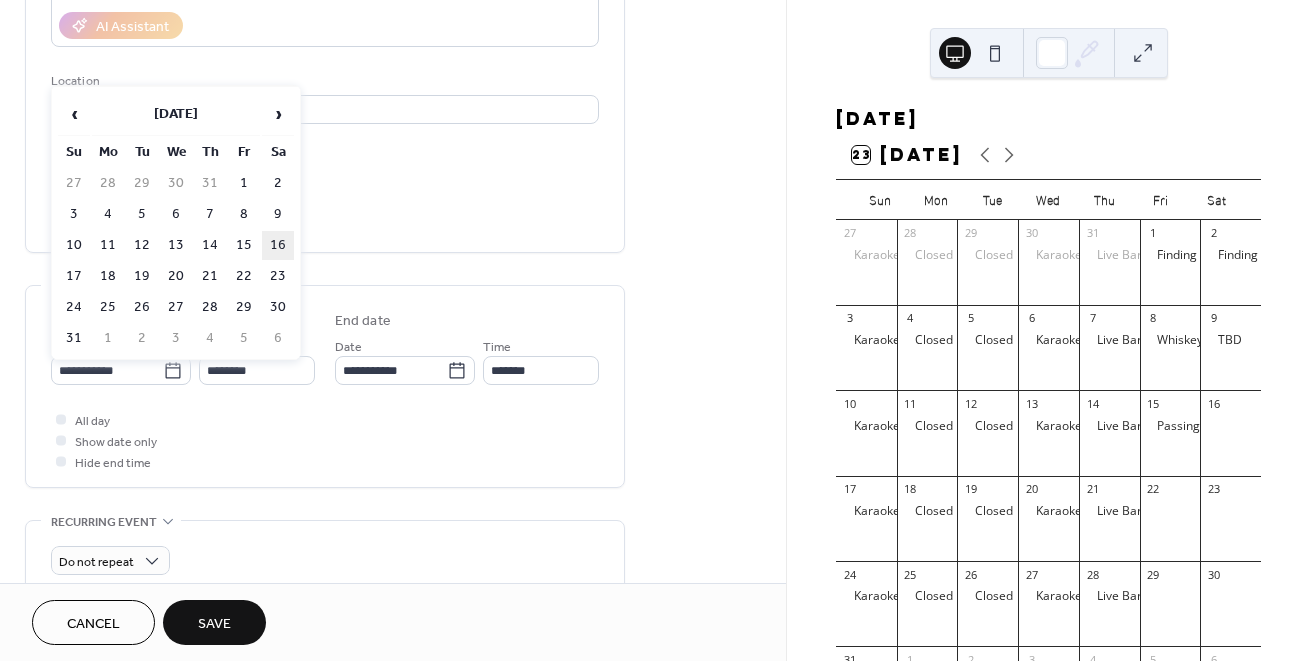 click on "16" at bounding box center [278, 245] 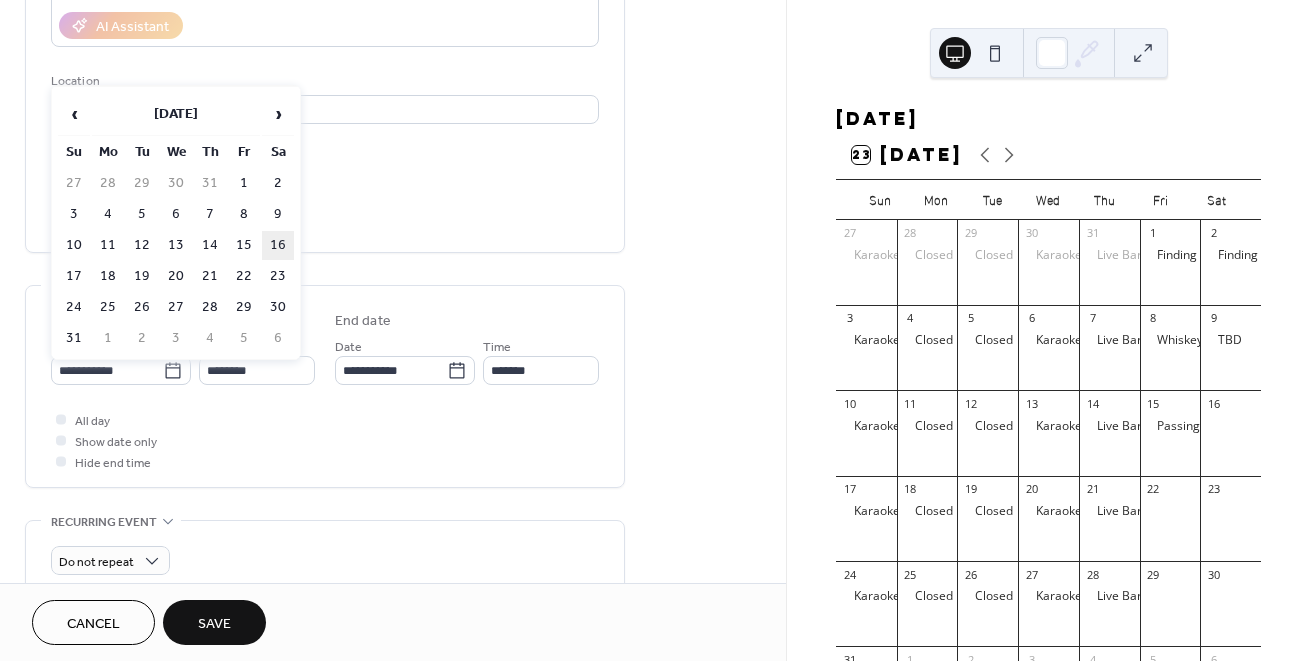 type on "**********" 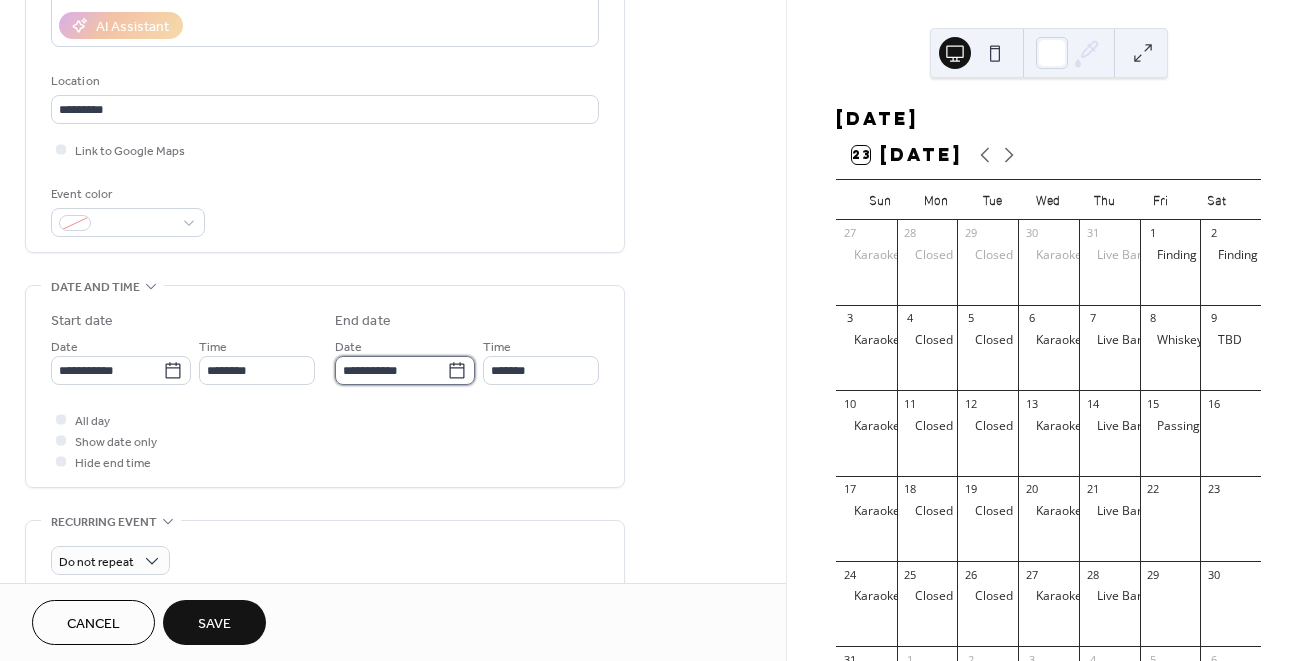 click on "**********" at bounding box center (391, 370) 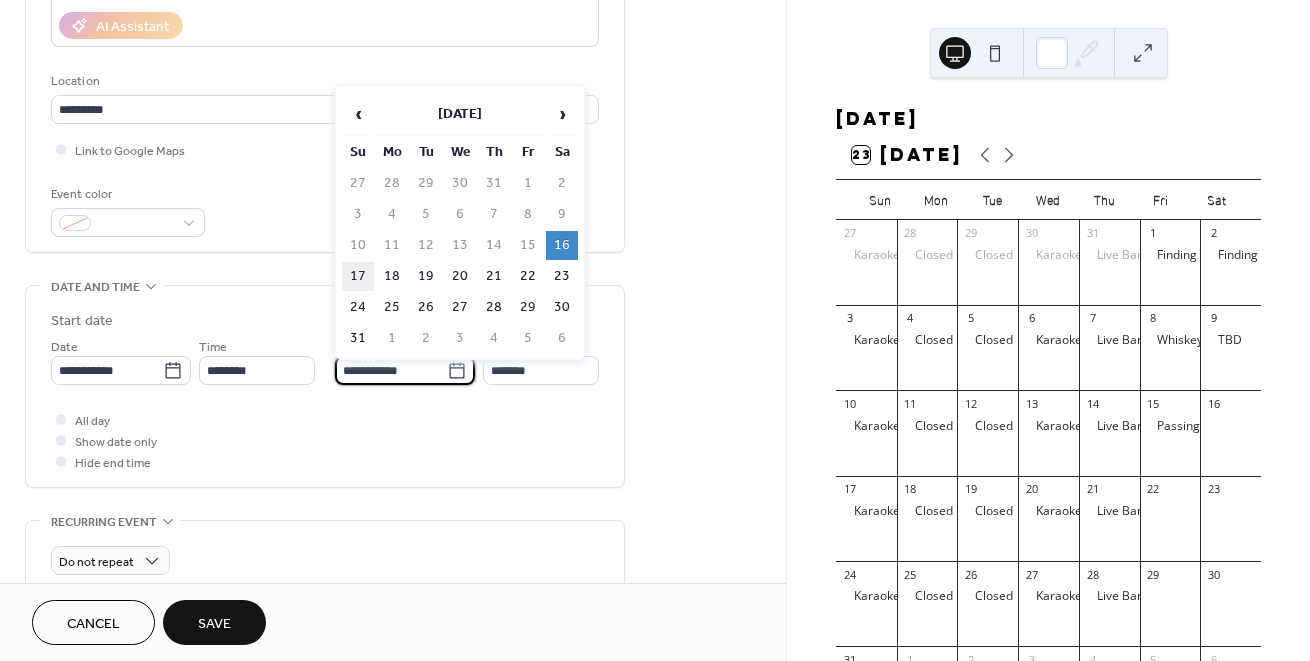 click on "17" at bounding box center [358, 276] 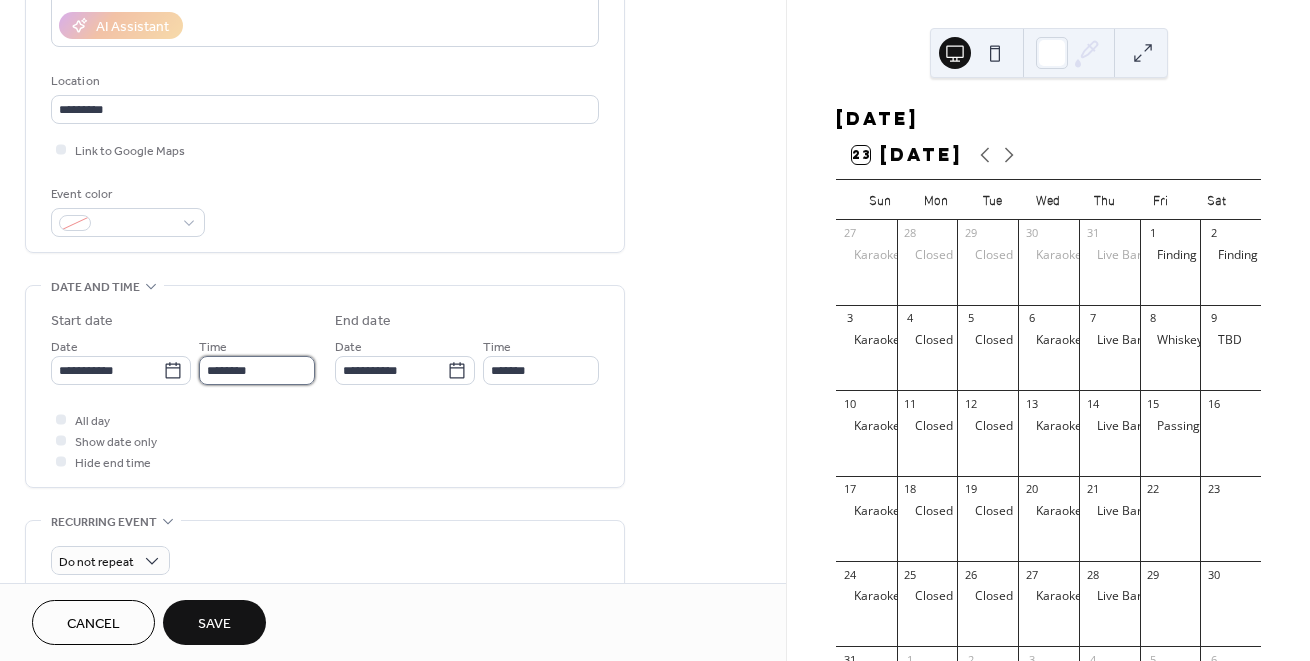 click on "********" at bounding box center [257, 370] 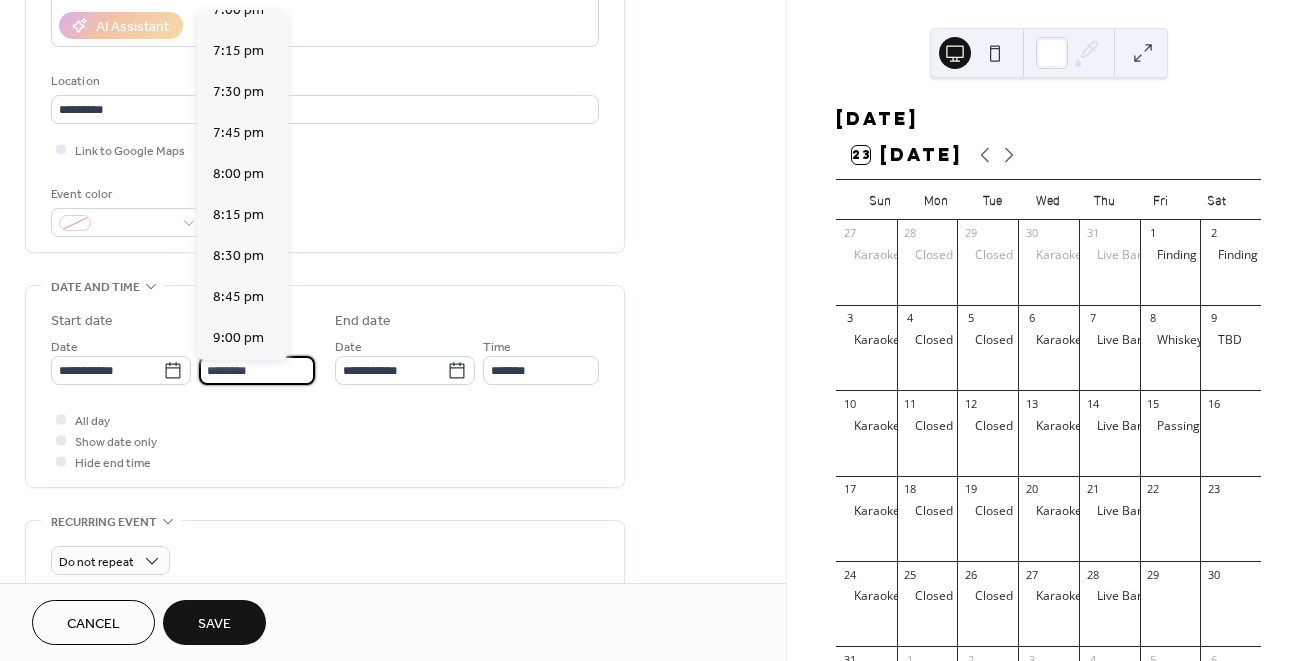 scroll, scrollTop: 3151, scrollLeft: 0, axis: vertical 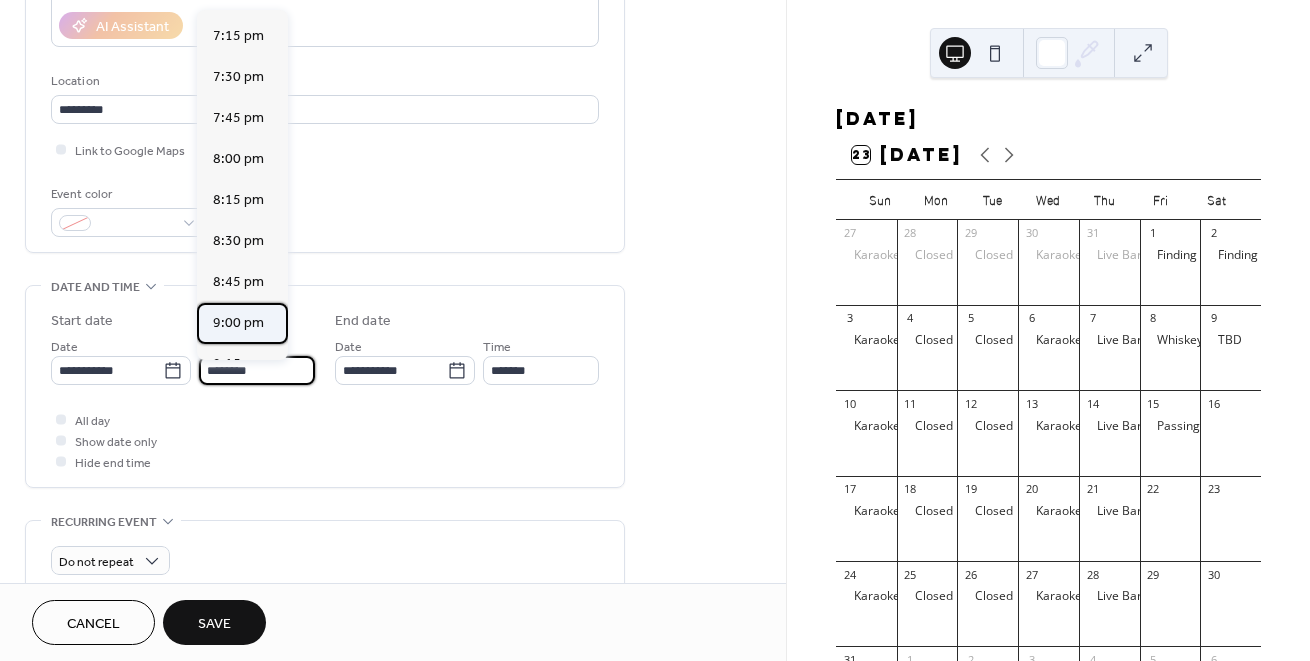 click on "9:00 pm" at bounding box center [238, 323] 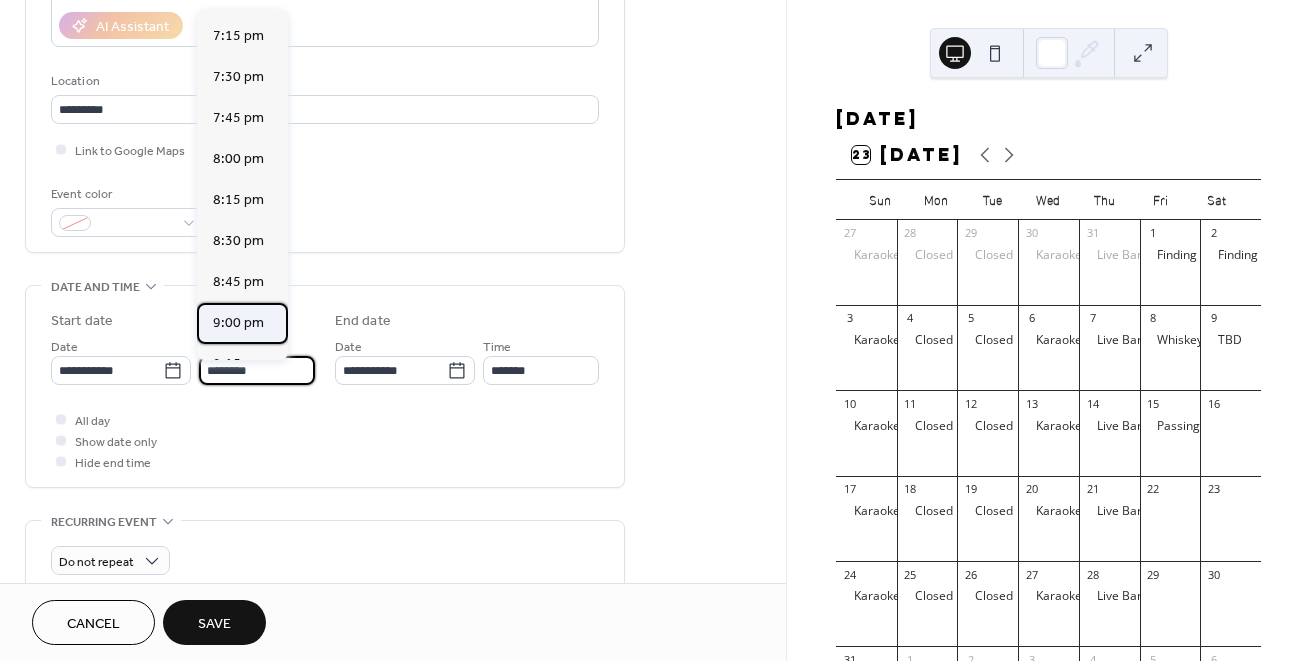 type on "*******" 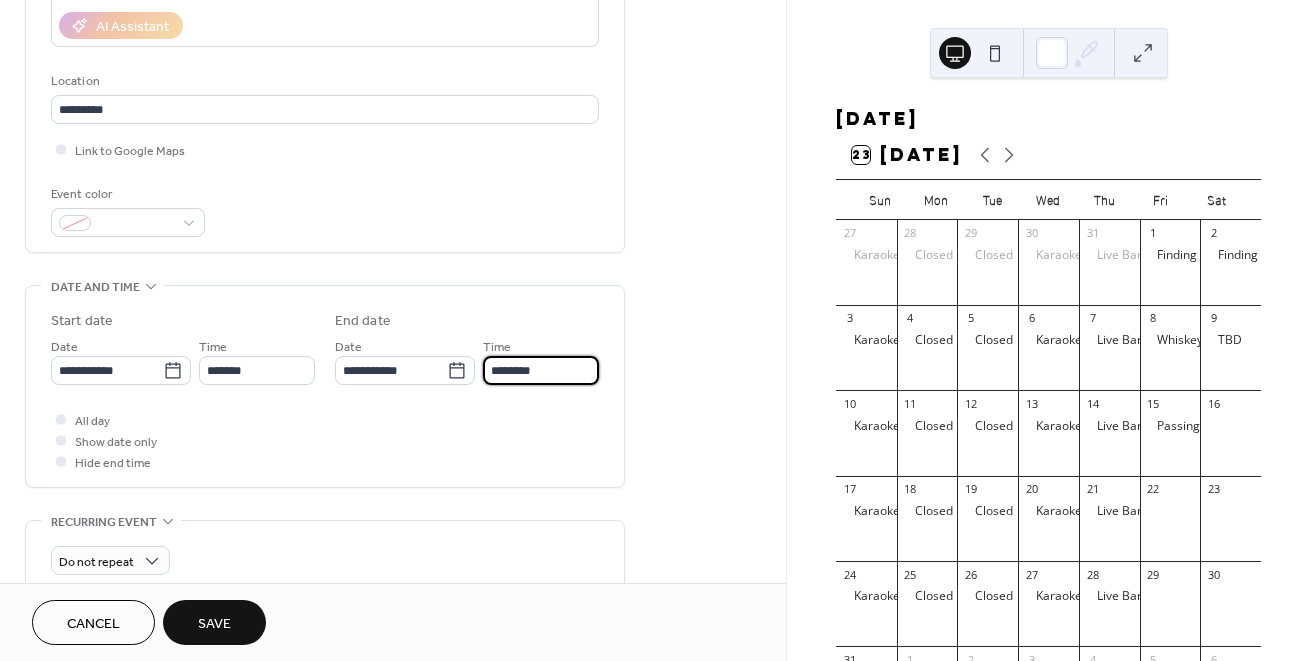 click on "********" at bounding box center (541, 370) 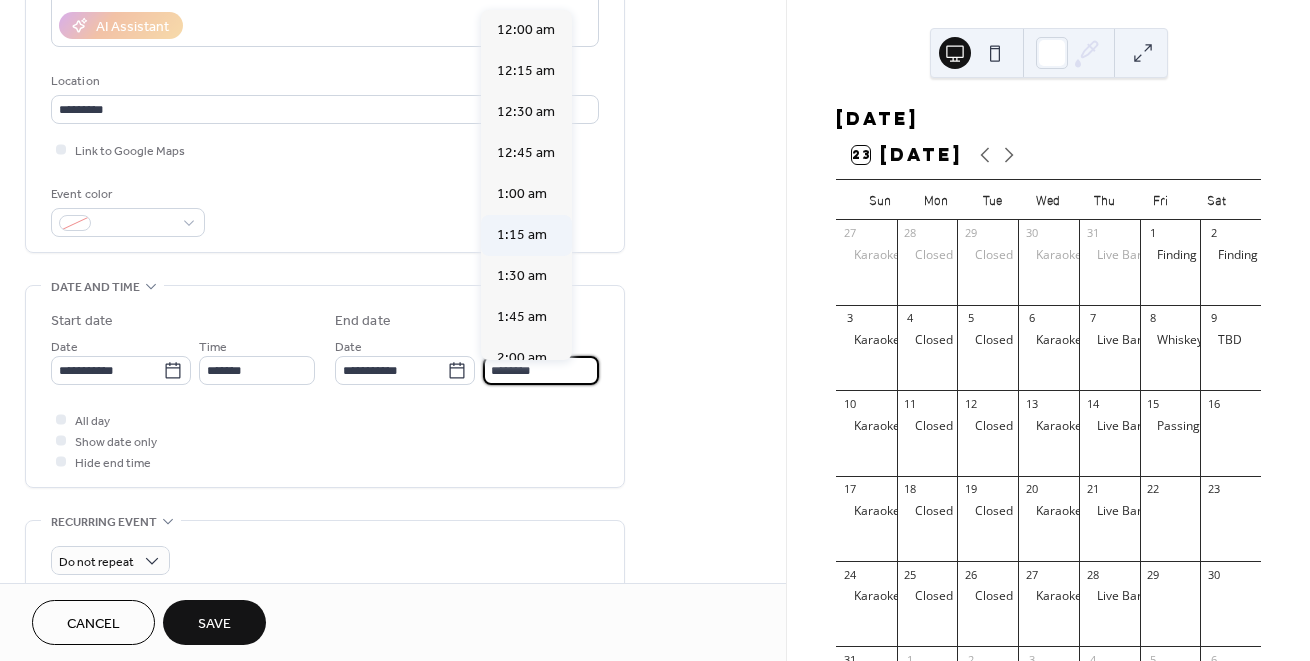 scroll, scrollTop: 0, scrollLeft: 0, axis: both 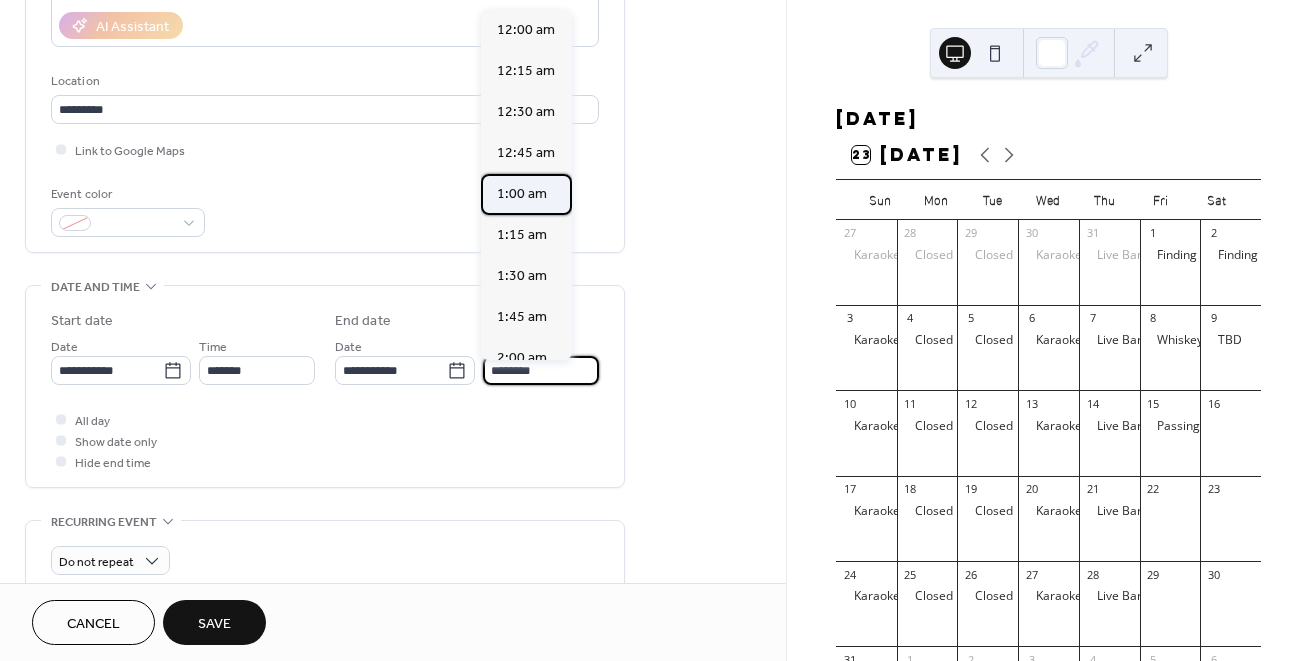 click on "1:00 am" at bounding box center [522, 194] 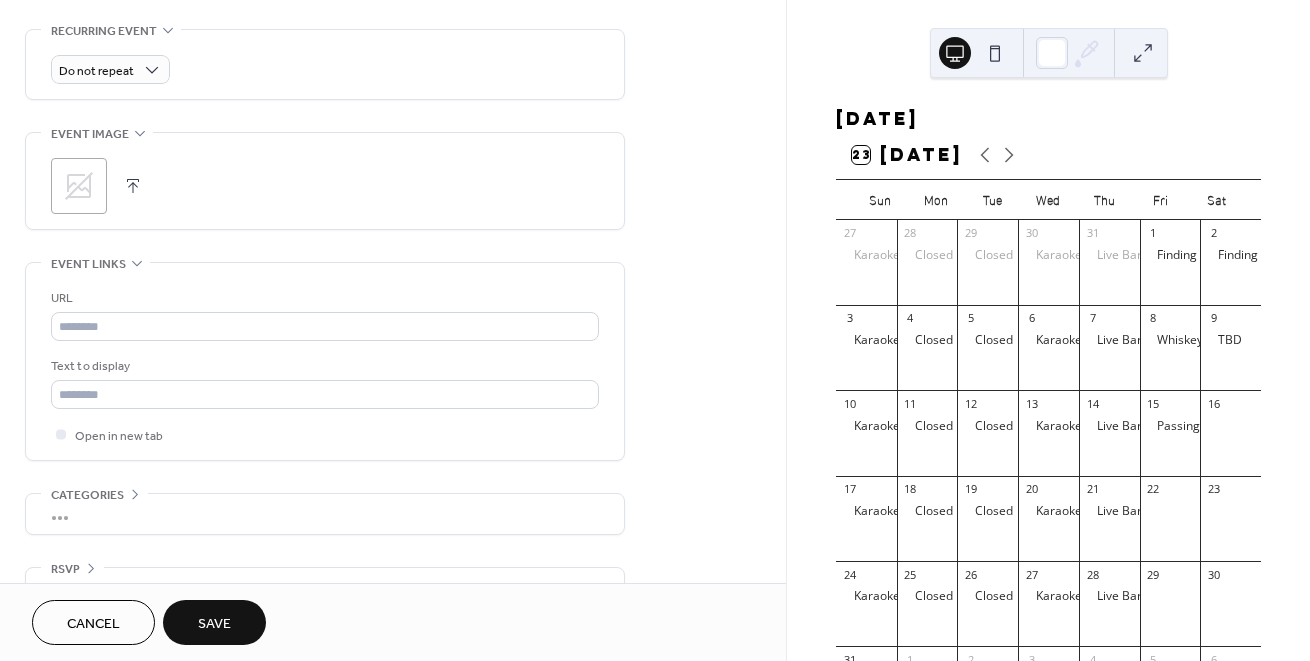scroll, scrollTop: 864, scrollLeft: 0, axis: vertical 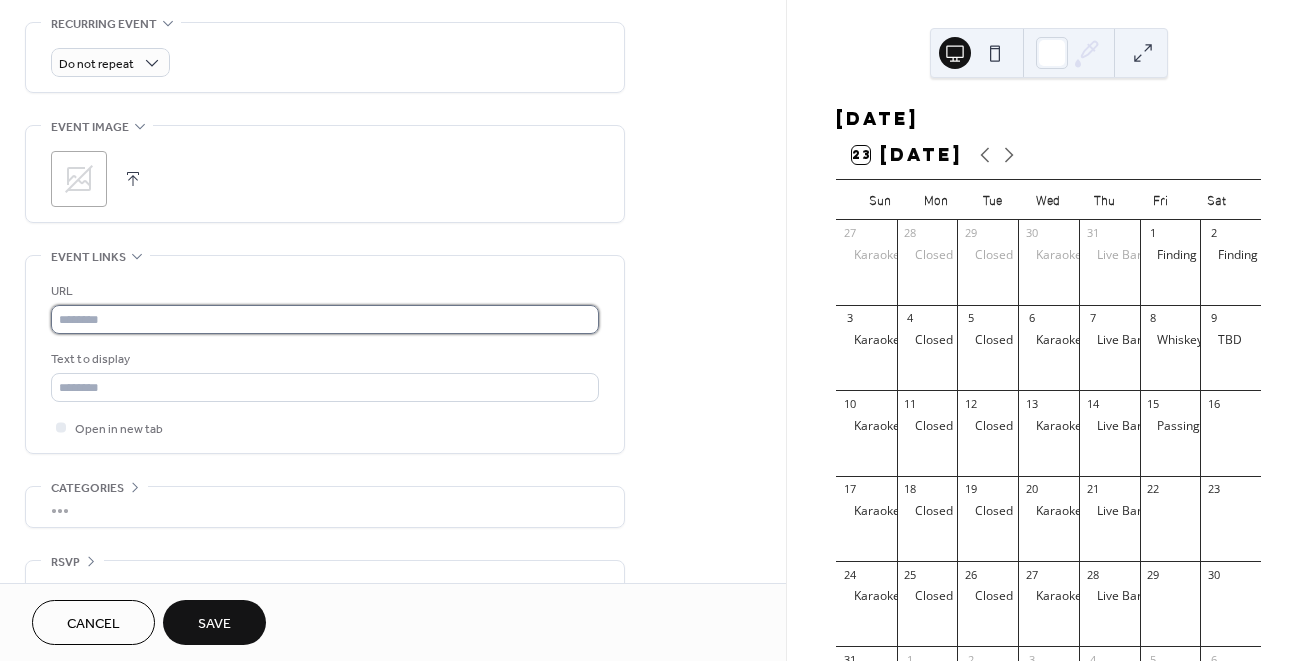 click at bounding box center (325, 319) 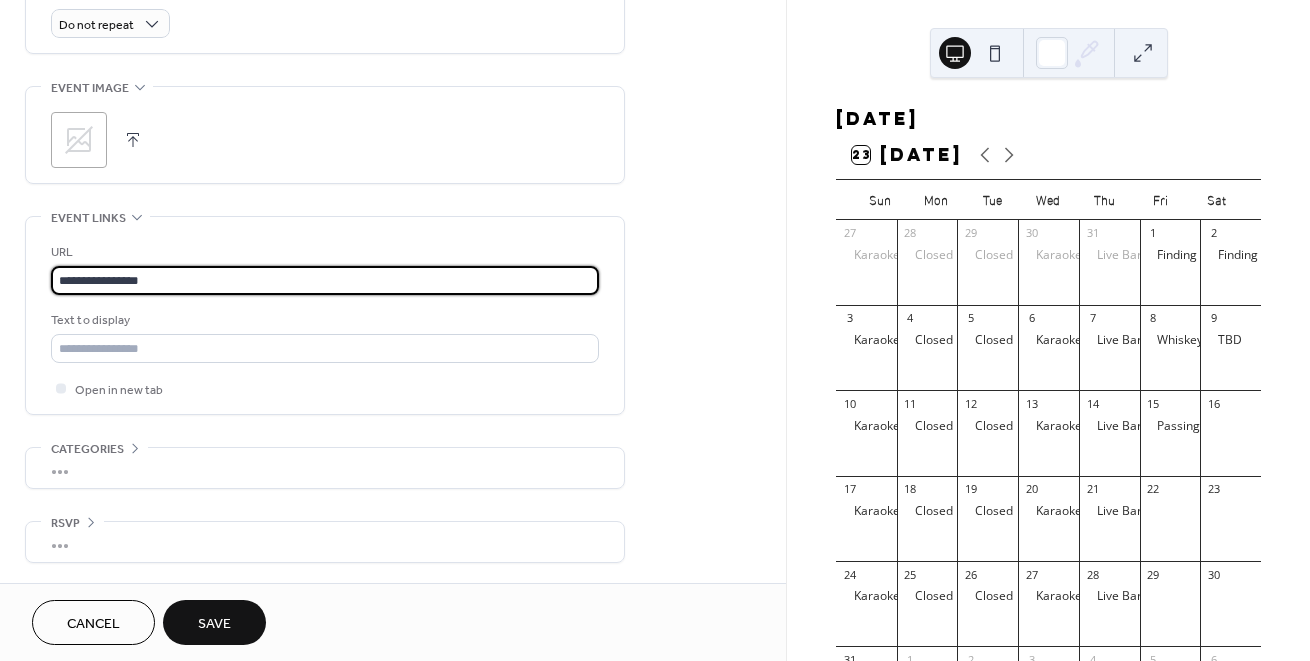 scroll, scrollTop: 913, scrollLeft: 0, axis: vertical 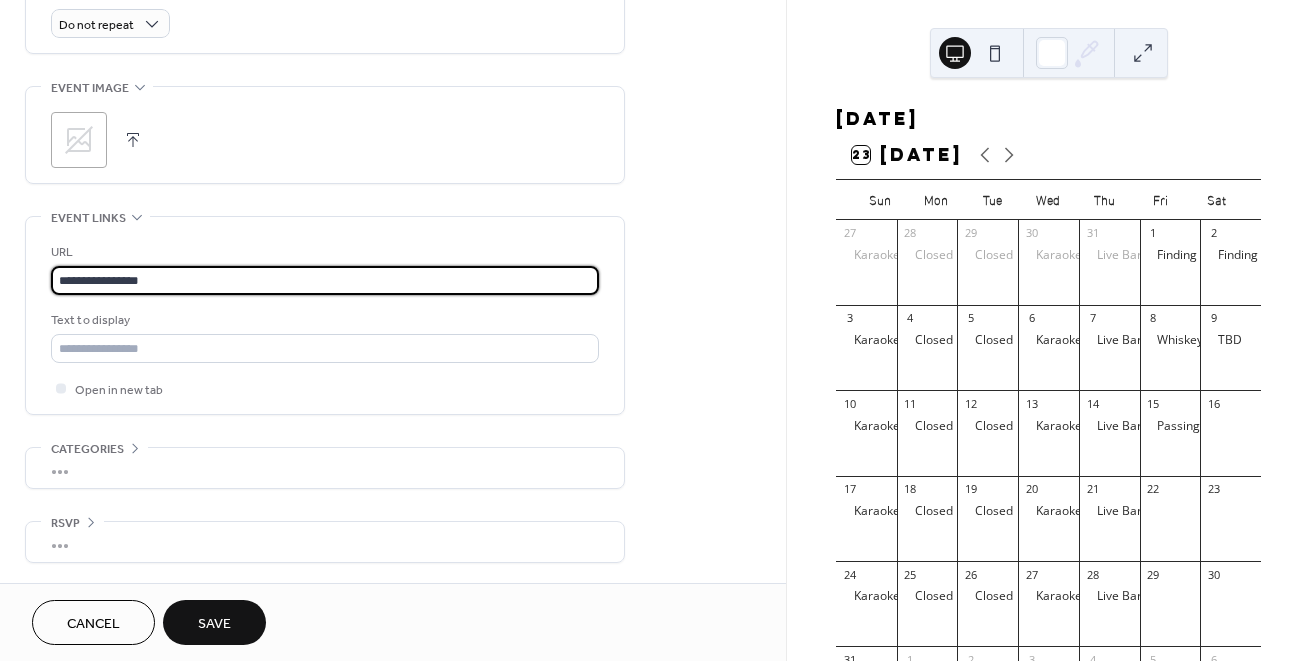 type on "**********" 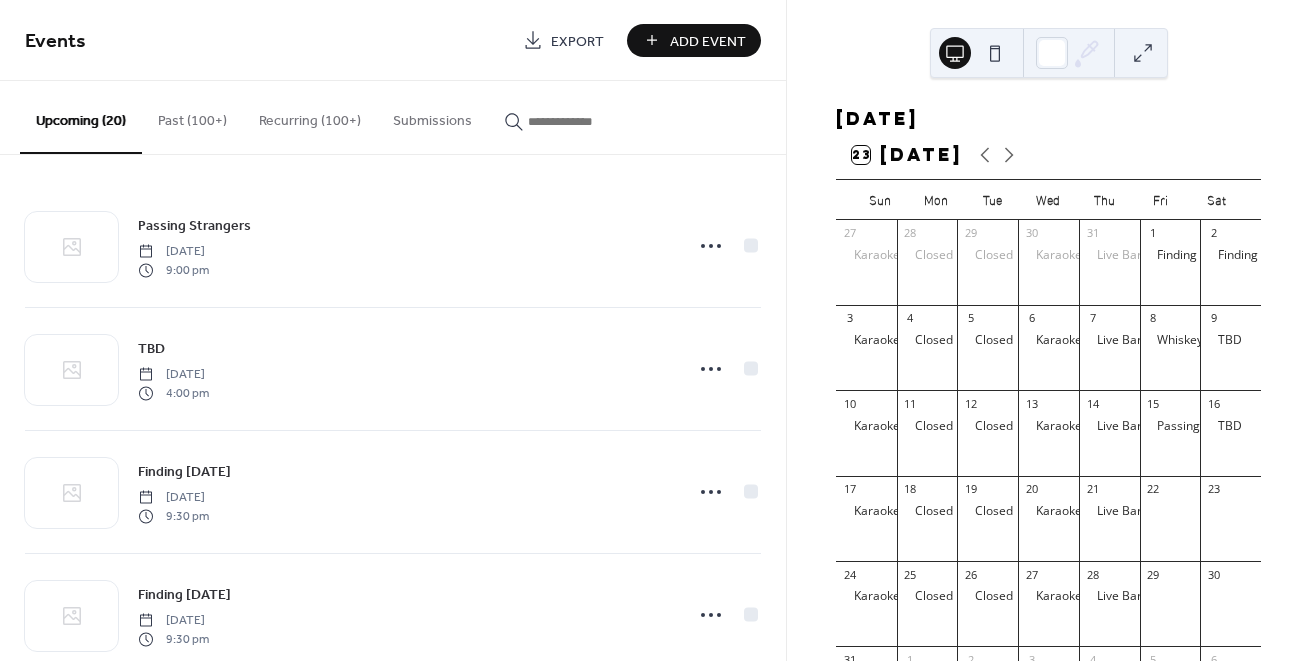click on "Add Event" at bounding box center (708, 41) 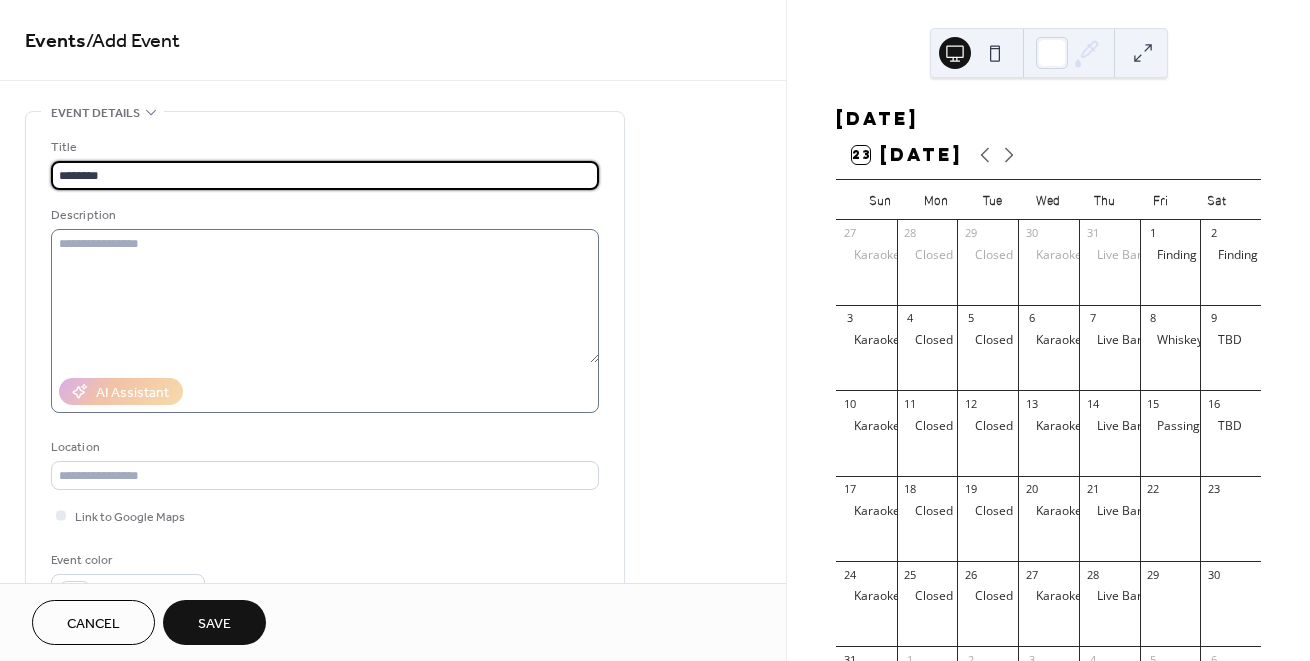 type on "********" 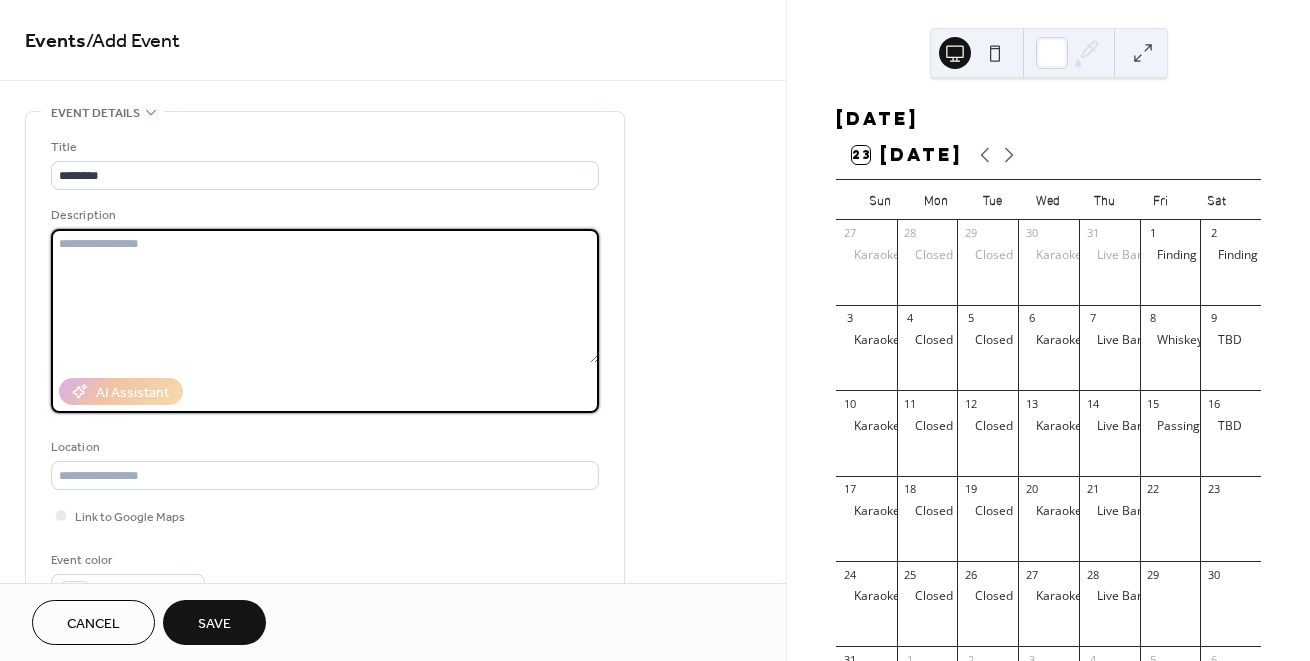 click at bounding box center (325, 296) 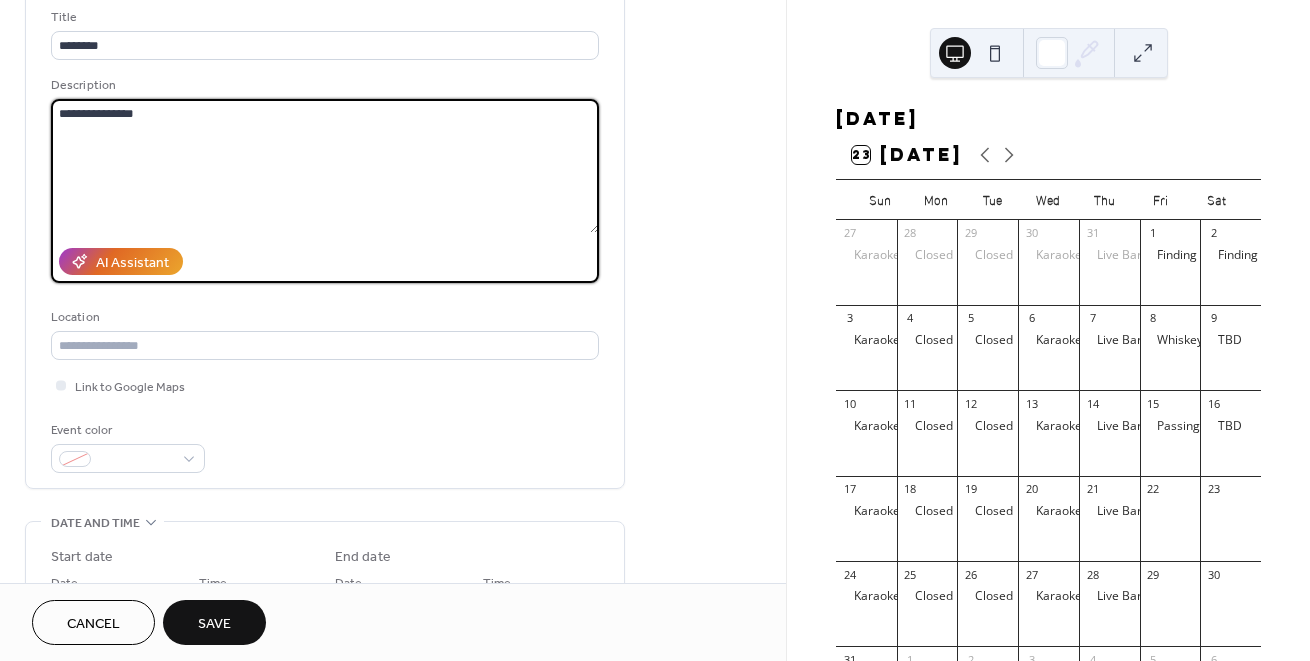 scroll, scrollTop: 196, scrollLeft: 0, axis: vertical 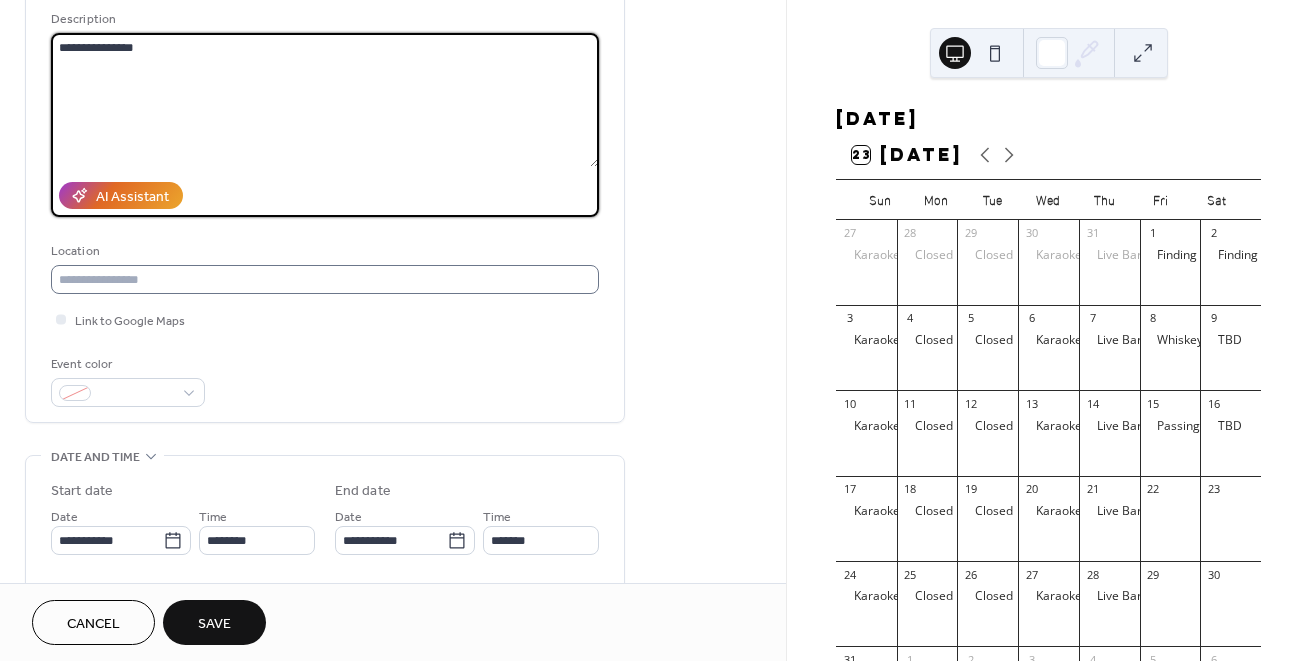 type on "**********" 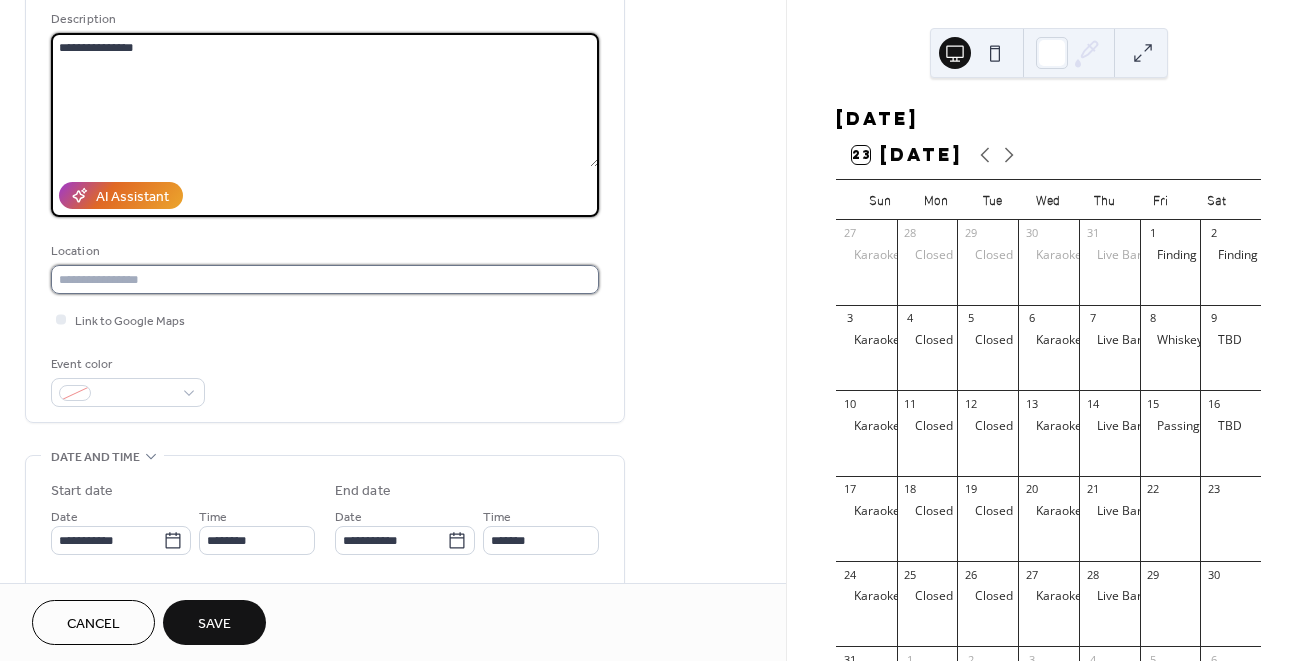 click at bounding box center [325, 279] 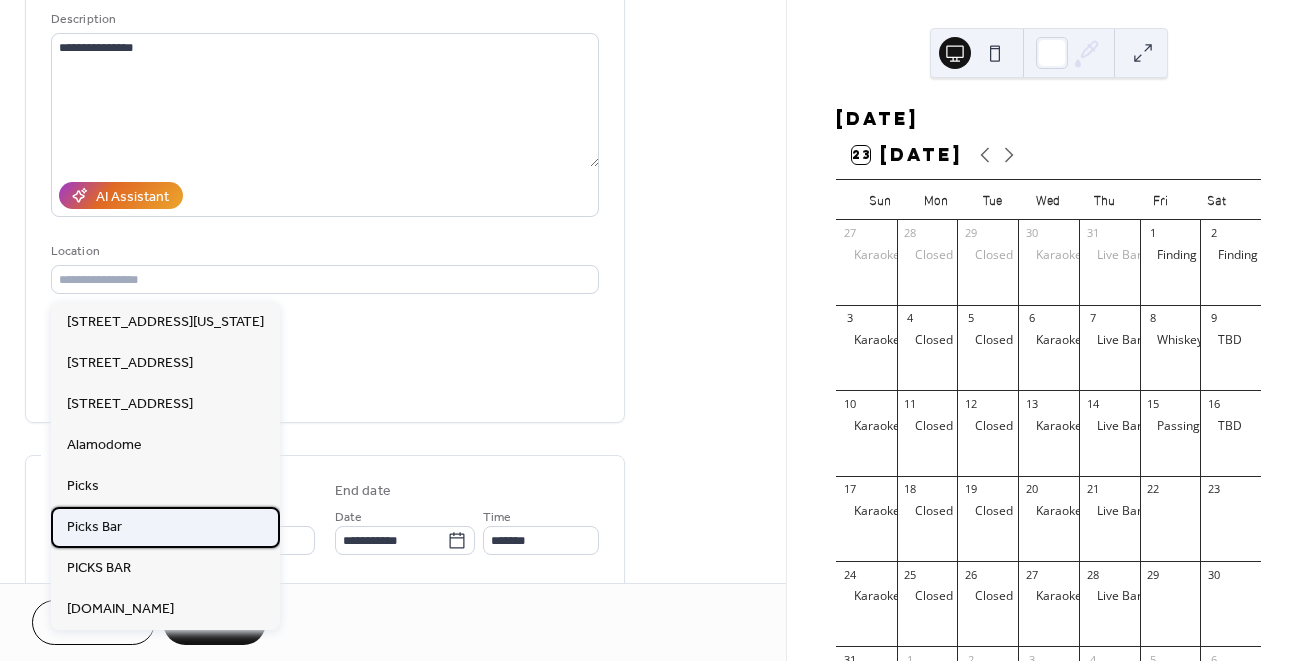 click on "Picks Bar" at bounding box center (165, 527) 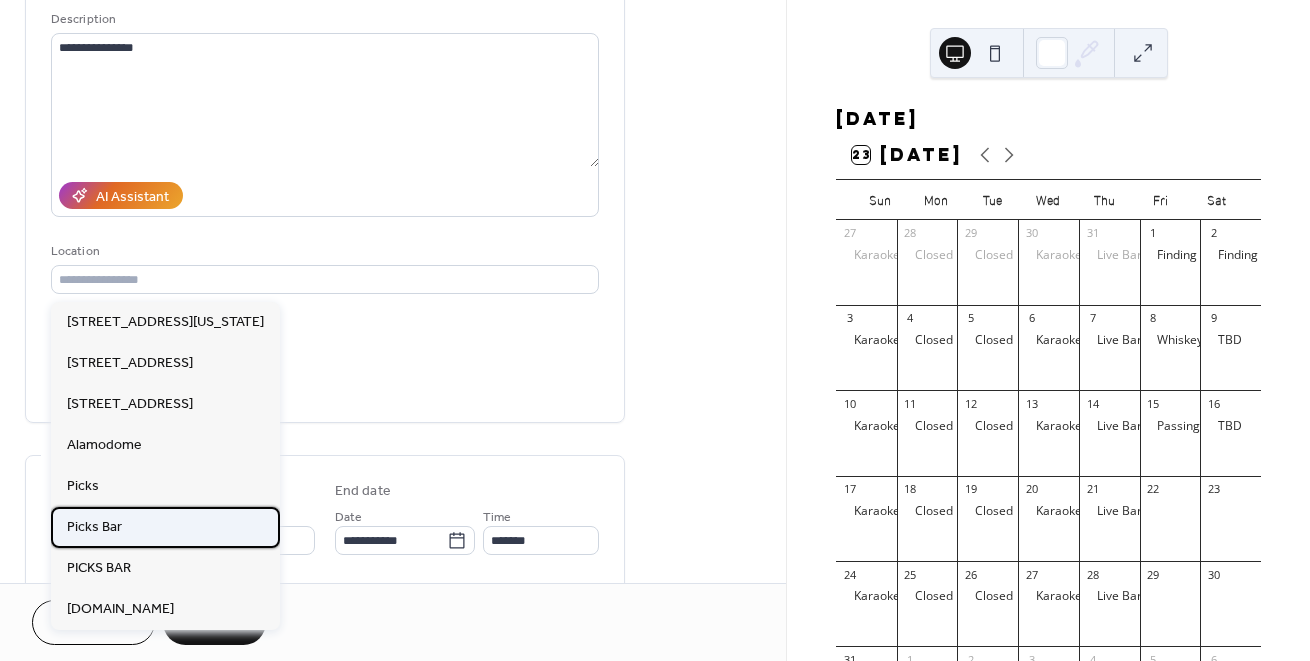 type on "*********" 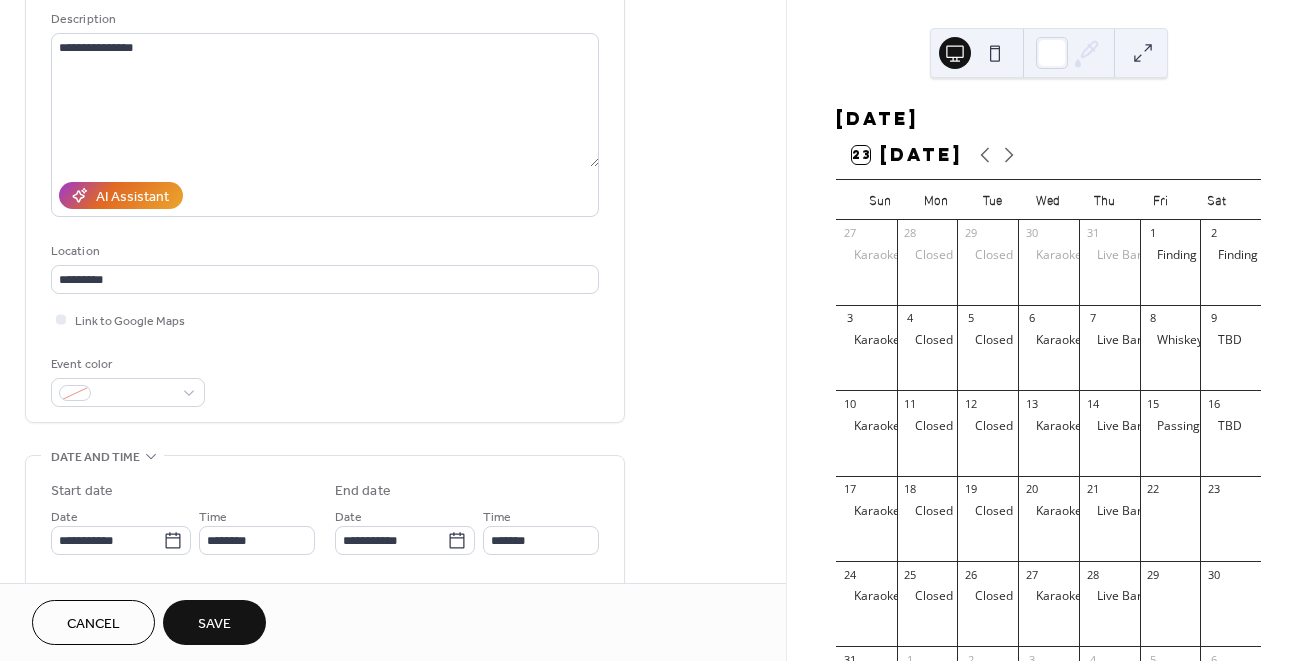 scroll, scrollTop: 234, scrollLeft: 0, axis: vertical 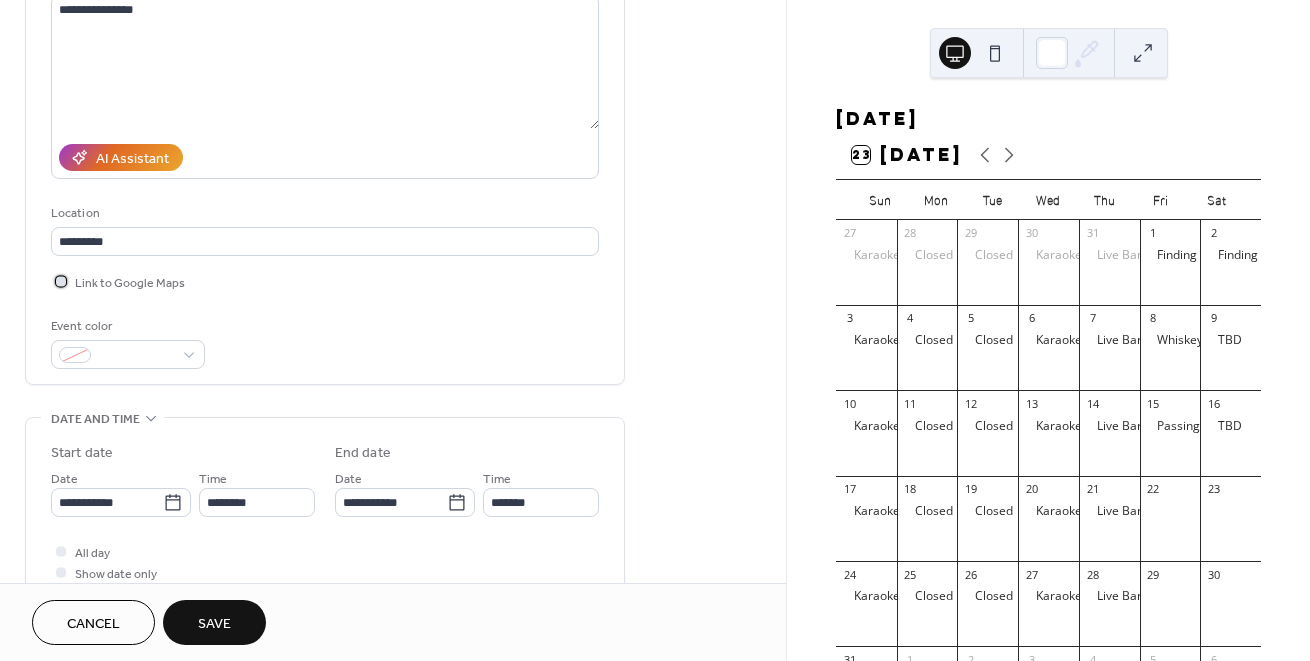 click on "Link to Google Maps" at bounding box center (130, 283) 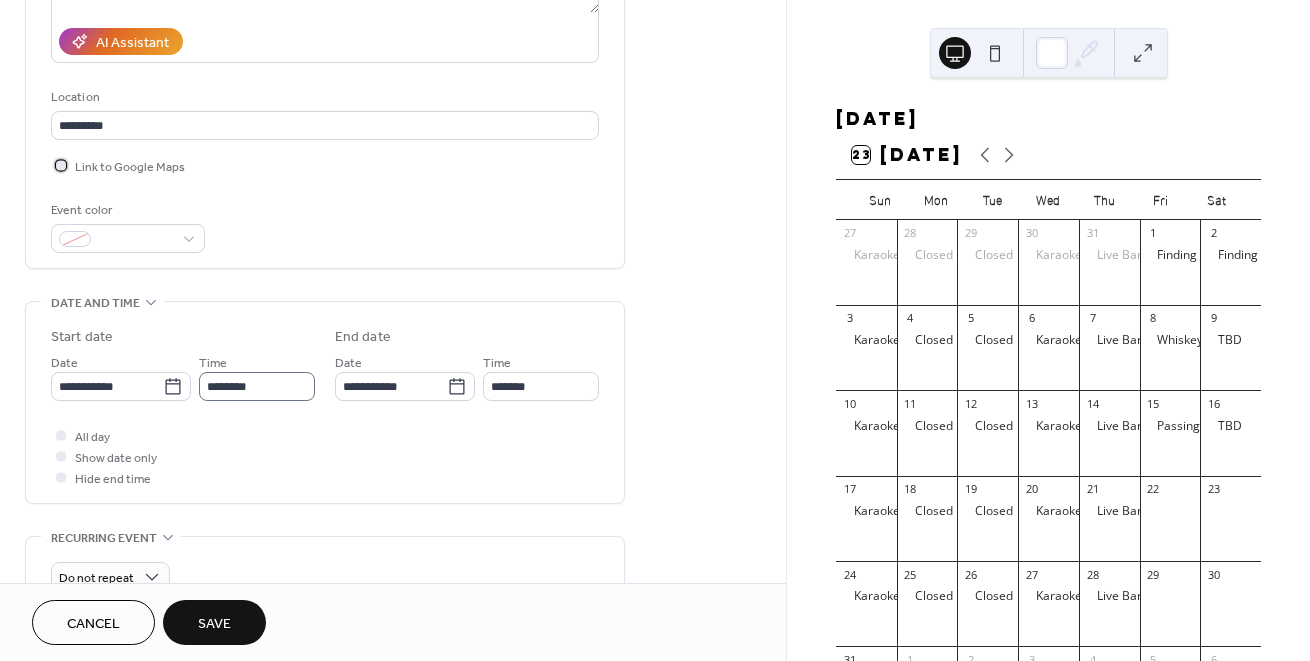 scroll, scrollTop: 363, scrollLeft: 0, axis: vertical 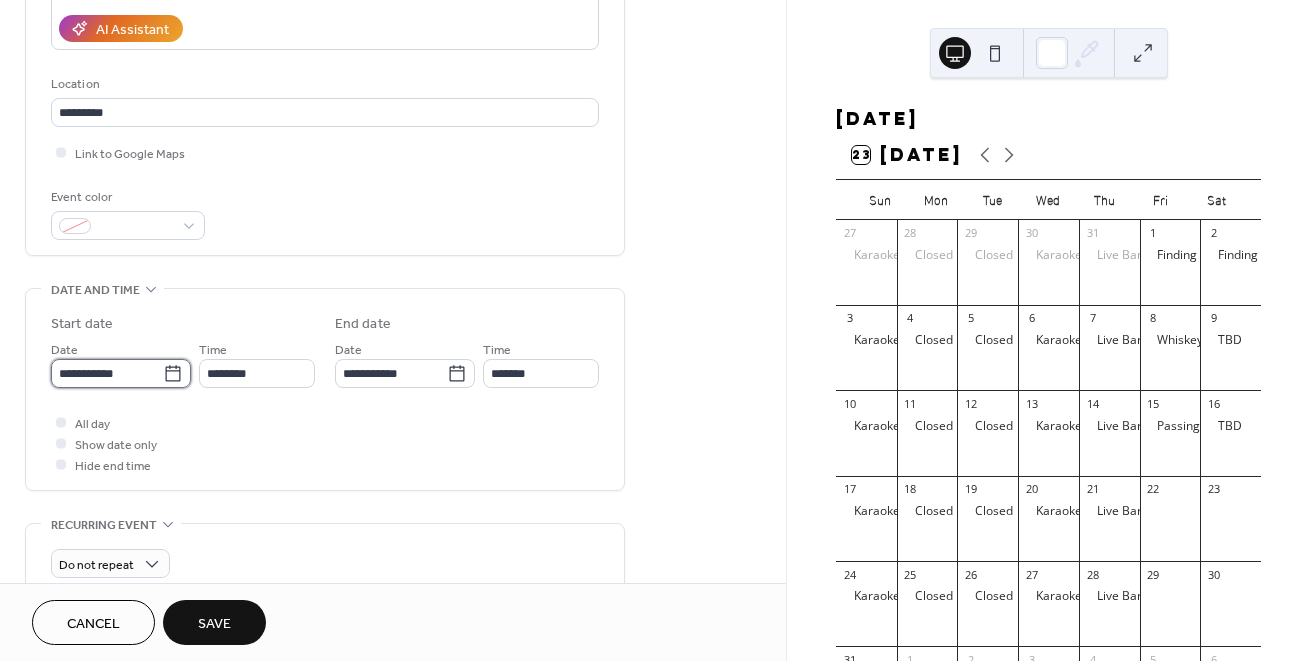 click on "**********" at bounding box center (107, 373) 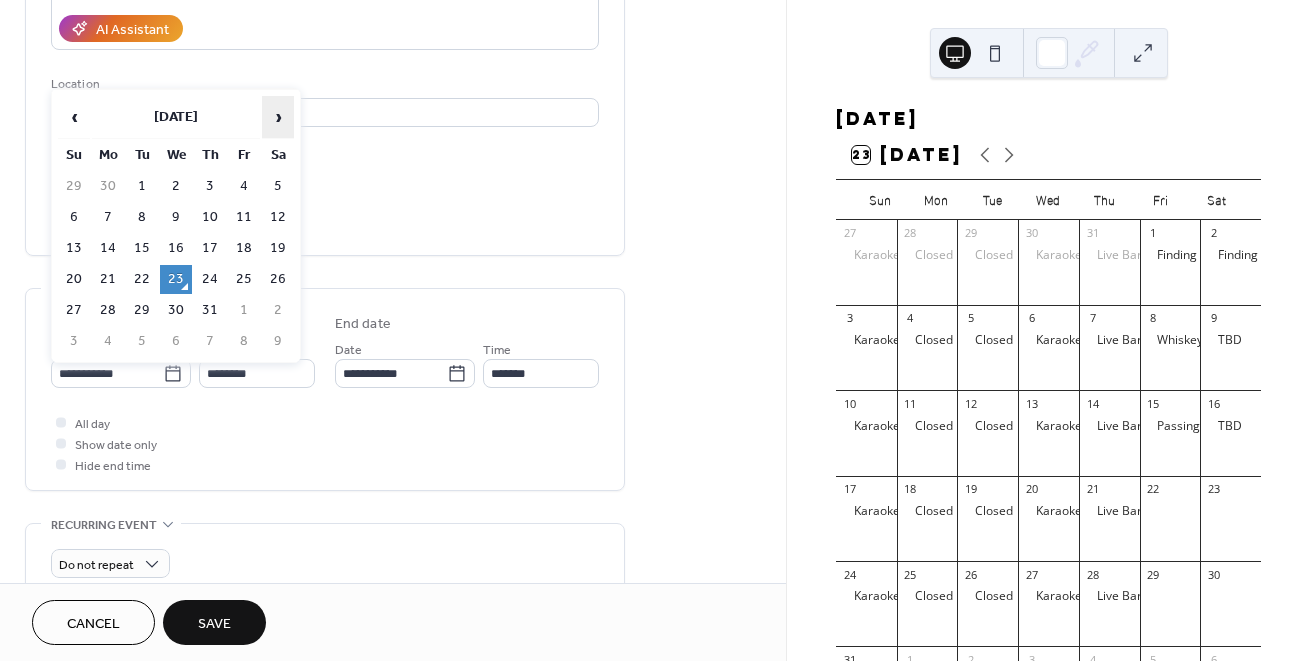 click on "›" at bounding box center [278, 117] 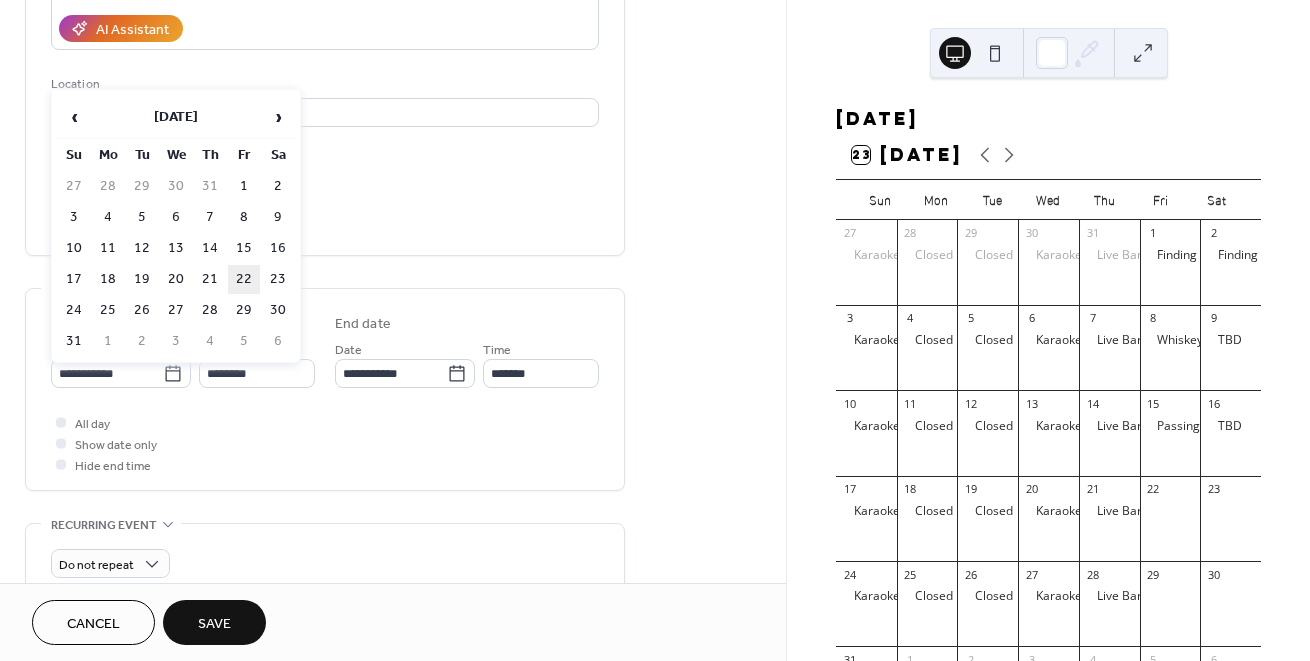 click on "22" at bounding box center [244, 279] 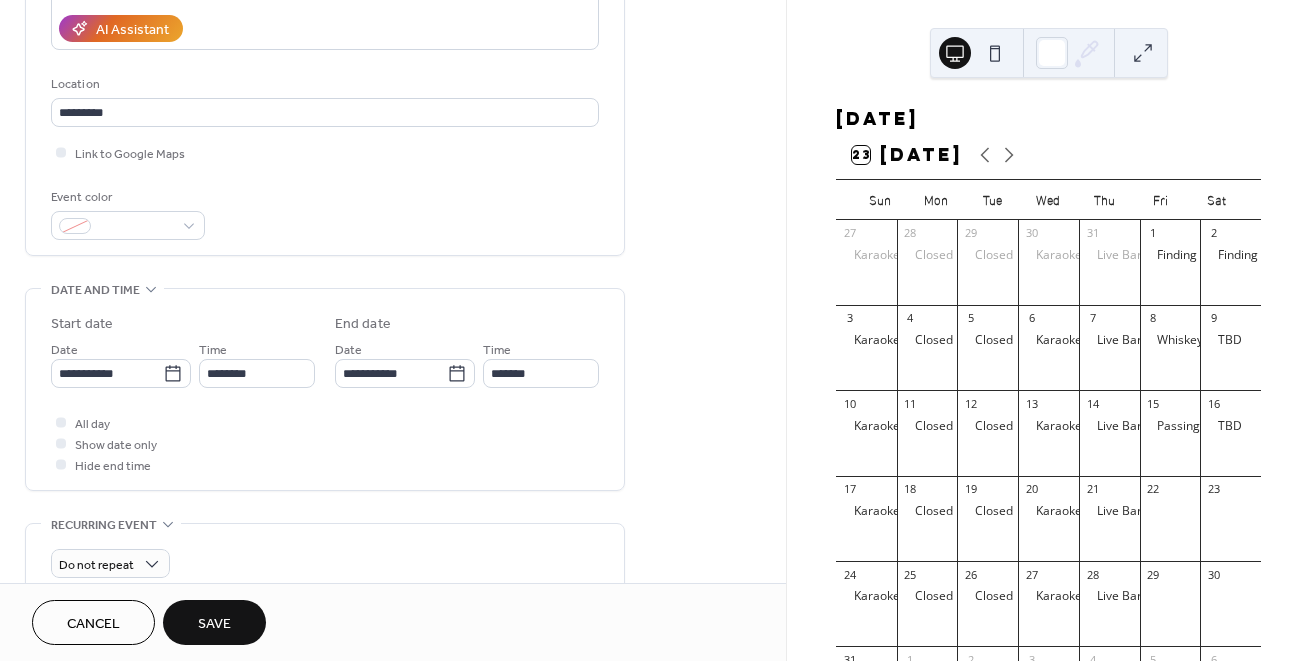 type on "**********" 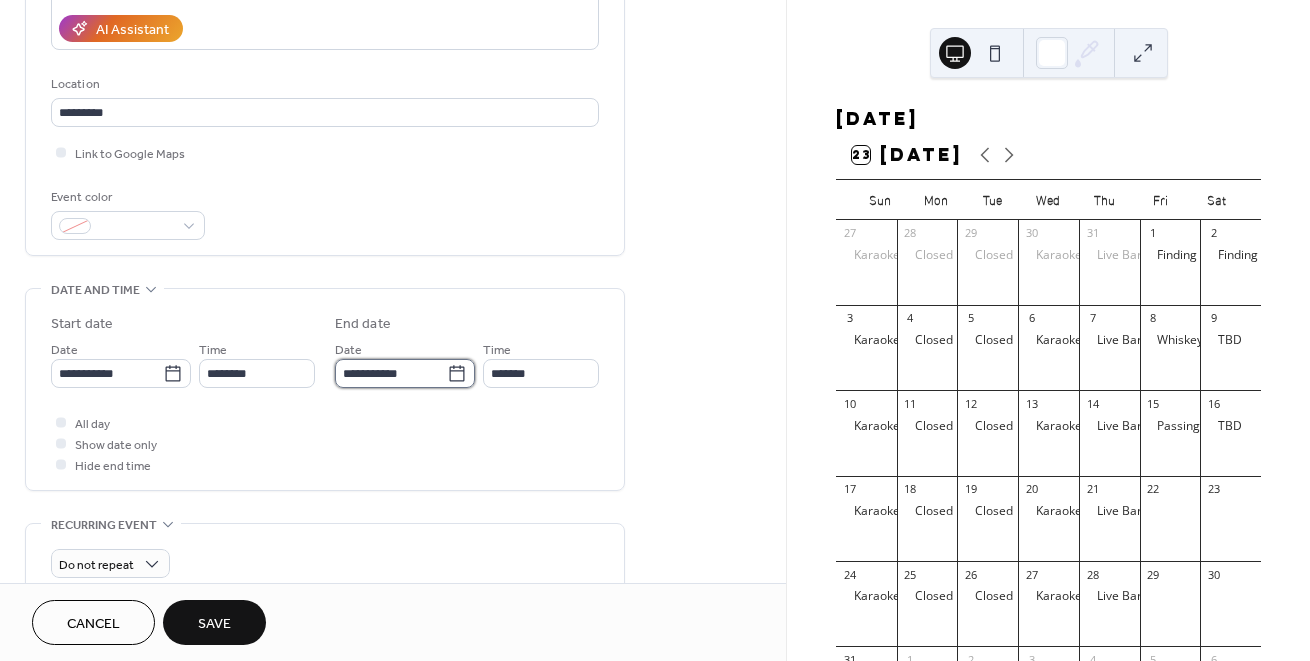 click on "**********" at bounding box center [391, 373] 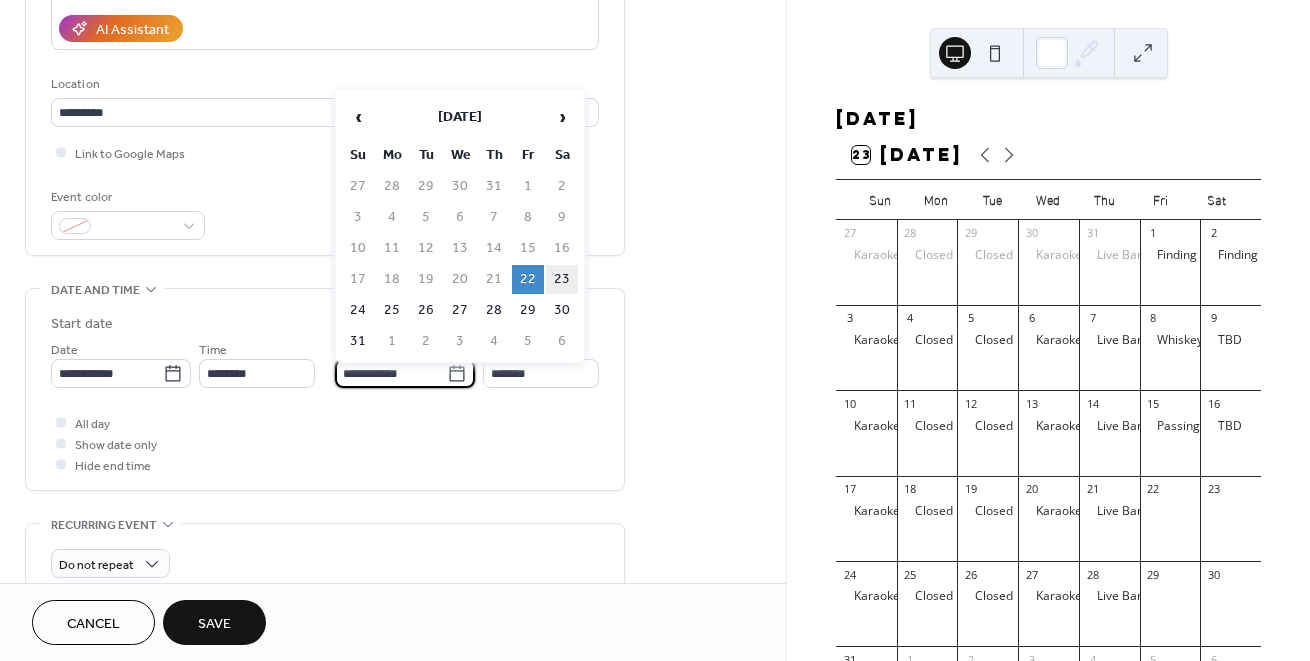 click on "23" at bounding box center [562, 279] 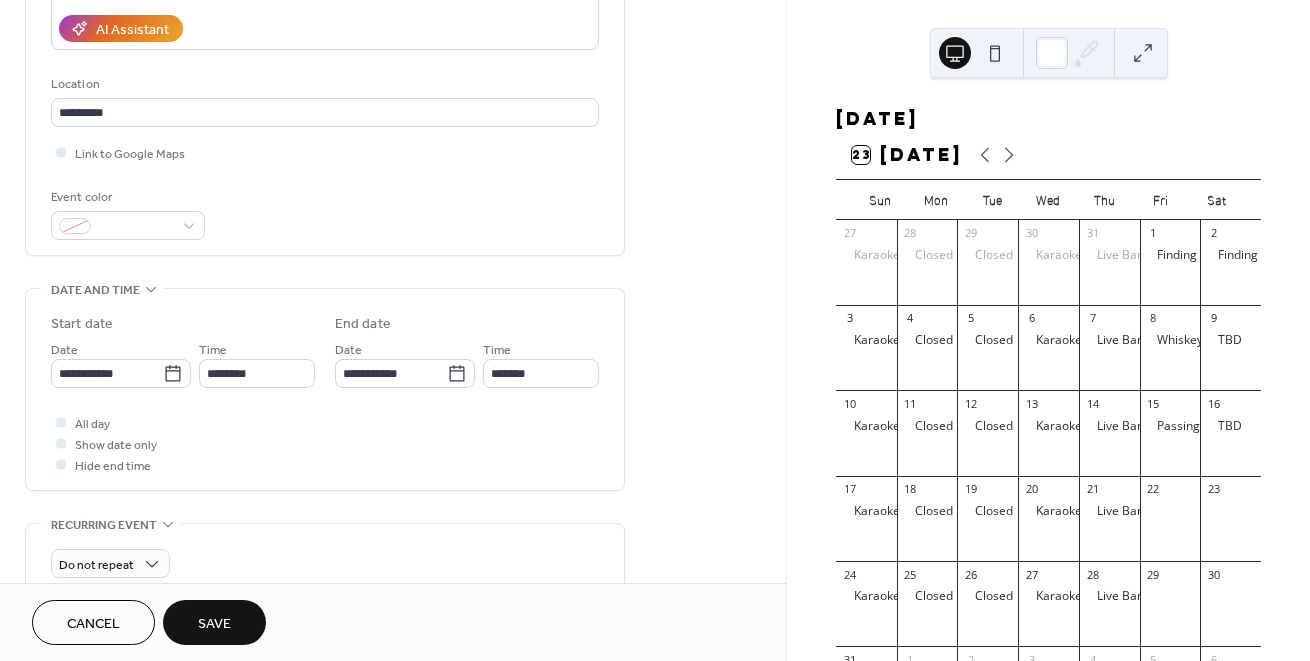 type on "**********" 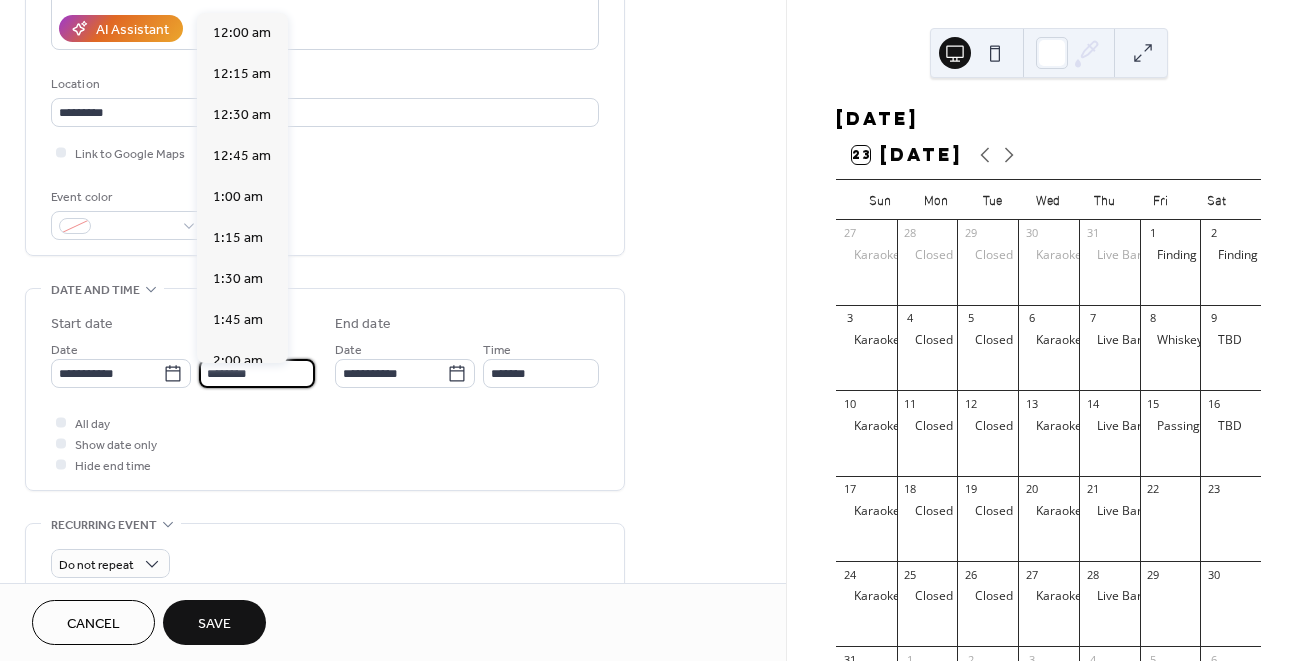 click on "********" at bounding box center (257, 373) 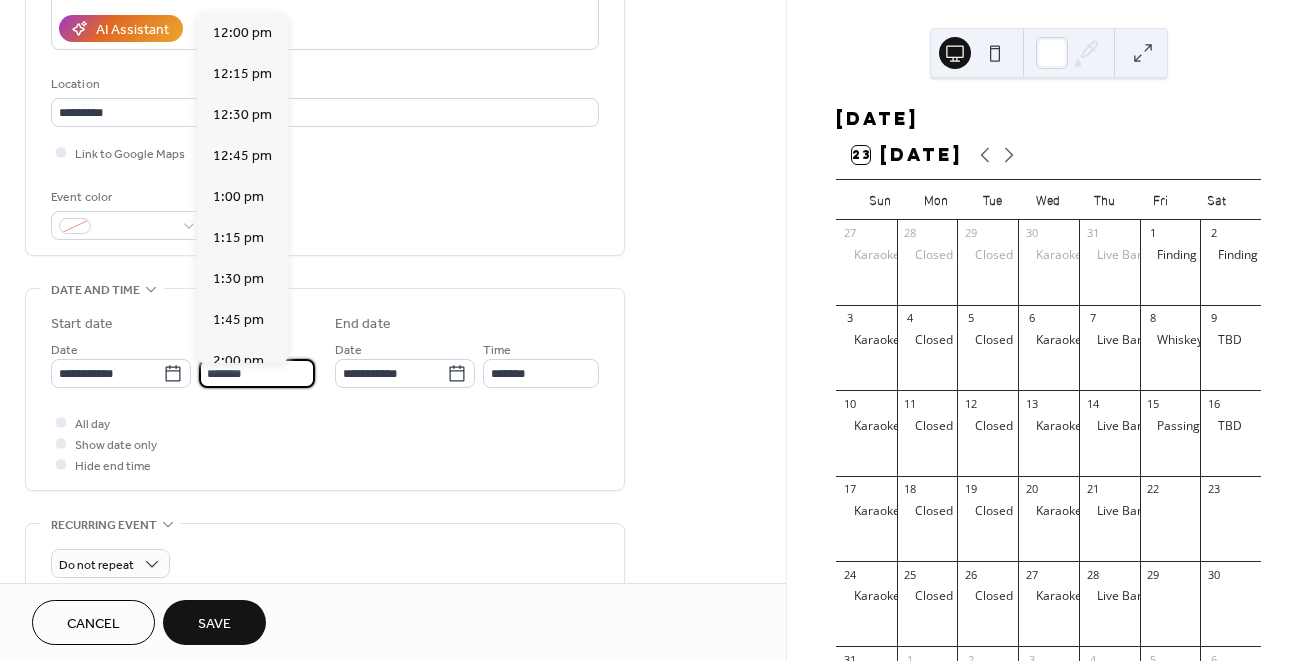 scroll, scrollTop: 3444, scrollLeft: 0, axis: vertical 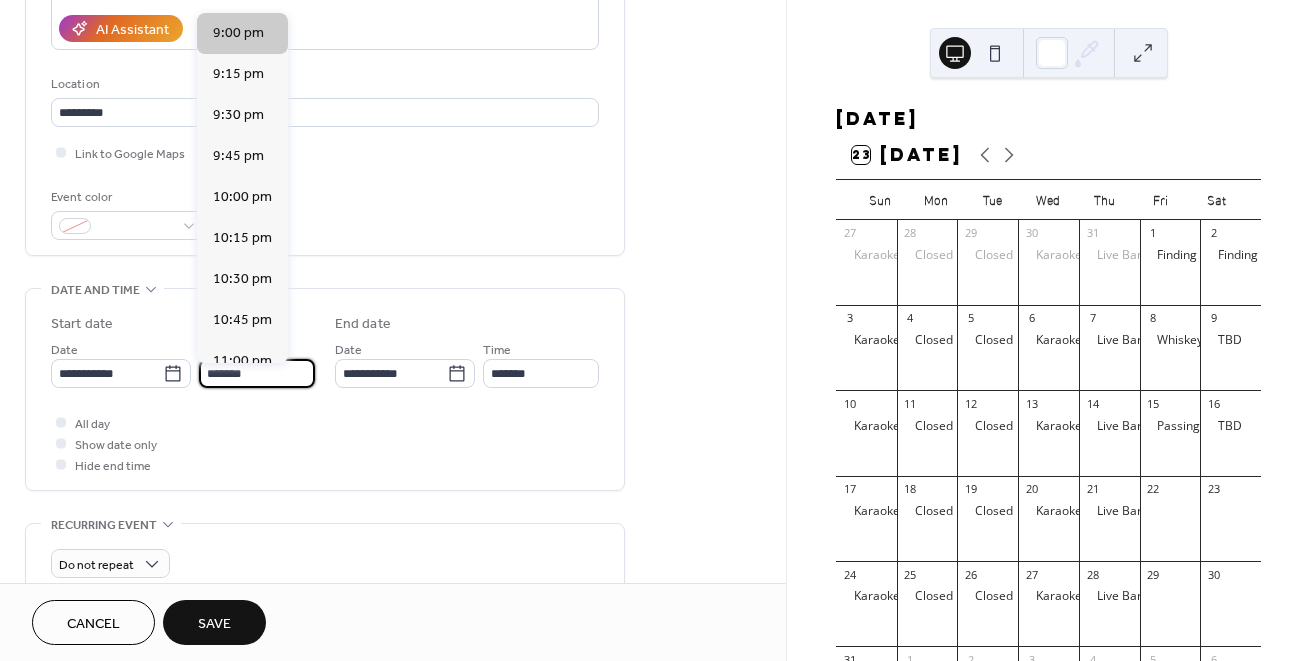 type on "*******" 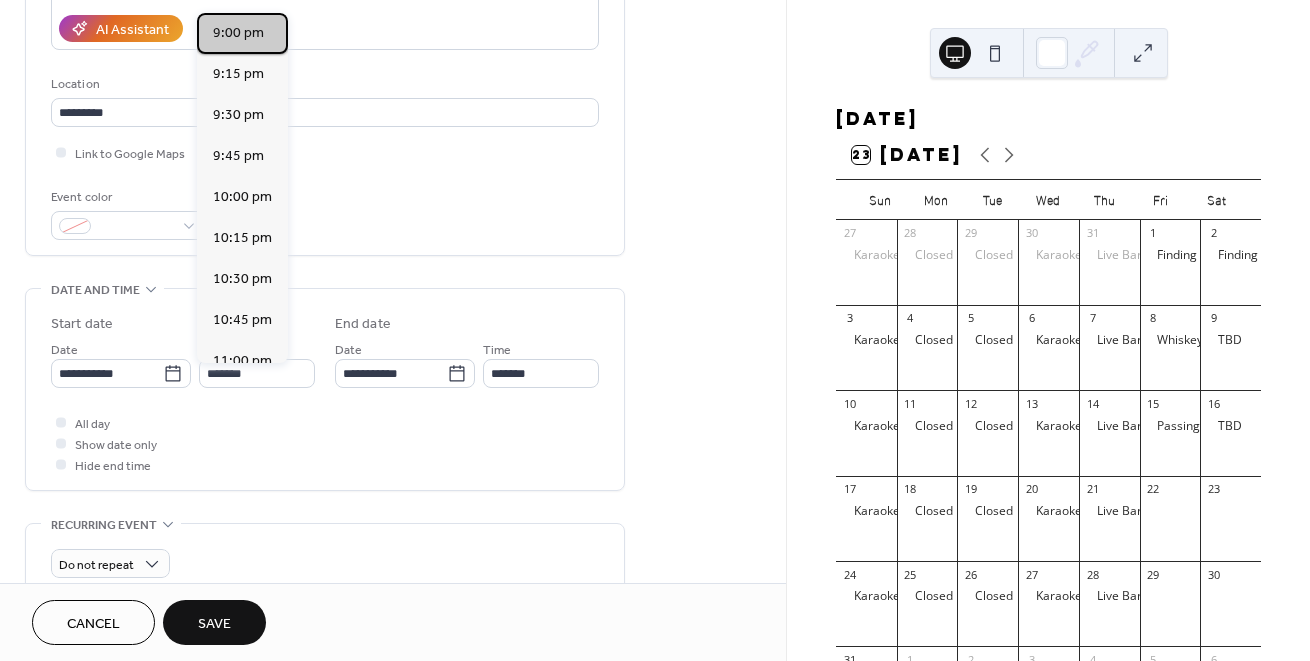 click on "9:00 pm" at bounding box center (238, 33) 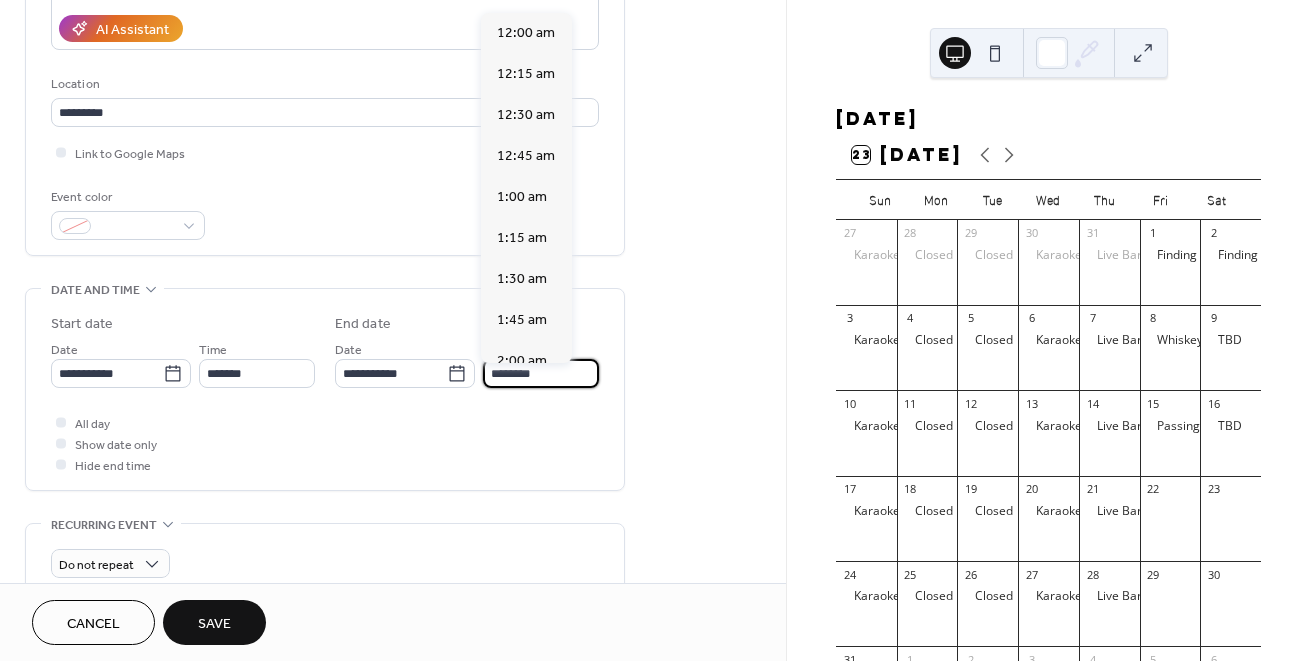 click on "********" at bounding box center [541, 373] 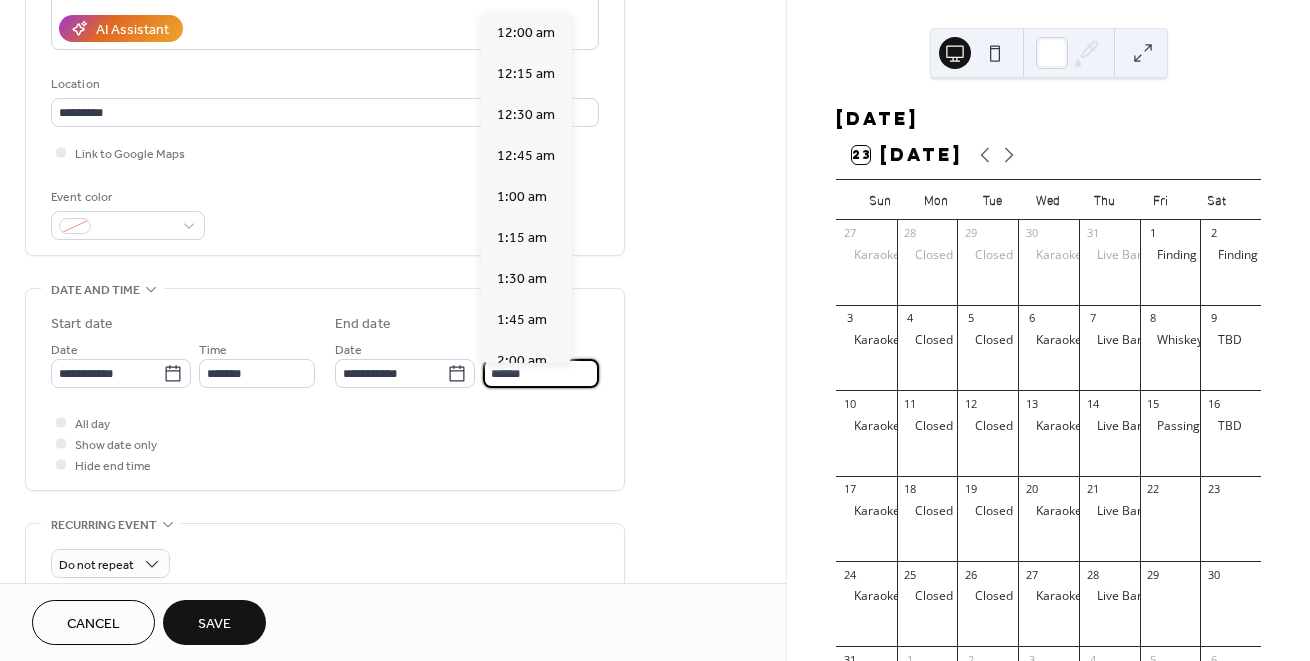 scroll, scrollTop: 0, scrollLeft: 0, axis: both 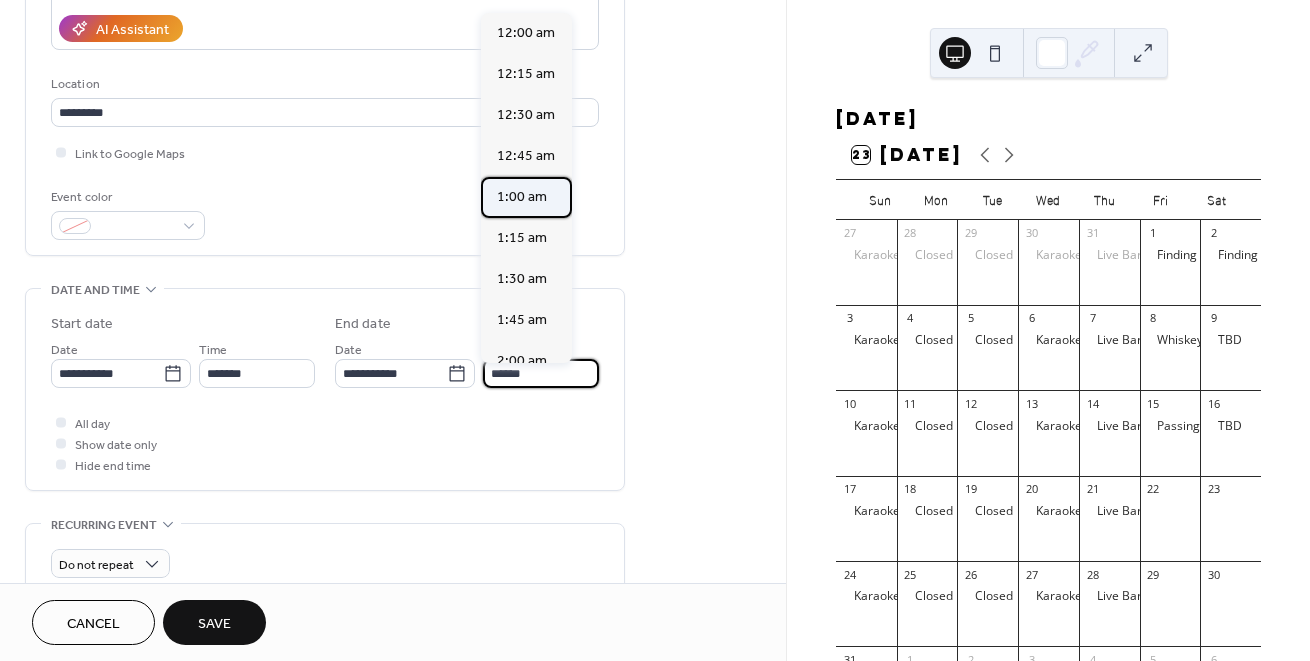 click on "1:00 am" at bounding box center (526, 197) 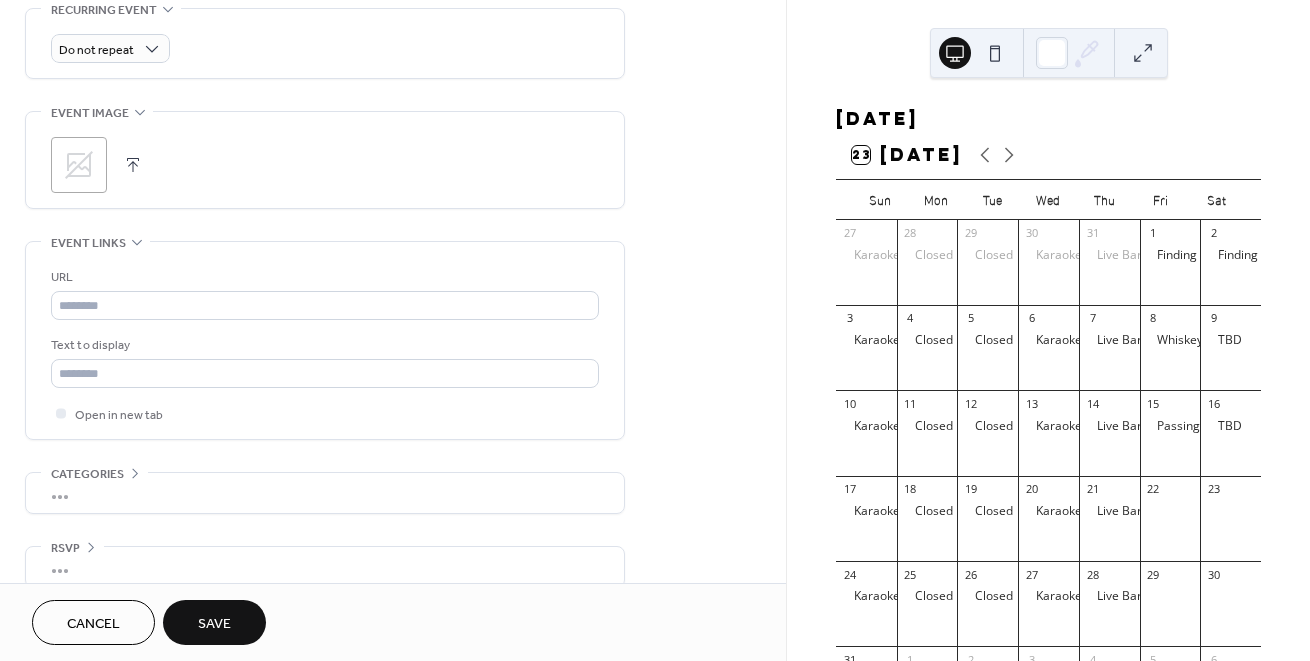 scroll, scrollTop: 895, scrollLeft: 0, axis: vertical 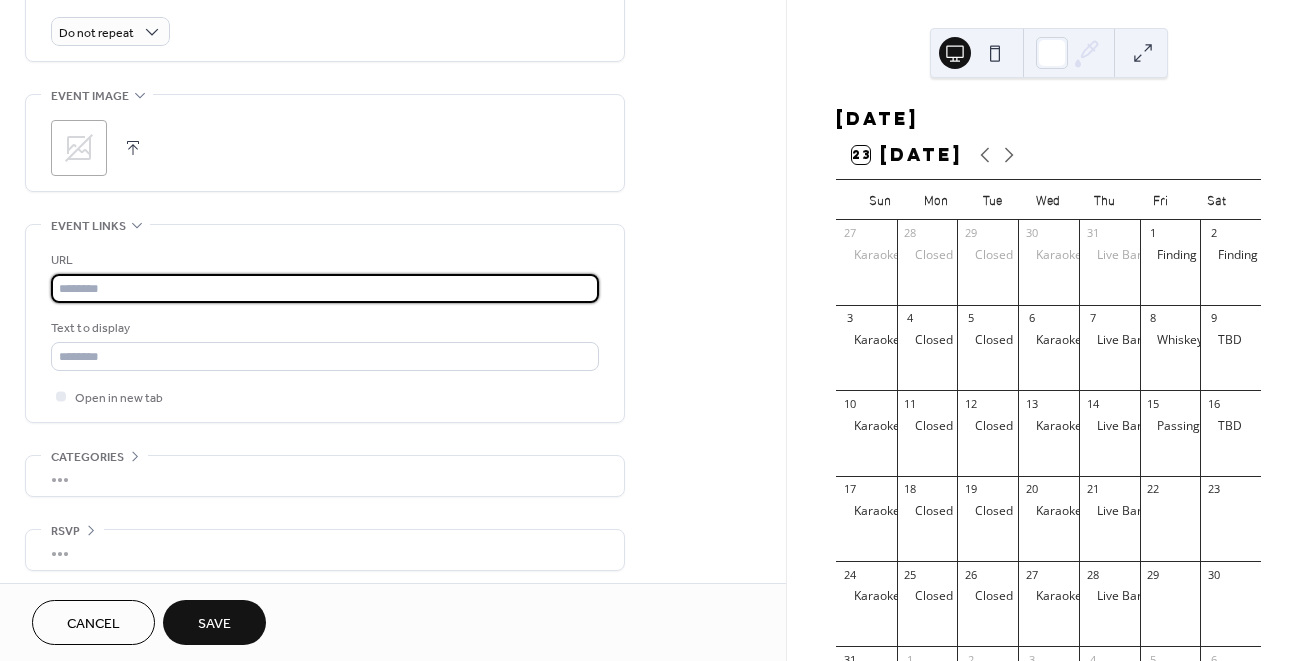 click at bounding box center (325, 288) 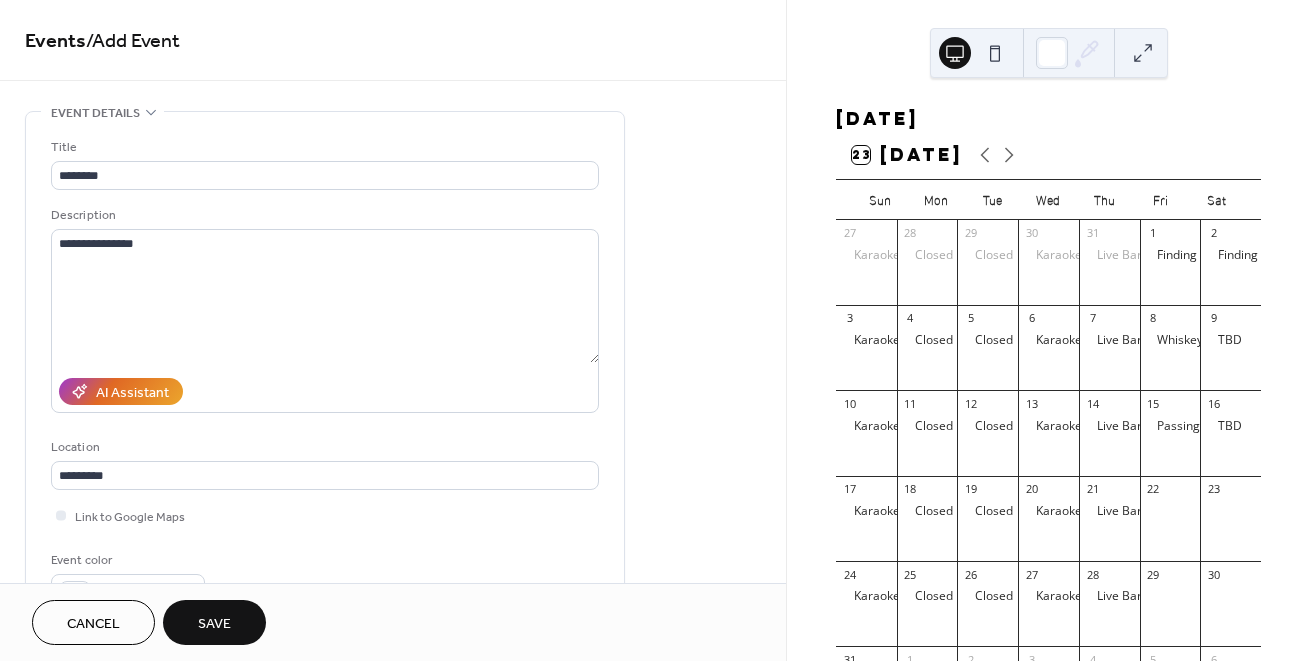 scroll, scrollTop: 0, scrollLeft: 0, axis: both 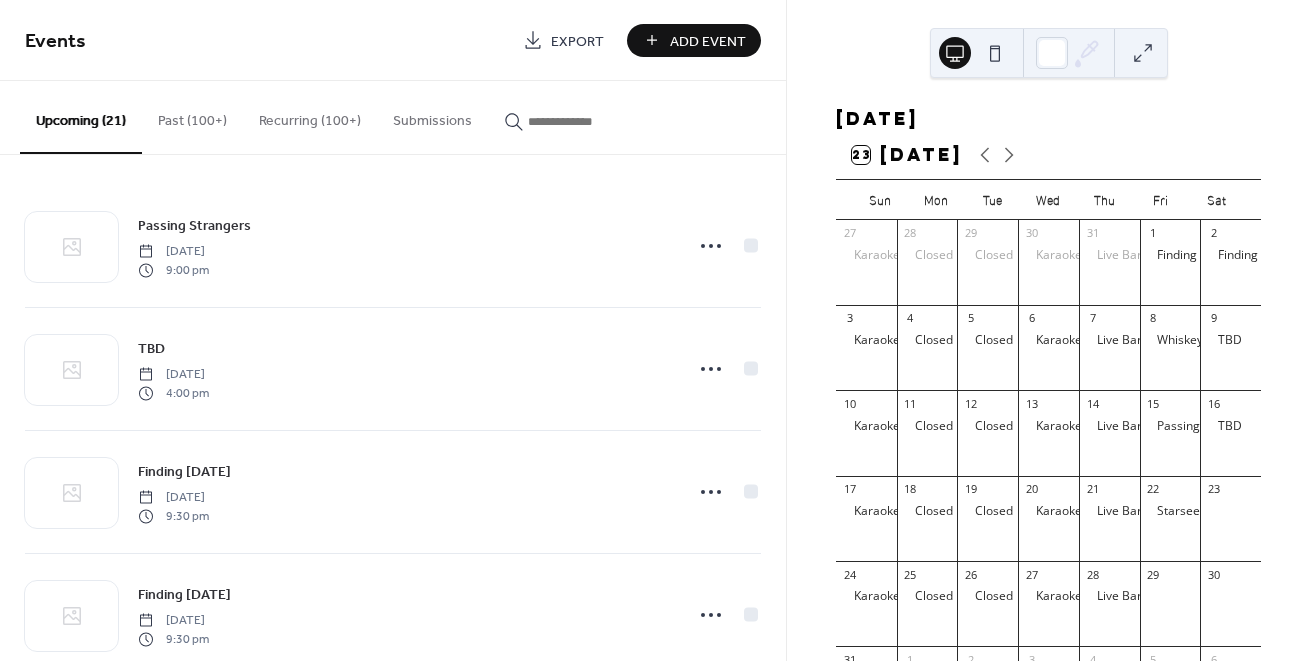 click on "Add Event" at bounding box center (708, 41) 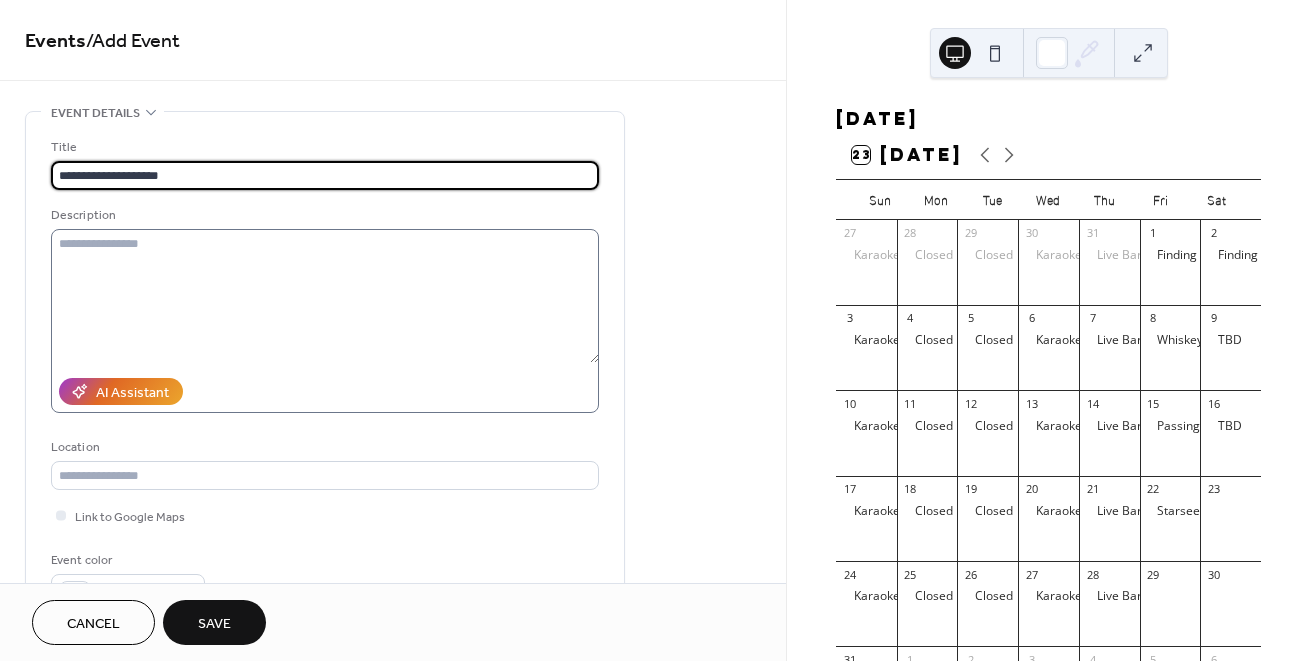 type on "**********" 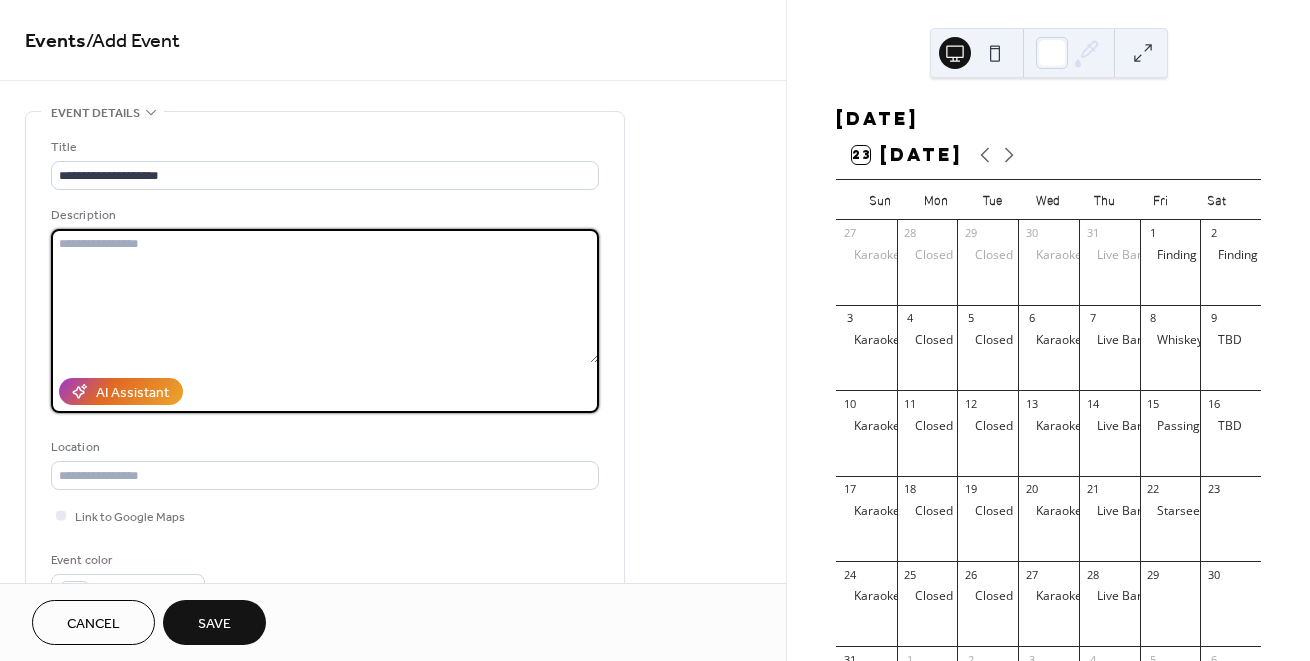 click at bounding box center (325, 296) 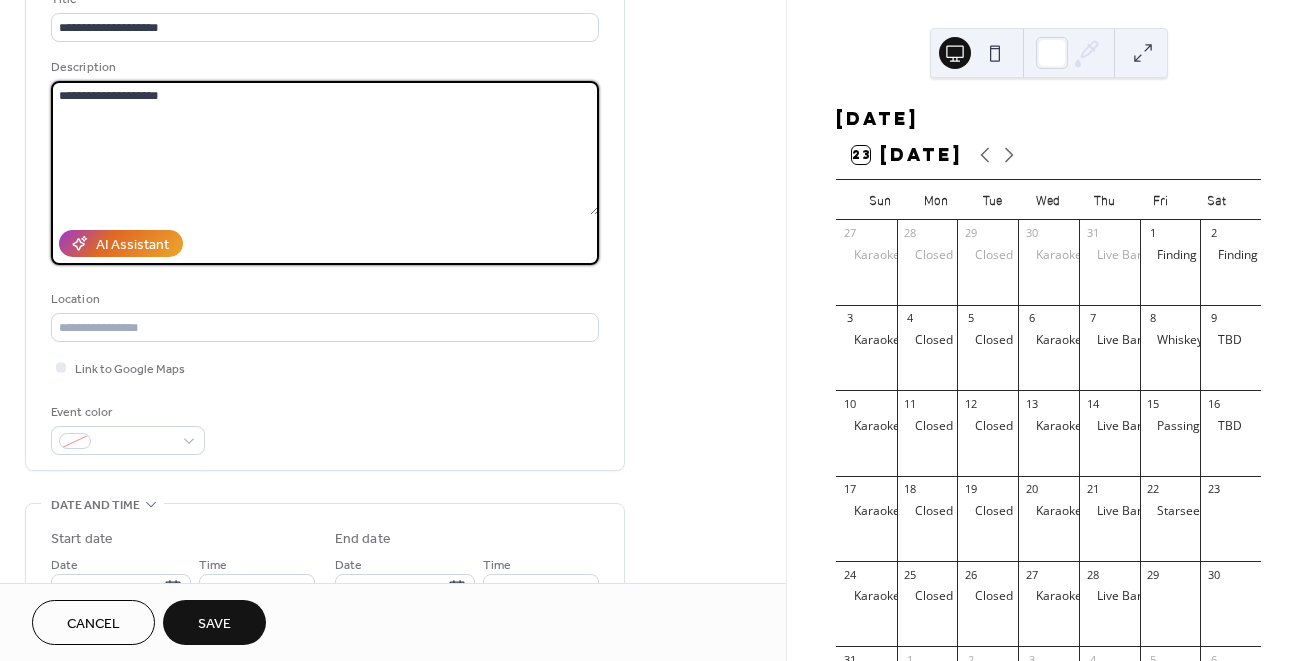 scroll, scrollTop: 172, scrollLeft: 0, axis: vertical 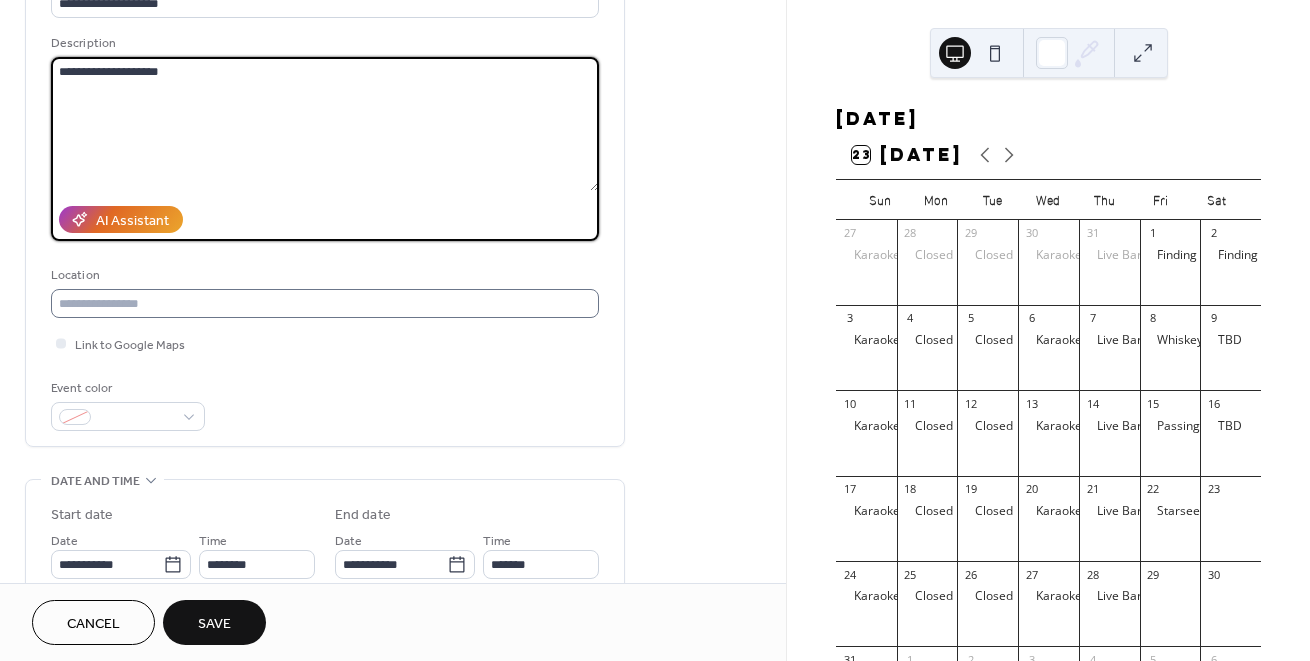 type on "**********" 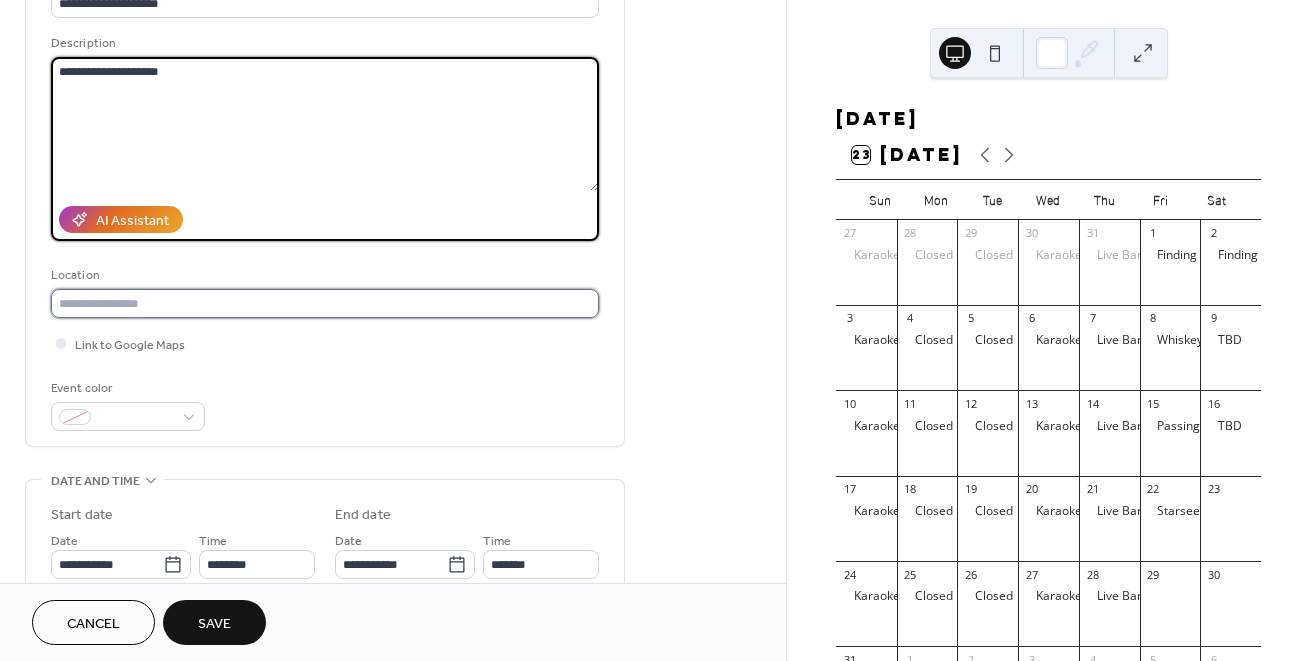click at bounding box center [325, 303] 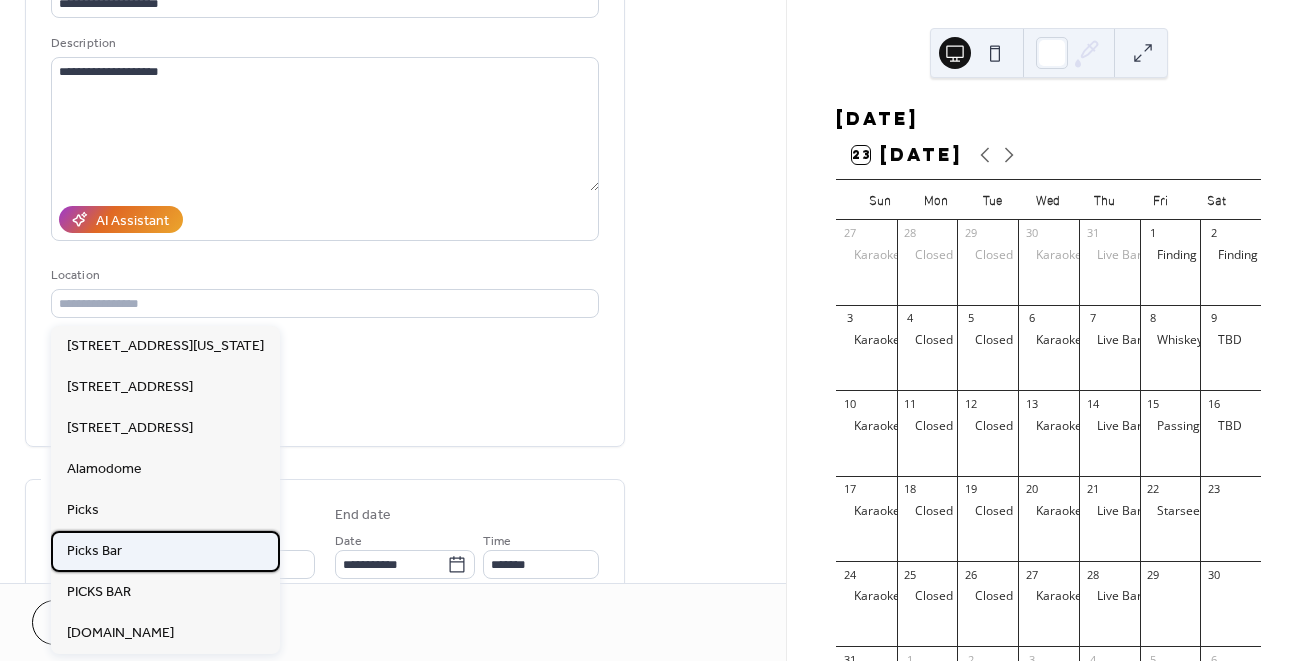 click on "Picks Bar" at bounding box center [165, 551] 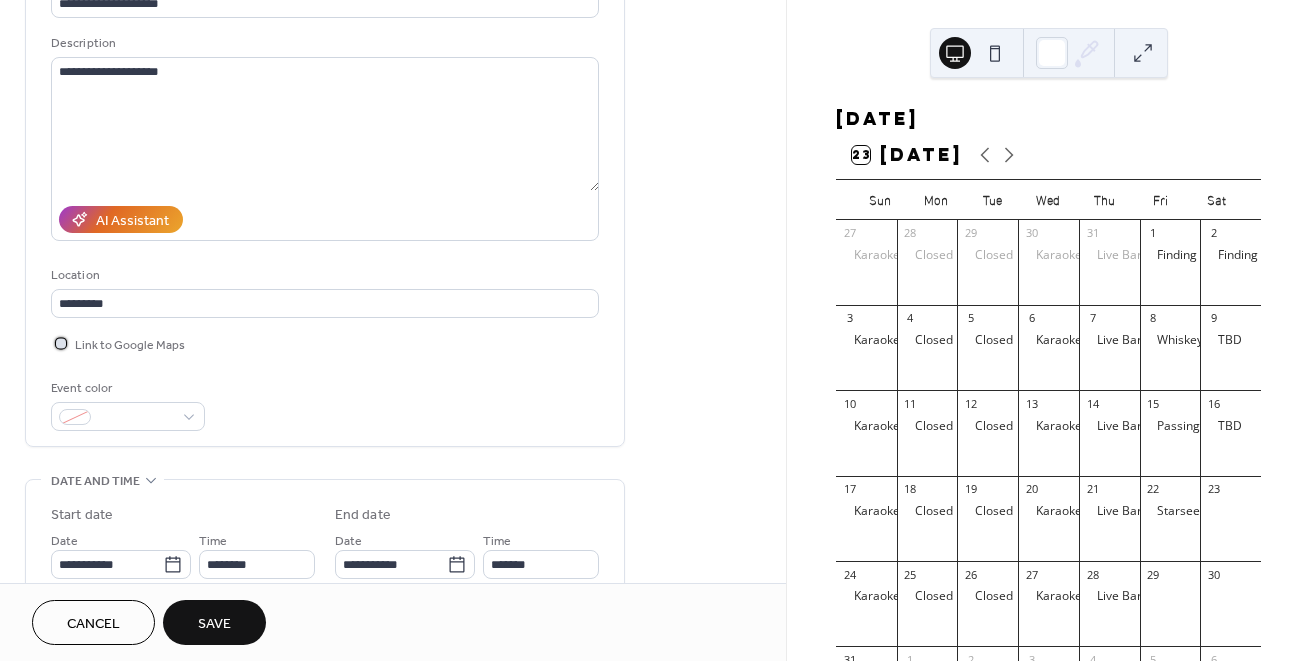 click on "Link to Google Maps" at bounding box center [130, 345] 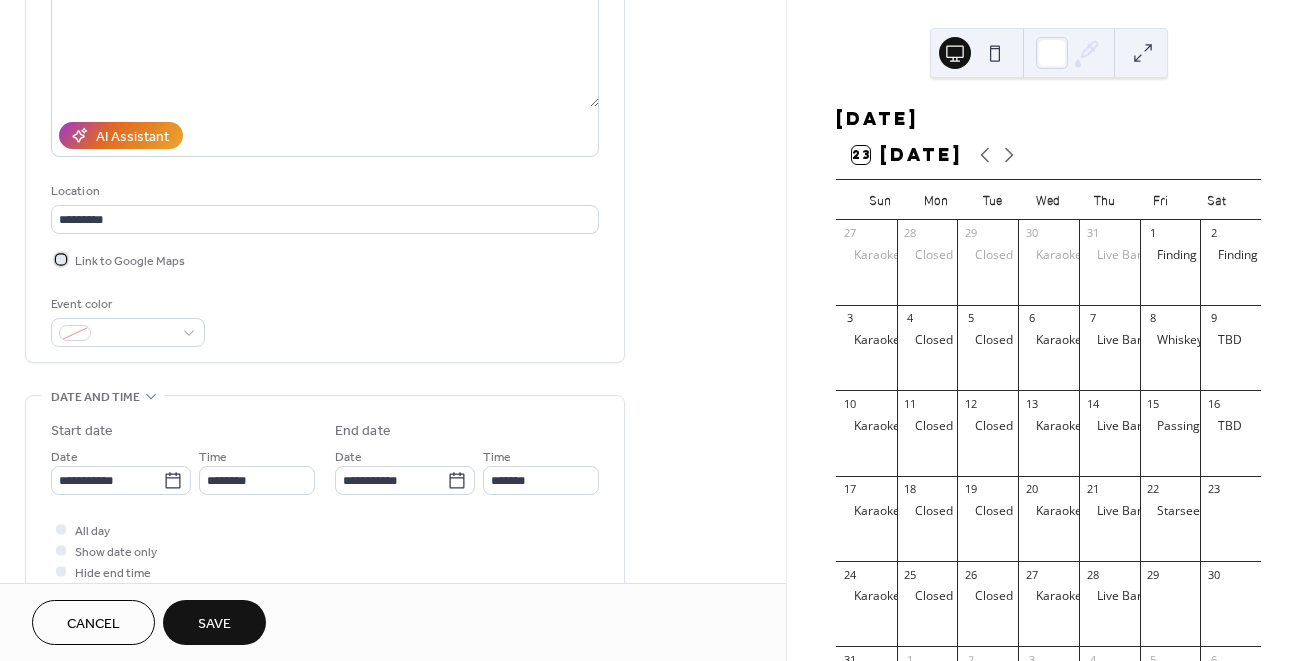 scroll, scrollTop: 430, scrollLeft: 0, axis: vertical 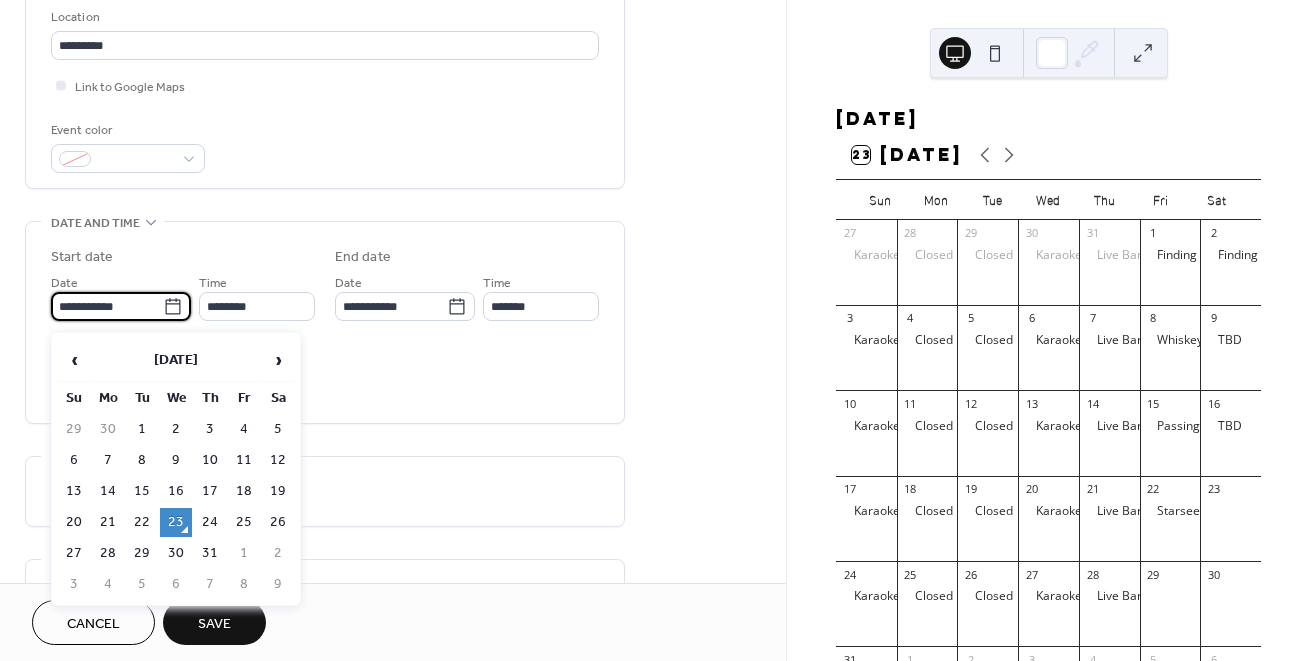 click on "**********" at bounding box center (107, 306) 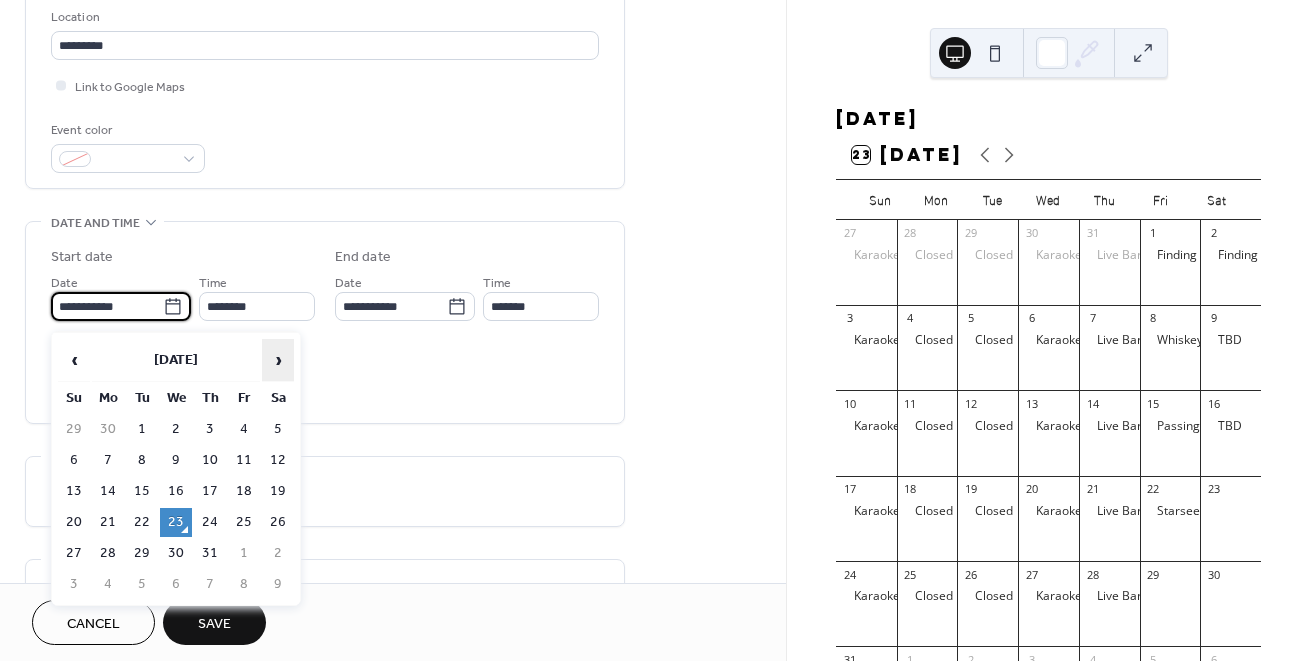 click on "›" at bounding box center (278, 360) 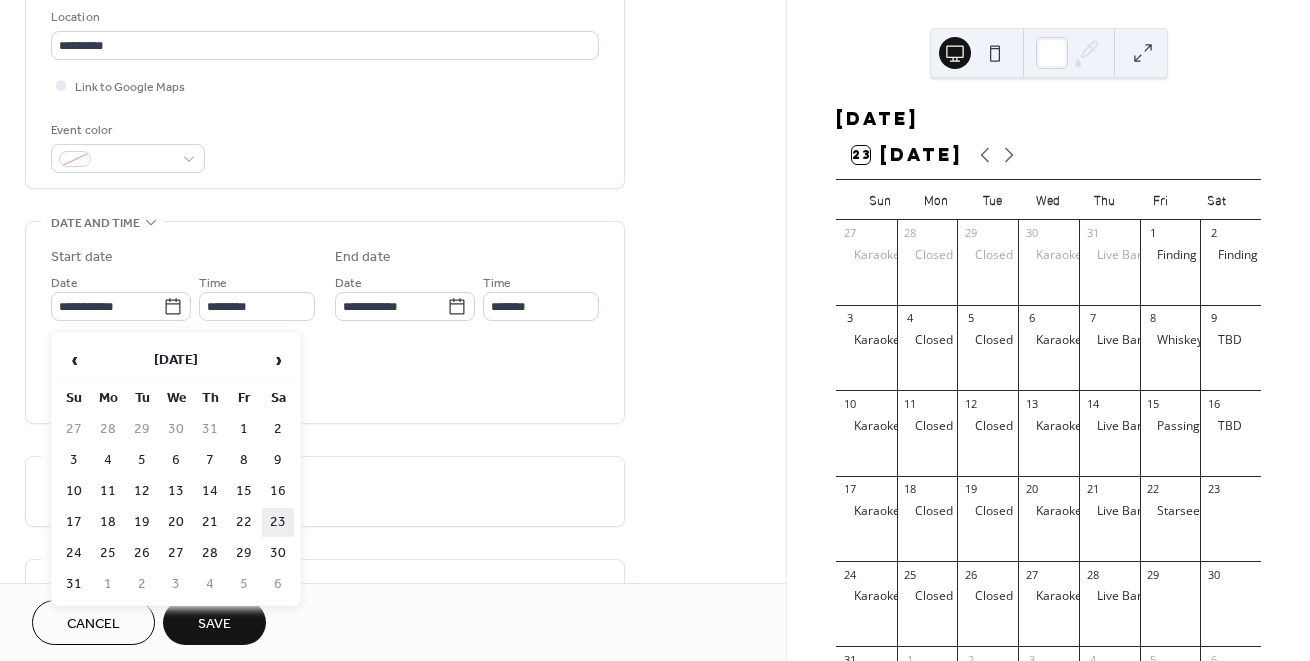click on "23" at bounding box center [278, 522] 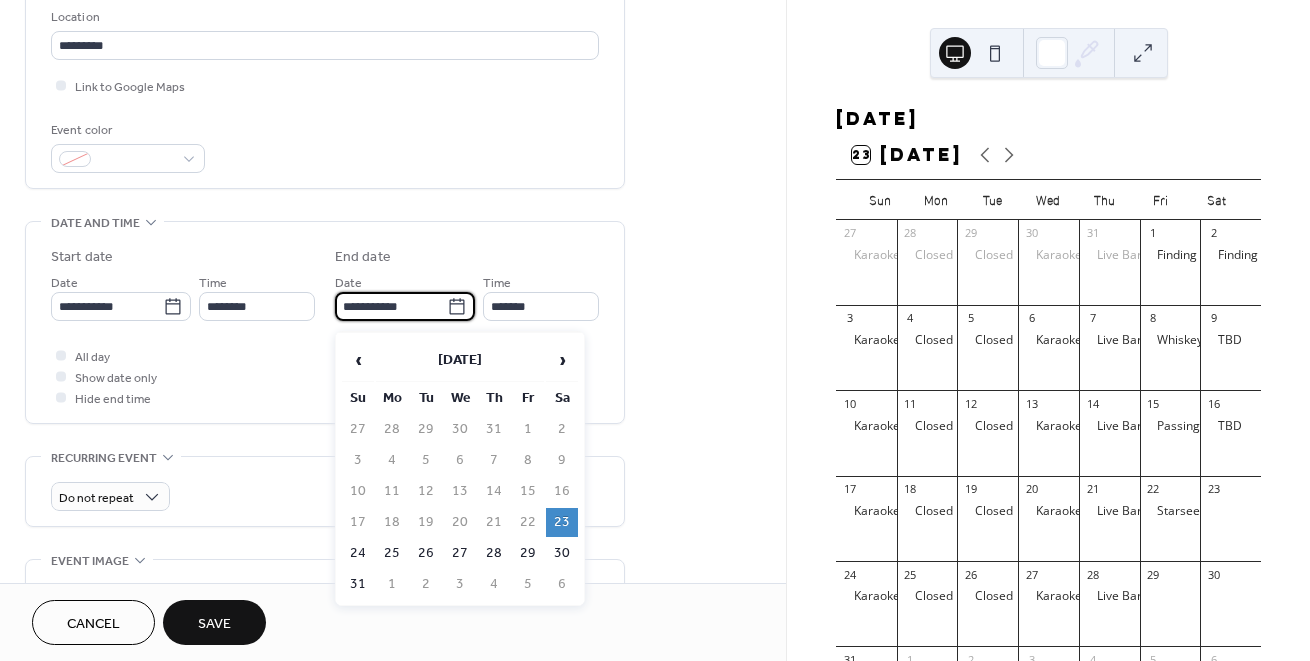 click on "**********" at bounding box center (391, 306) 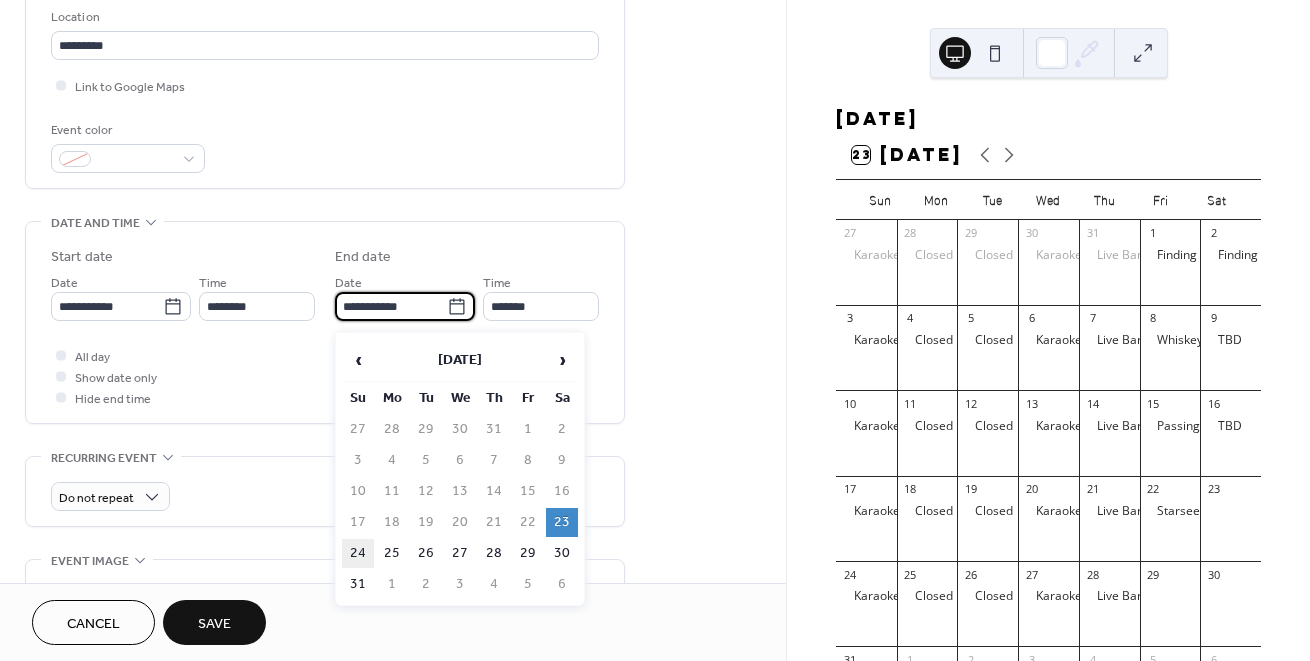 click on "24" at bounding box center [358, 553] 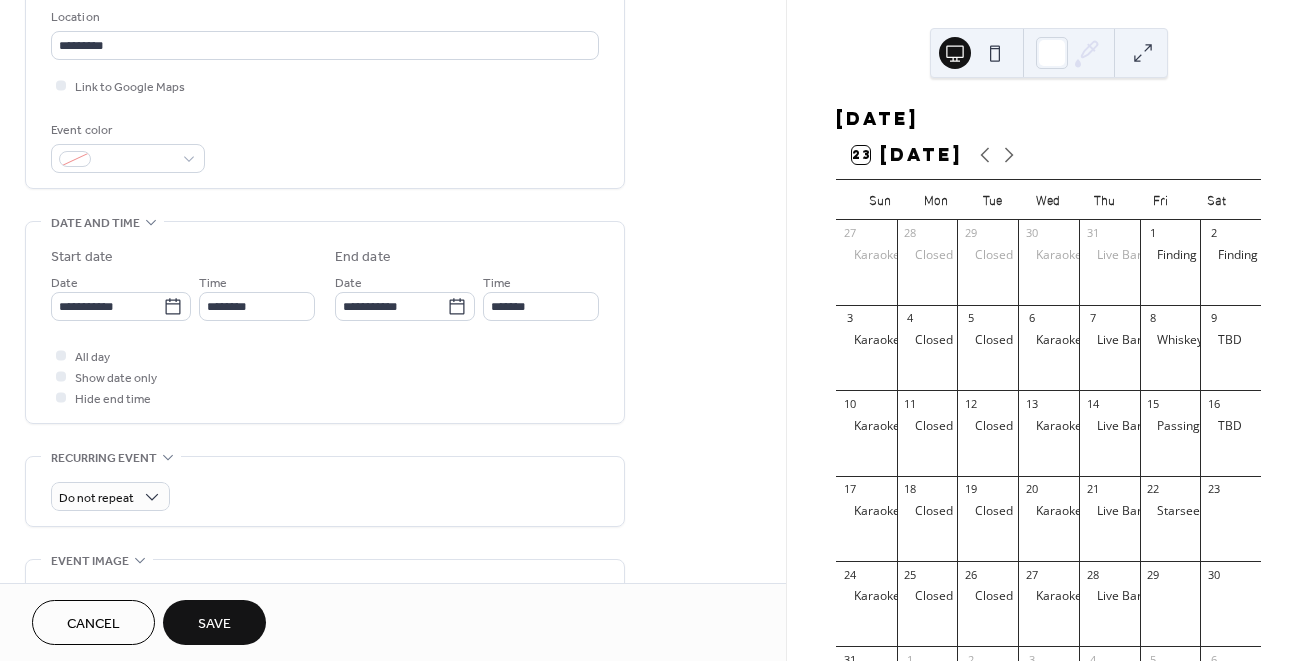 type on "**********" 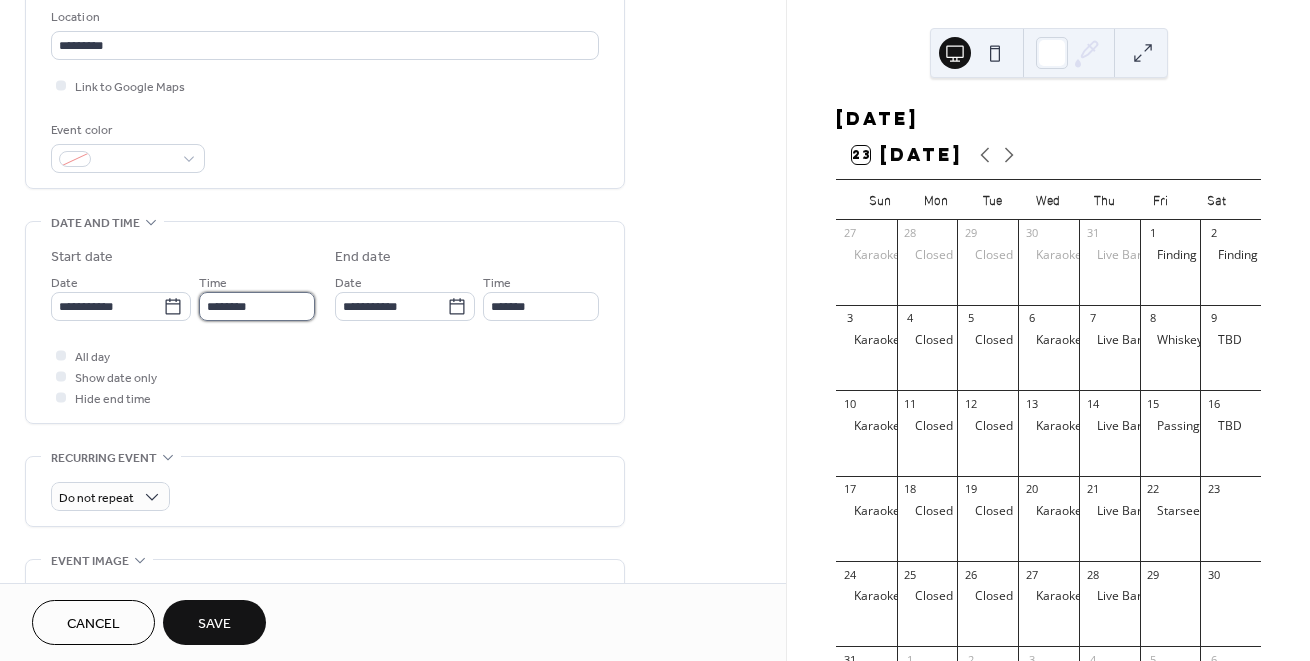 click on "********" at bounding box center [257, 306] 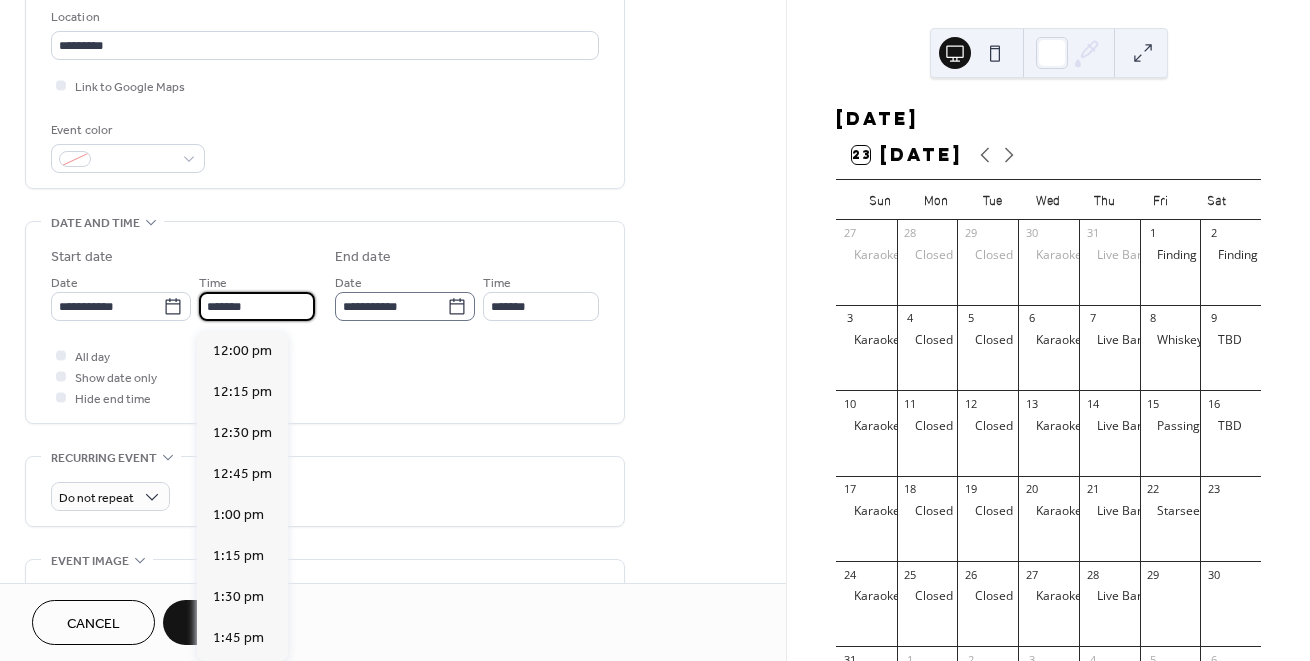 scroll, scrollTop: 3444, scrollLeft: 0, axis: vertical 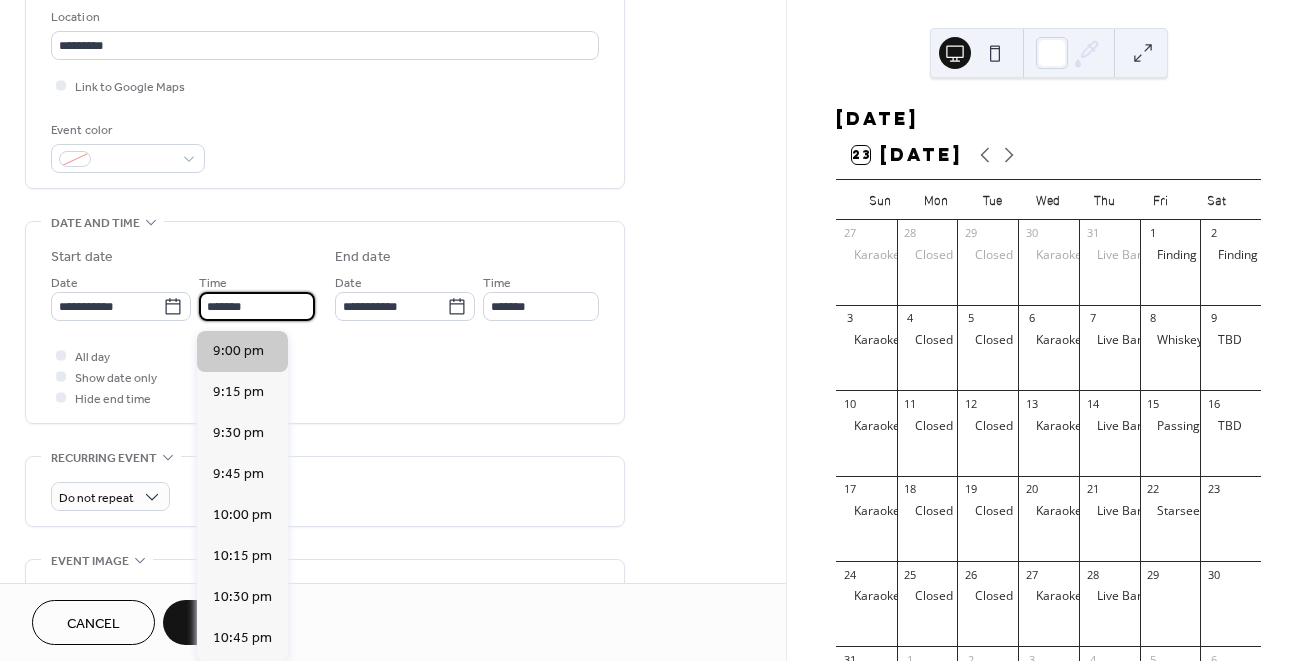 type on "*******" 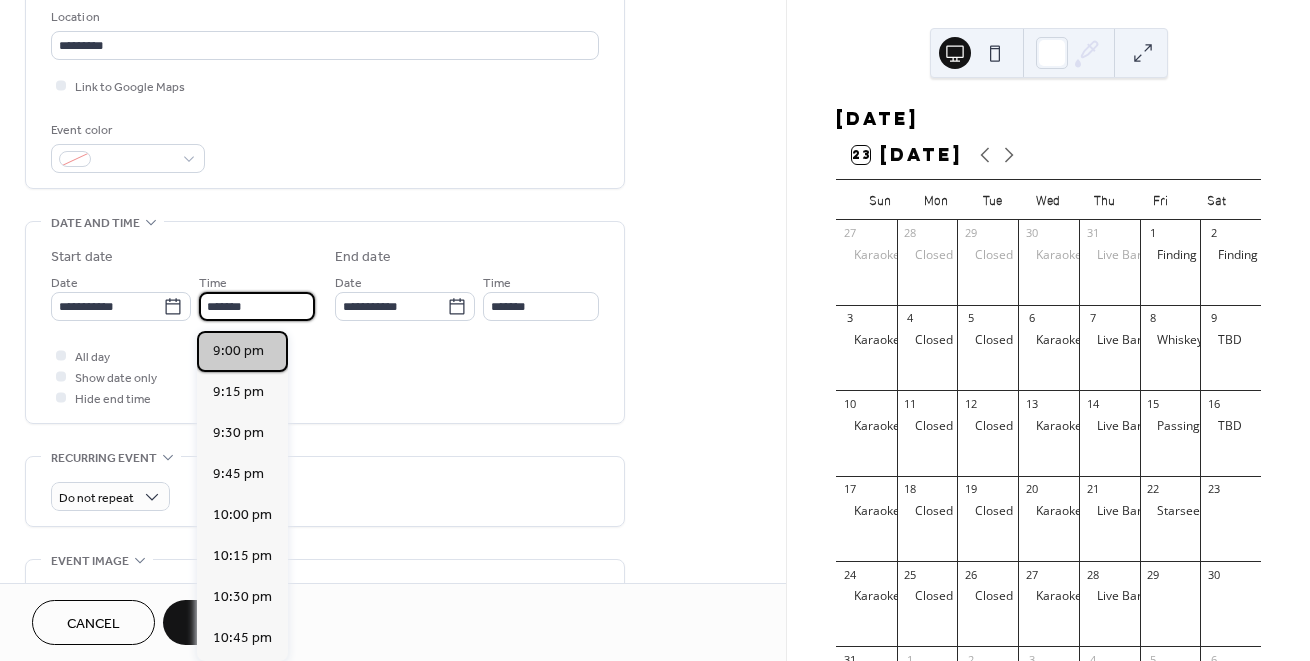 click on "9:00 pm" at bounding box center (238, 351) 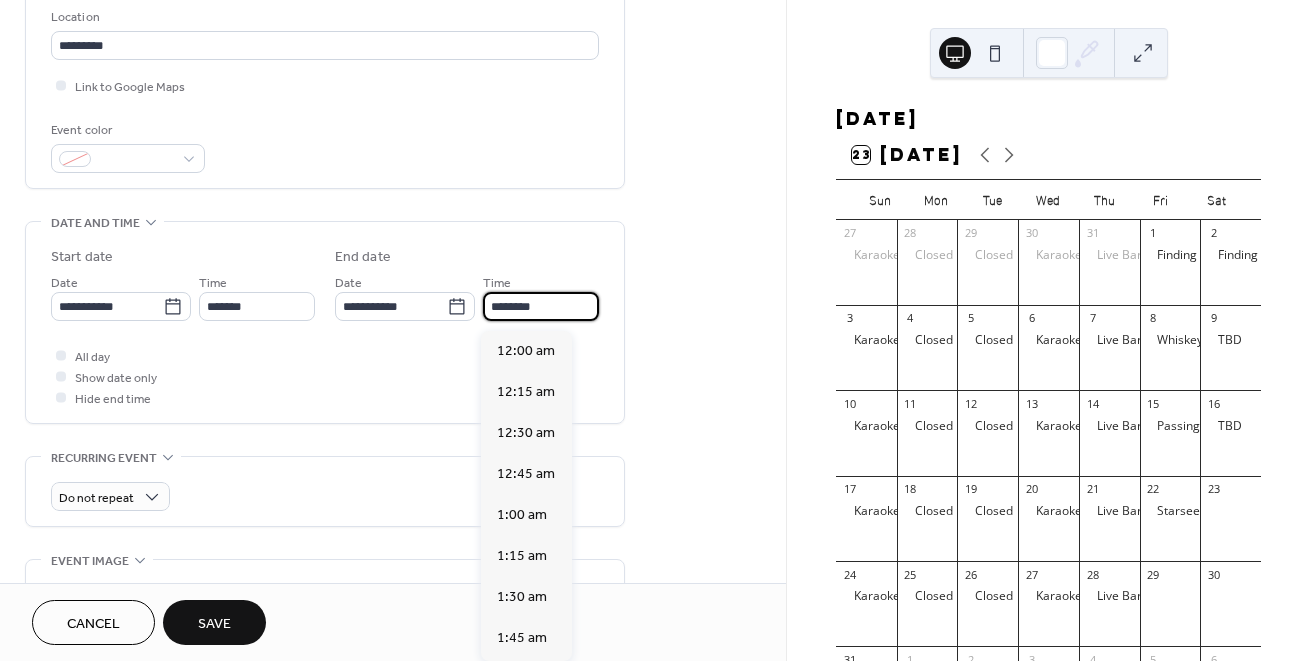 click on "********" at bounding box center [541, 306] 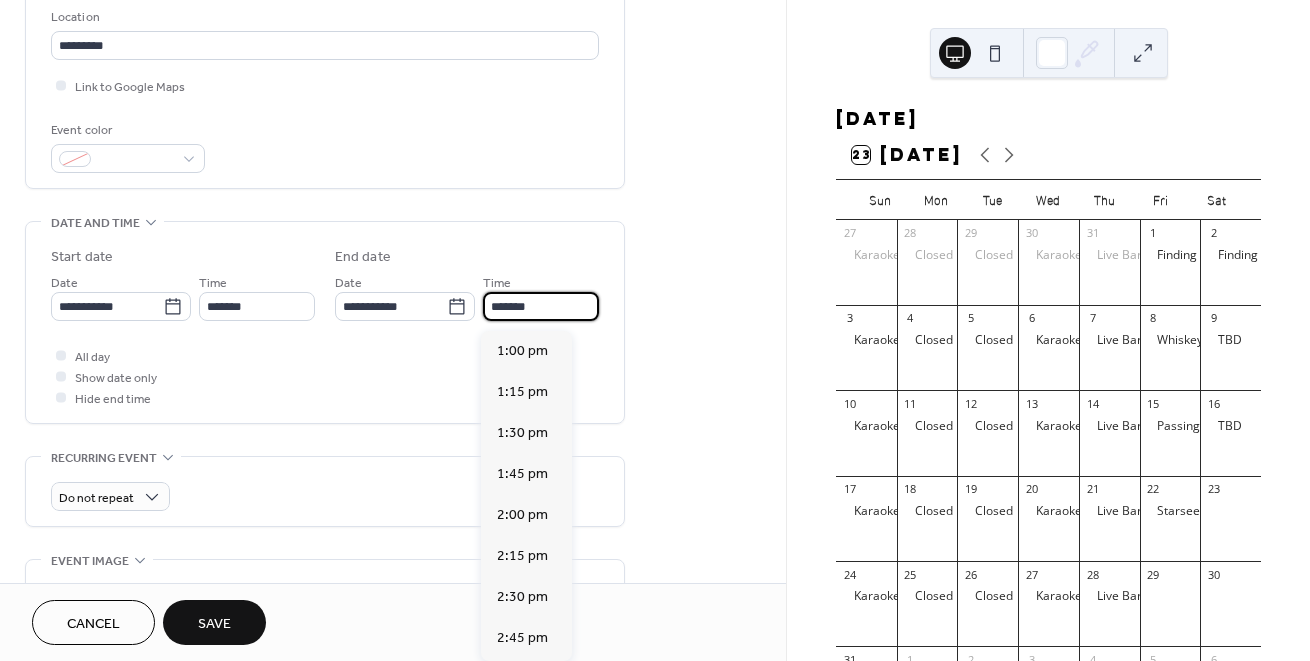 scroll, scrollTop: 164, scrollLeft: 0, axis: vertical 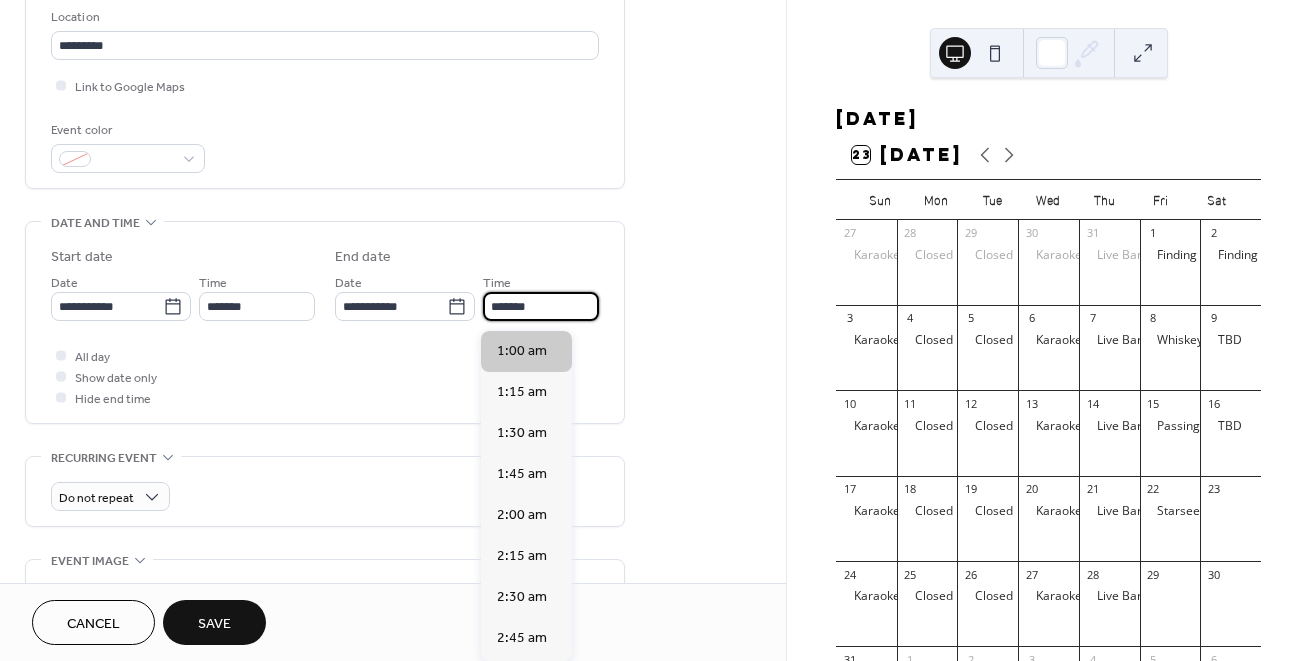 type on "*******" 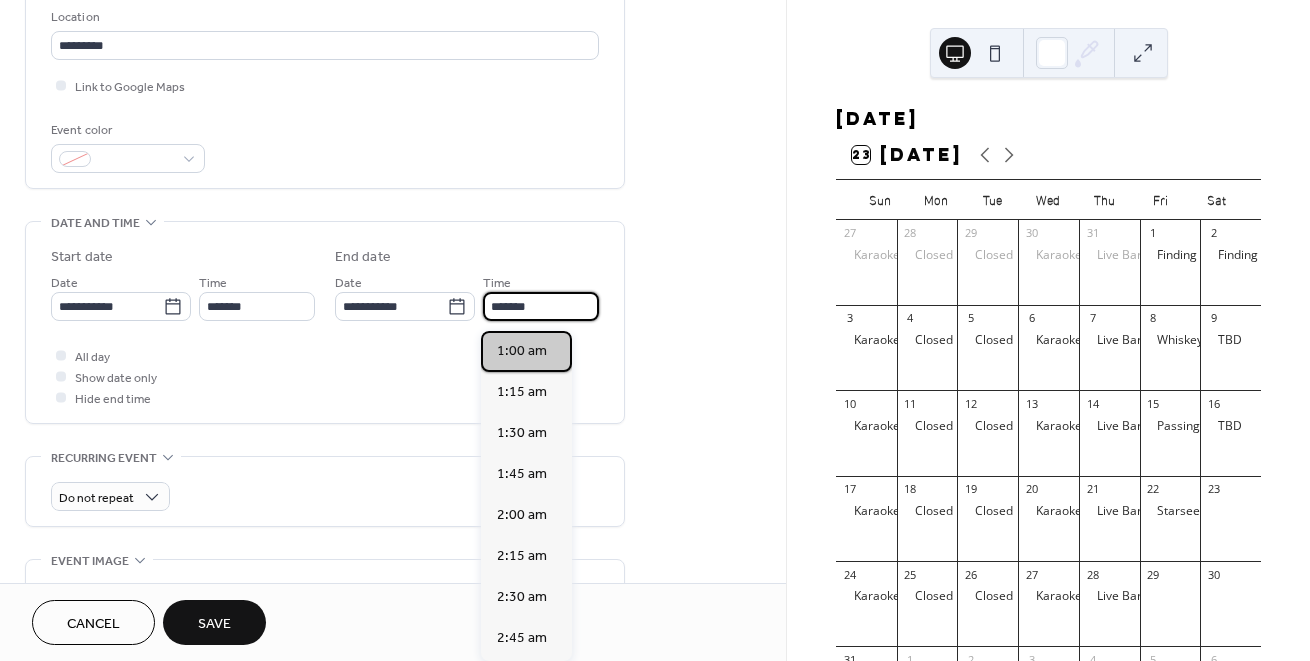 click on "1:00 am" at bounding box center [522, 351] 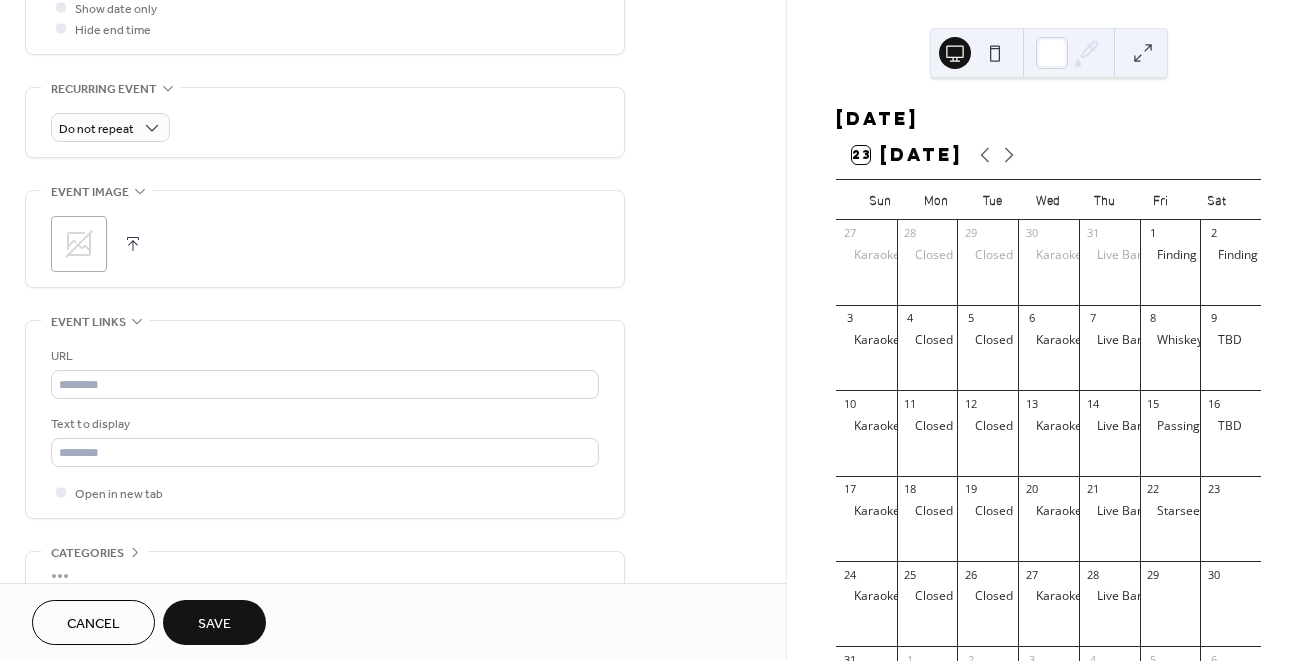 scroll, scrollTop: 801, scrollLeft: 0, axis: vertical 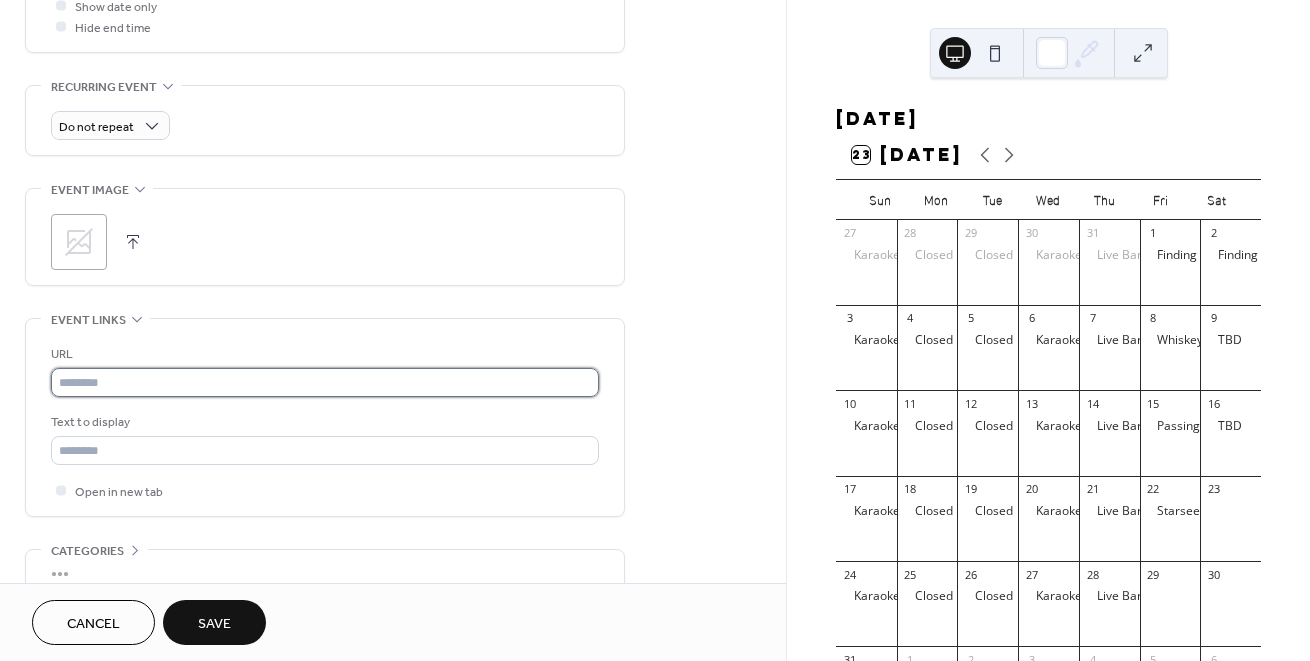 click at bounding box center [325, 382] 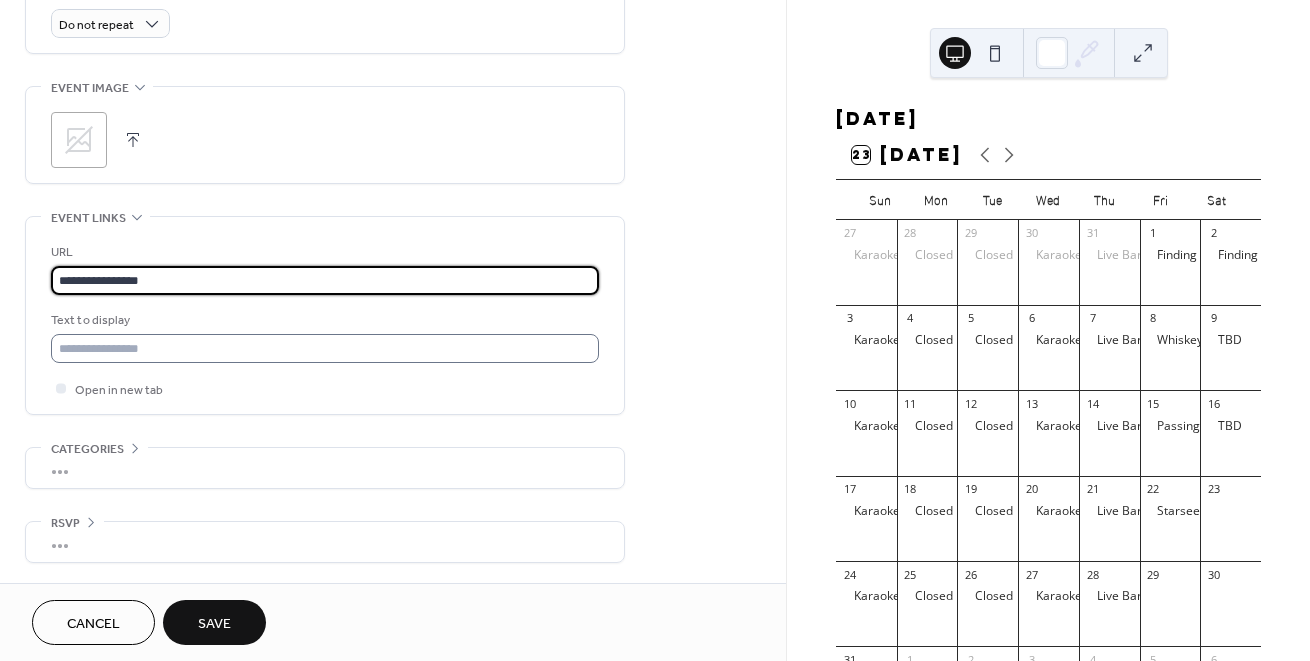 scroll, scrollTop: 913, scrollLeft: 0, axis: vertical 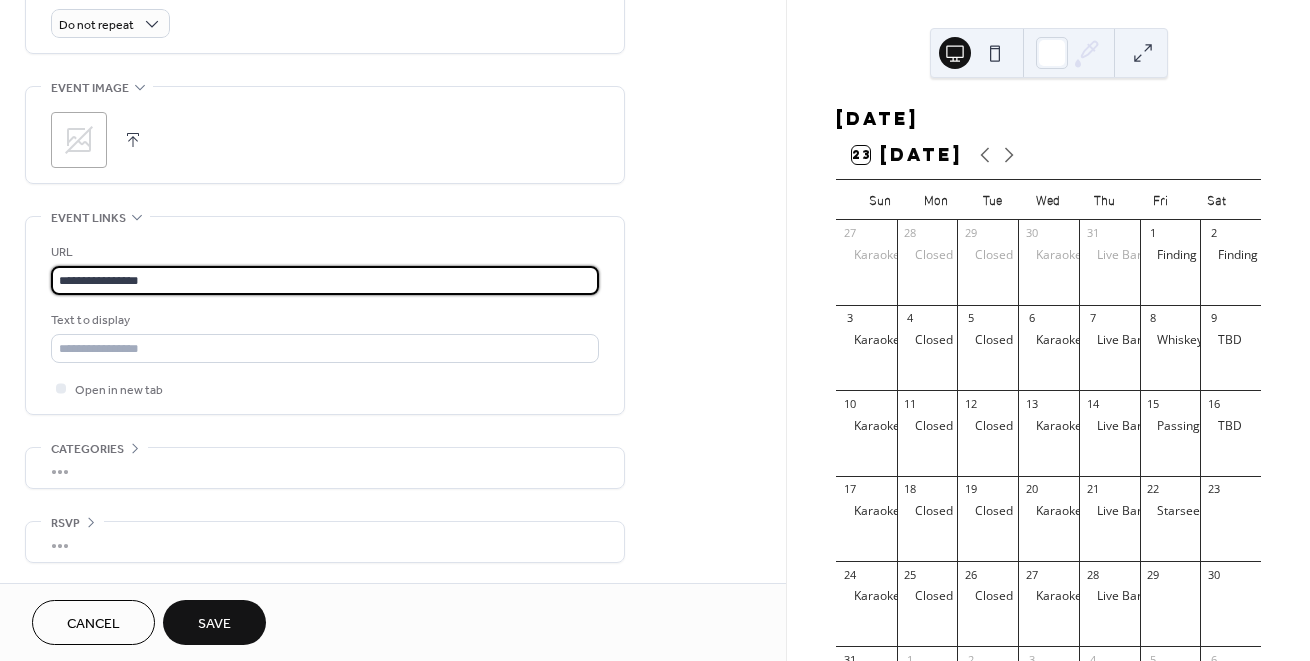 type on "**********" 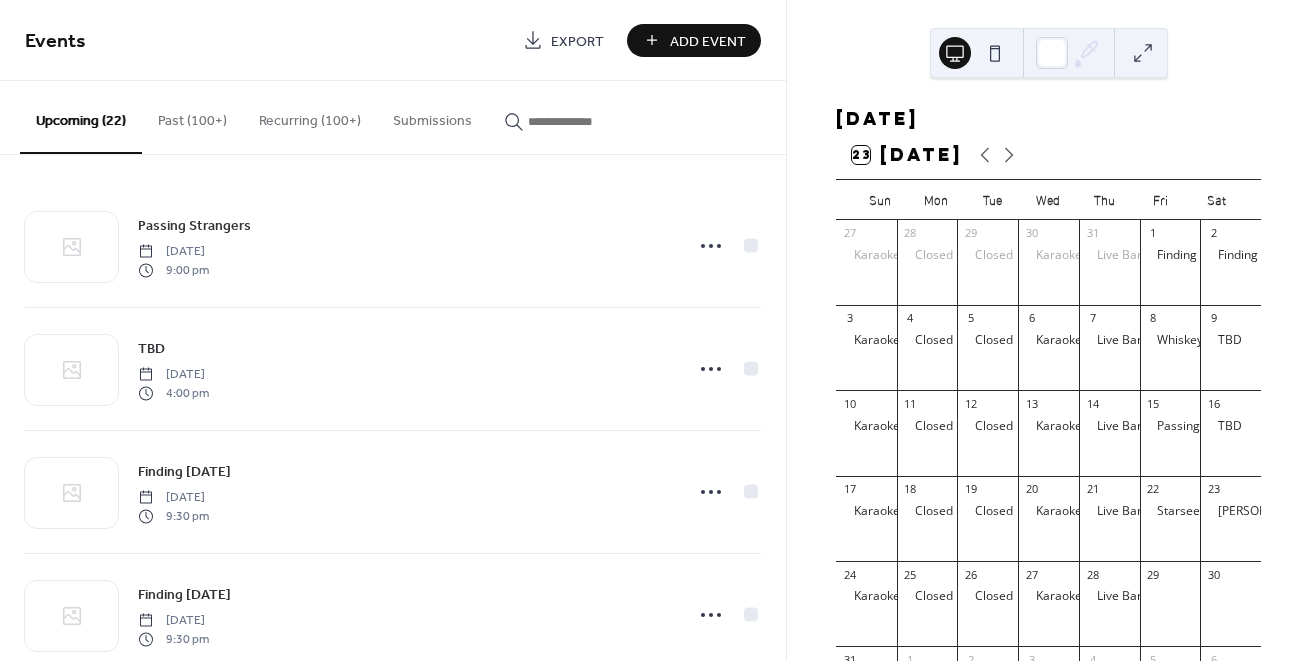 click on "Add Event" at bounding box center [708, 41] 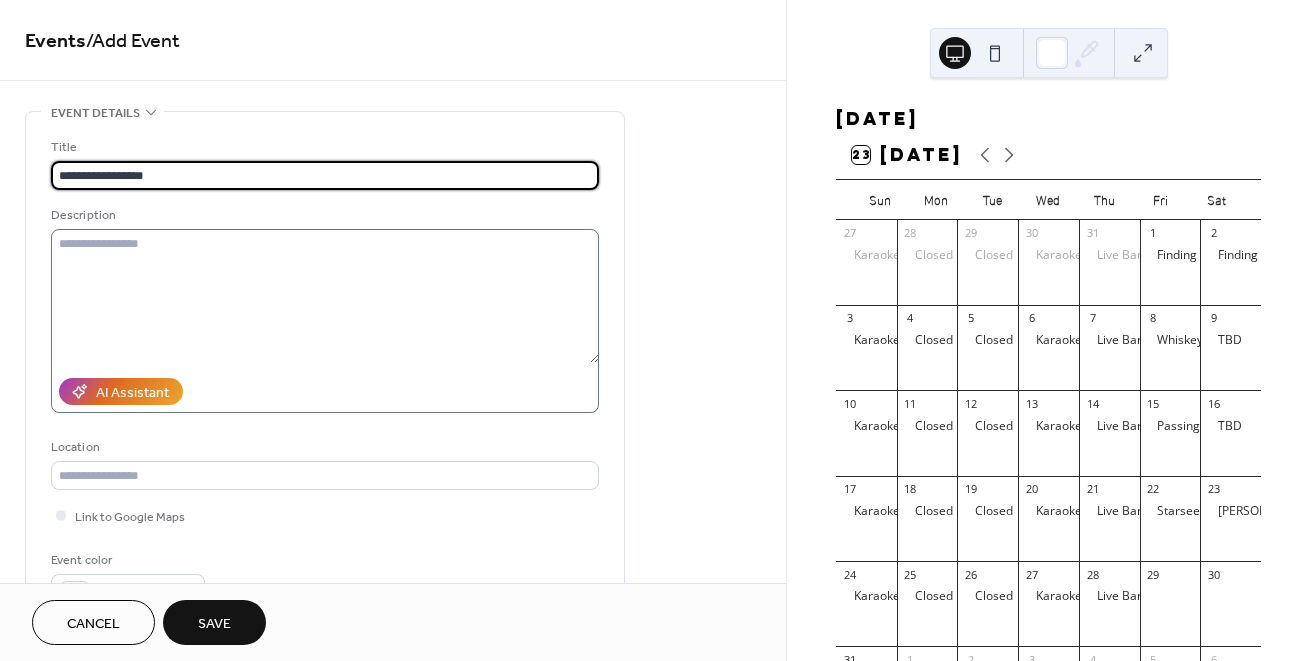 type on "**********" 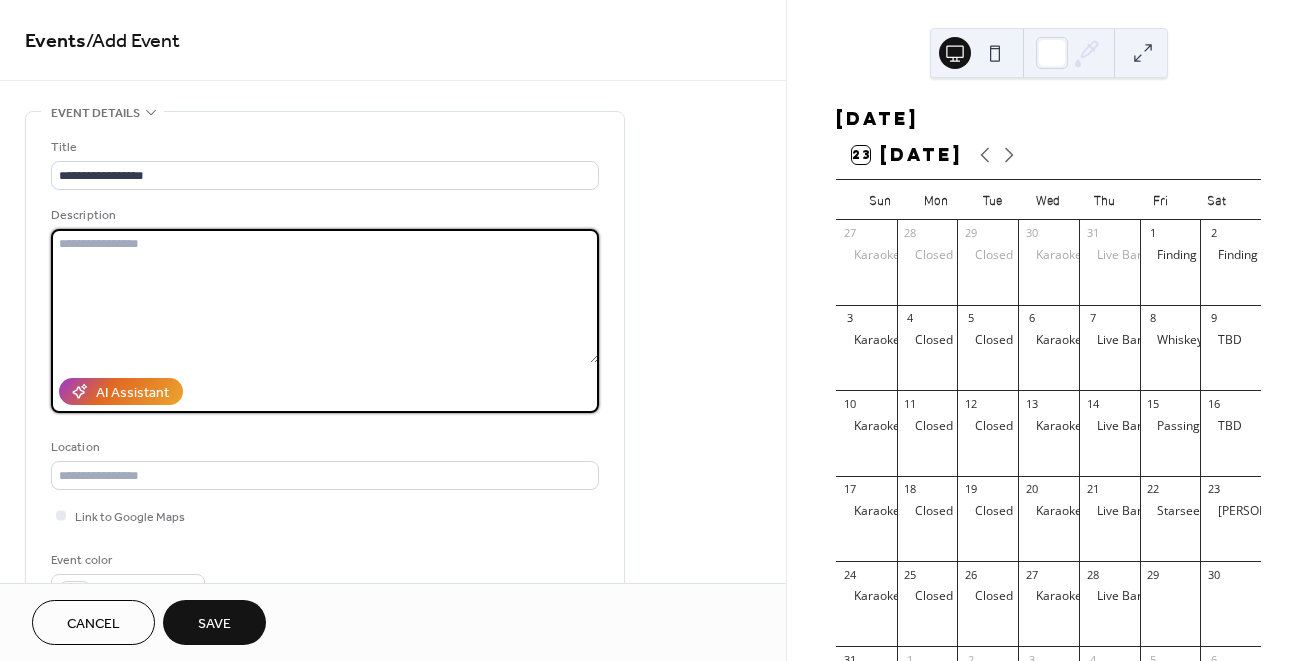 click at bounding box center (325, 296) 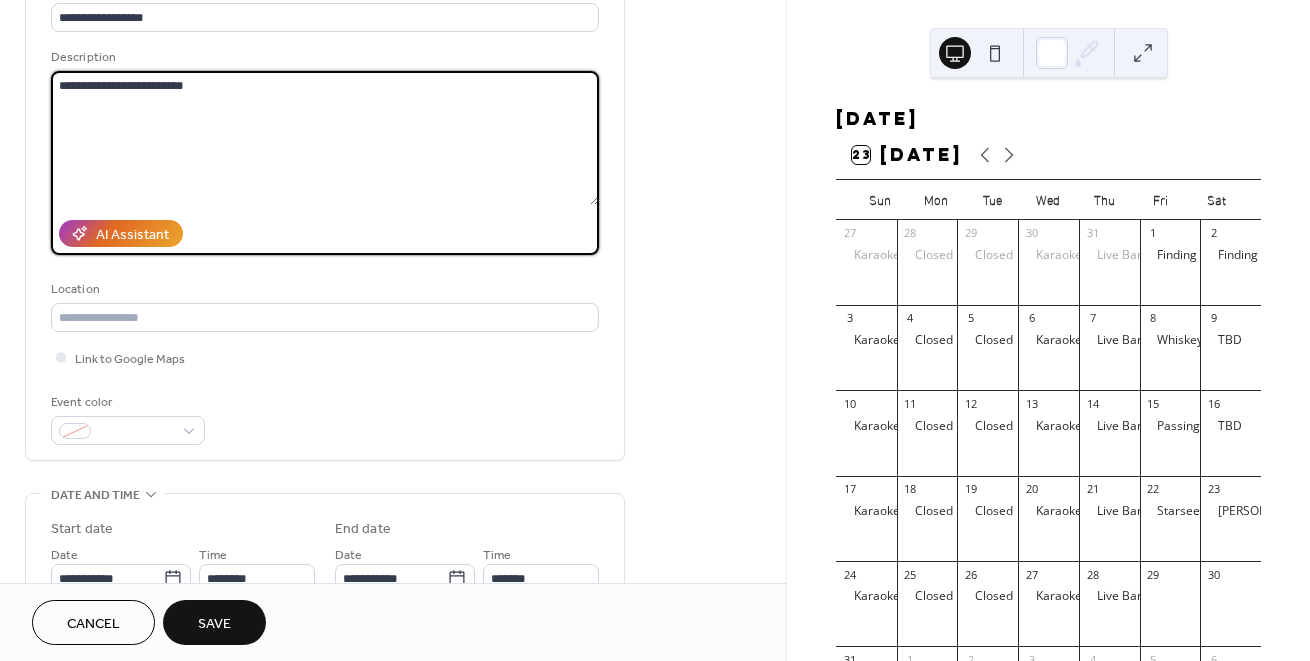 scroll, scrollTop: 214, scrollLeft: 0, axis: vertical 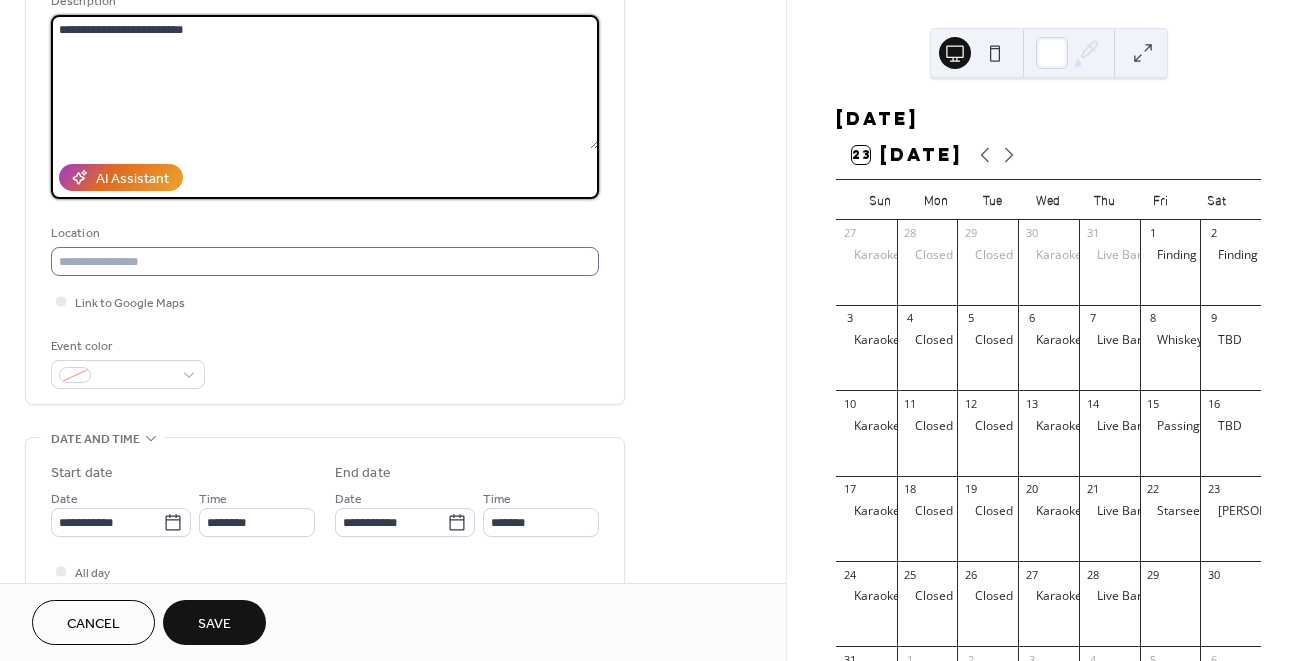 type on "**********" 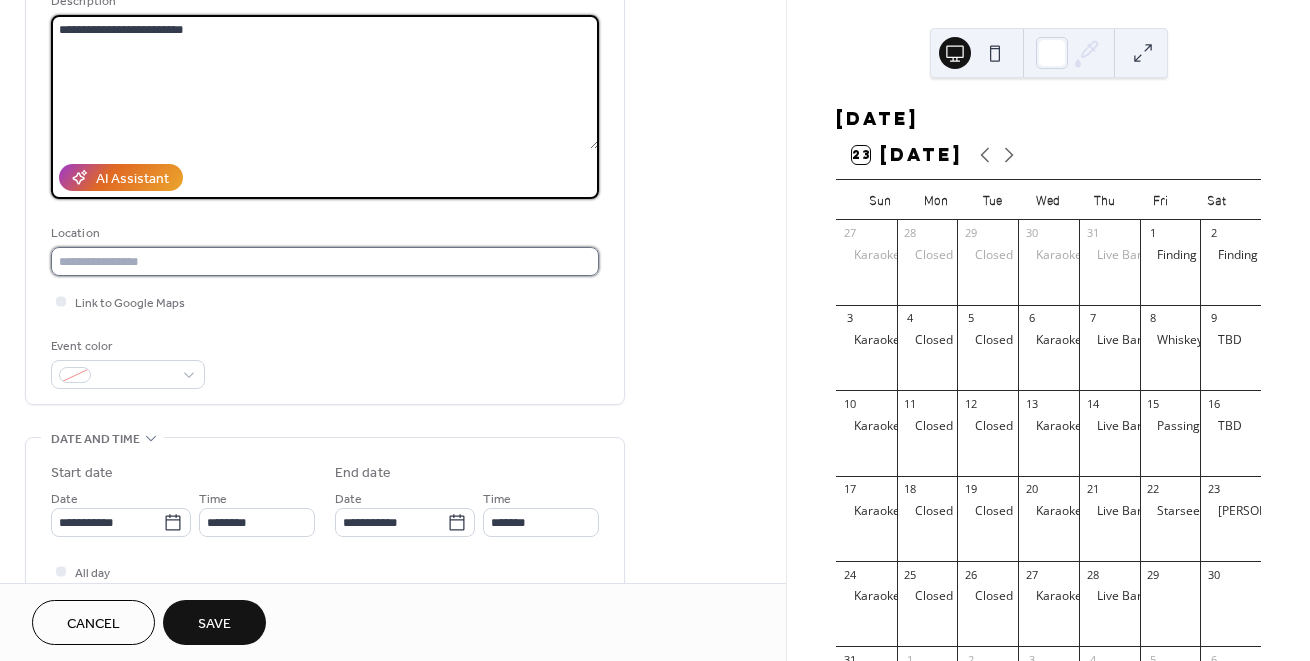 click at bounding box center (325, 261) 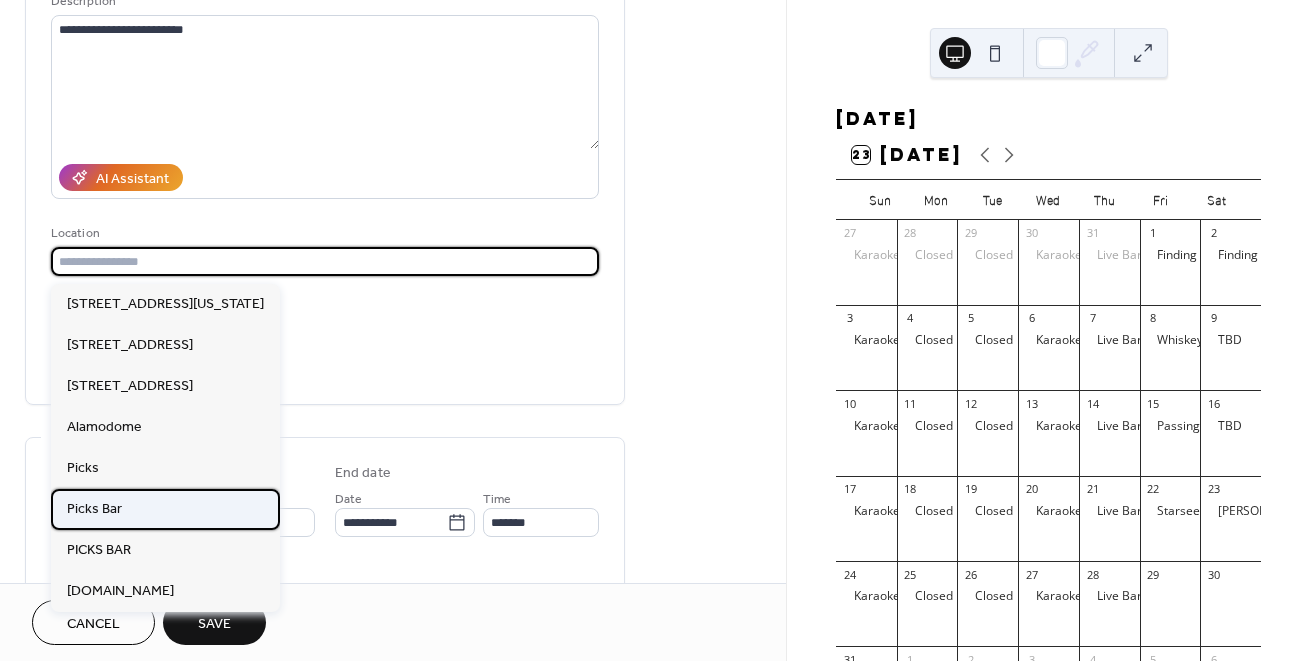 click on "Picks Bar" at bounding box center [165, 509] 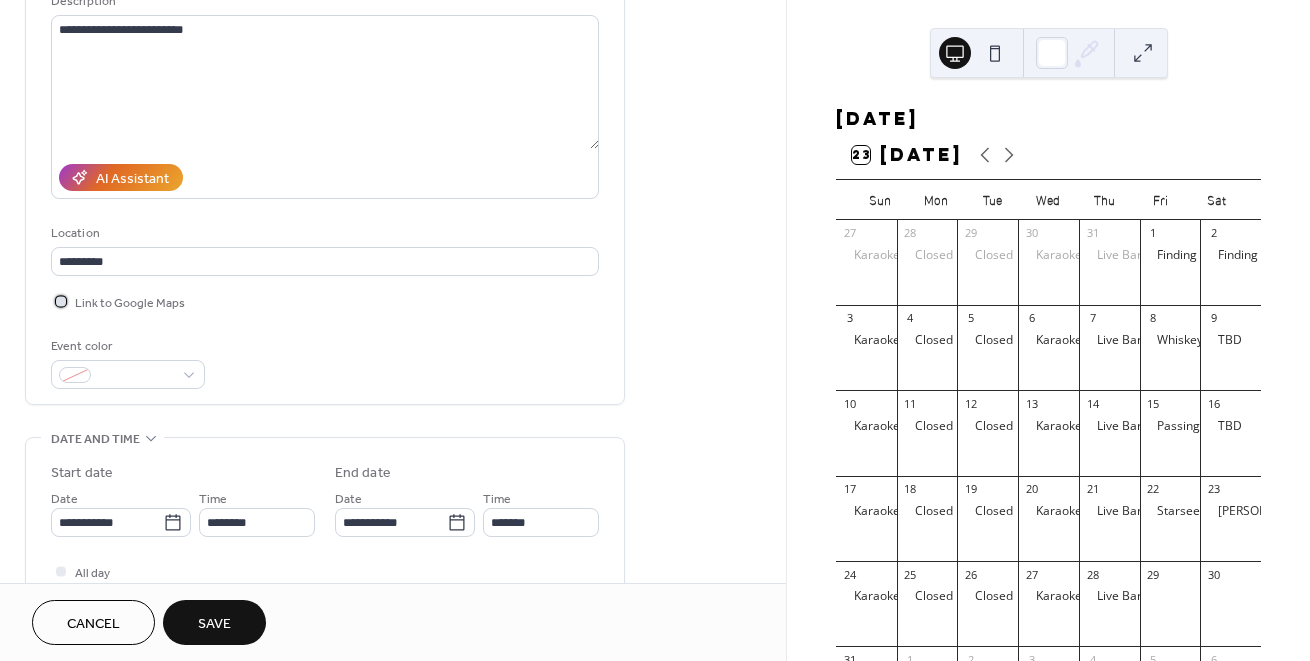 click on "Link to Google Maps" at bounding box center [130, 303] 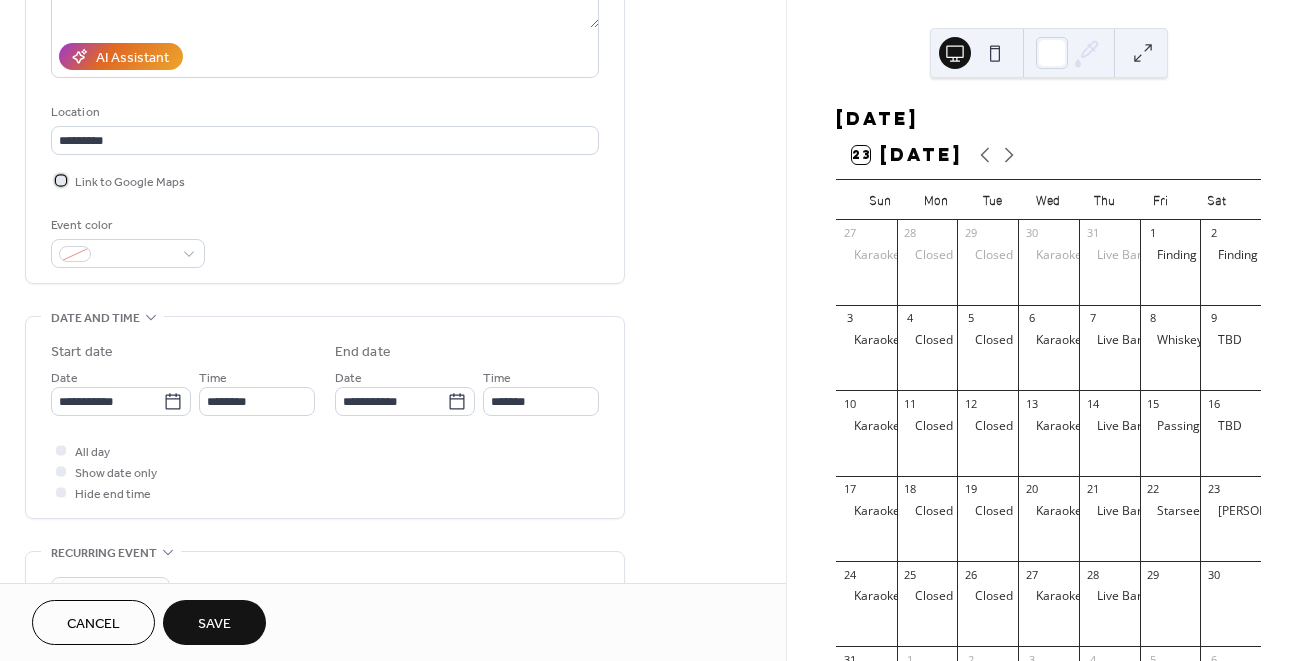 scroll, scrollTop: 343, scrollLeft: 0, axis: vertical 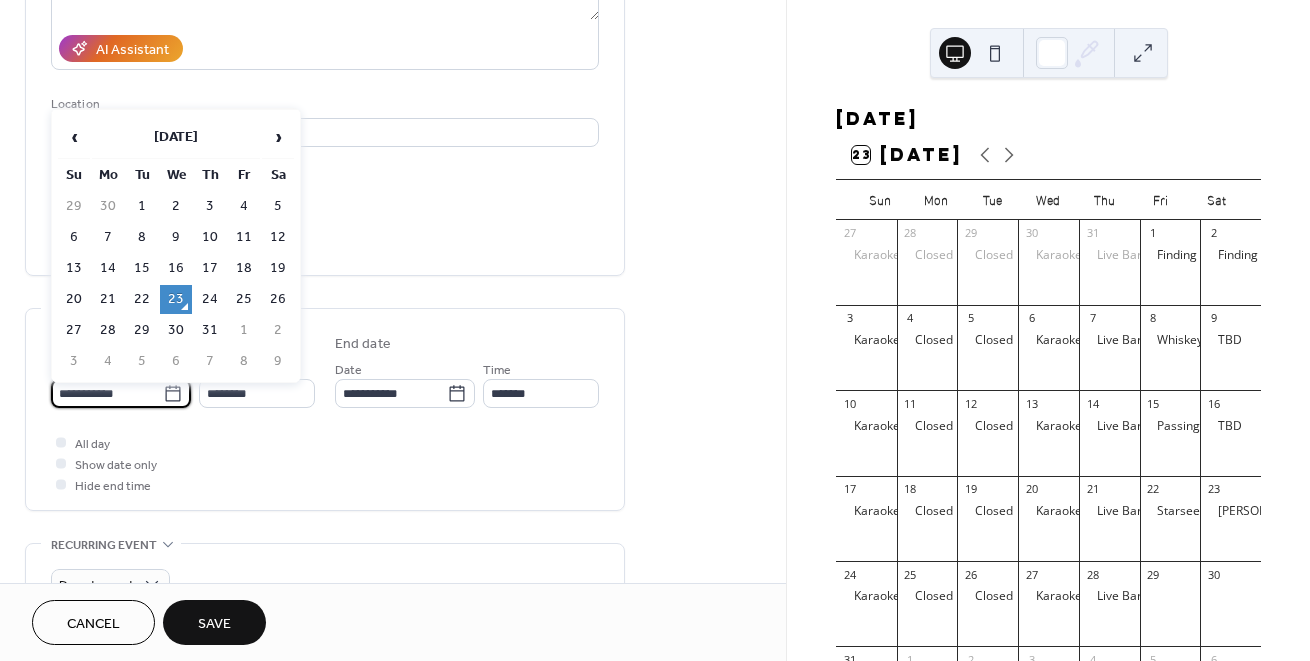 click on "**********" at bounding box center (107, 393) 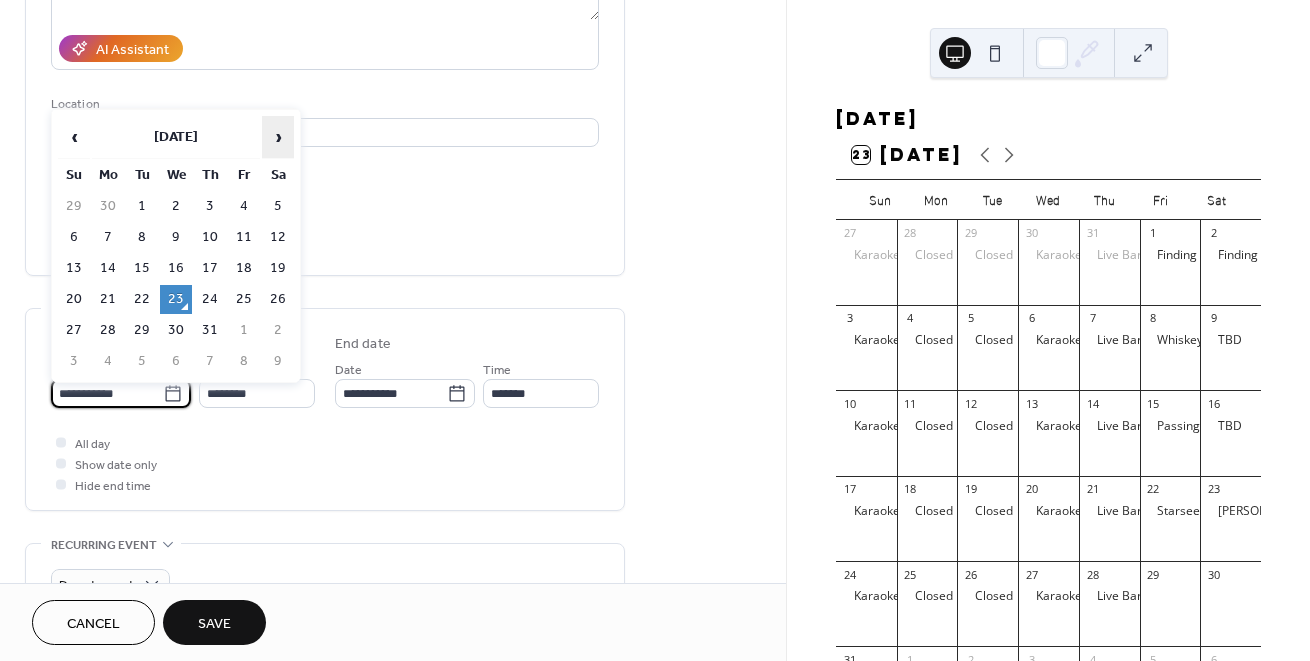 click on "›" at bounding box center (278, 137) 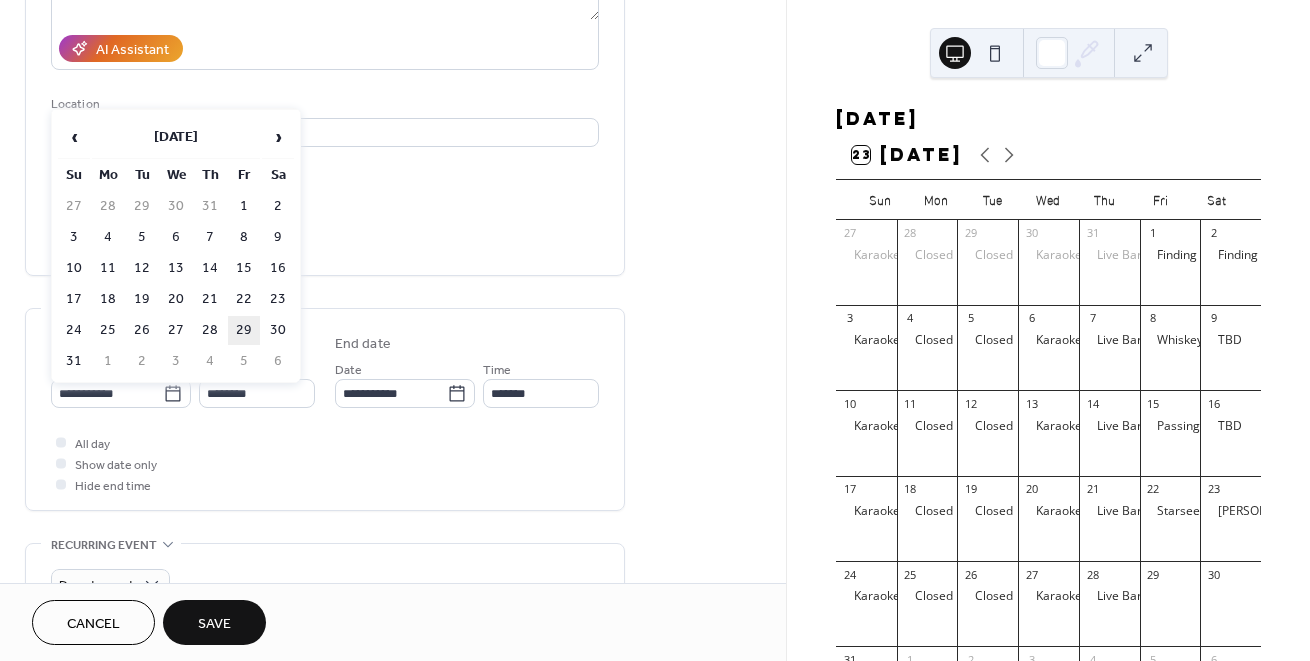 click on "29" at bounding box center (244, 330) 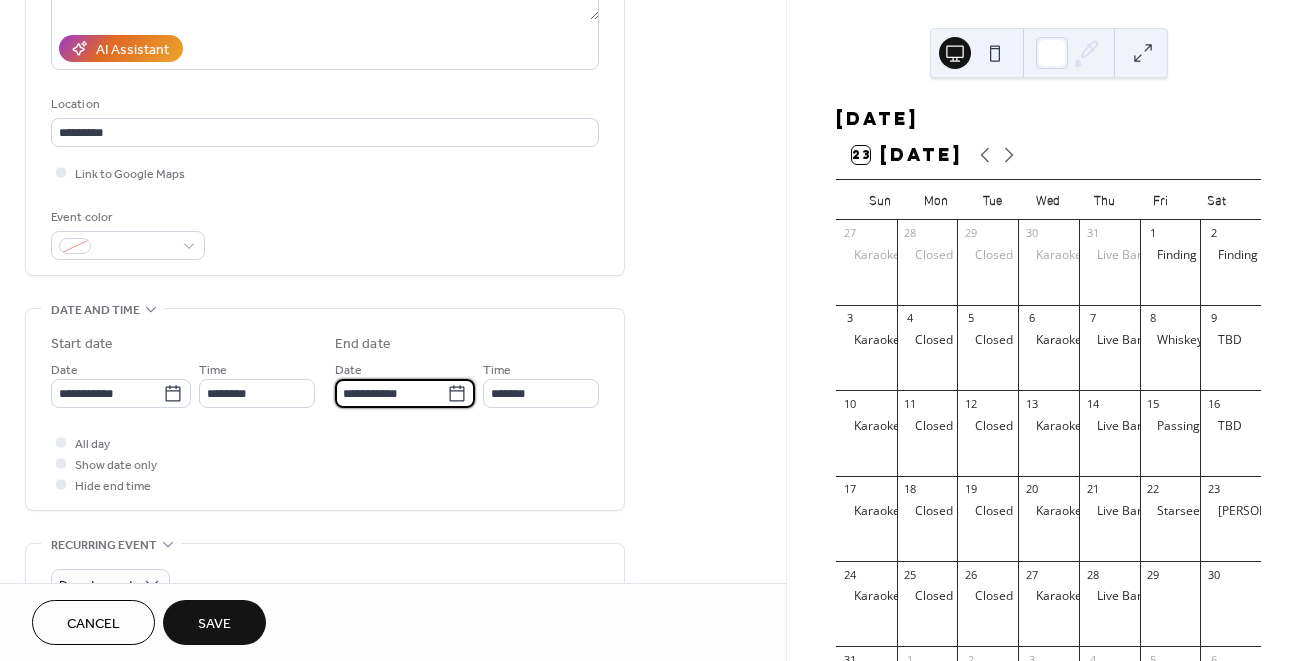 click on "**********" at bounding box center (391, 393) 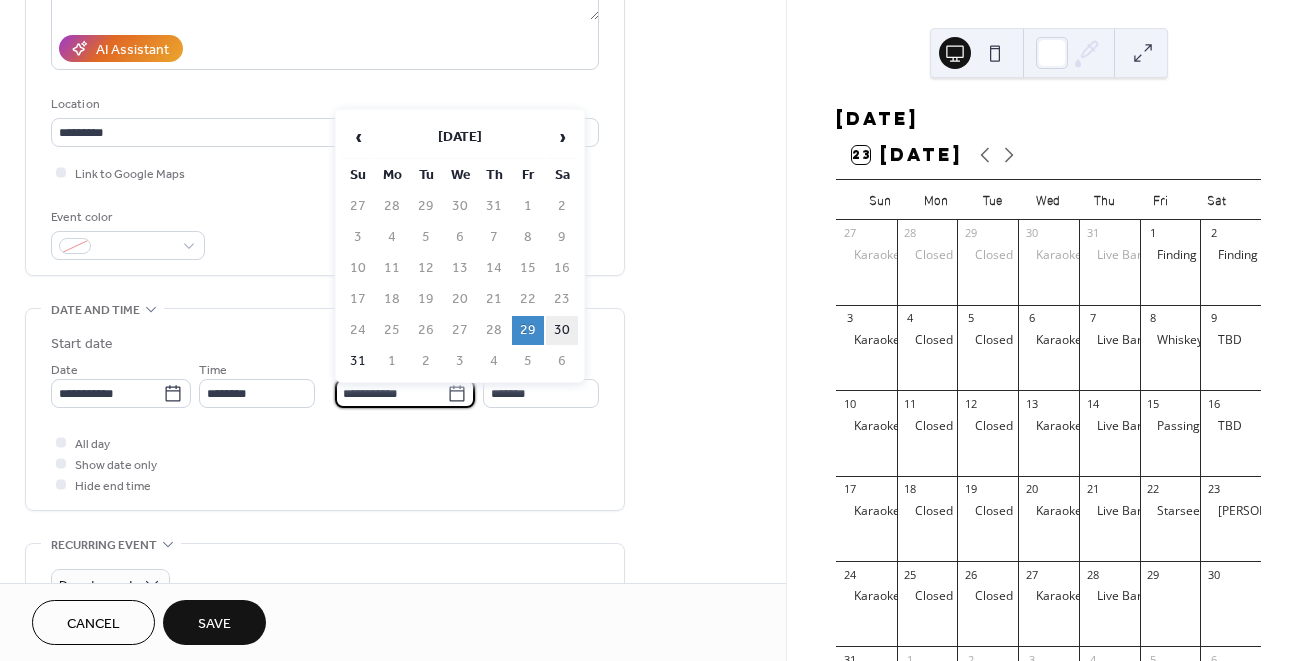 click on "30" at bounding box center [562, 330] 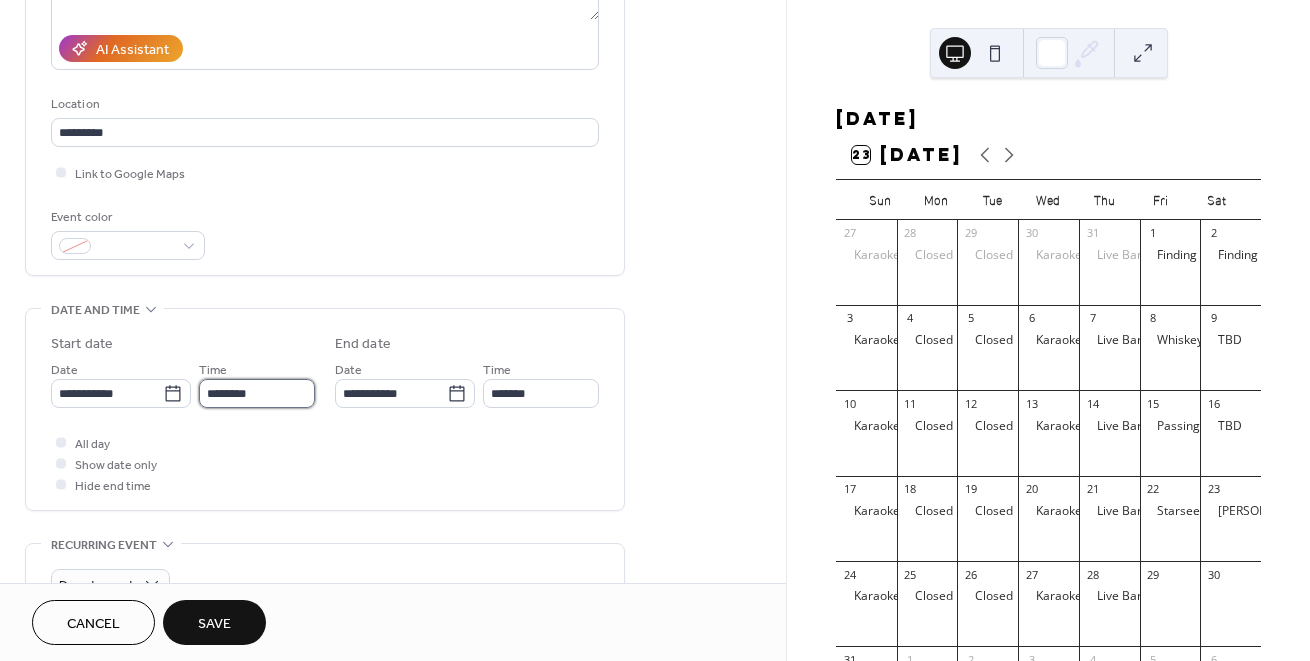 click on "********" at bounding box center (257, 393) 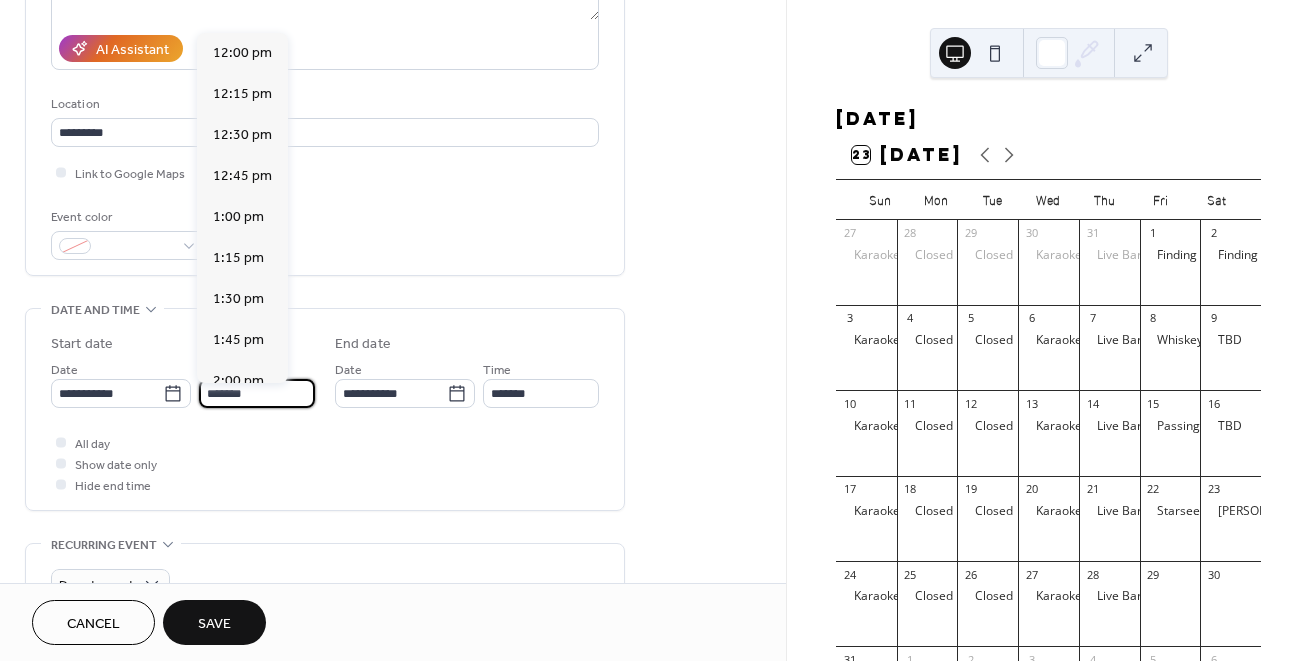 scroll, scrollTop: 3444, scrollLeft: 0, axis: vertical 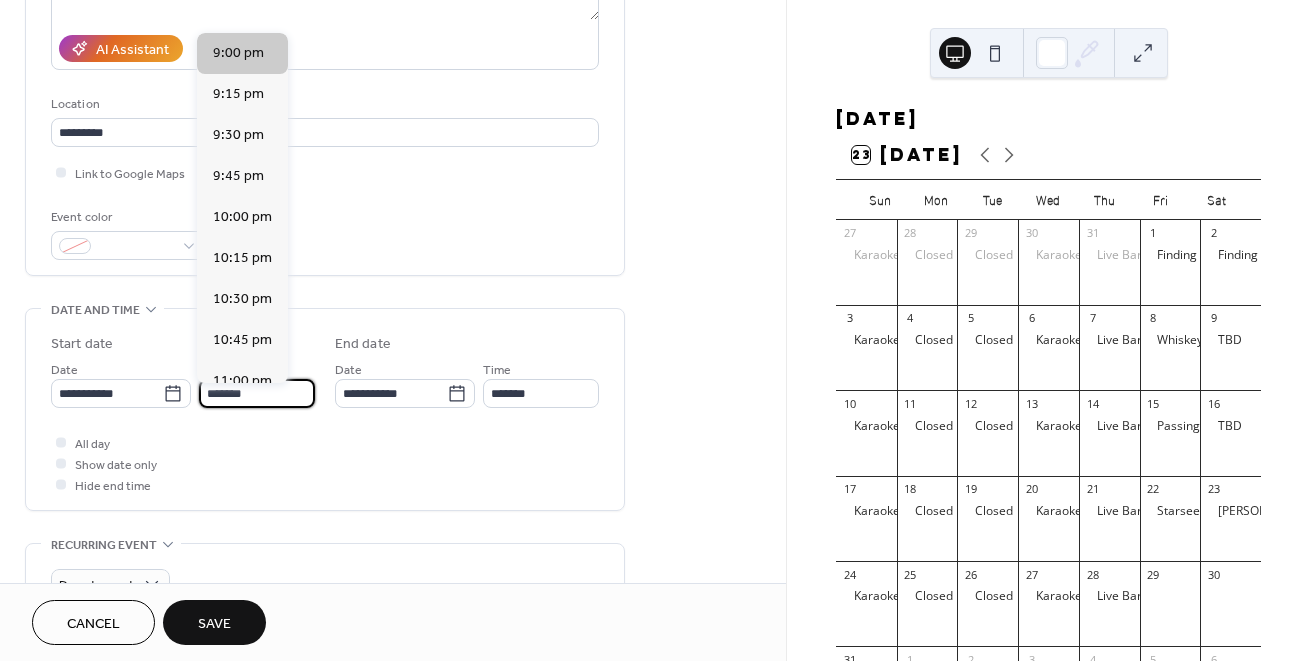 type on "*******" 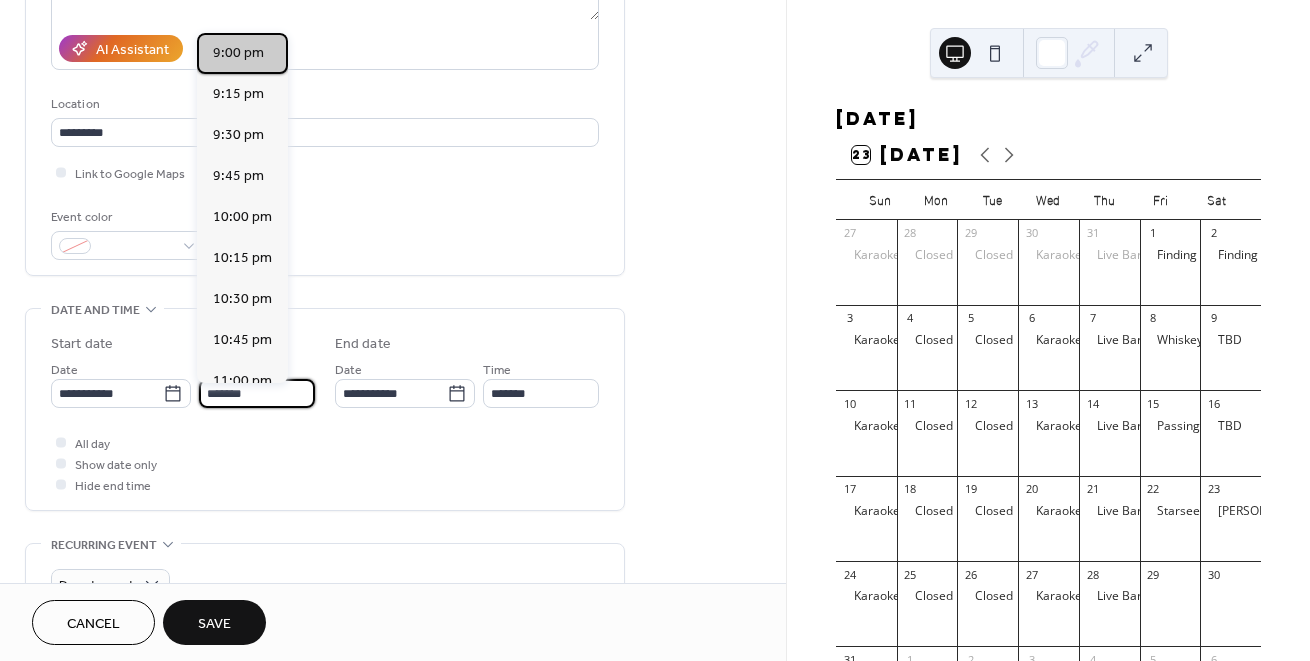 click on "9:00 pm" at bounding box center [238, 53] 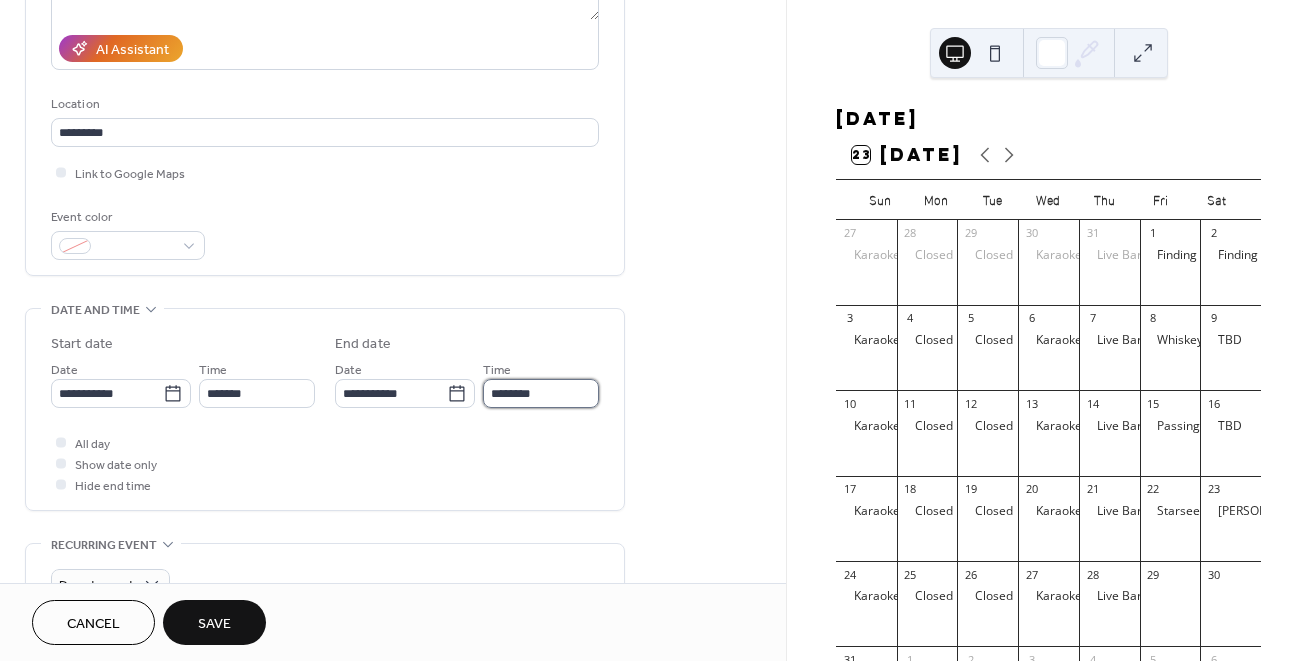 click on "********" at bounding box center [541, 393] 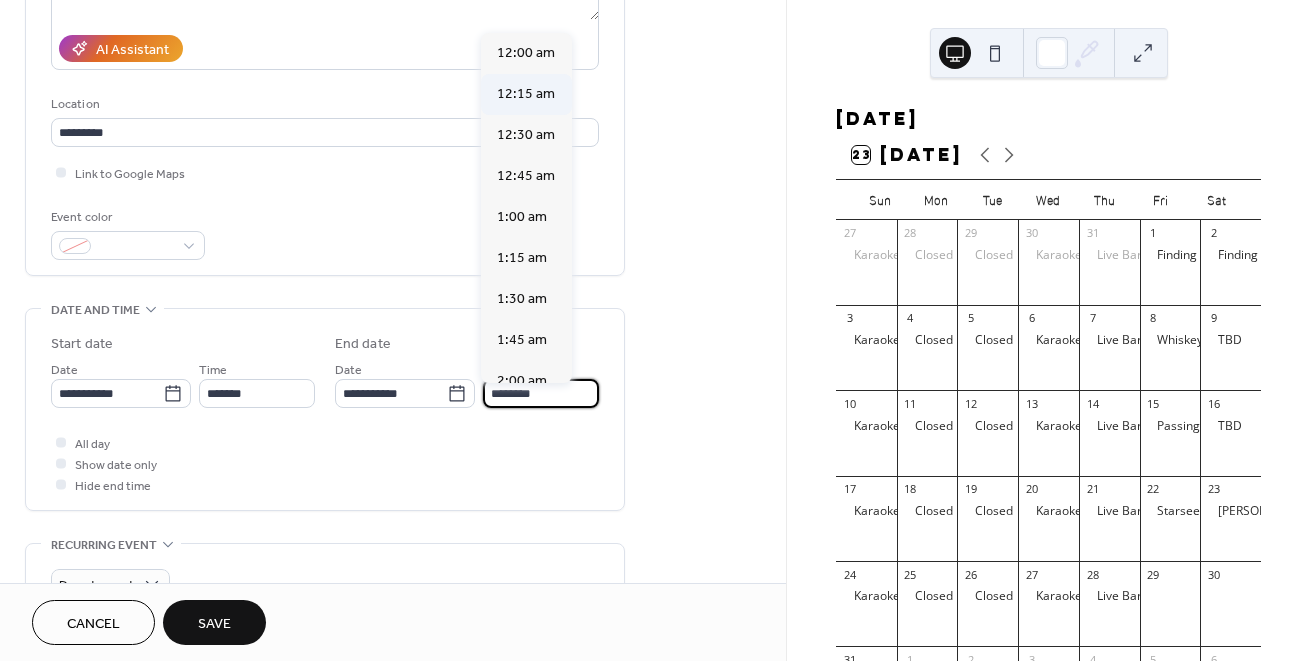 scroll, scrollTop: 0, scrollLeft: 0, axis: both 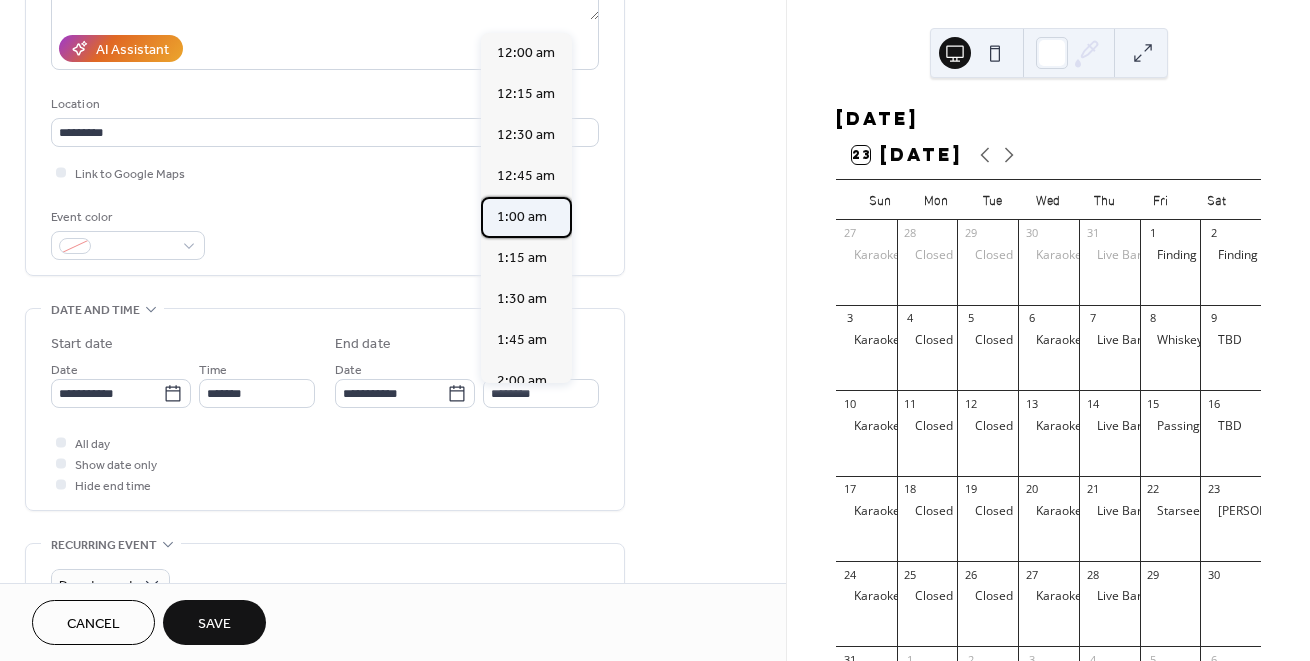 click on "1:00 am" at bounding box center (522, 217) 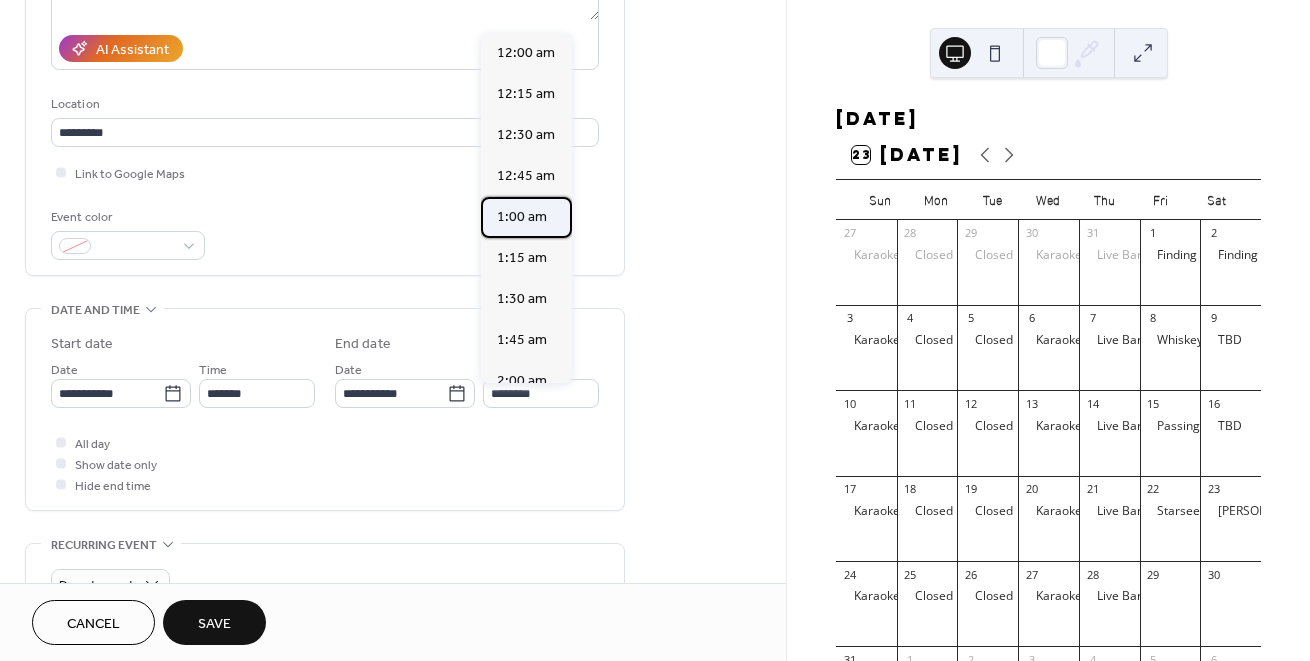 type on "*******" 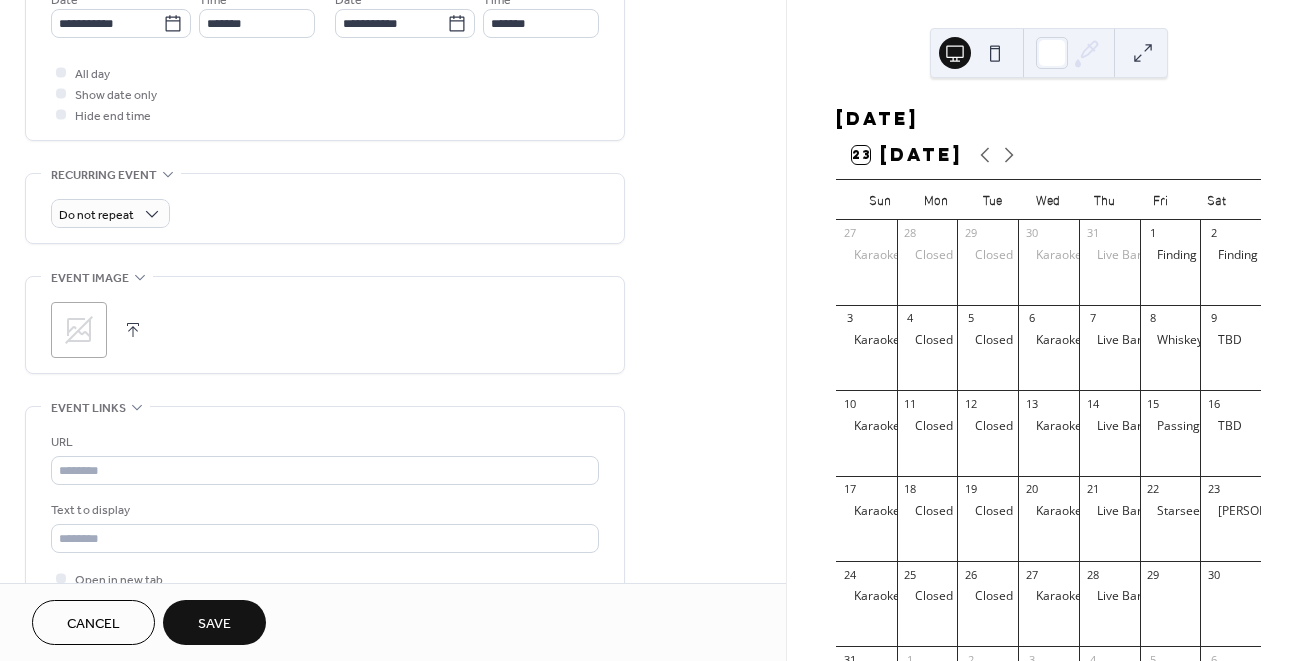 scroll, scrollTop: 736, scrollLeft: 0, axis: vertical 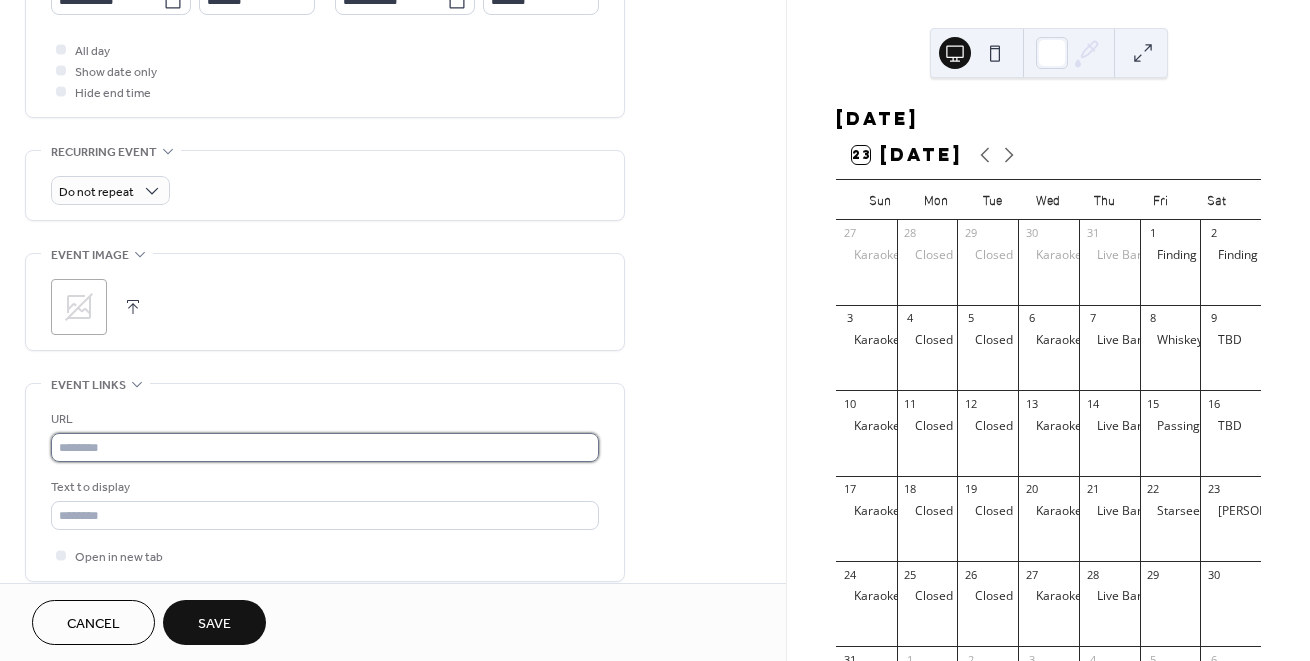 click at bounding box center (325, 447) 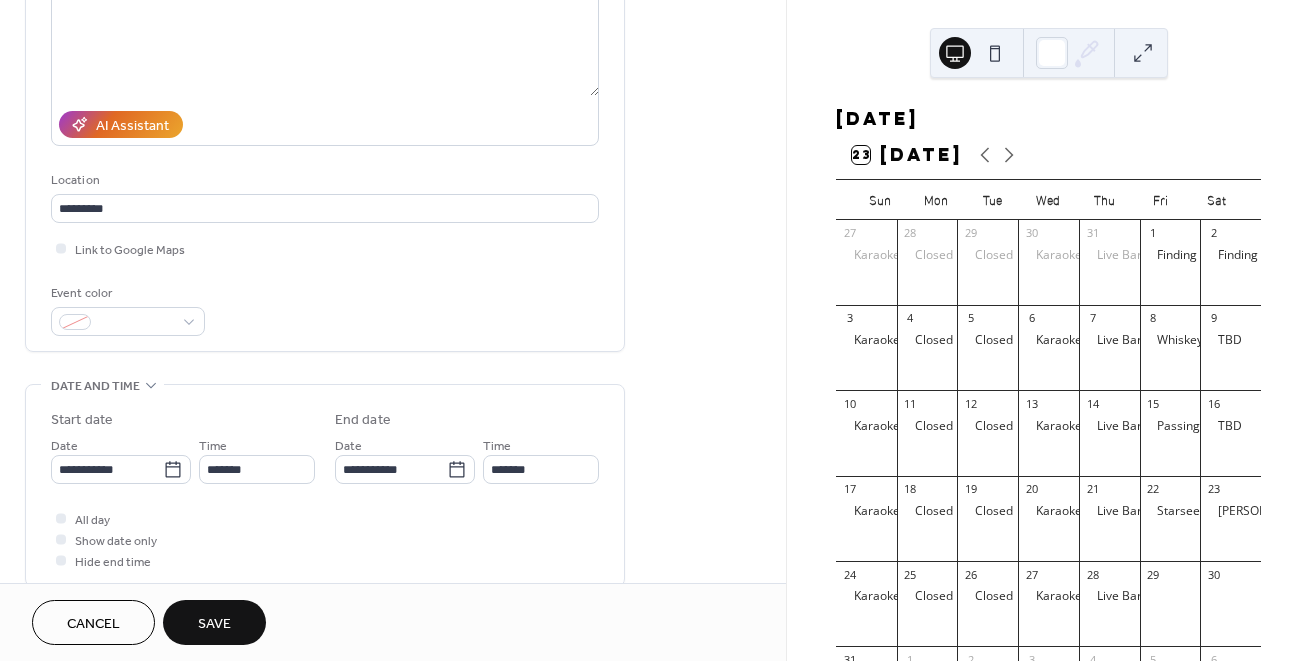scroll, scrollTop: 272, scrollLeft: 0, axis: vertical 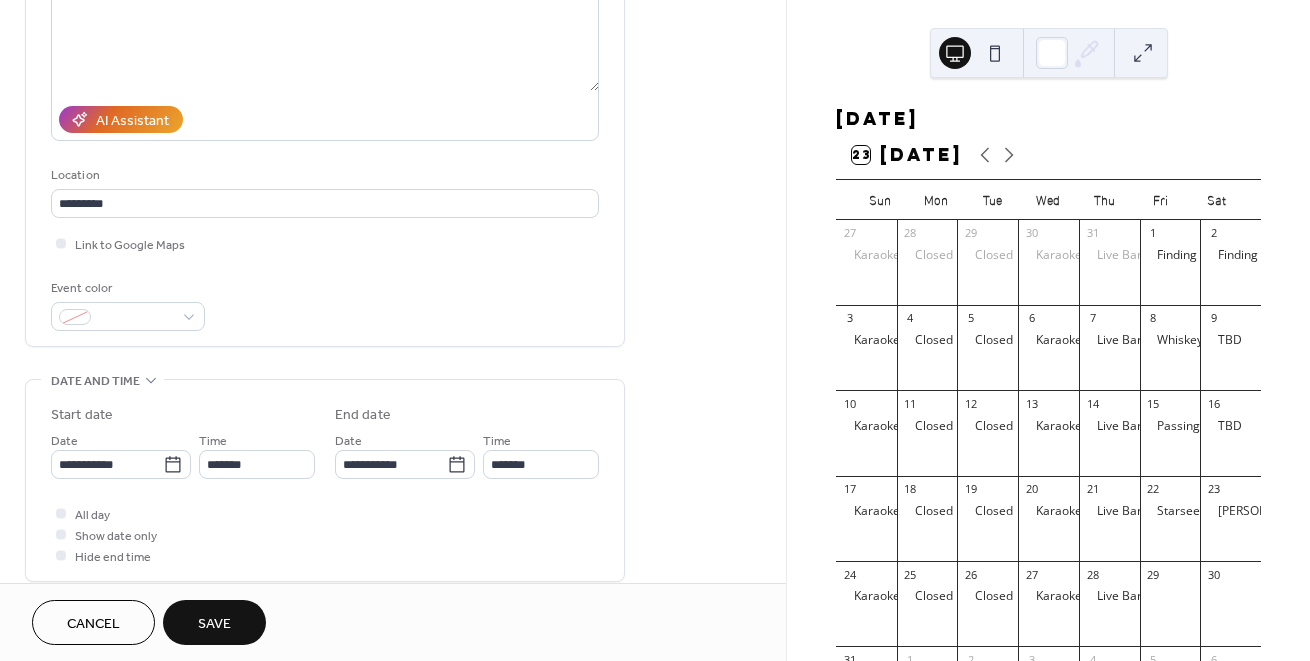 type on "**********" 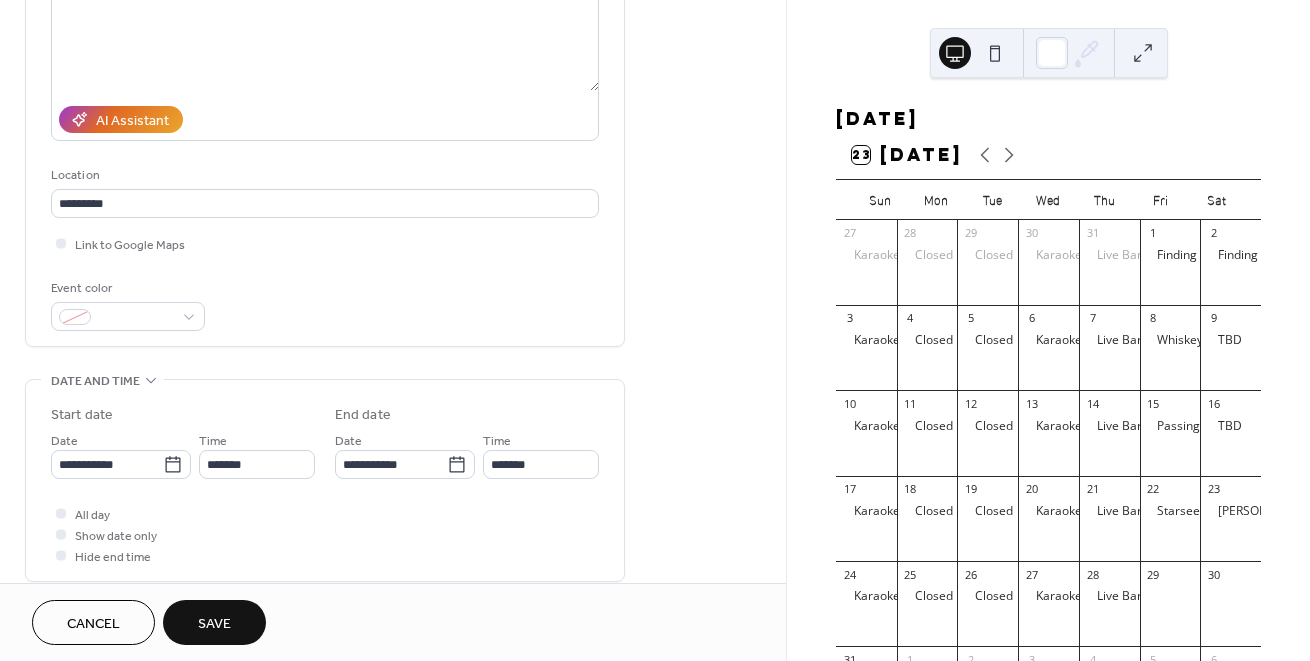 click on "Save" at bounding box center [214, 622] 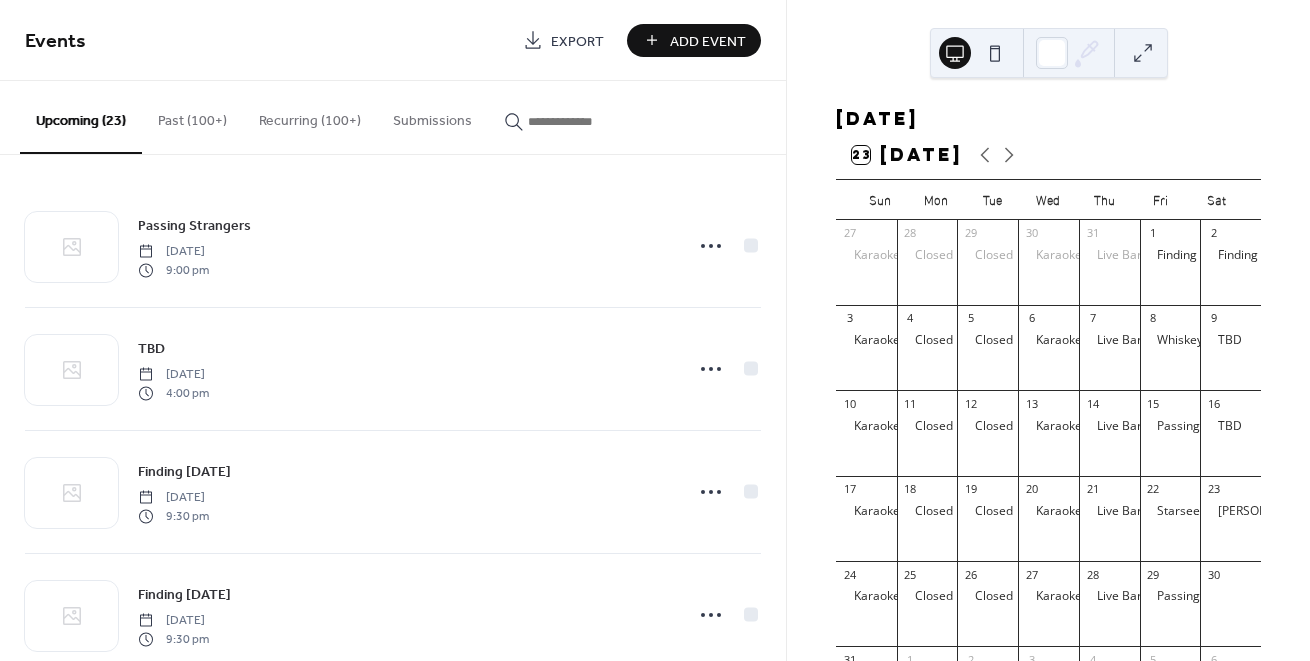 click on "Add Event" at bounding box center (708, 41) 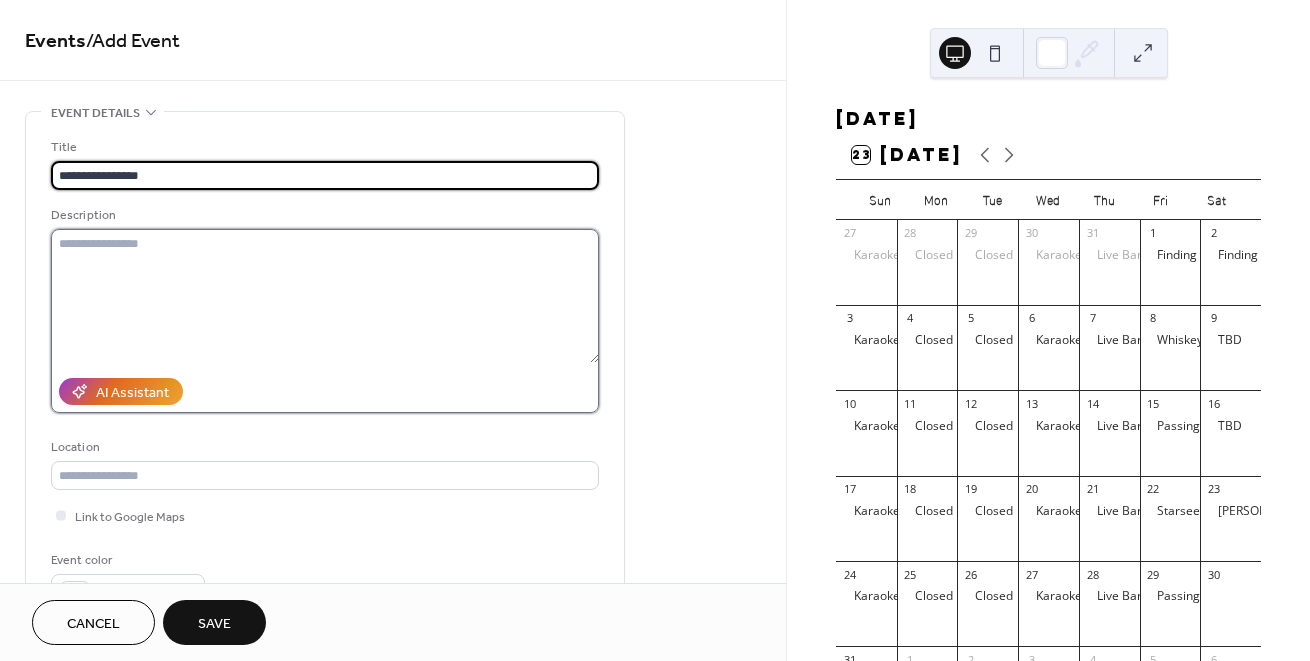 click at bounding box center (325, 296) 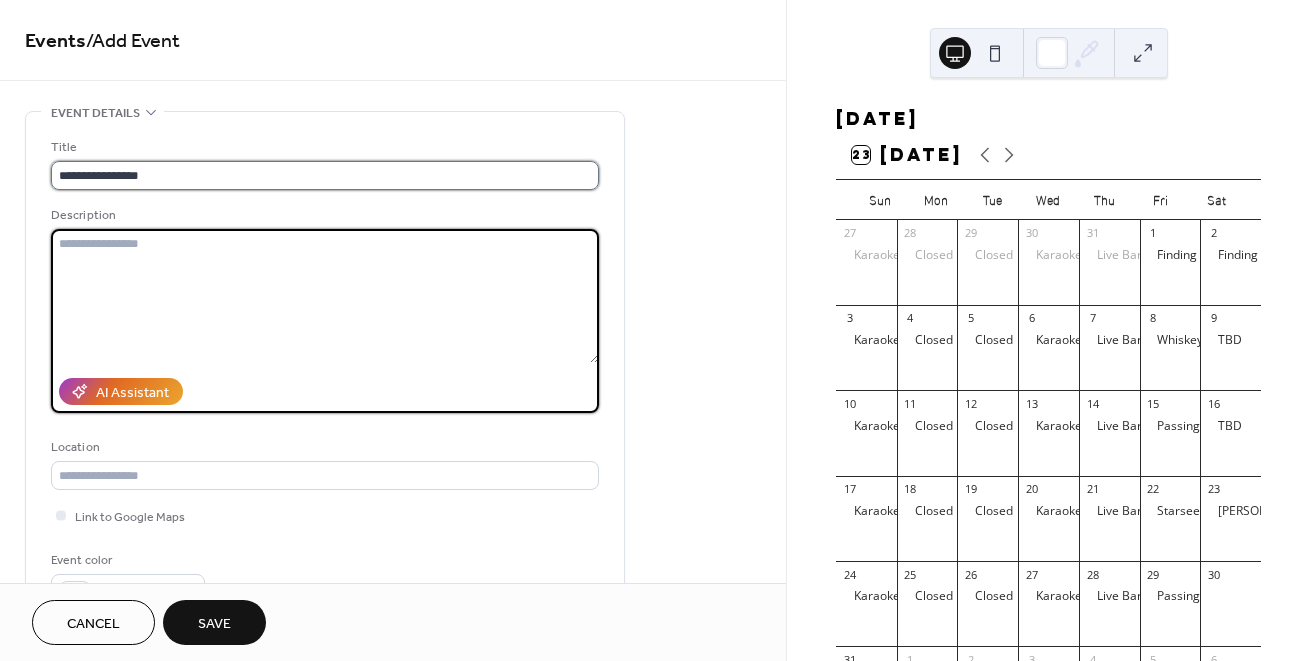 click on "**********" at bounding box center (325, 175) 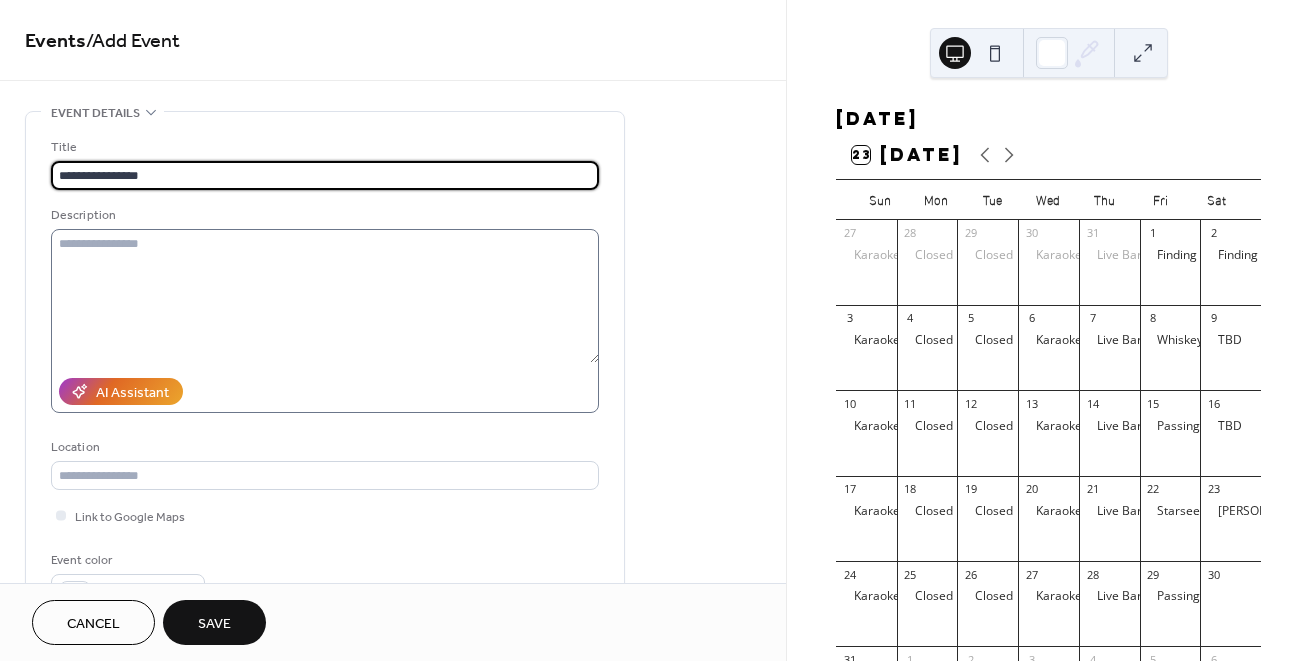 type on "**********" 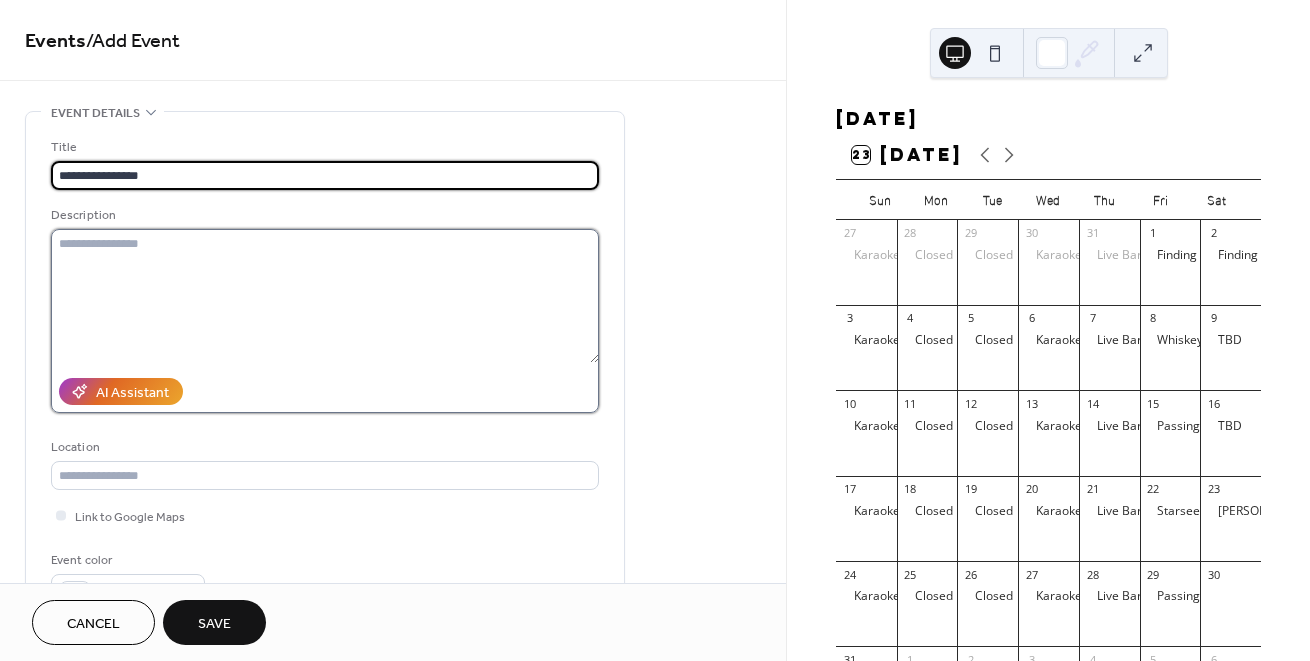click at bounding box center (325, 296) 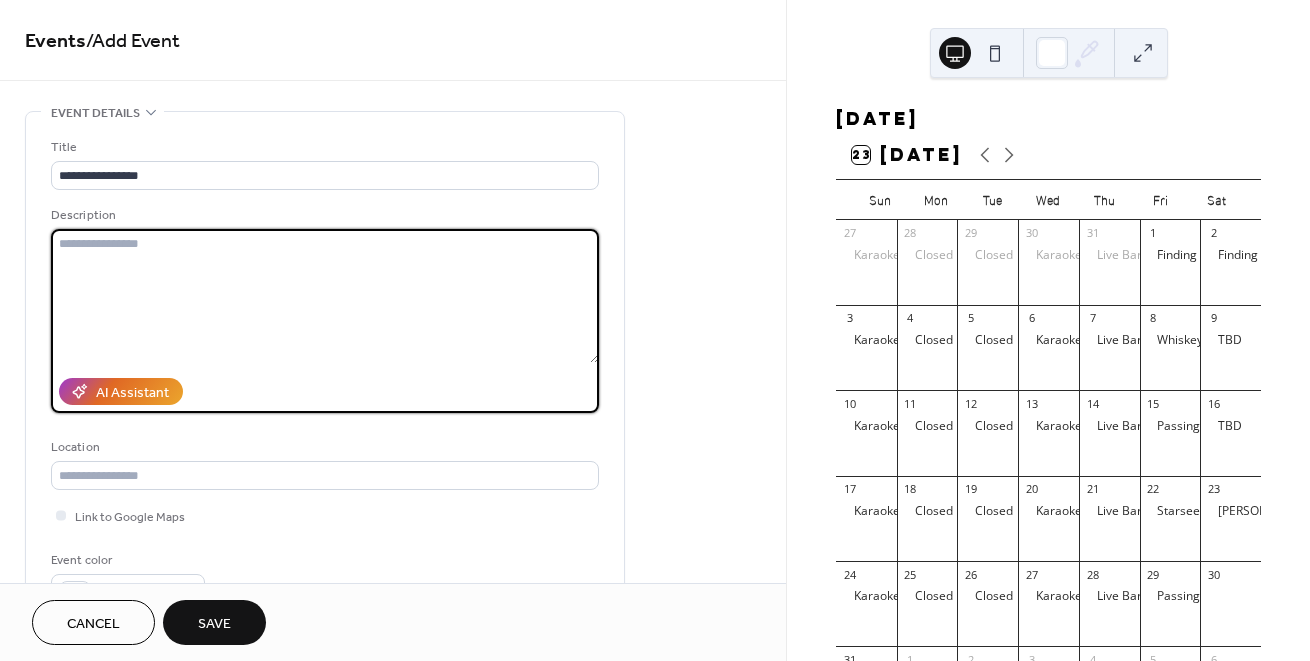 paste on "**********" 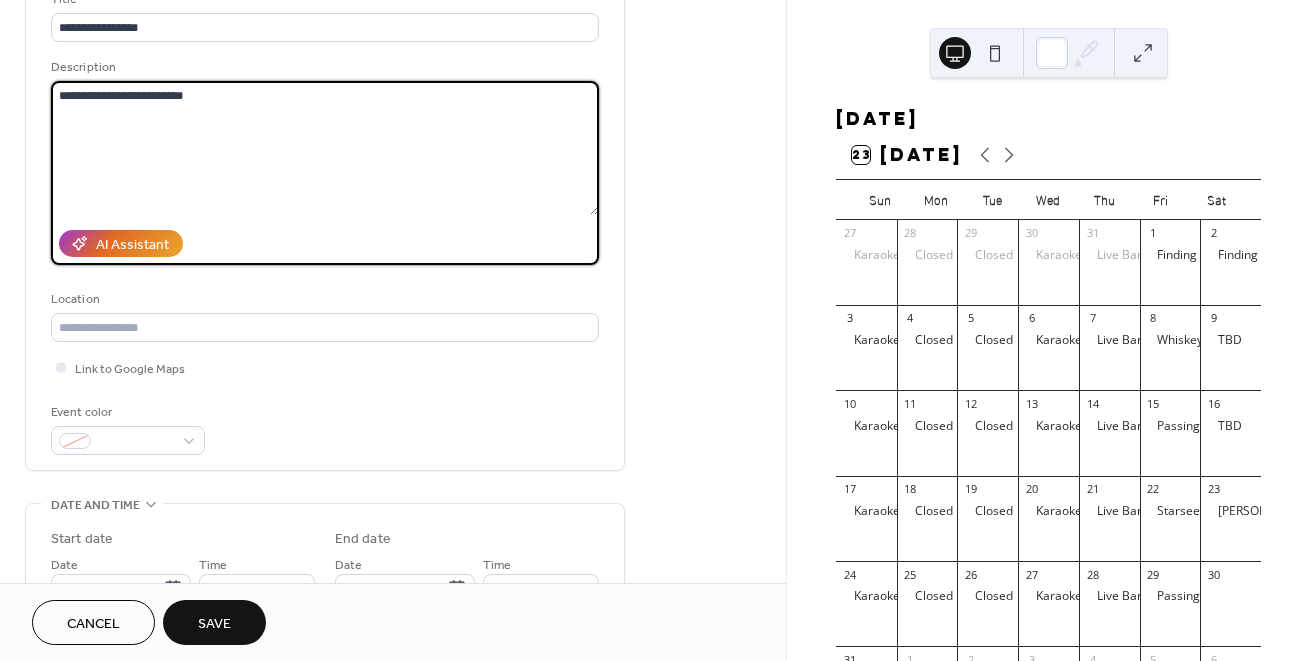 scroll, scrollTop: 294, scrollLeft: 0, axis: vertical 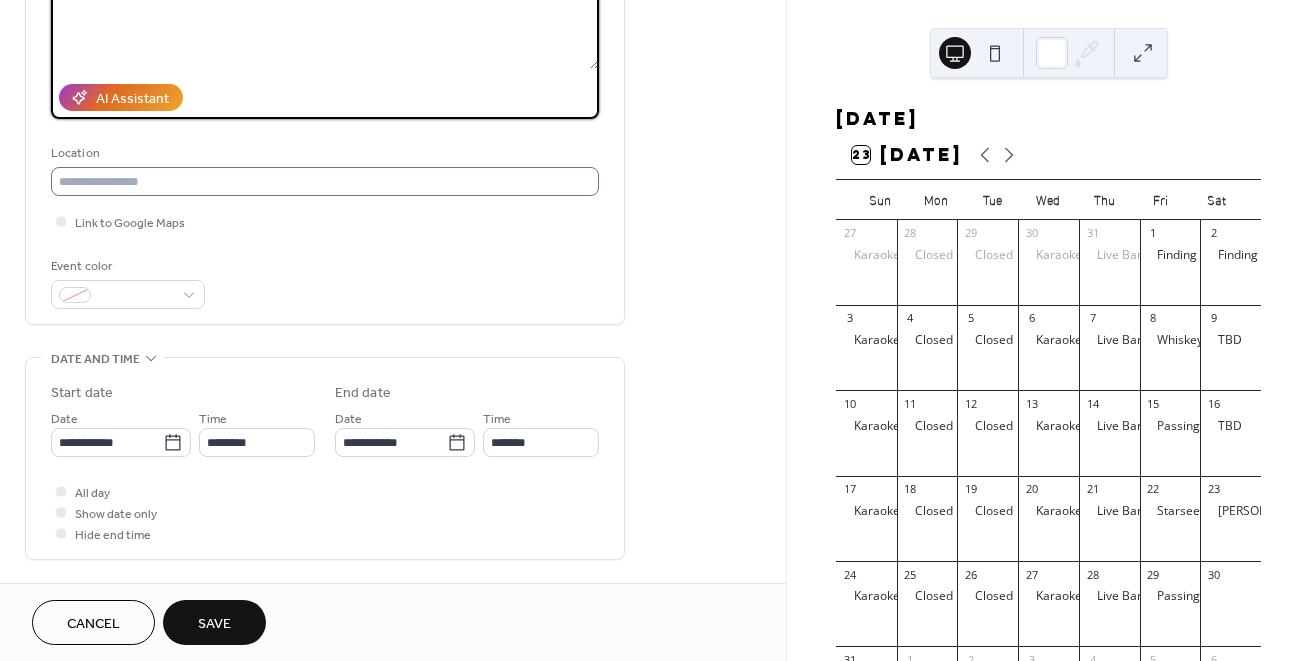 type on "**********" 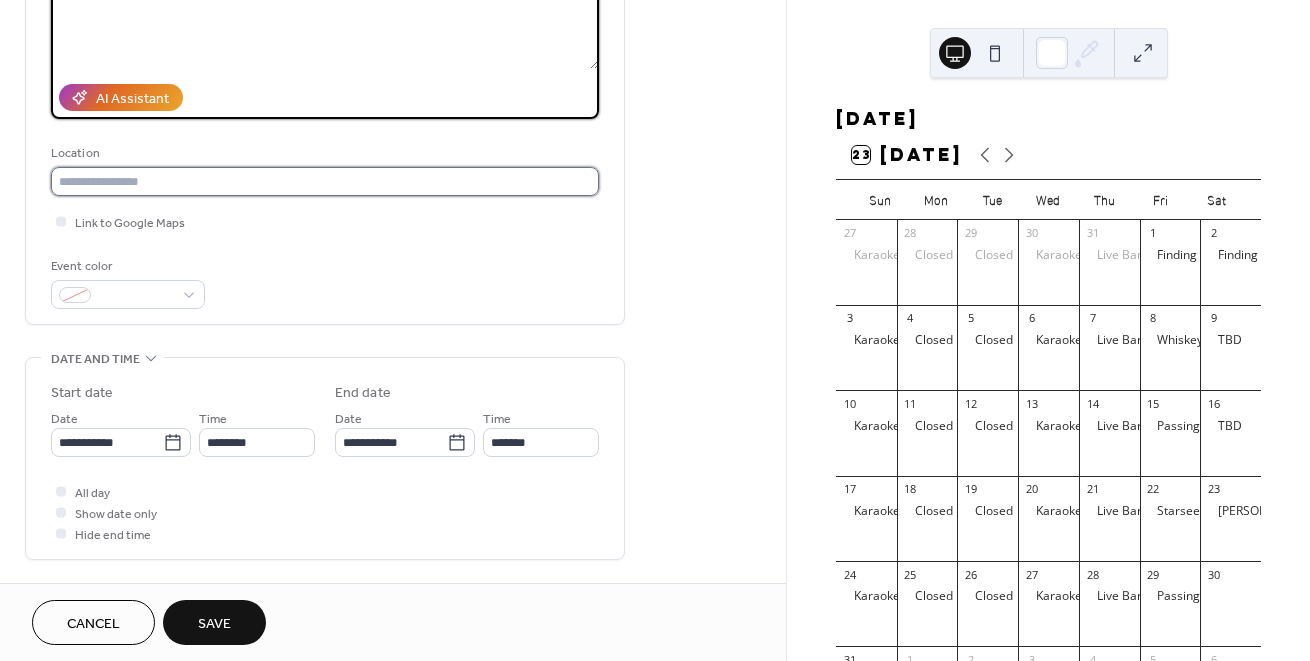 click at bounding box center [325, 181] 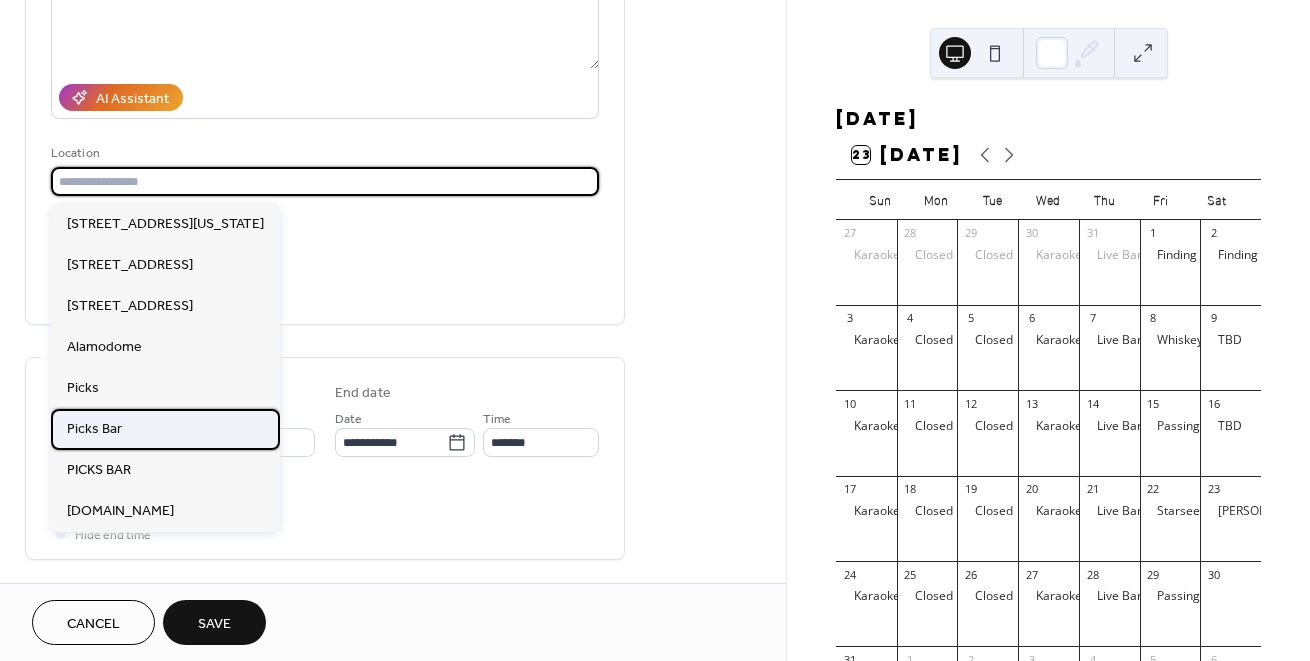 click on "Picks Bar" at bounding box center [165, 429] 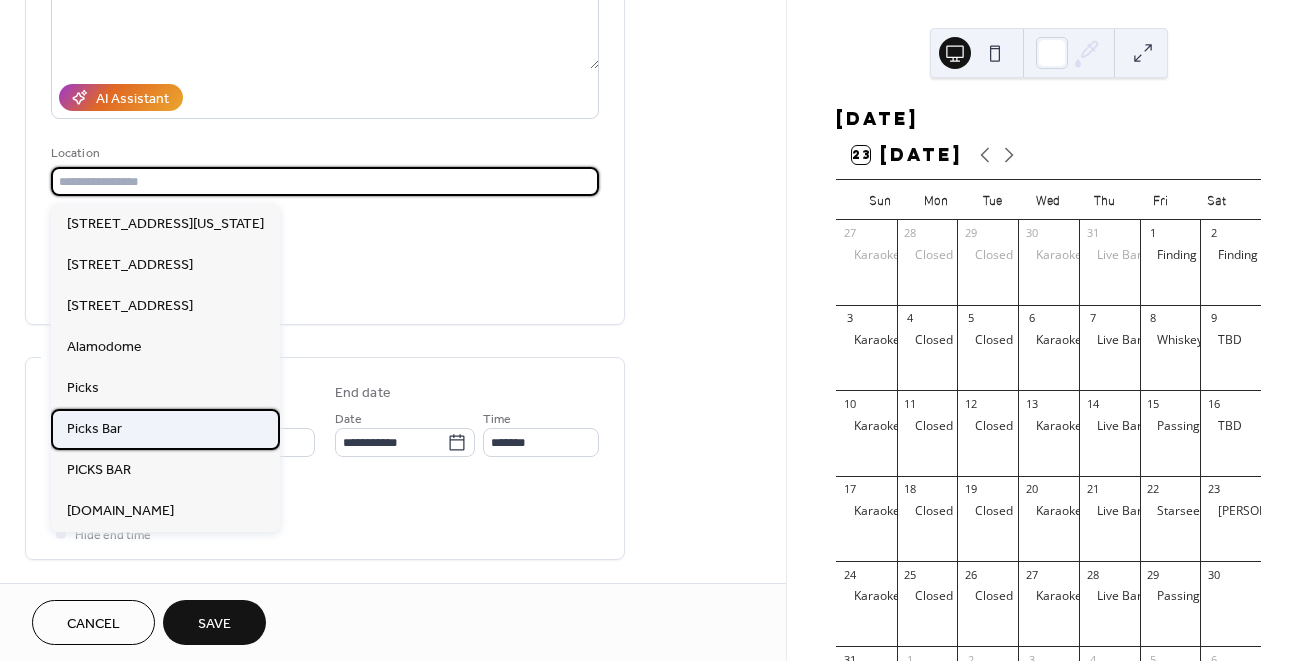 type on "*********" 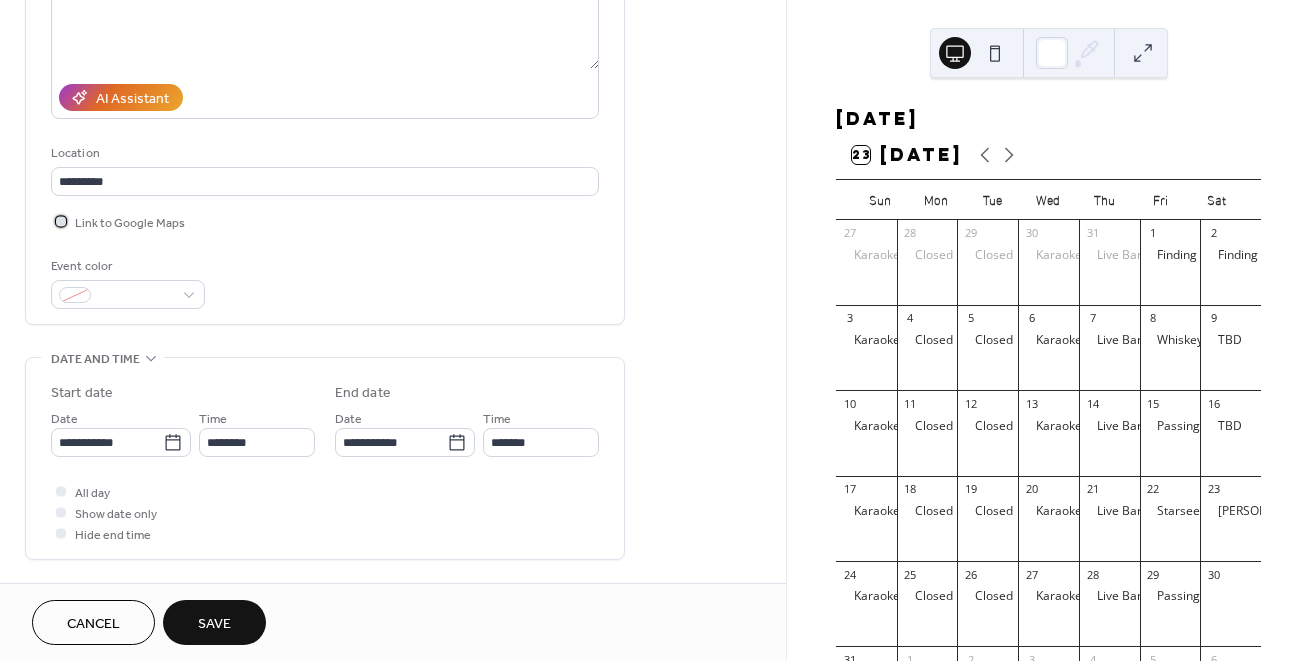 click on "Link to Google Maps" at bounding box center (130, 223) 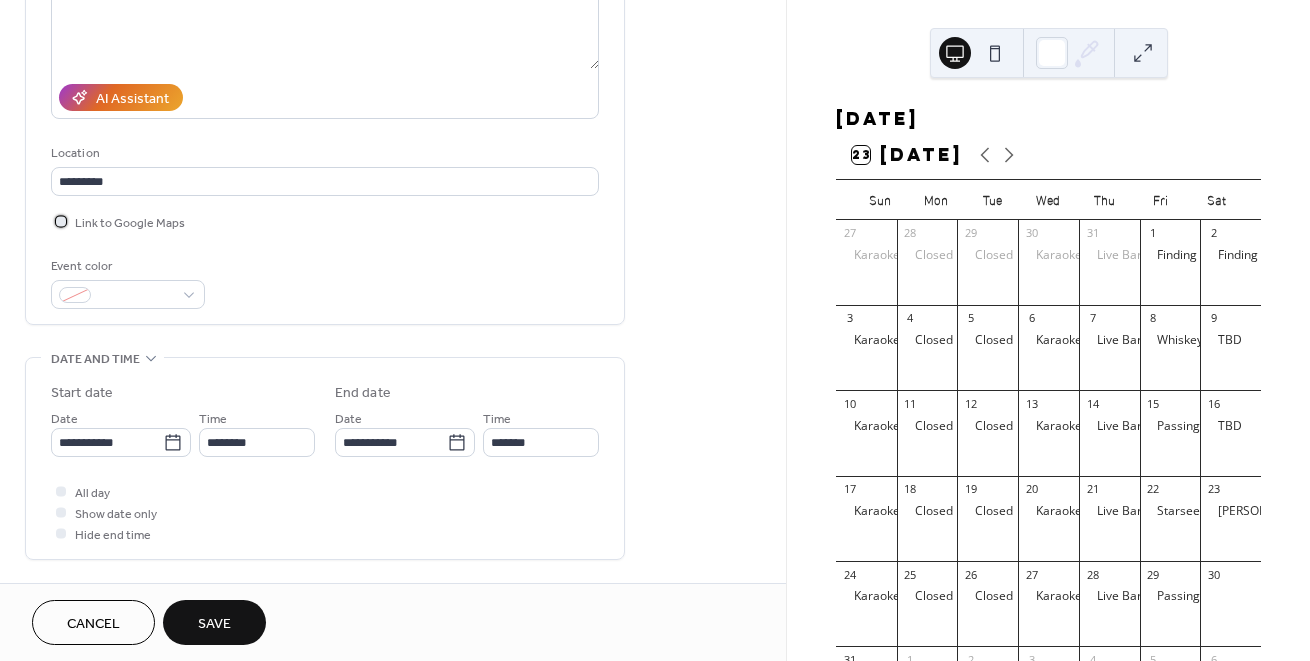 scroll, scrollTop: 384, scrollLeft: 0, axis: vertical 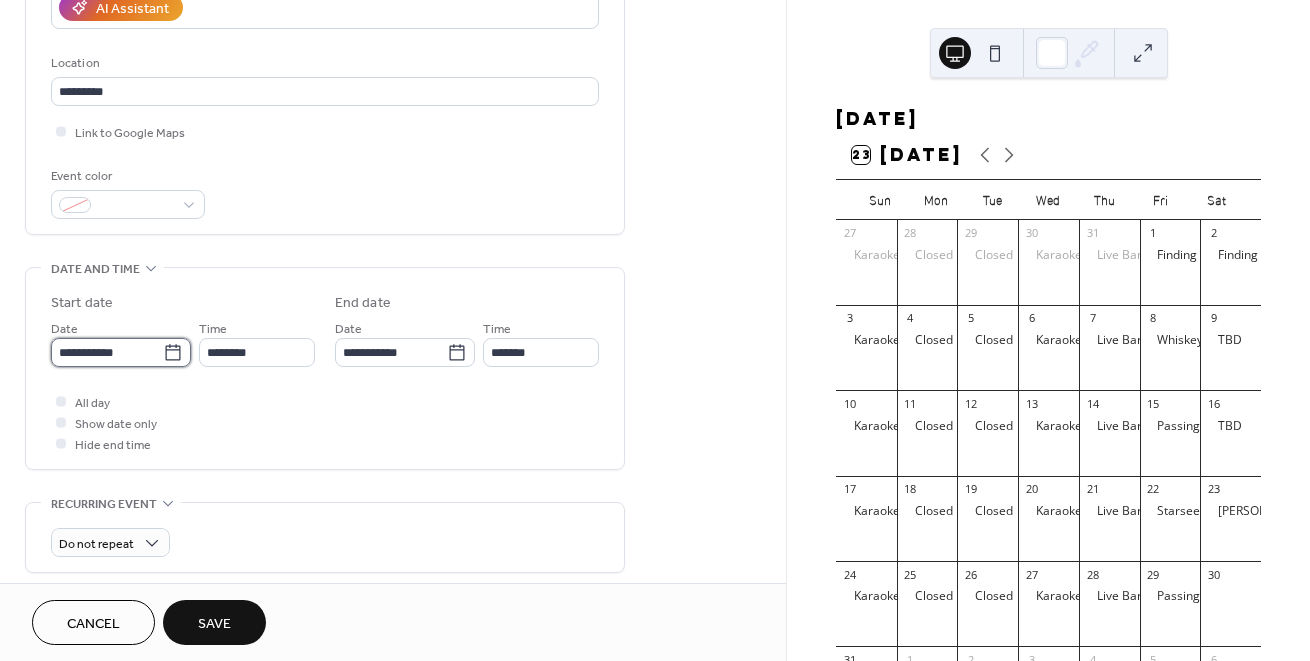 click on "**********" at bounding box center [107, 352] 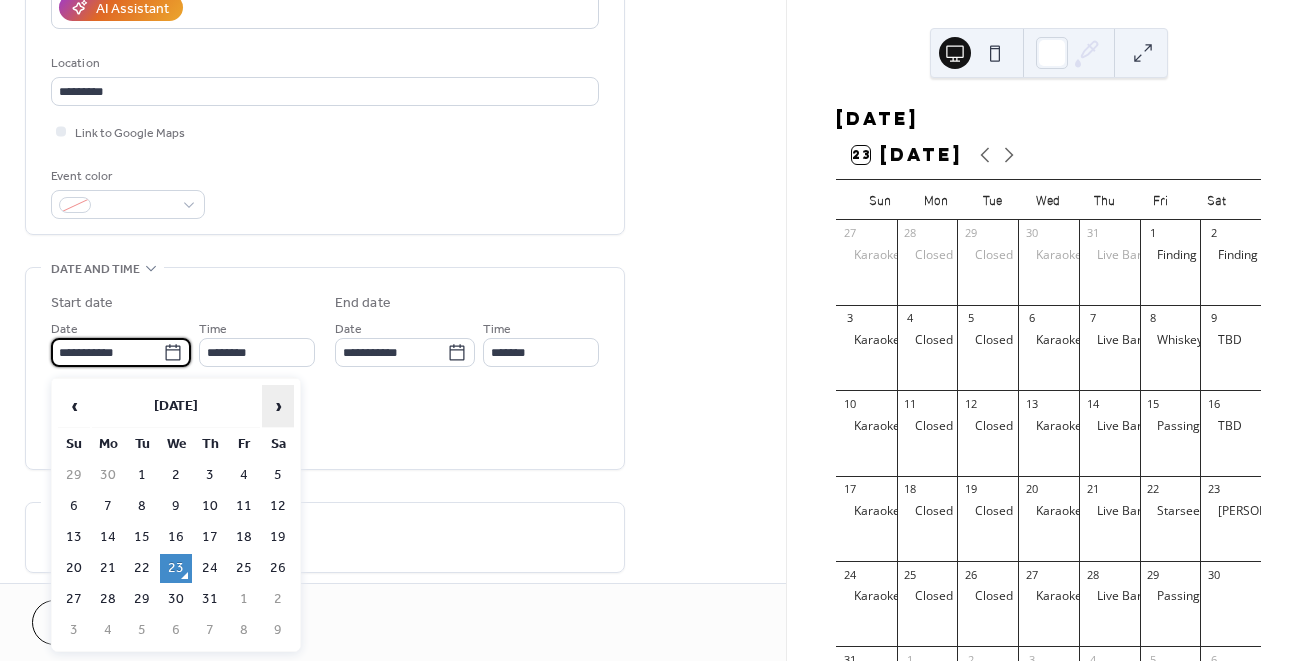 click on "›" at bounding box center (278, 406) 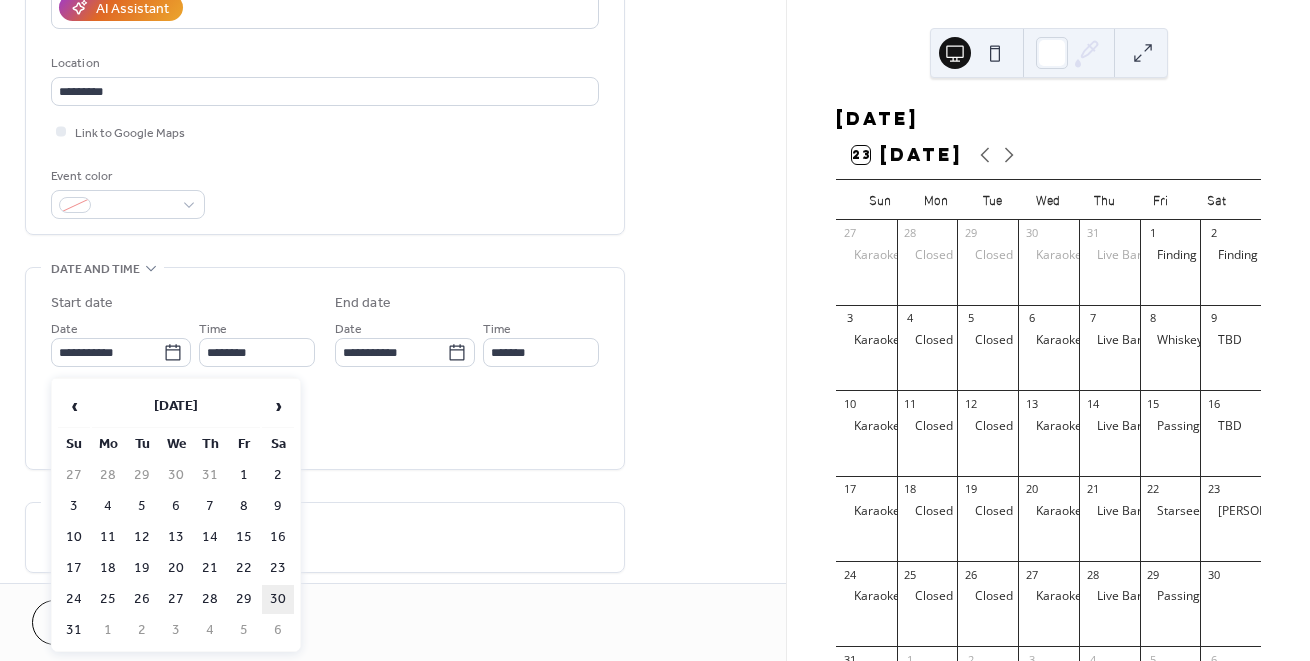 click on "30" at bounding box center [278, 599] 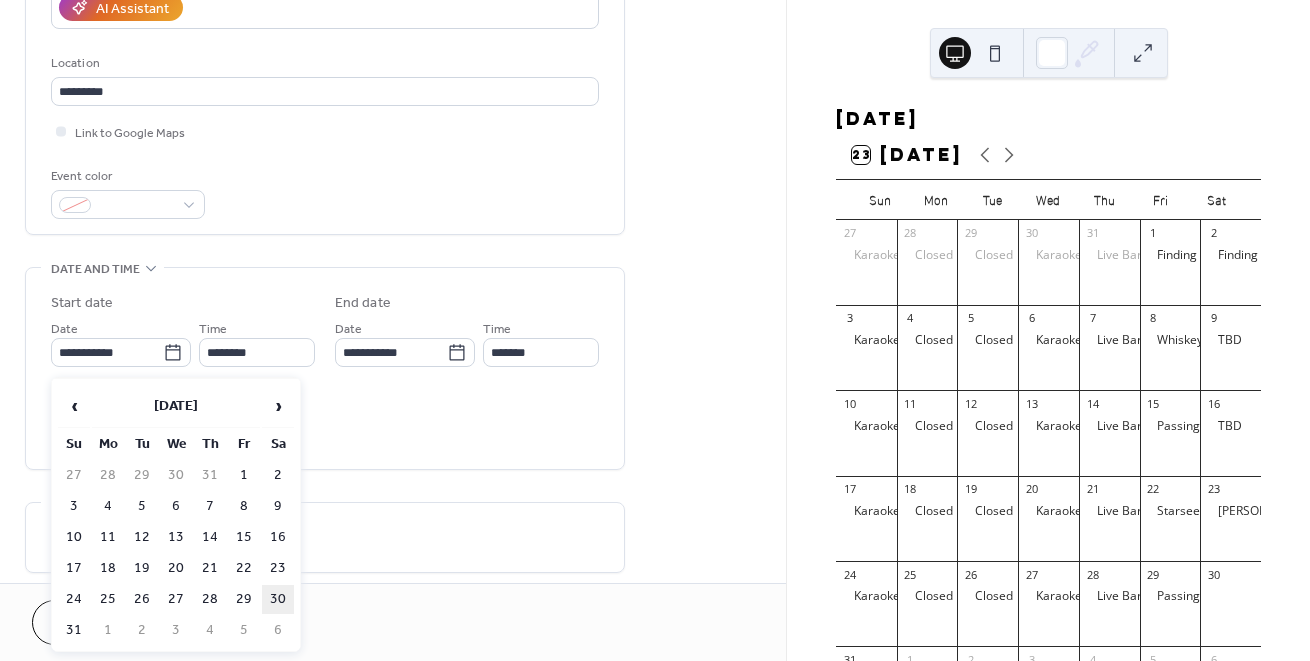 type on "**********" 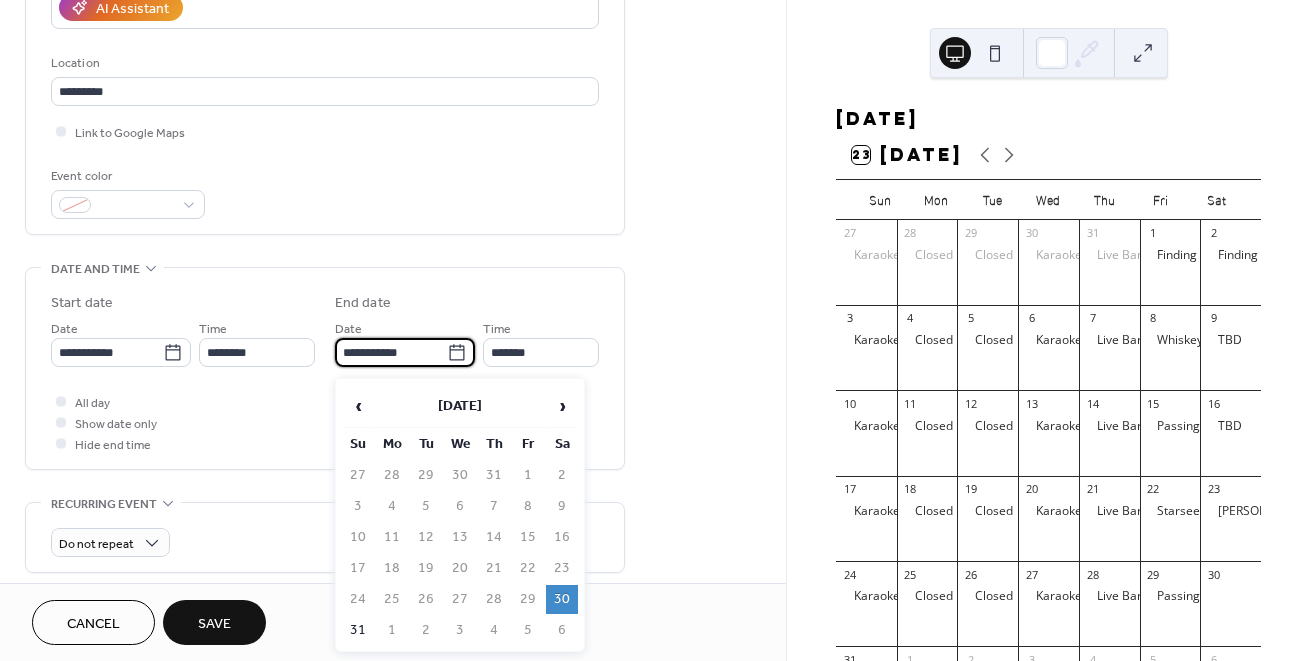 click on "**********" at bounding box center [391, 352] 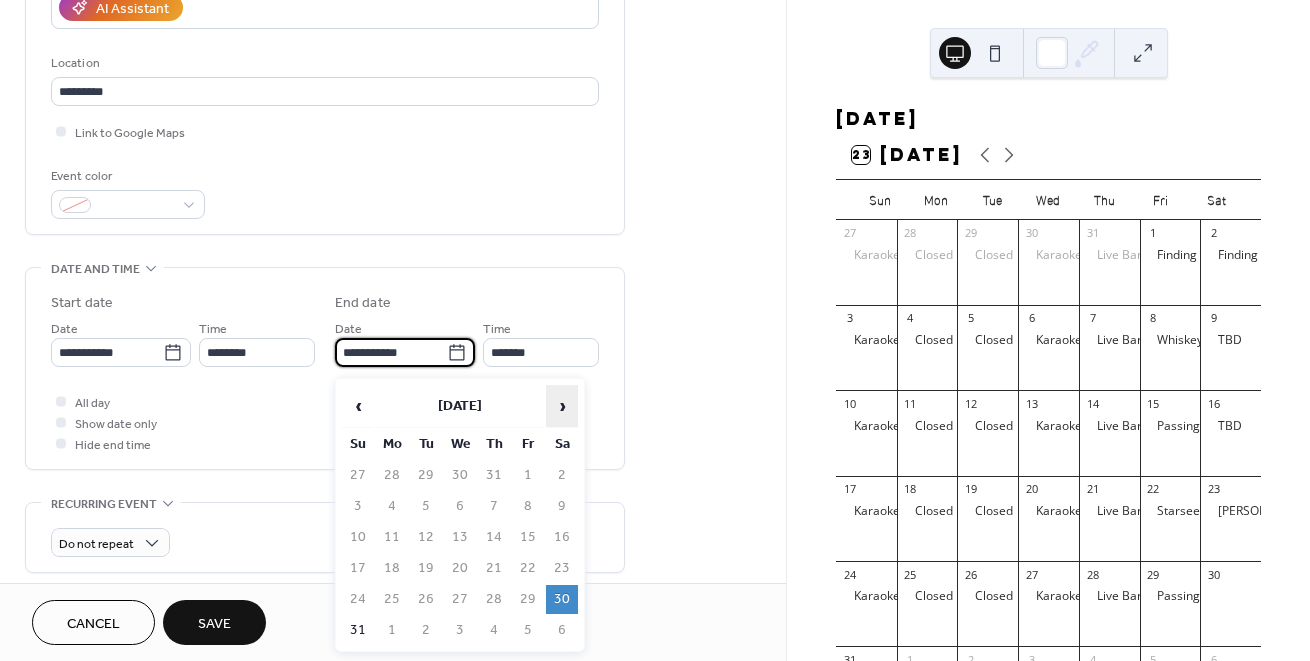 click on "›" at bounding box center [562, 406] 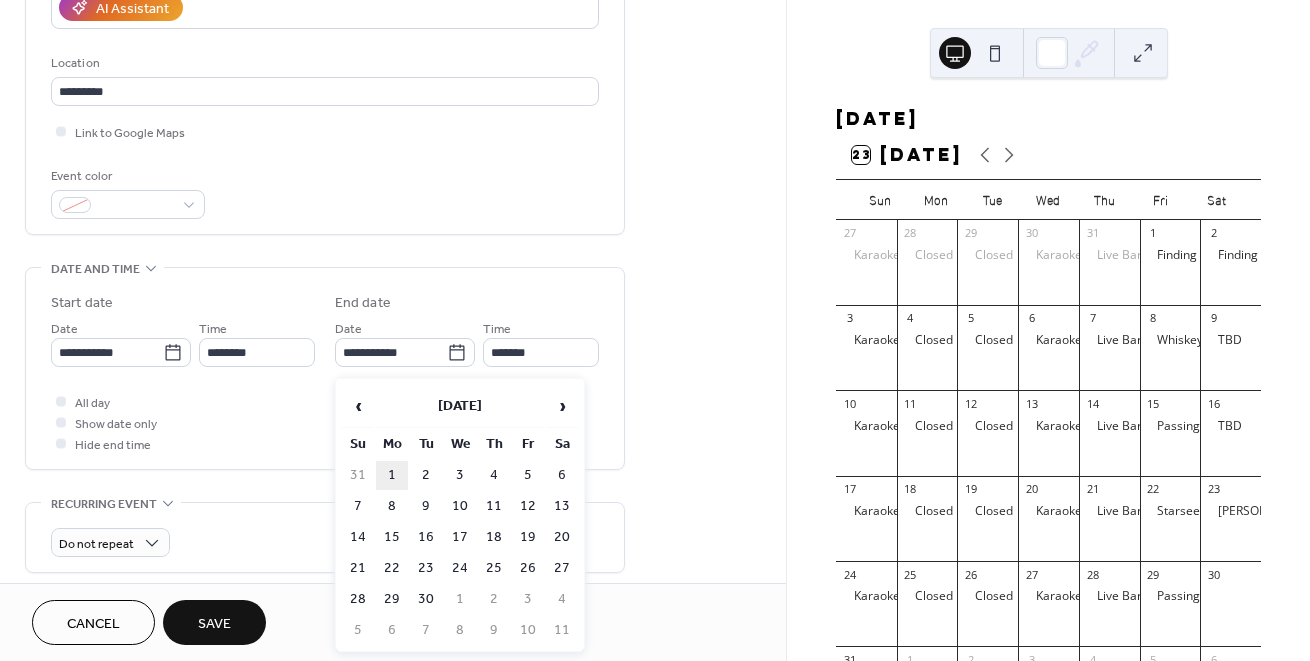 click on "1" at bounding box center [392, 475] 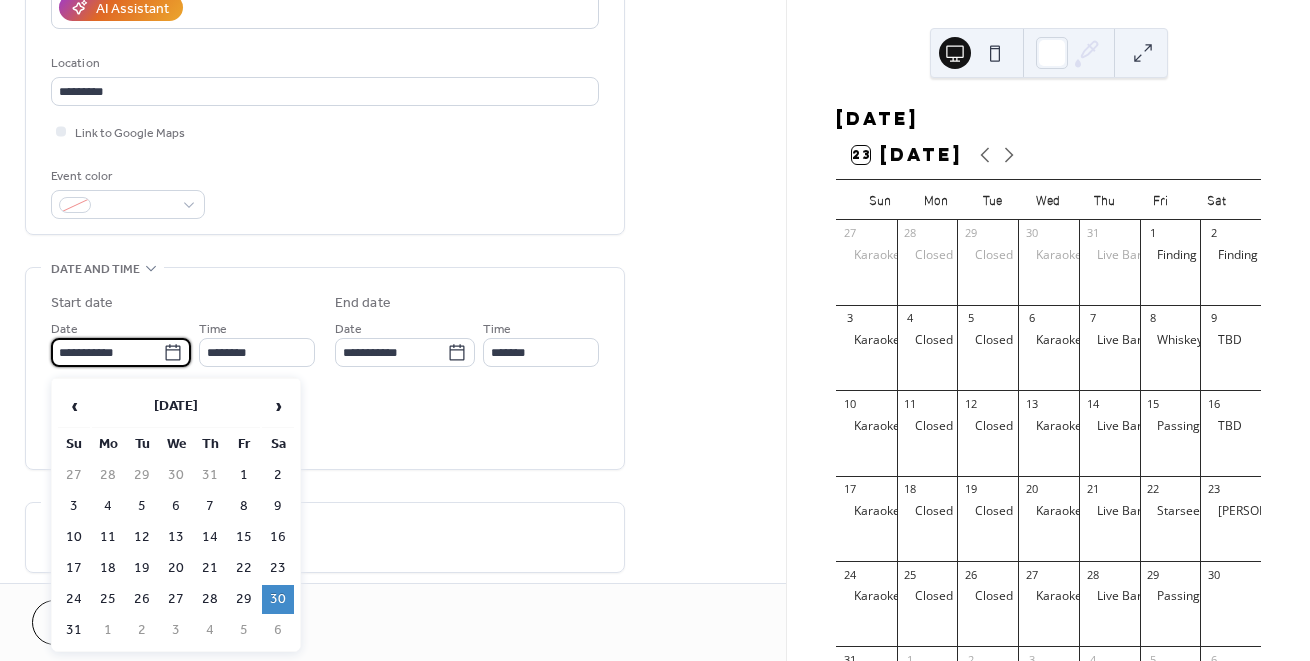 click on "**********" at bounding box center (107, 352) 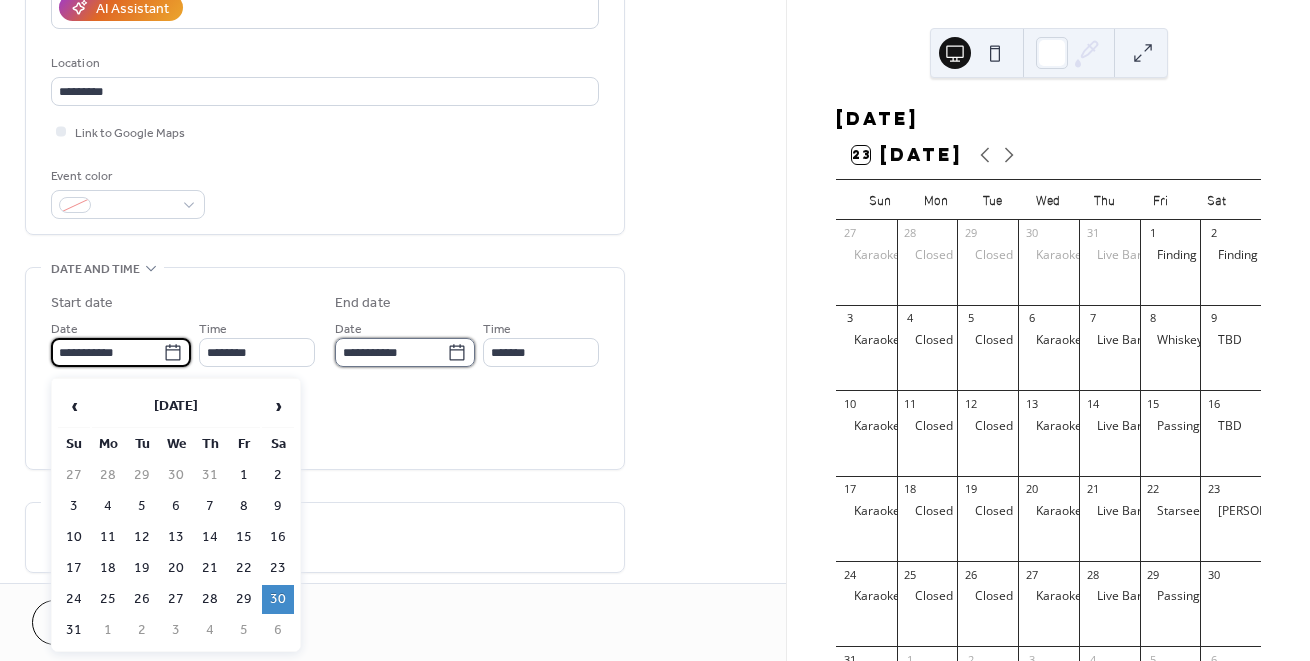 click on "**********" at bounding box center [391, 352] 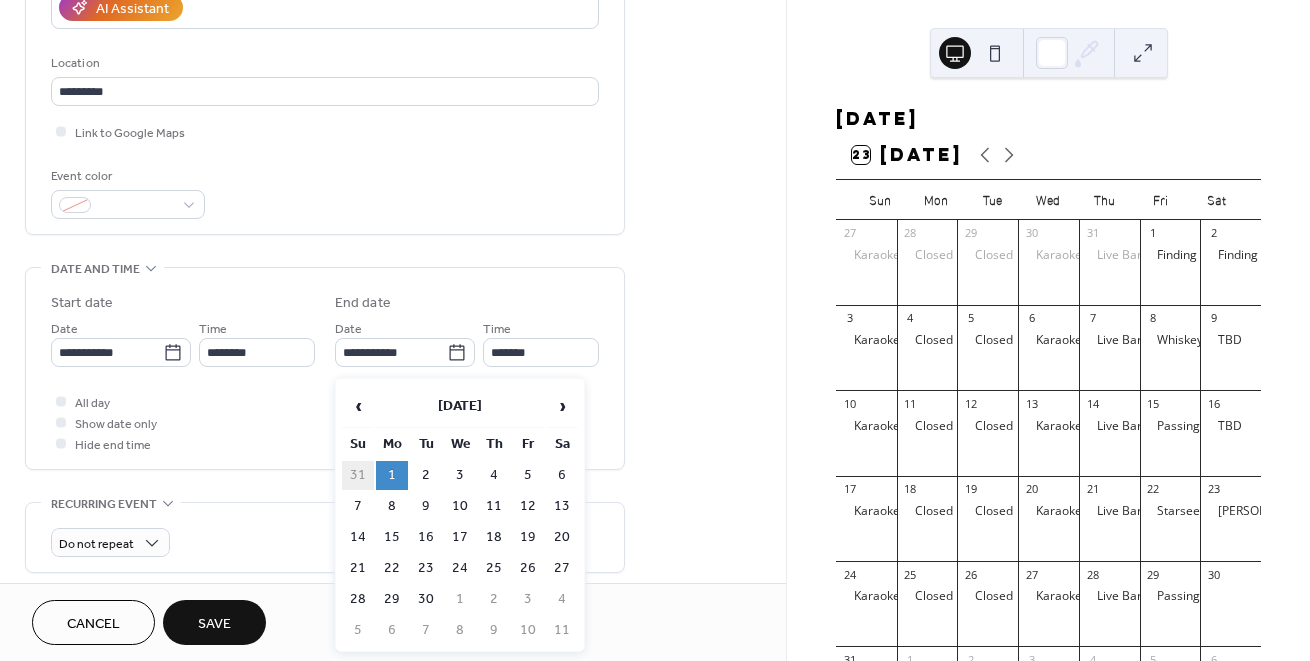 click on "31" at bounding box center [358, 475] 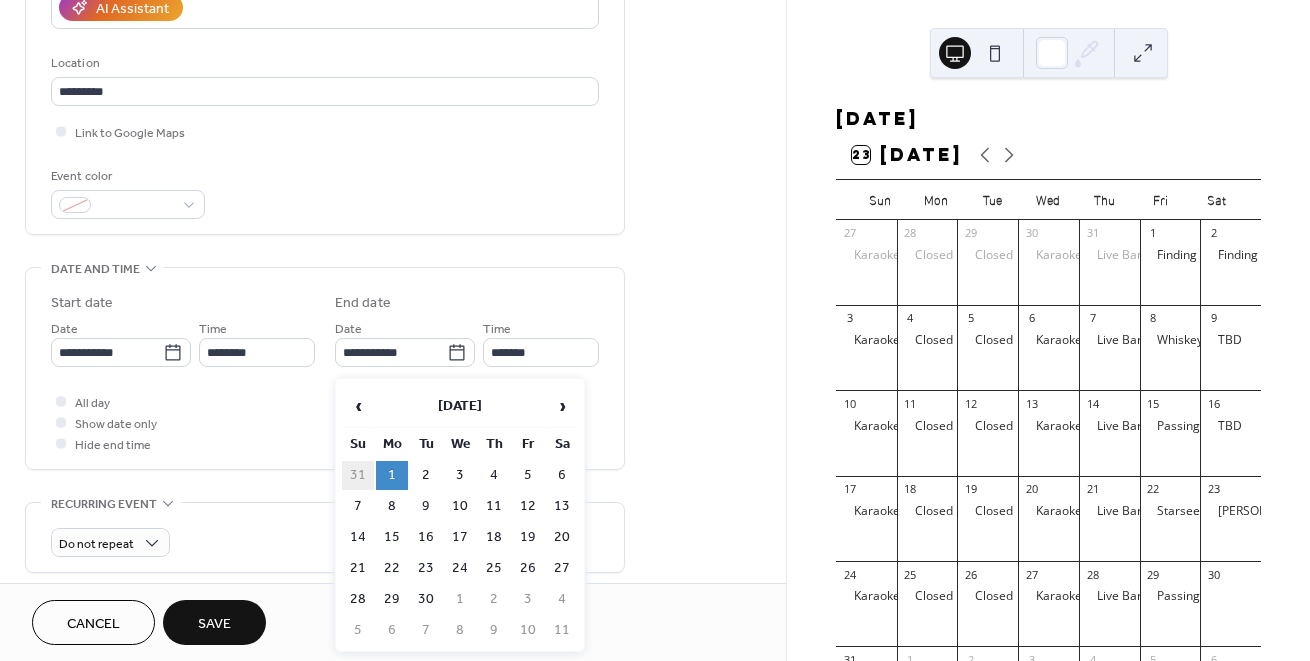 type on "**********" 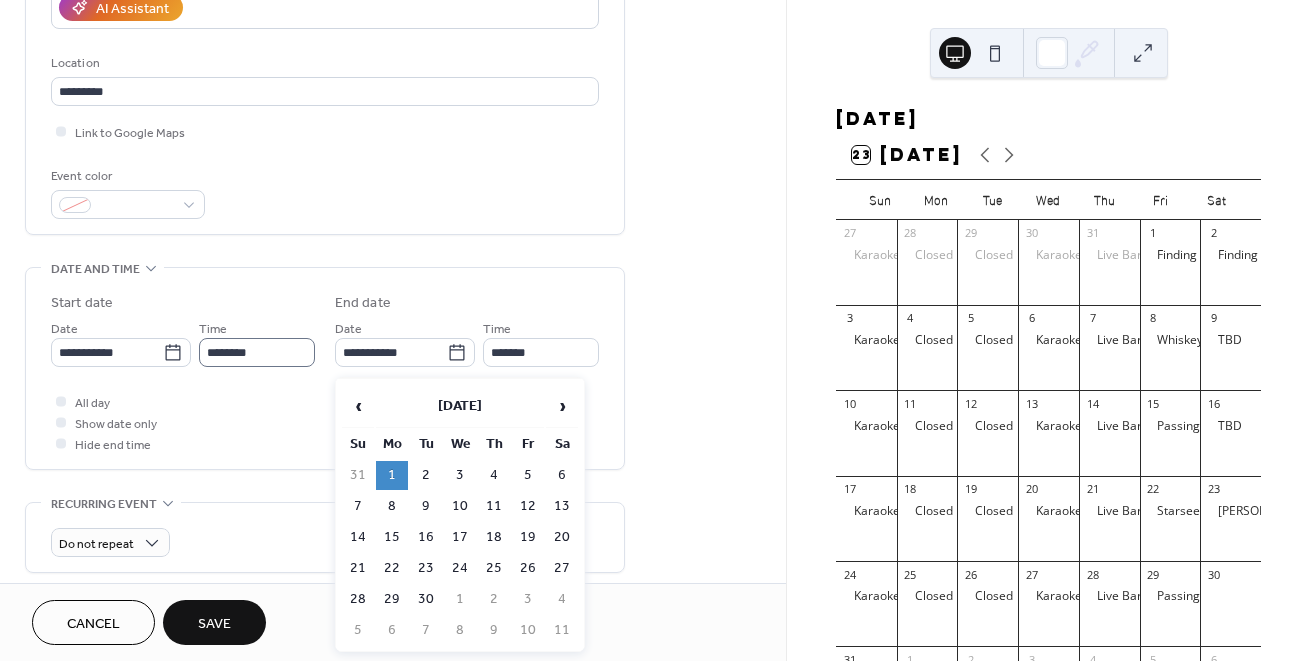 type on "********" 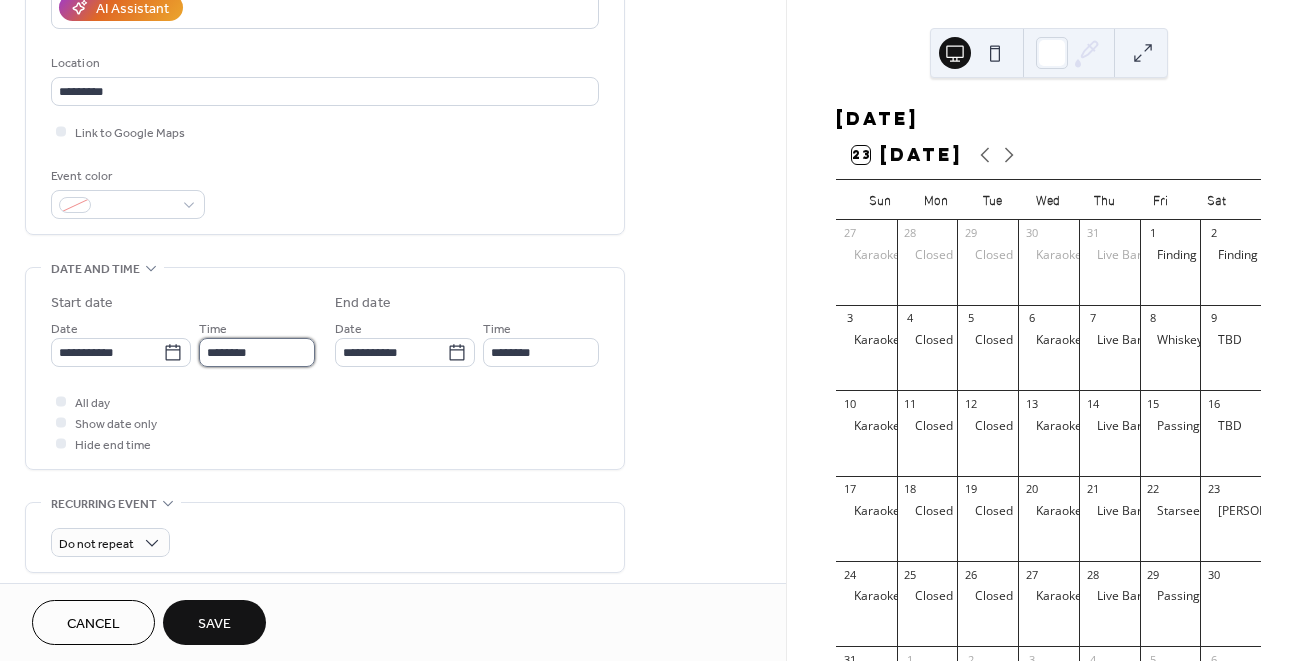 click on "********" at bounding box center (257, 352) 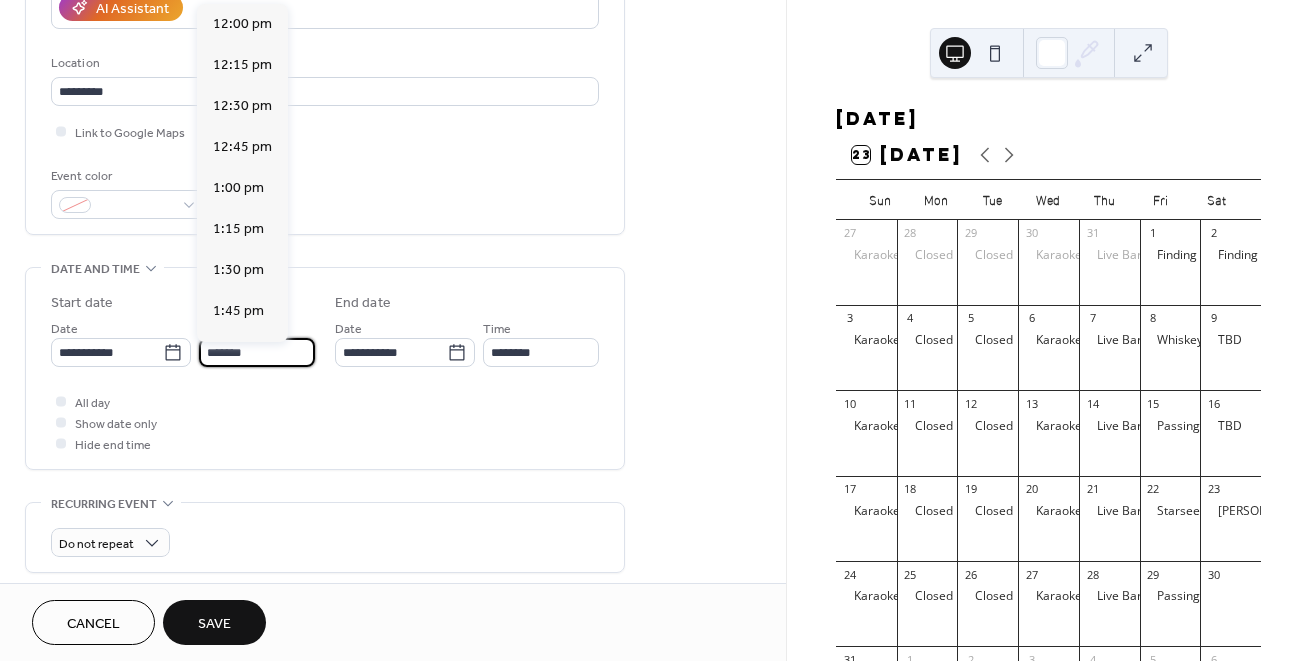 scroll, scrollTop: 3444, scrollLeft: 0, axis: vertical 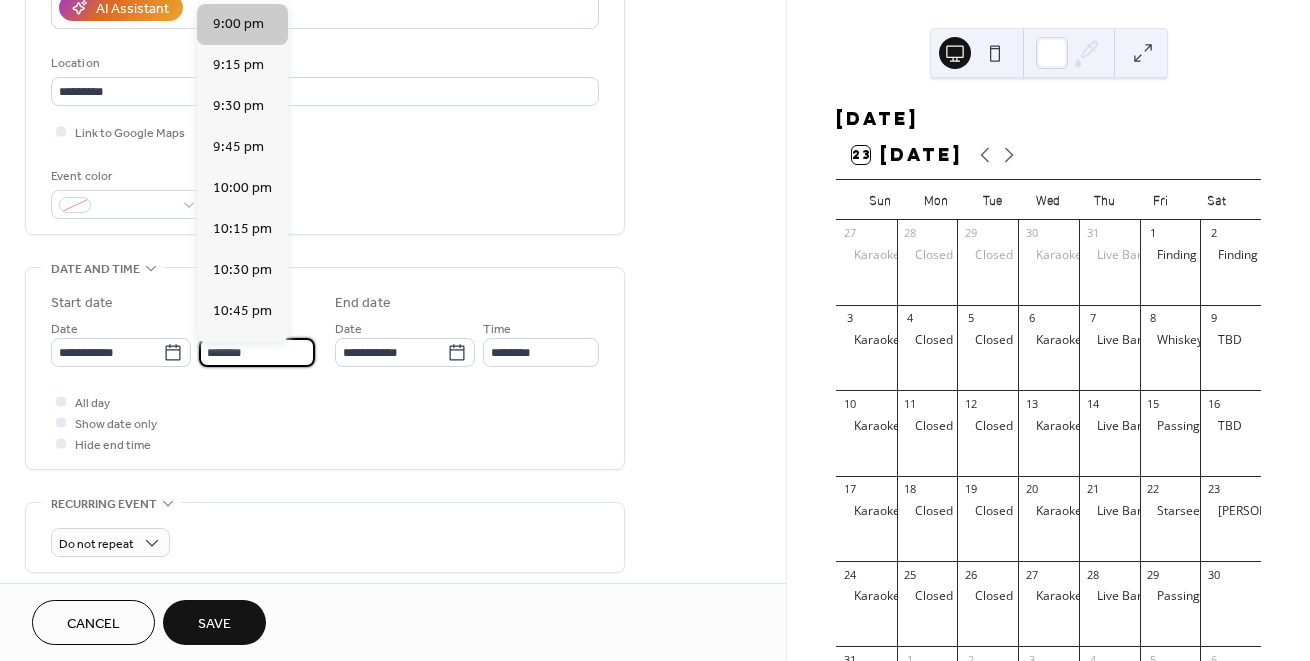 type on "*******" 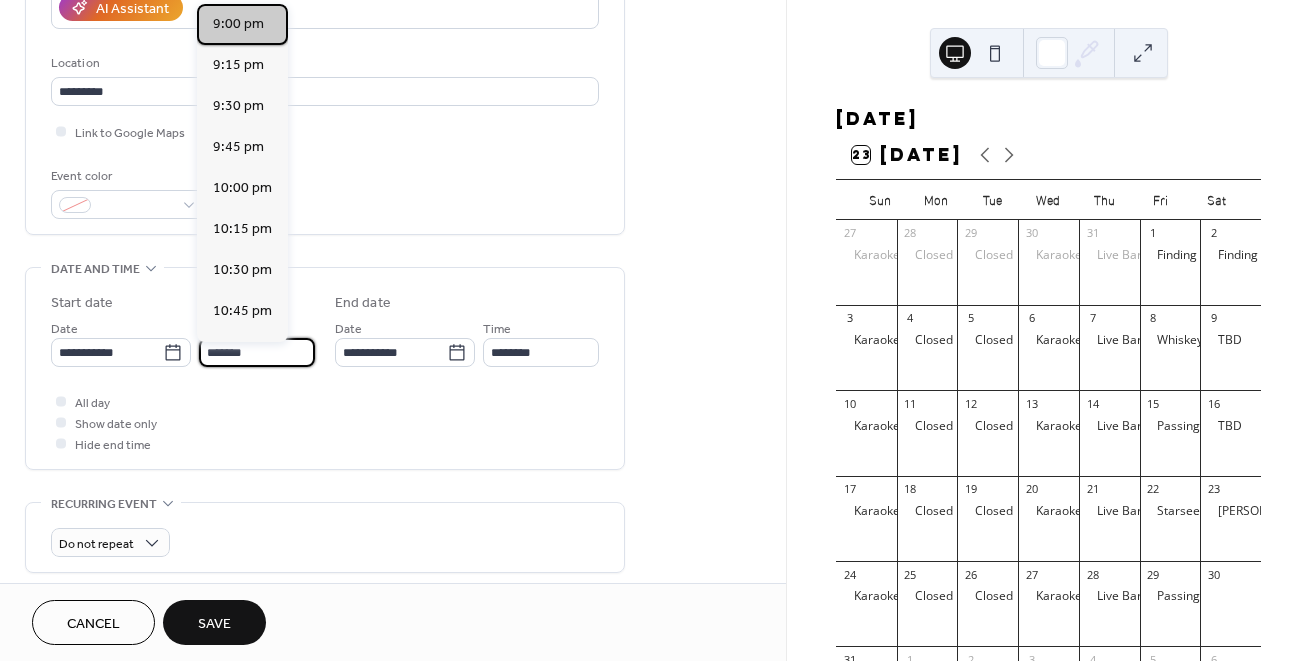 click on "9:00 pm" at bounding box center [238, 24] 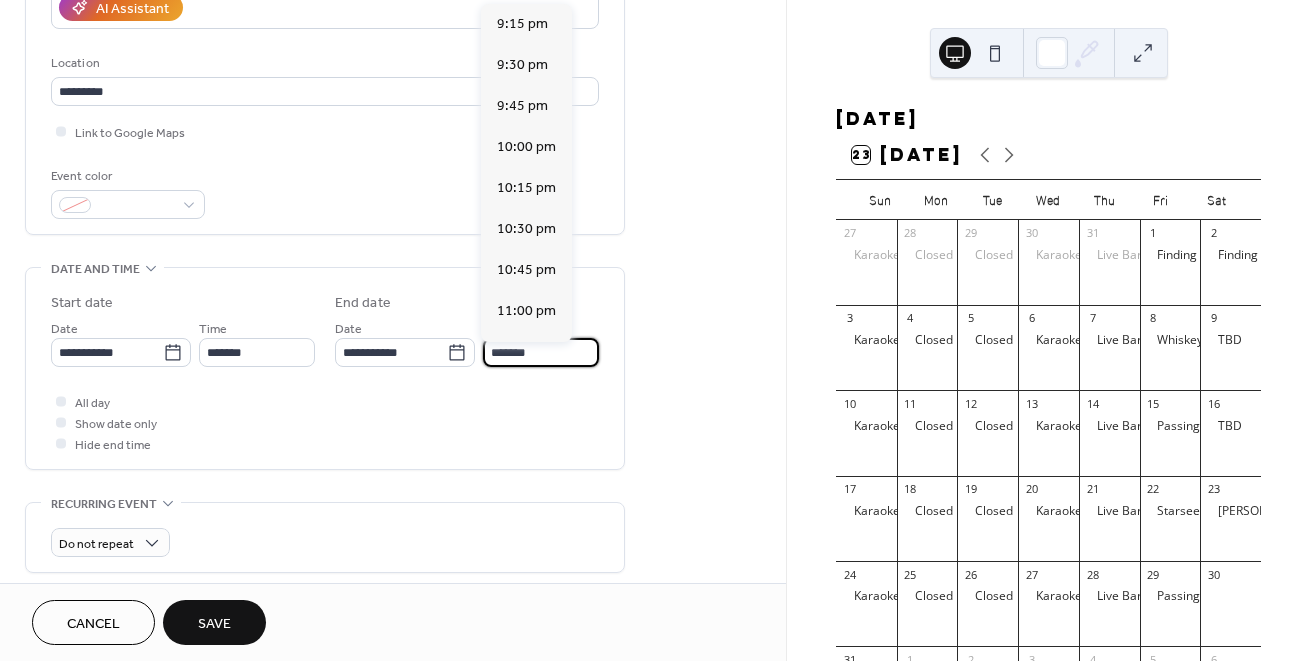 click on "*******" at bounding box center [541, 352] 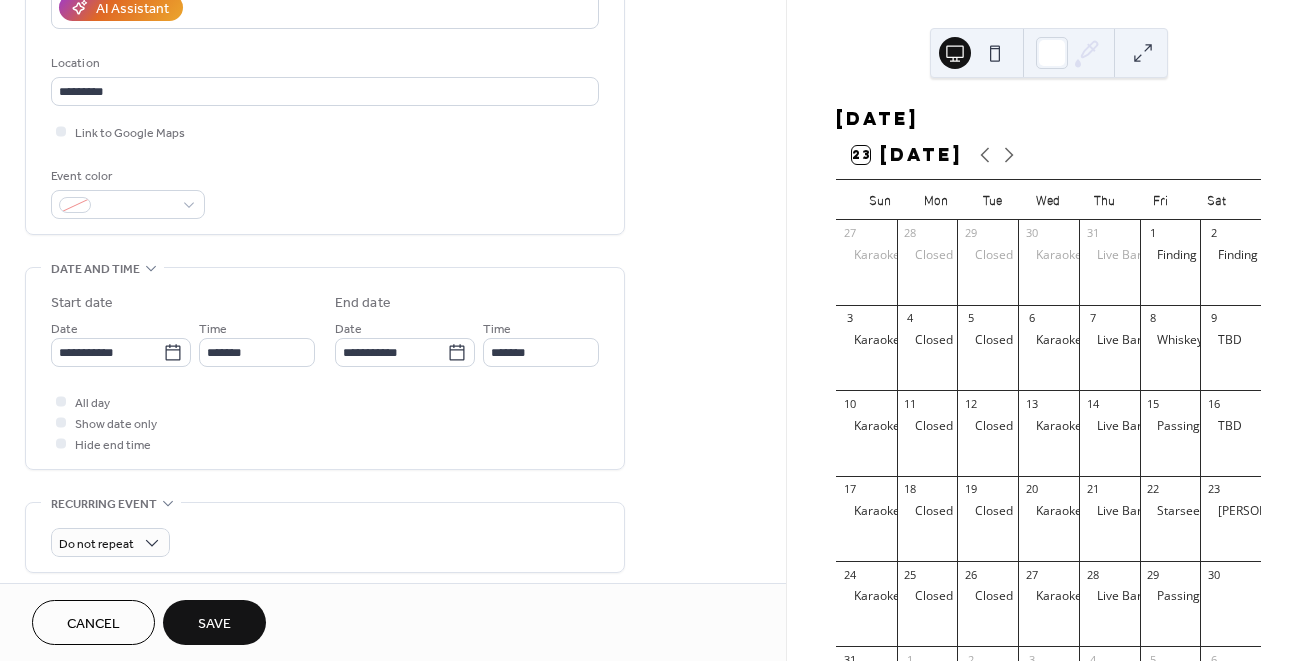 type on "*******" 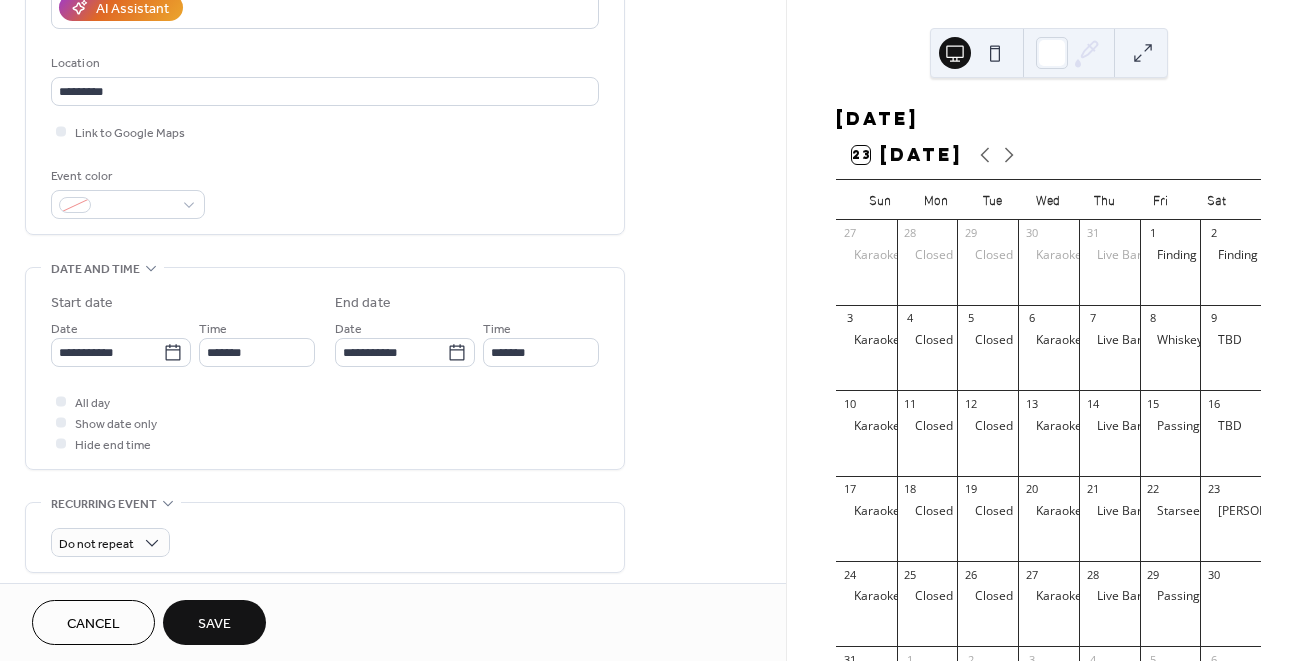 click on "**********" at bounding box center [325, 326] 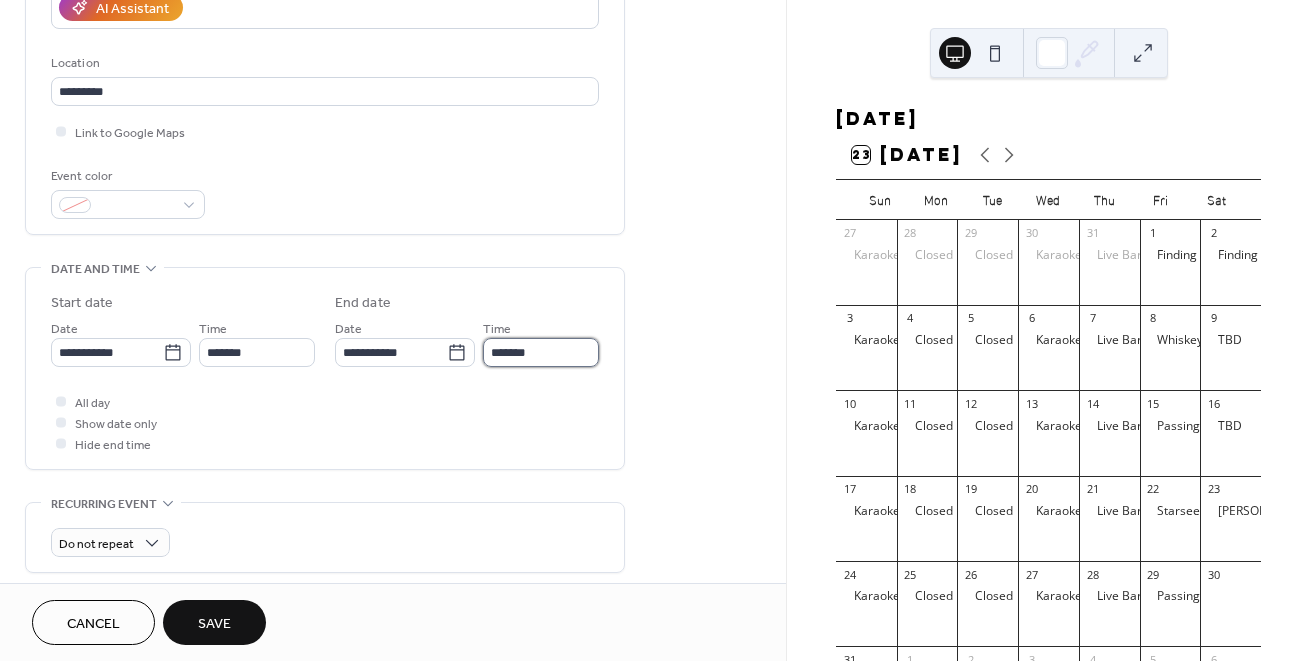 click on "*******" at bounding box center [541, 352] 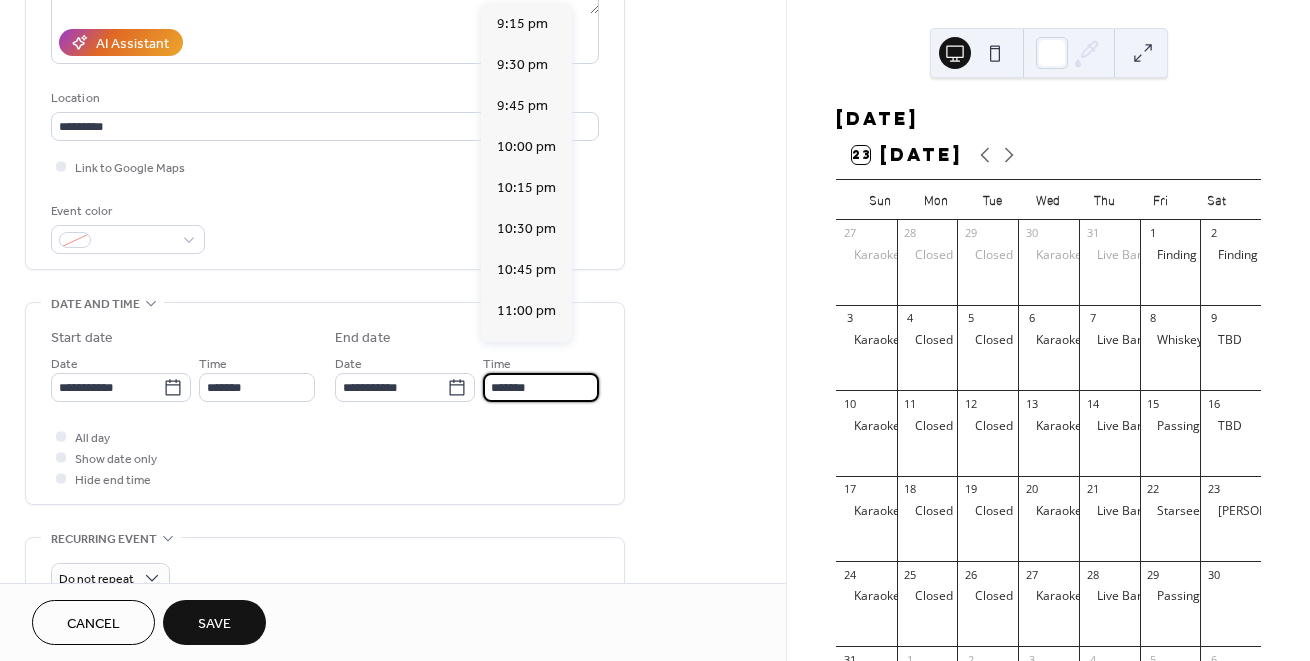 scroll, scrollTop: 346, scrollLeft: 0, axis: vertical 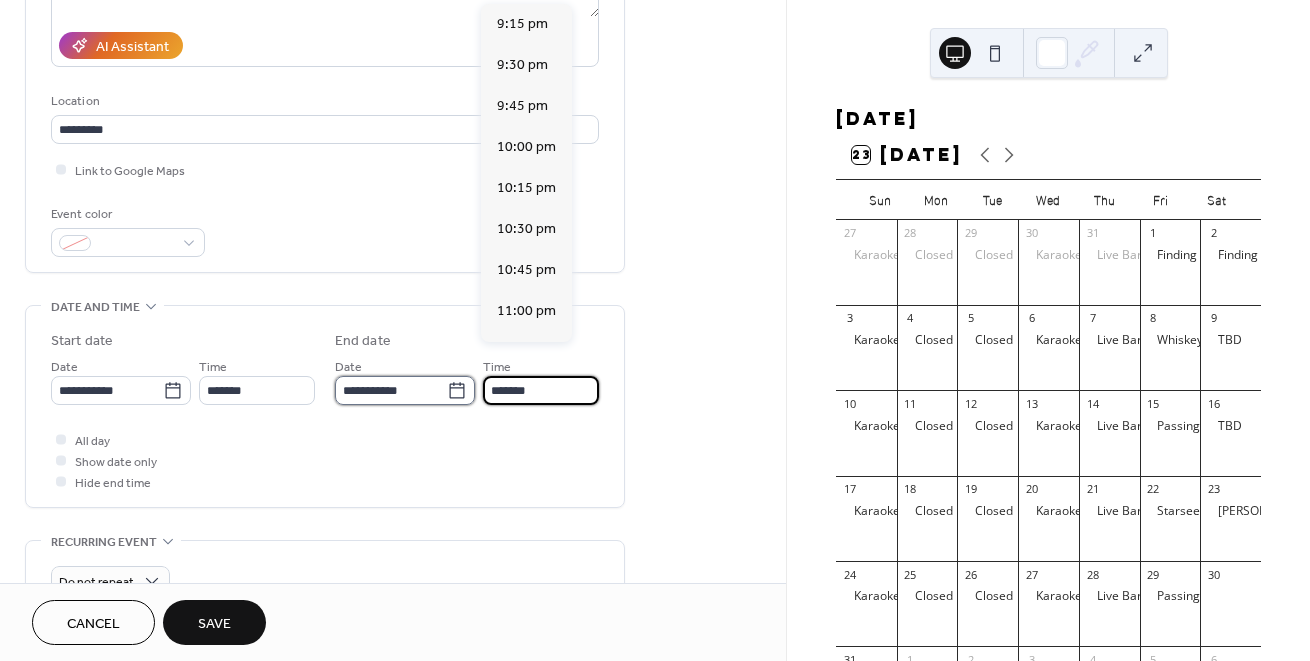 click on "**********" at bounding box center [391, 390] 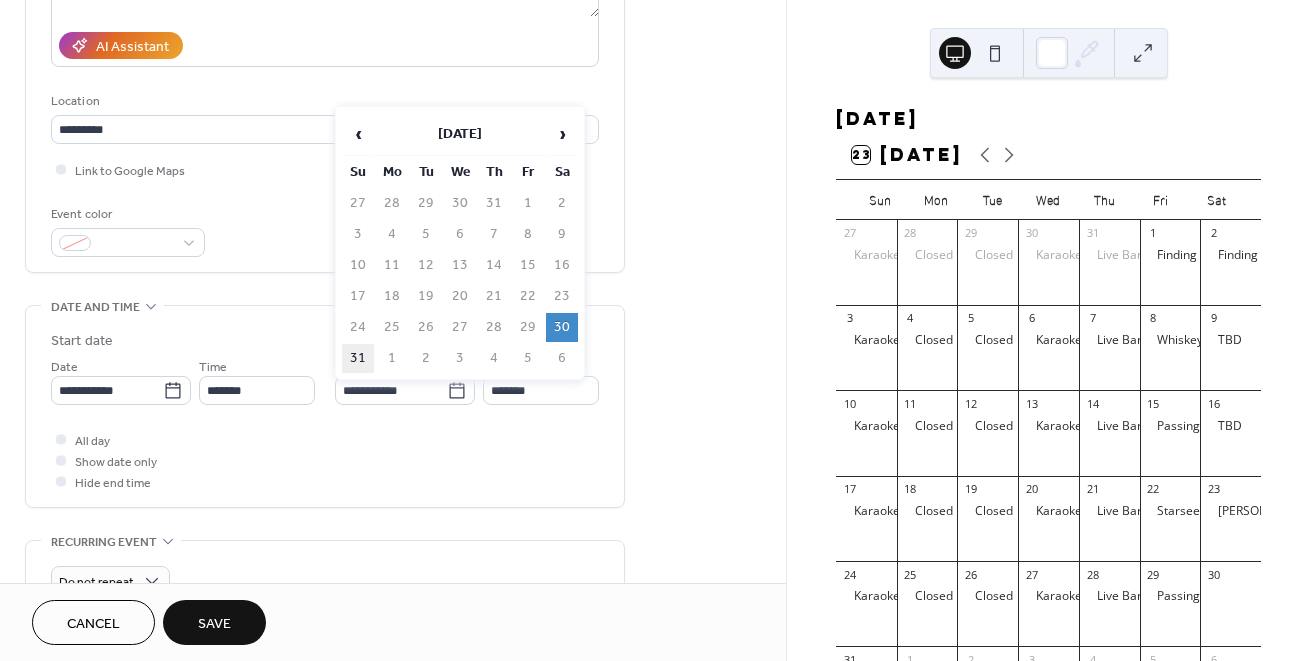 click on "31" at bounding box center [358, 358] 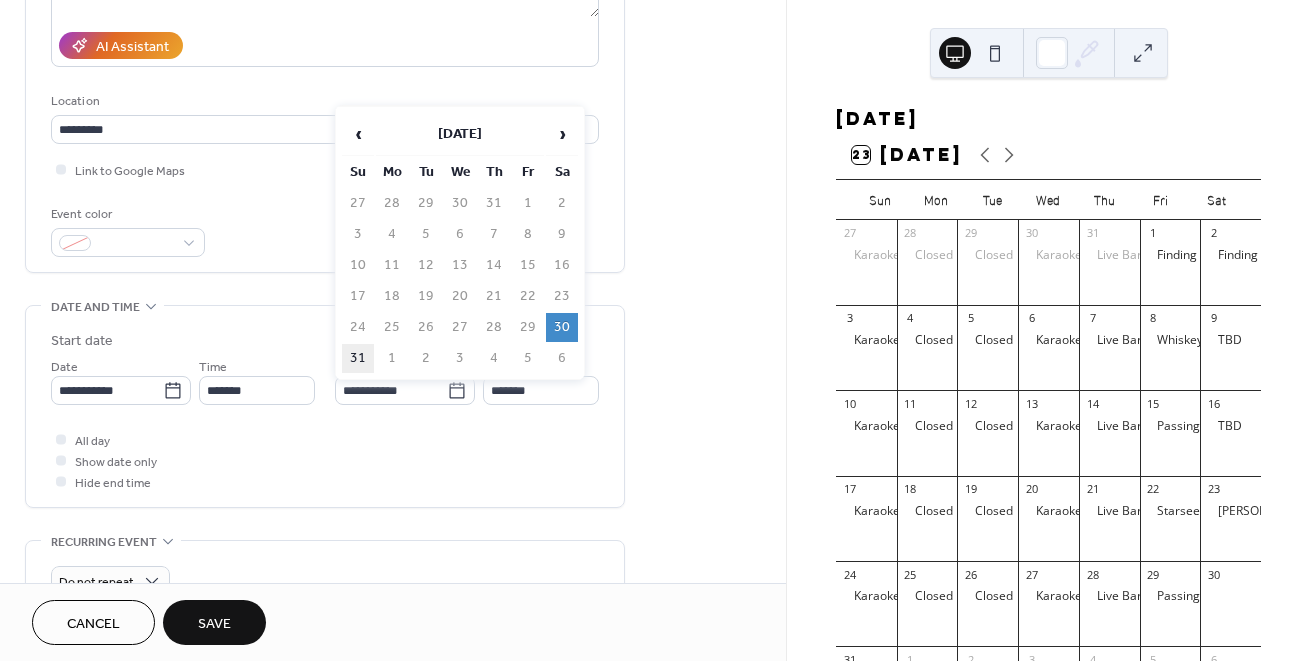 type on "**********" 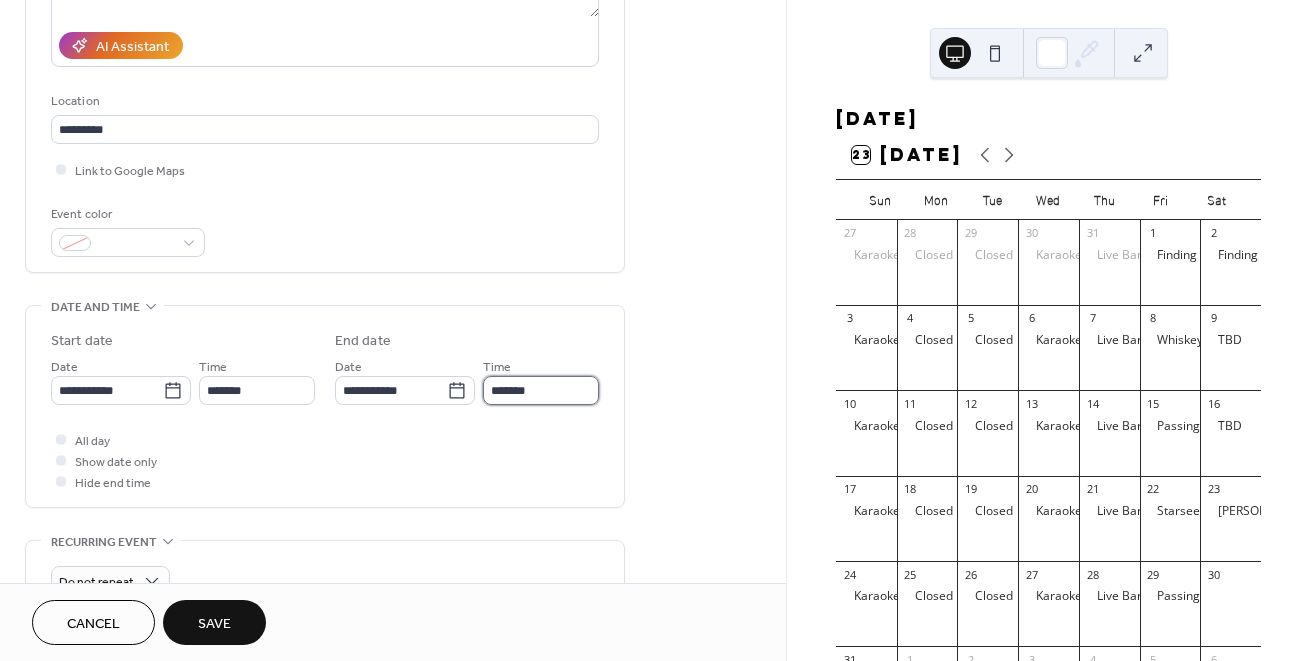 click on "*******" at bounding box center [541, 390] 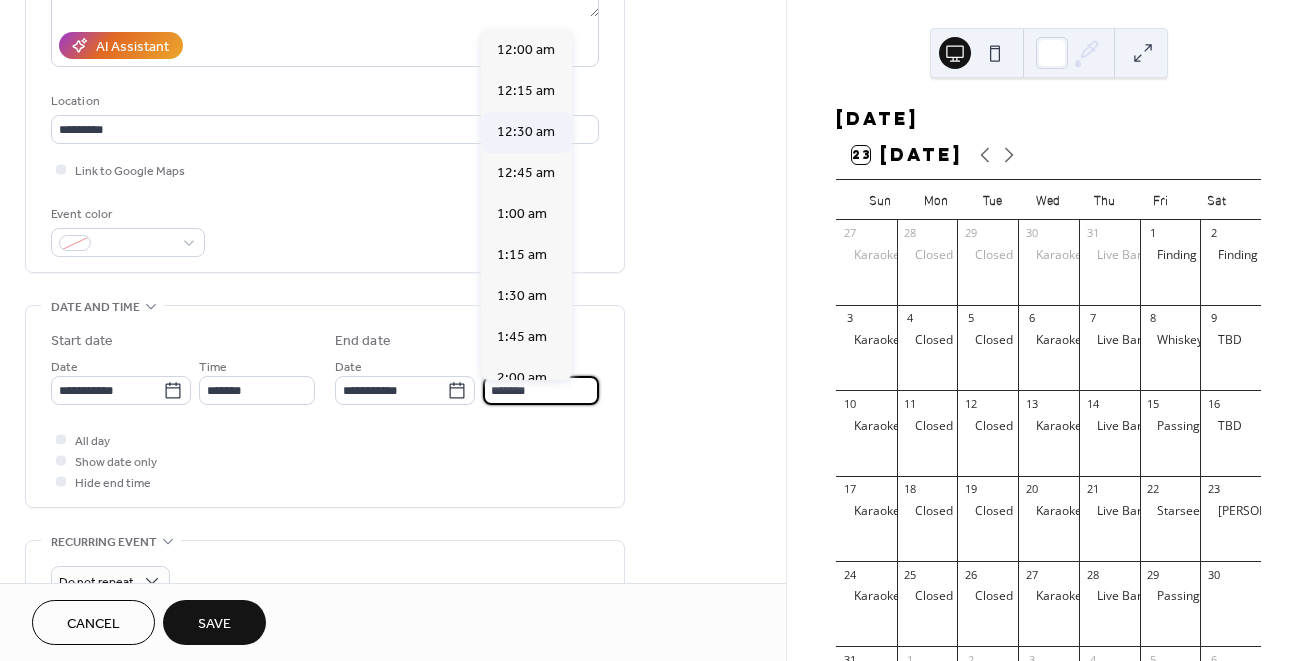 scroll, scrollTop: 0, scrollLeft: 0, axis: both 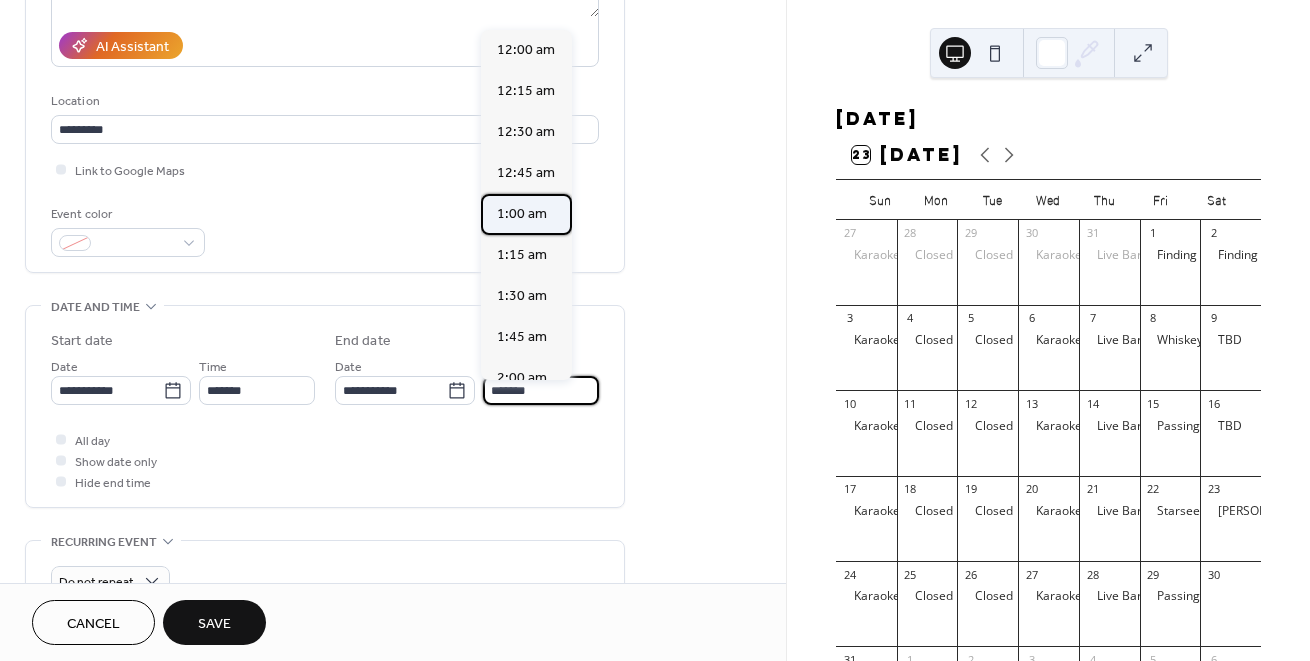click on "1:00 am" at bounding box center [522, 214] 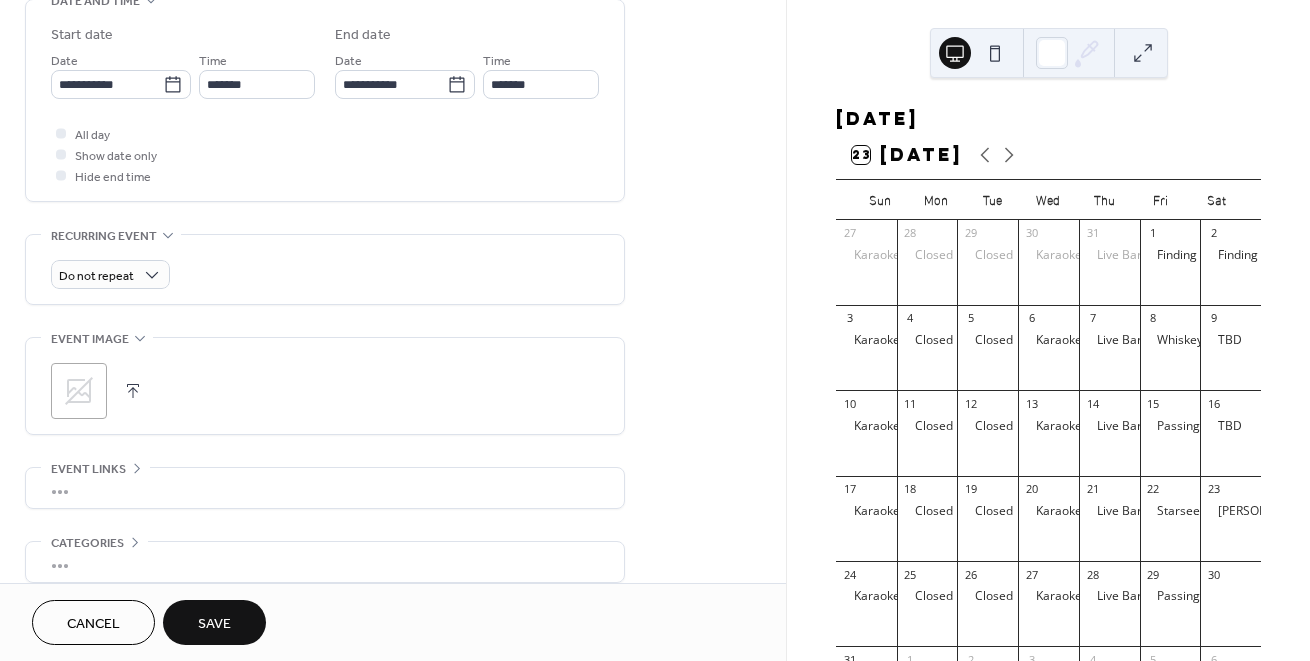 scroll, scrollTop: 662, scrollLeft: 0, axis: vertical 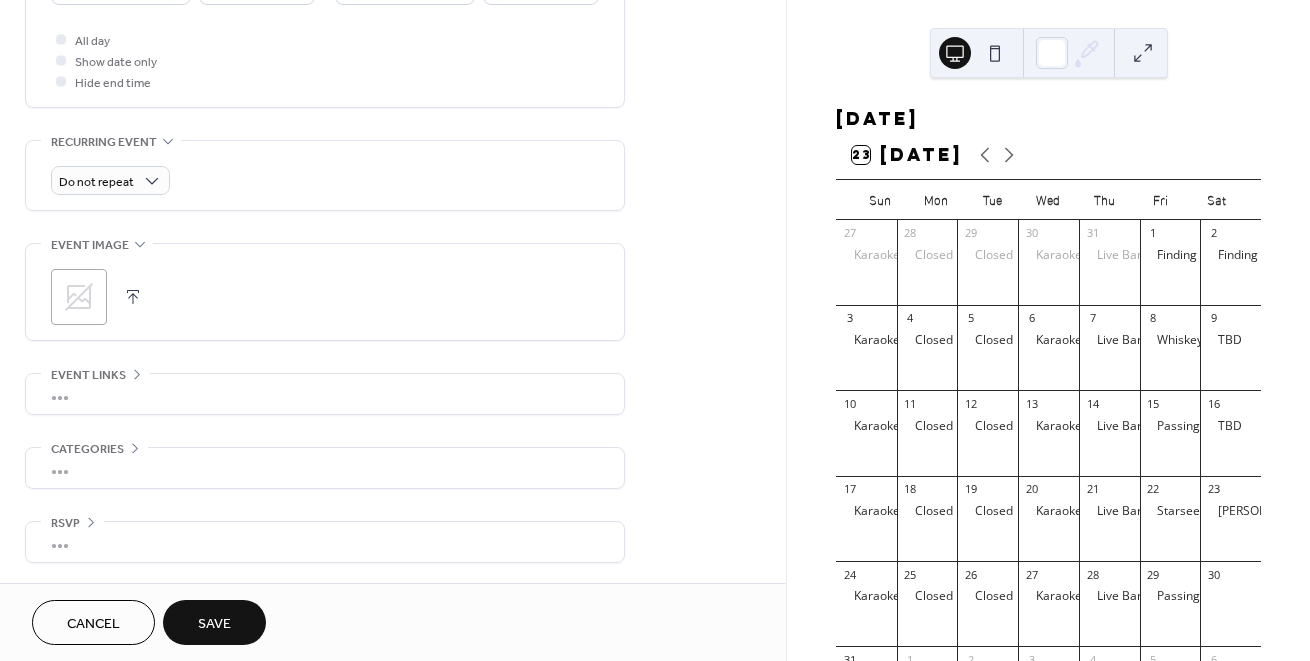click on "•••" at bounding box center (325, 394) 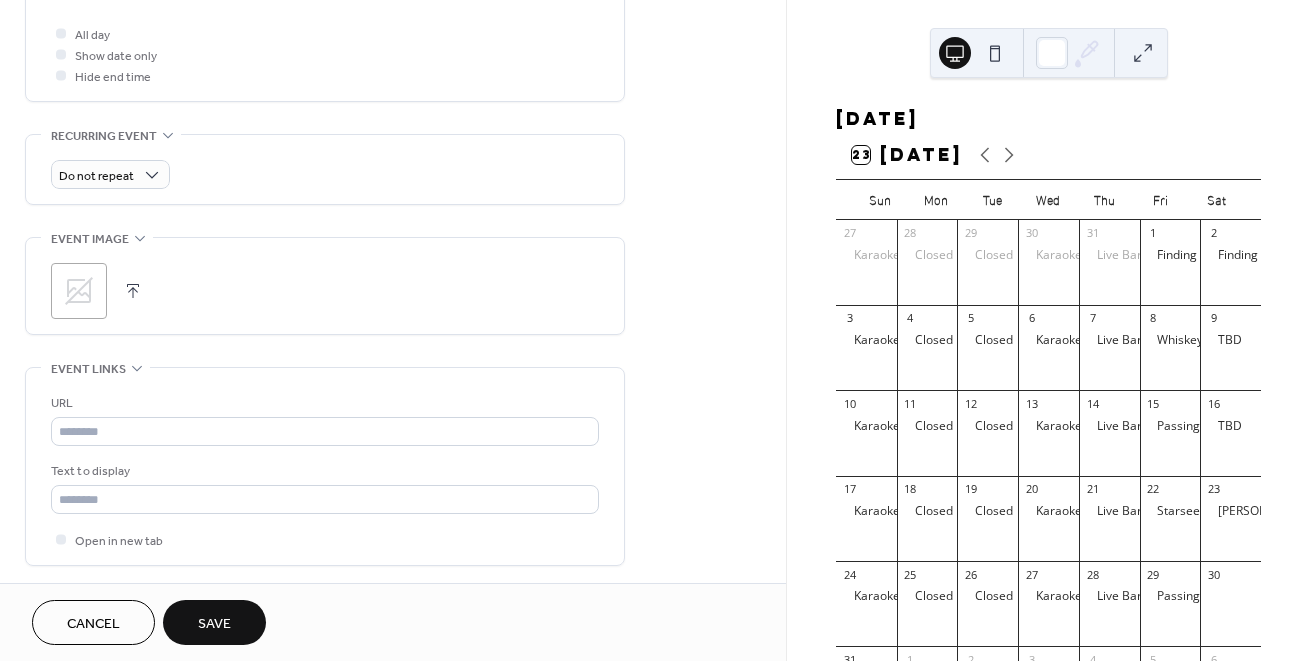 scroll, scrollTop: 749, scrollLeft: 0, axis: vertical 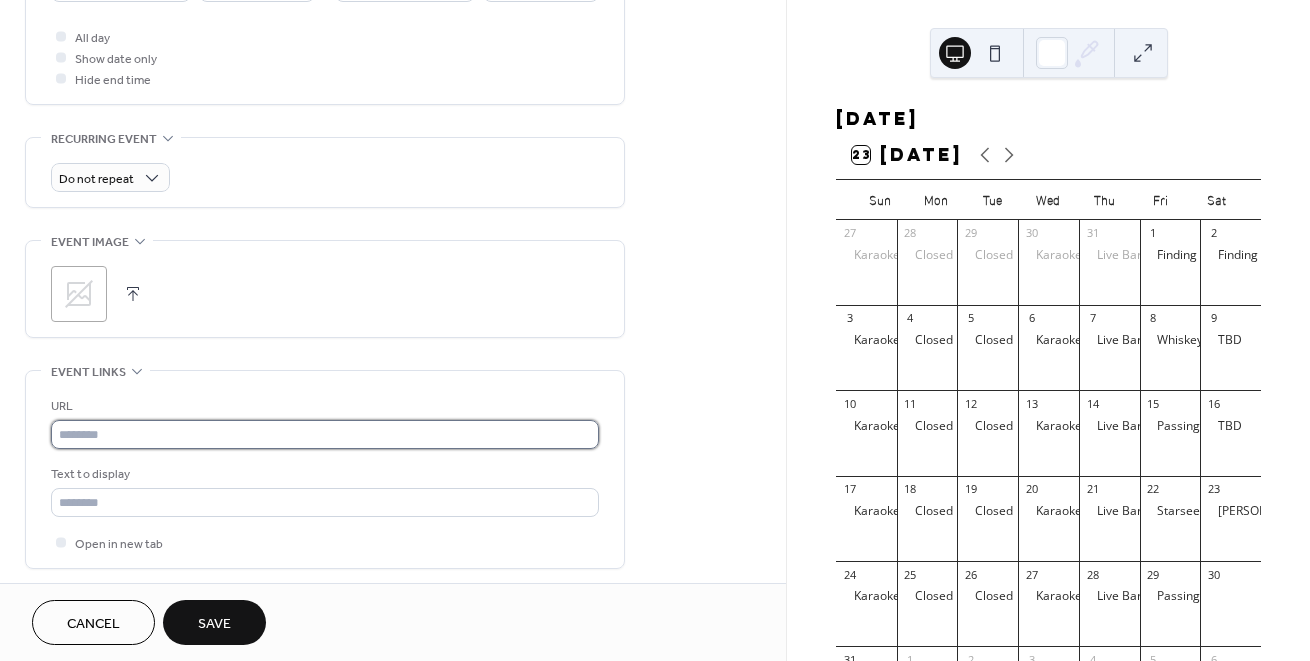 click at bounding box center (325, 434) 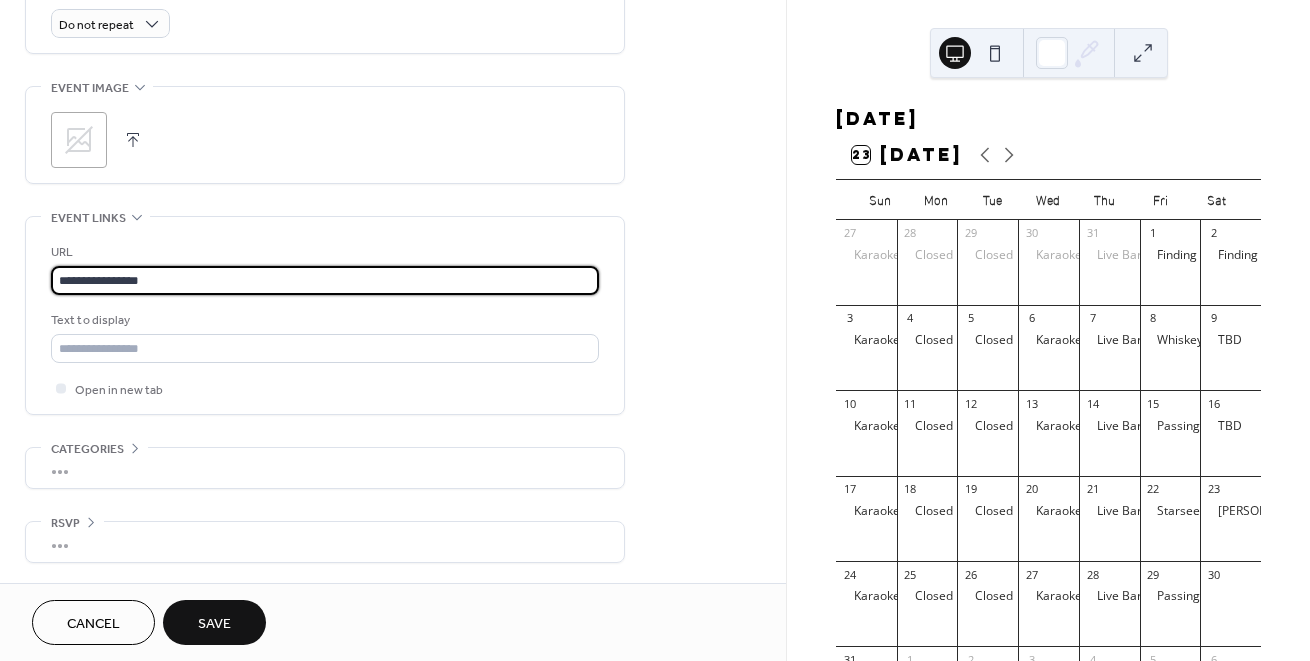 scroll, scrollTop: 913, scrollLeft: 0, axis: vertical 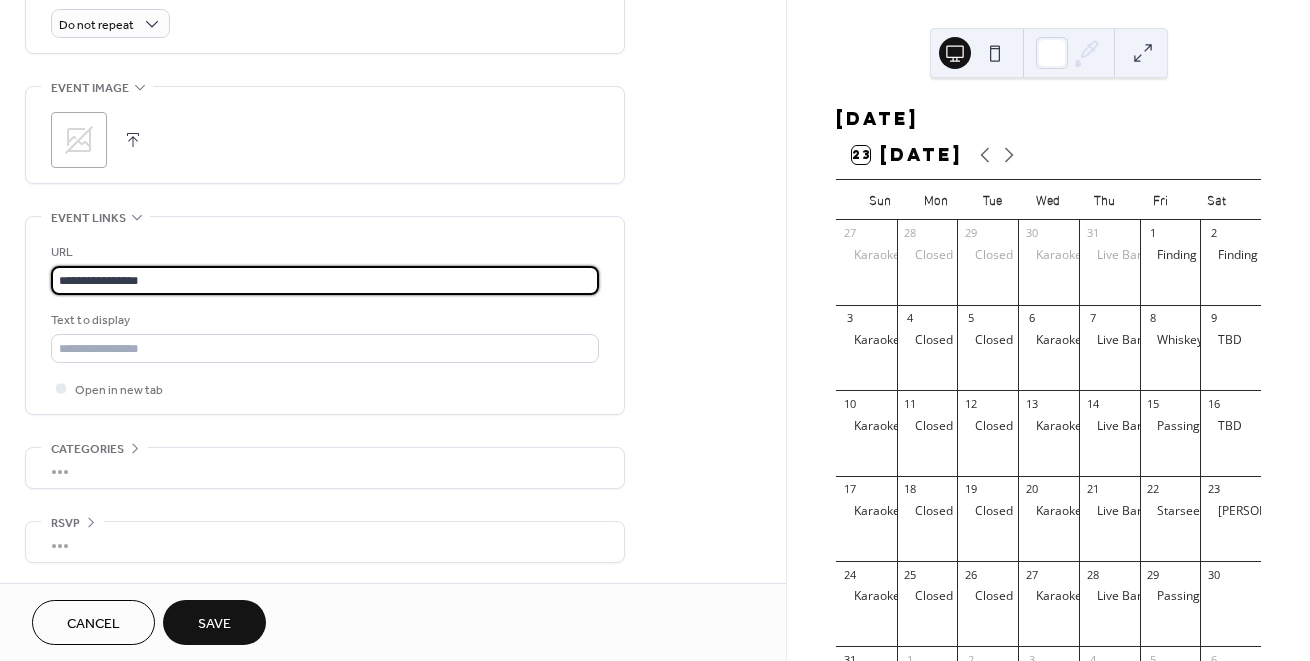 type on "**********" 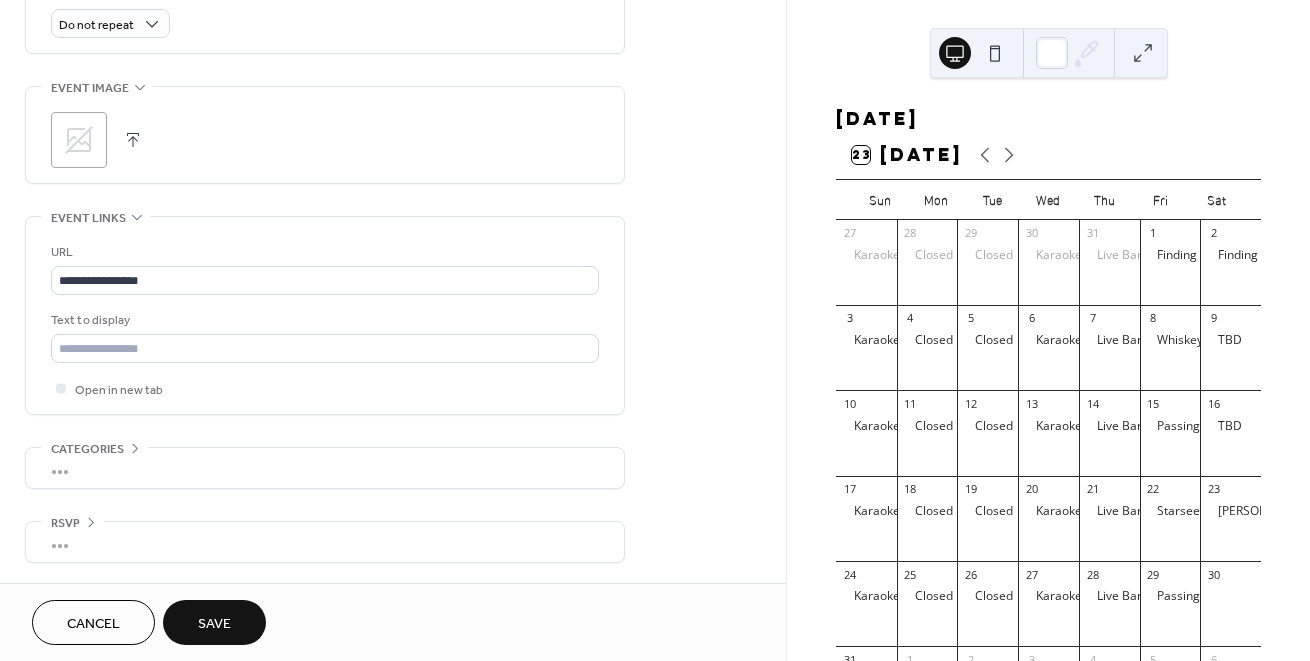 click on "Save" at bounding box center [214, 622] 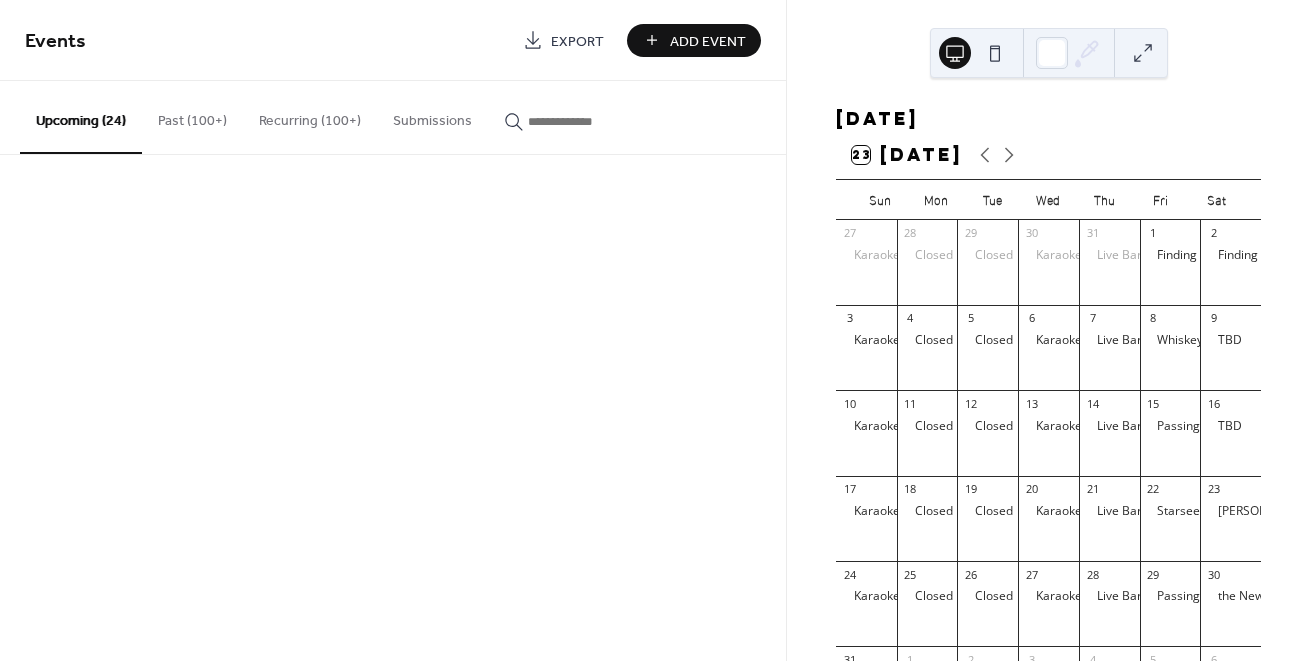 click on "Events Export Add Event Upcoming (24) Past (100+) Recurring (100+) Submissions Cancel" at bounding box center [393, 330] 